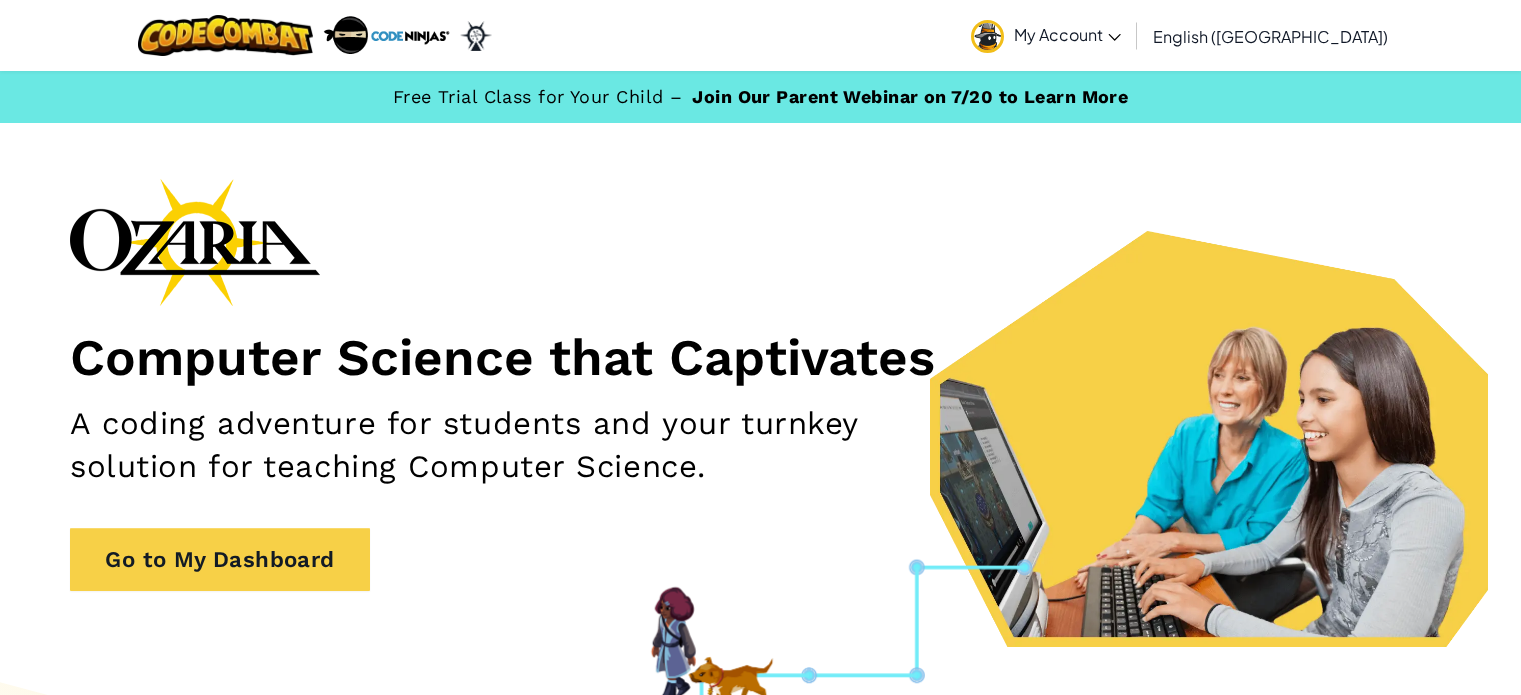 scroll, scrollTop: 0, scrollLeft: 0, axis: both 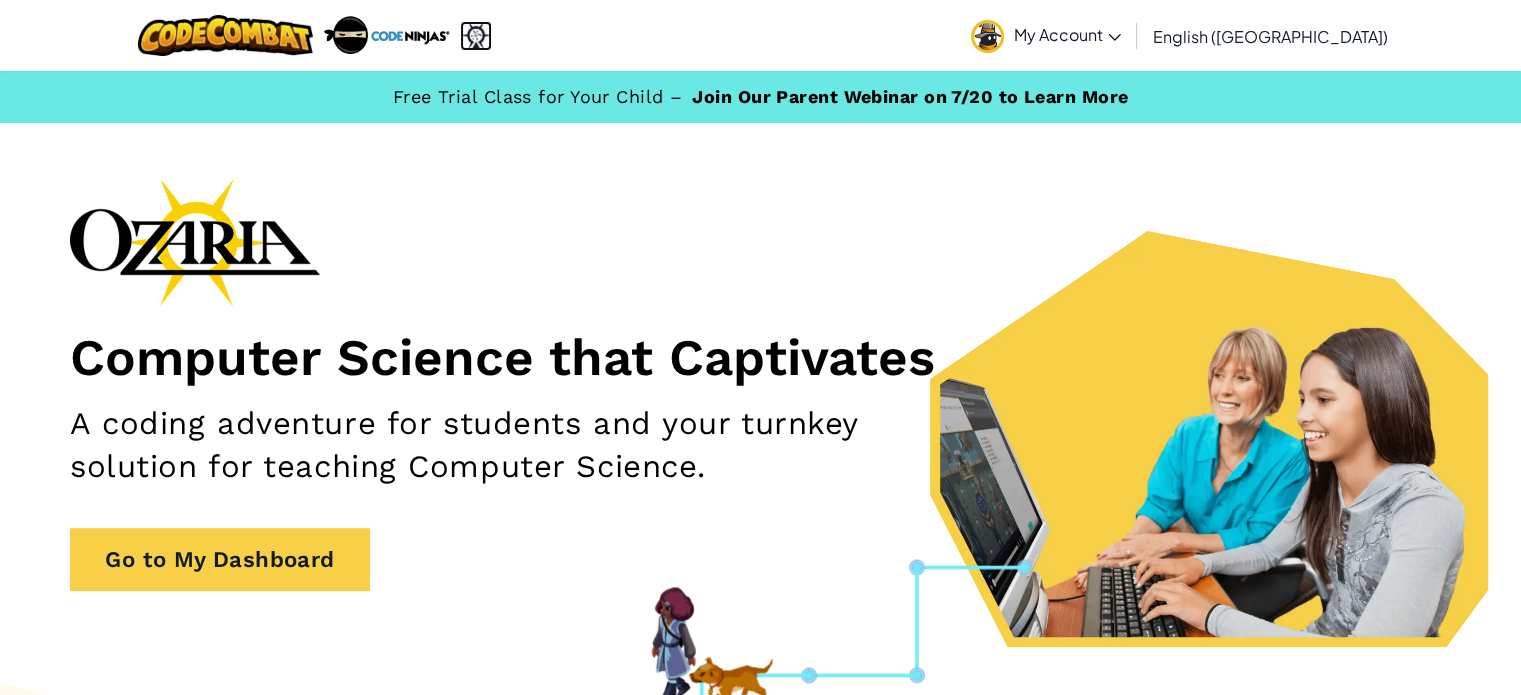 click at bounding box center (476, 36) 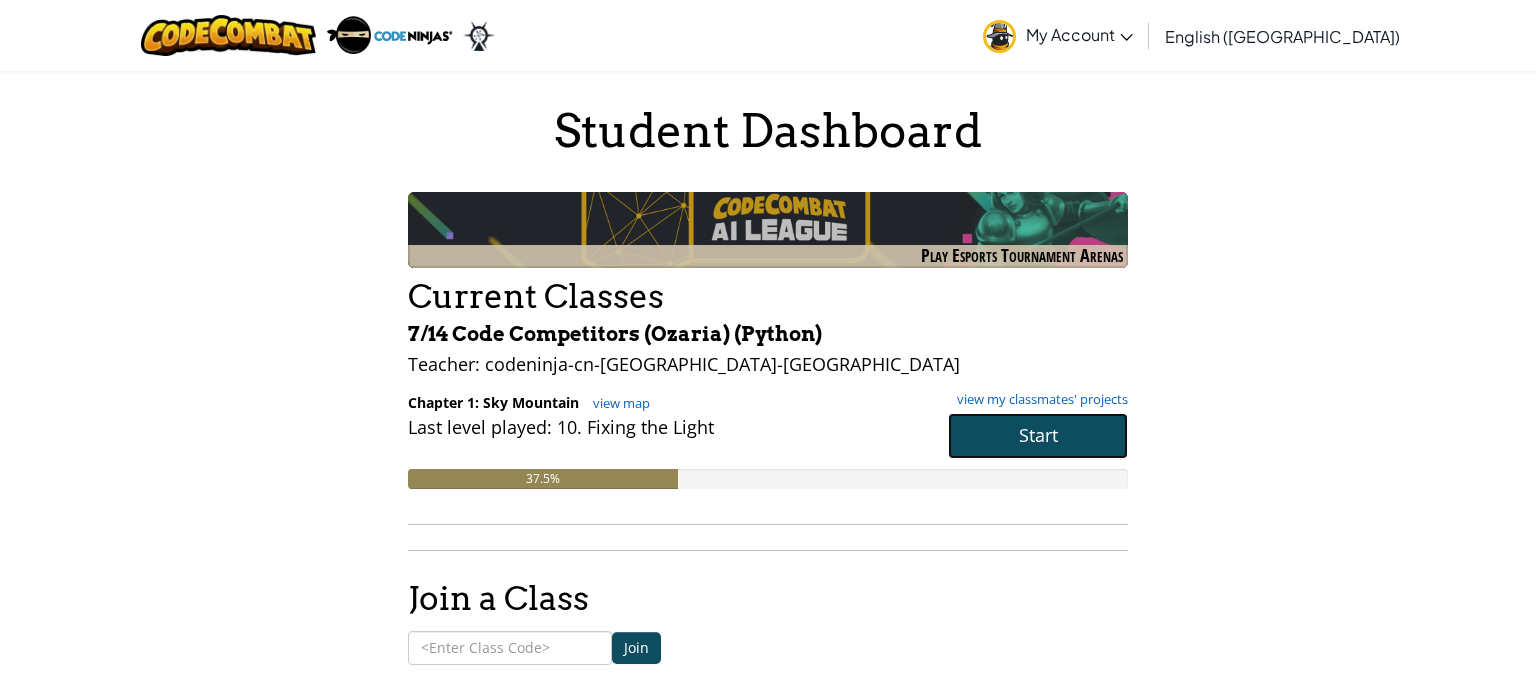 click on "Start" at bounding box center (1038, 436) 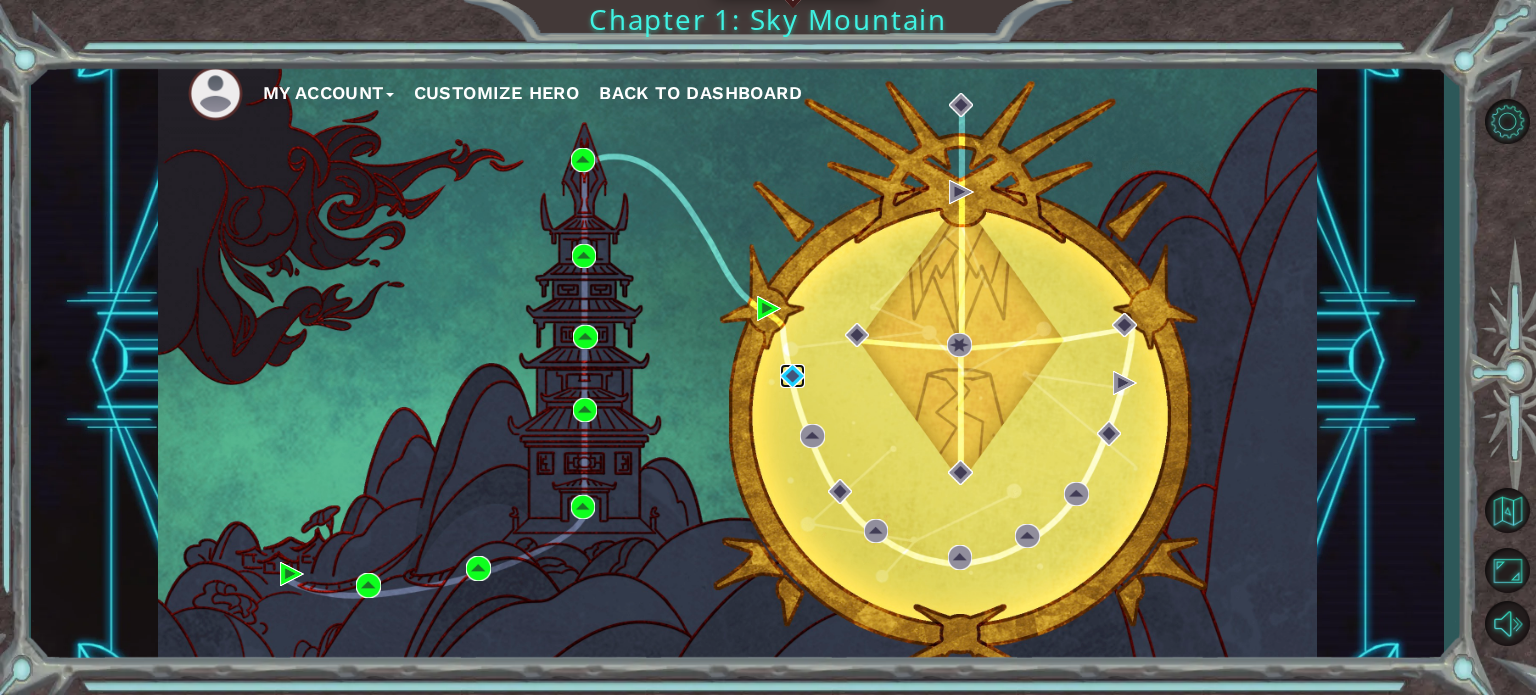 click at bounding box center [792, 376] 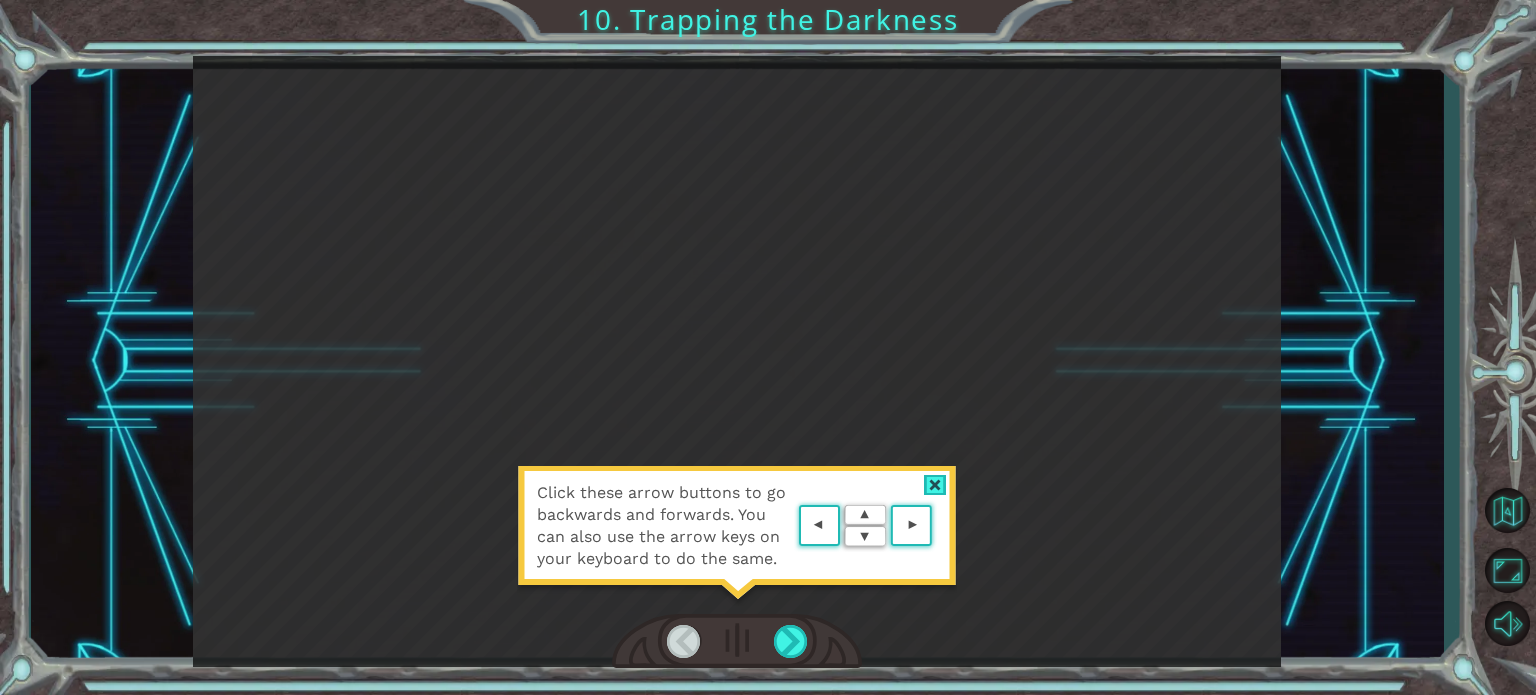 click at bounding box center (937, 526) 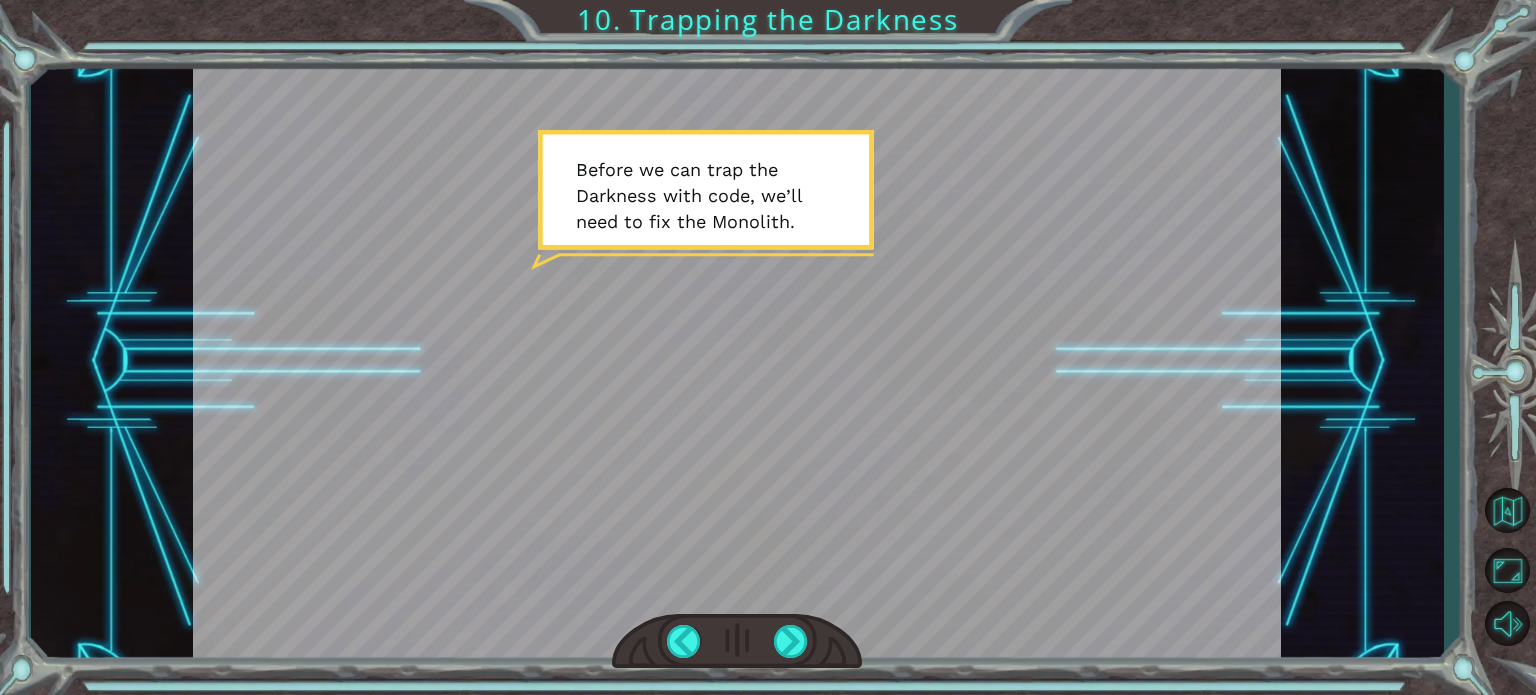 click at bounding box center [737, 362] 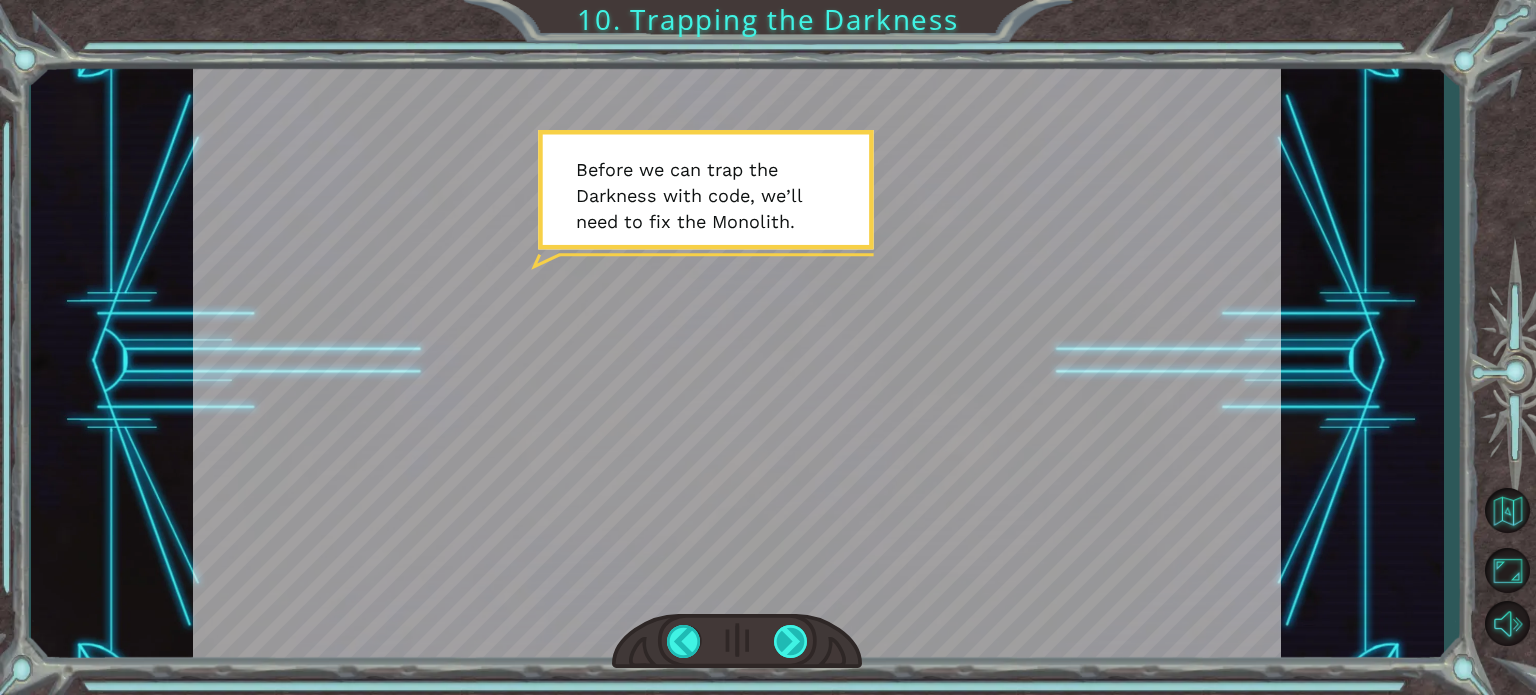 click at bounding box center (791, 641) 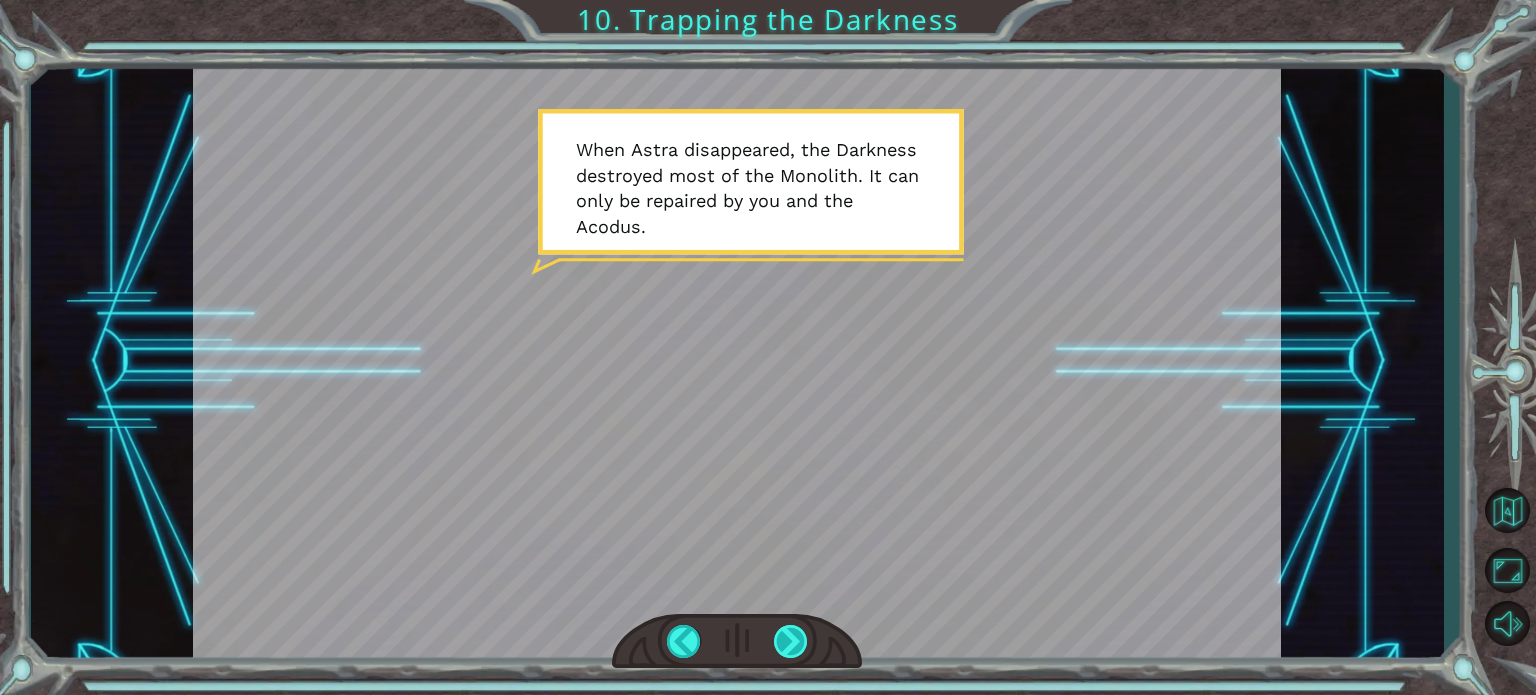 click at bounding box center [791, 641] 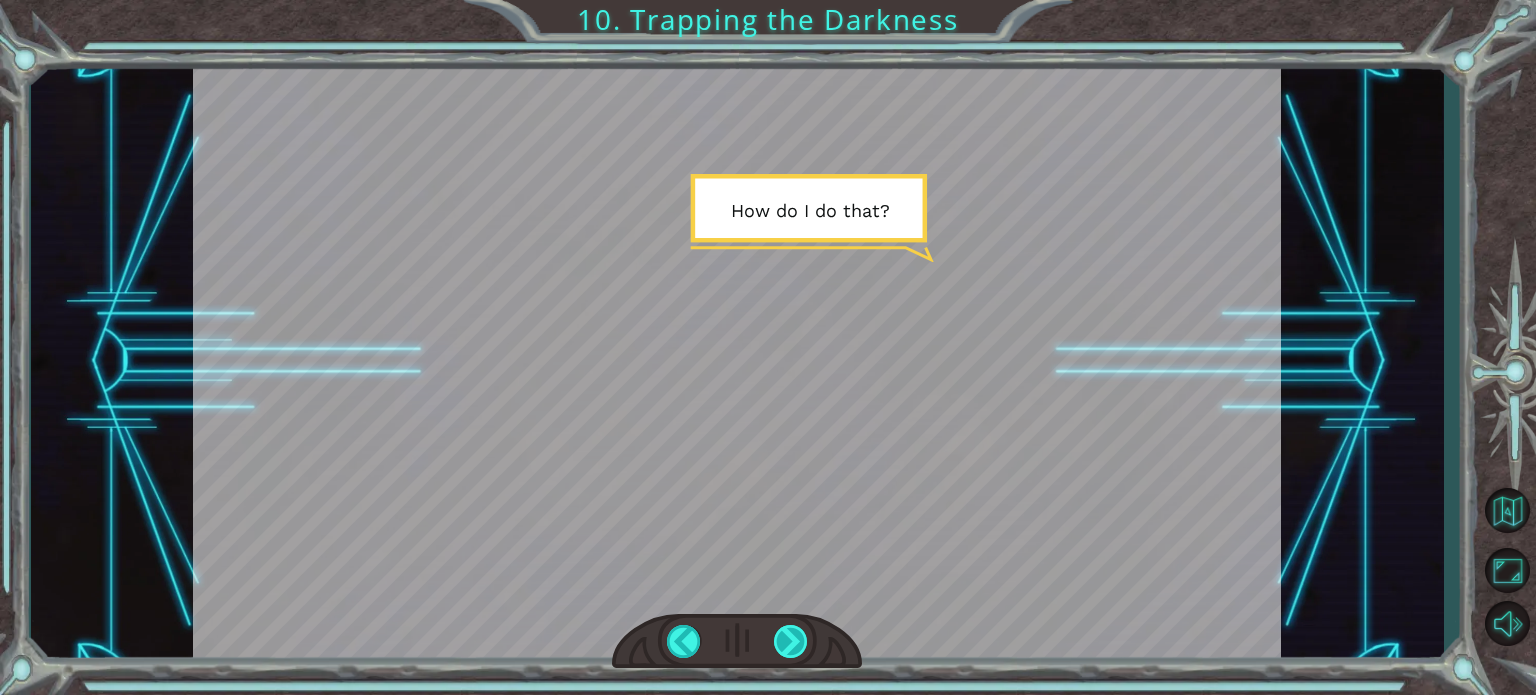 click at bounding box center (791, 641) 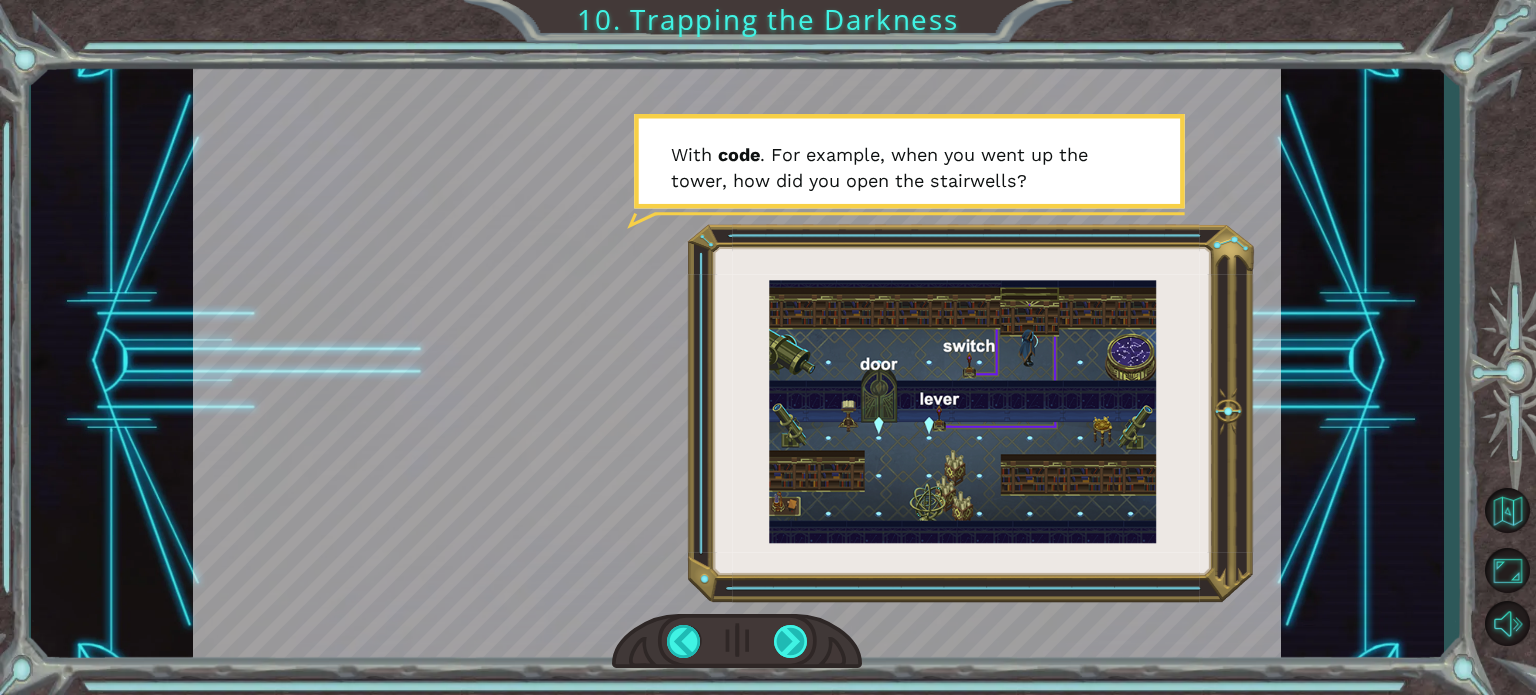 click at bounding box center (791, 641) 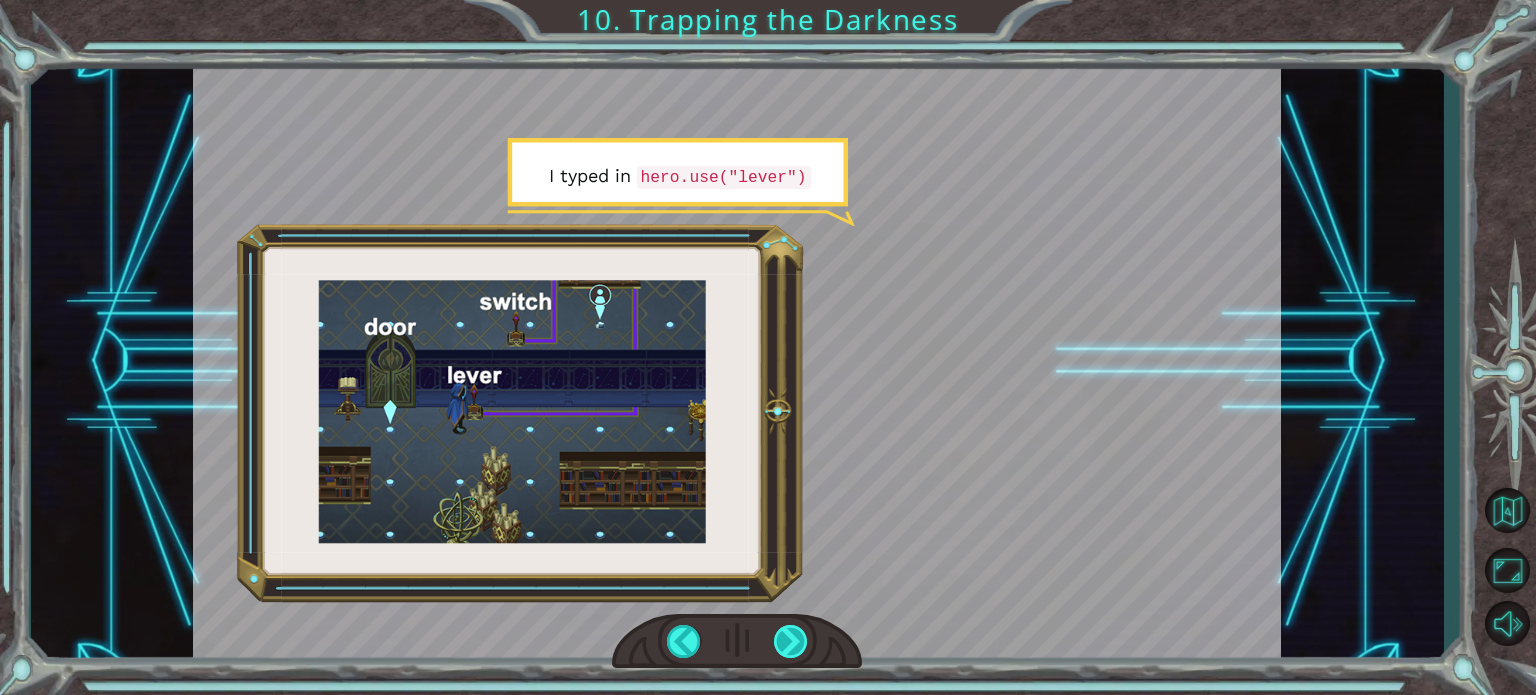click at bounding box center [791, 641] 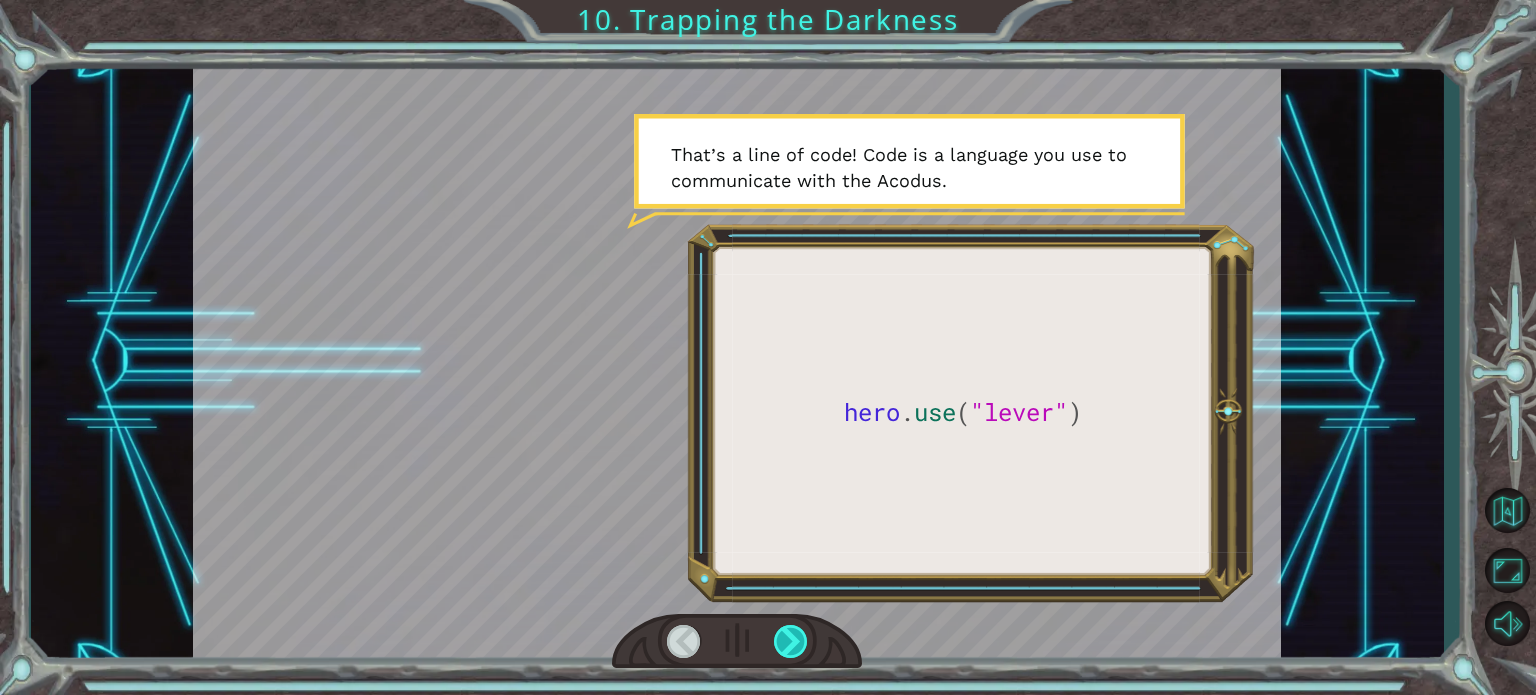 click at bounding box center (791, 641) 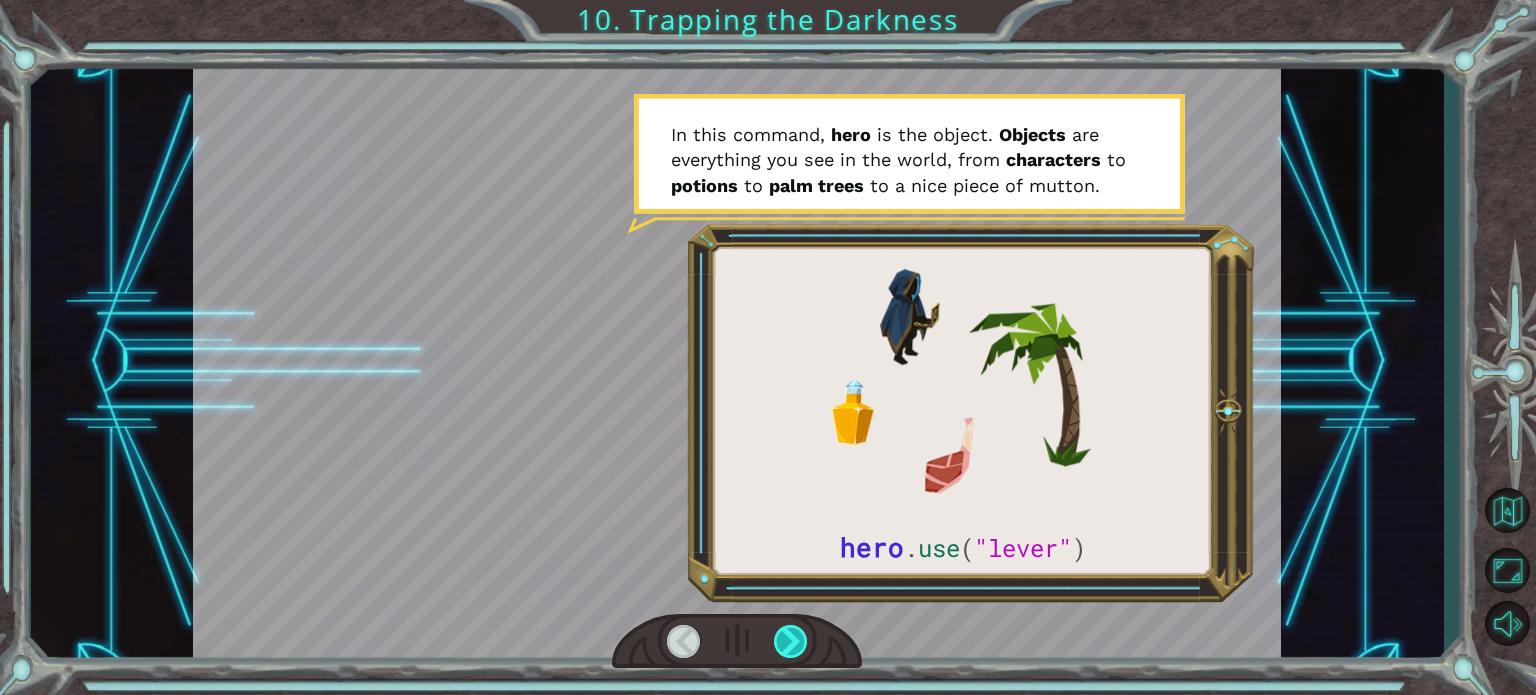 click at bounding box center (791, 641) 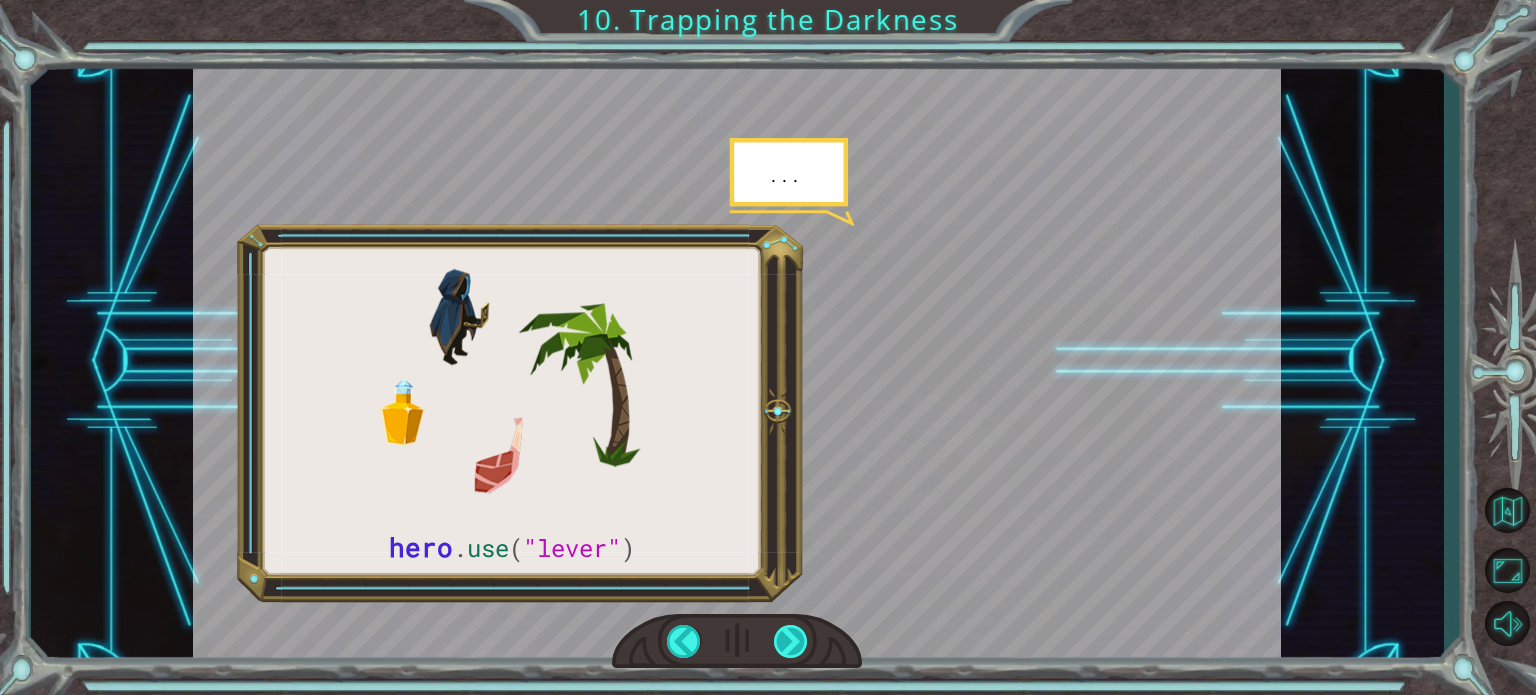 click at bounding box center (791, 641) 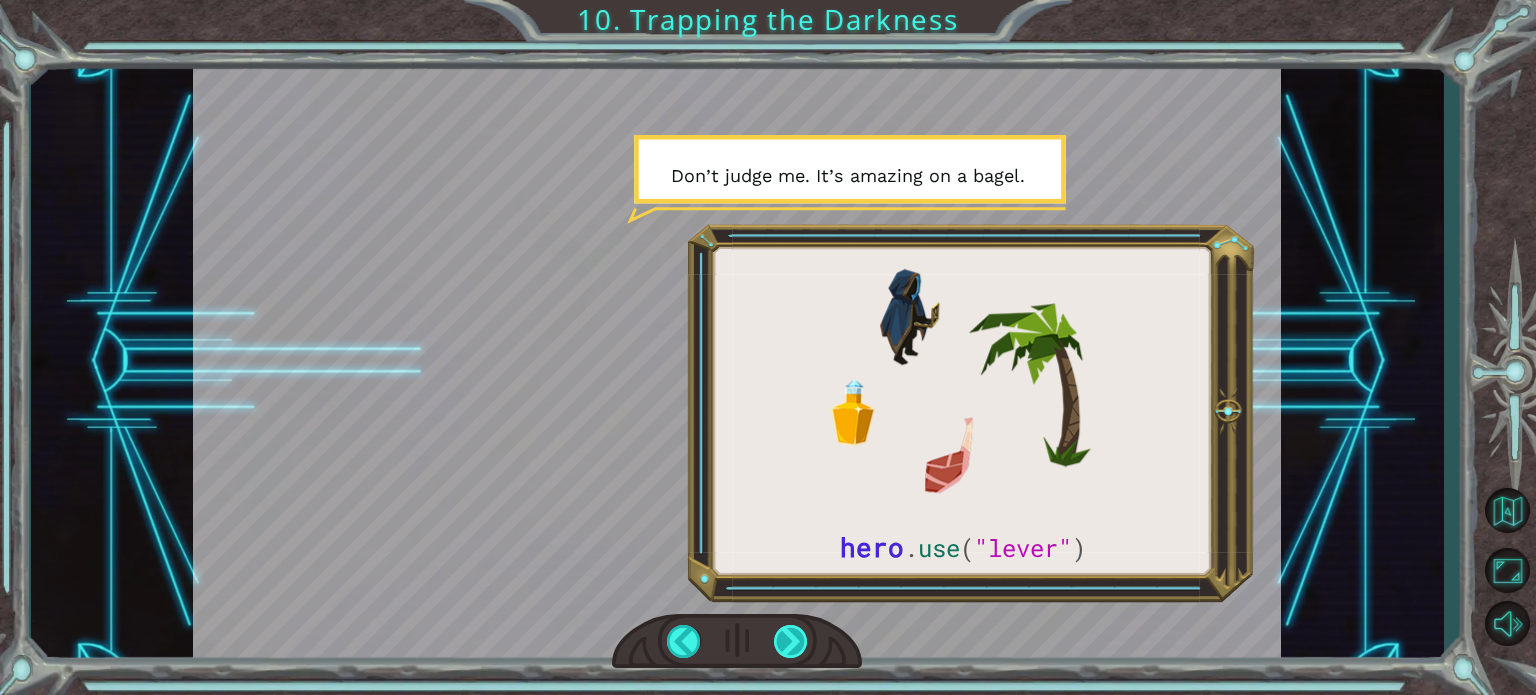 click at bounding box center [791, 641] 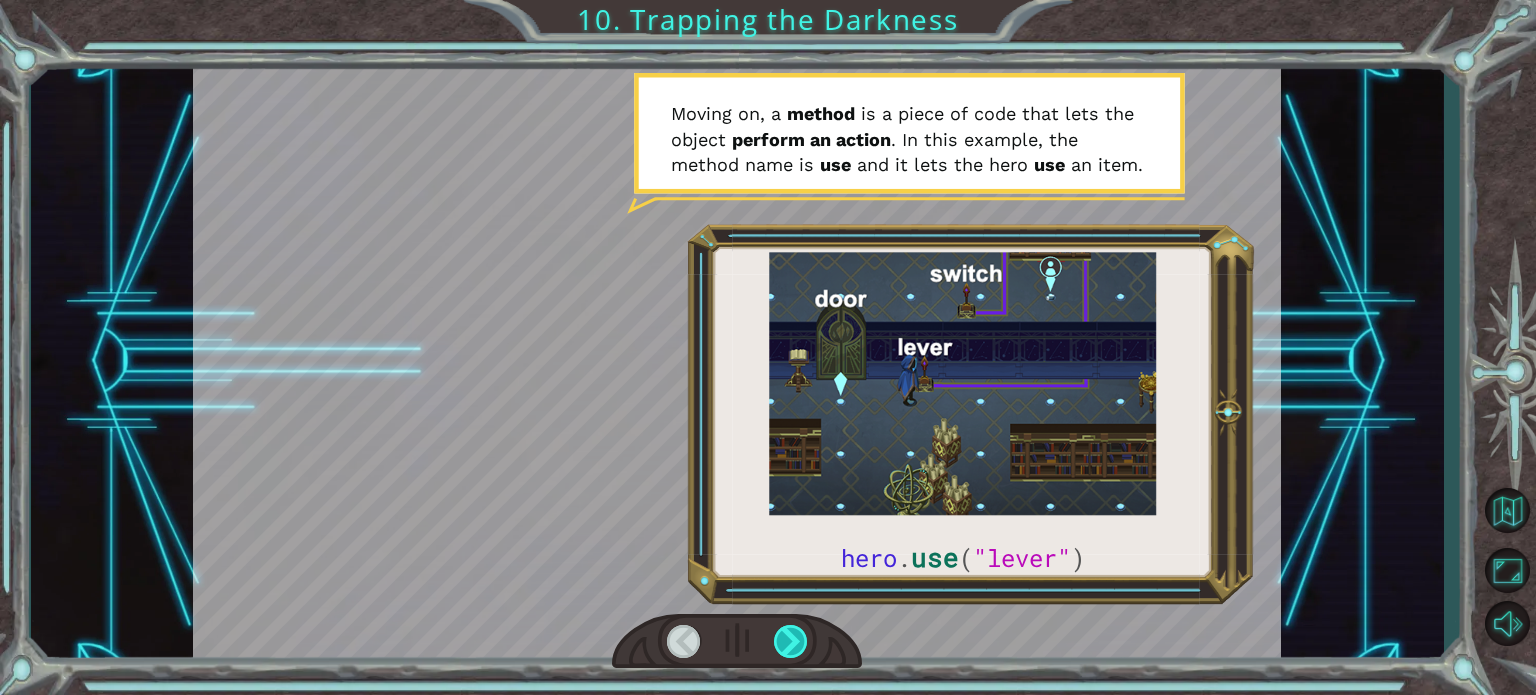 click at bounding box center (791, 641) 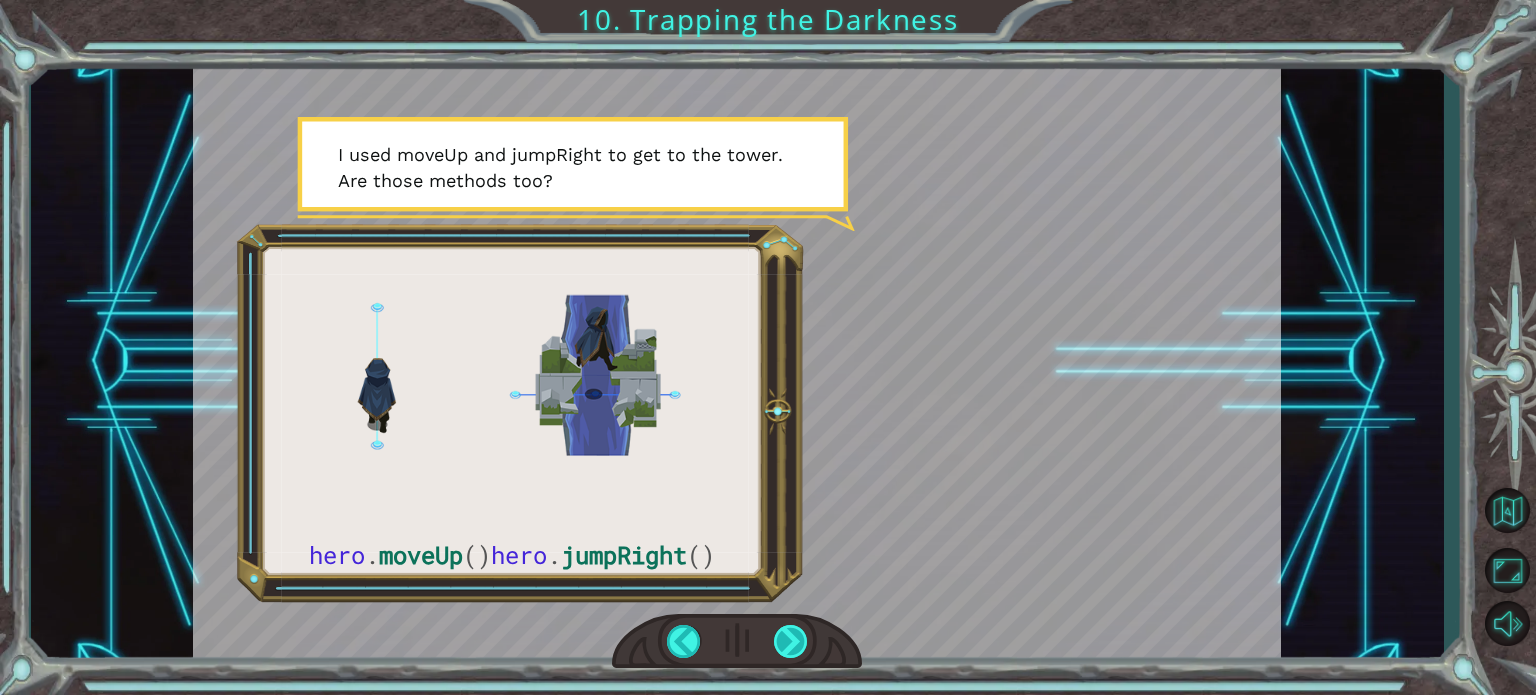click at bounding box center (791, 641) 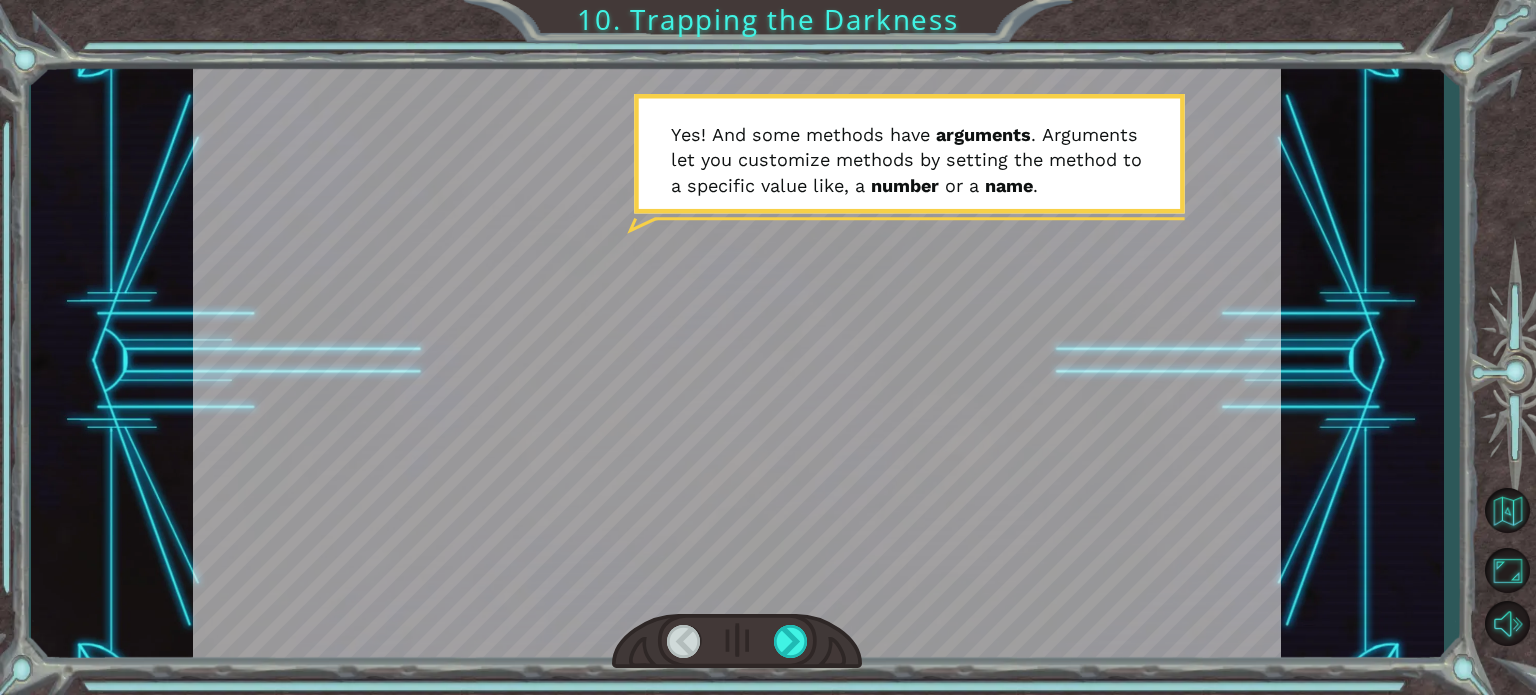 click at bounding box center (737, 641) 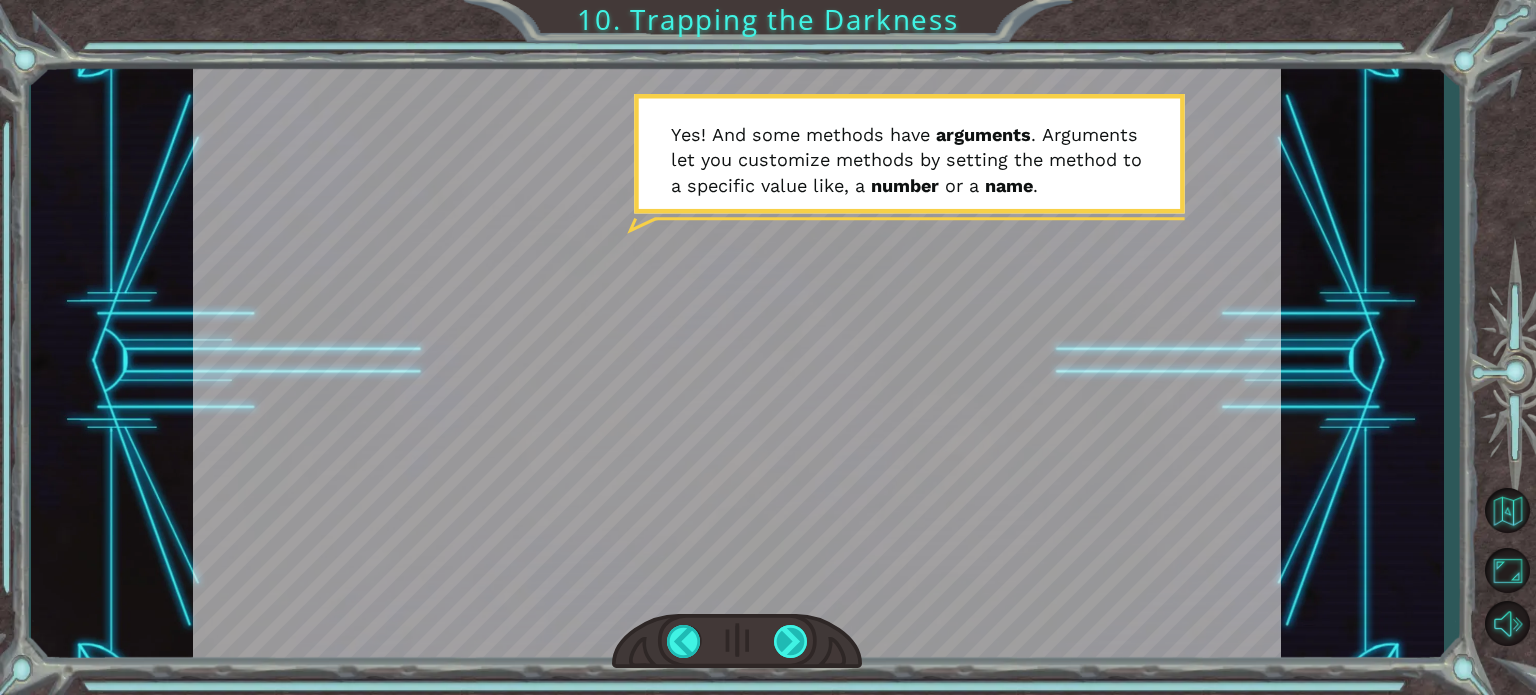 click at bounding box center [791, 641] 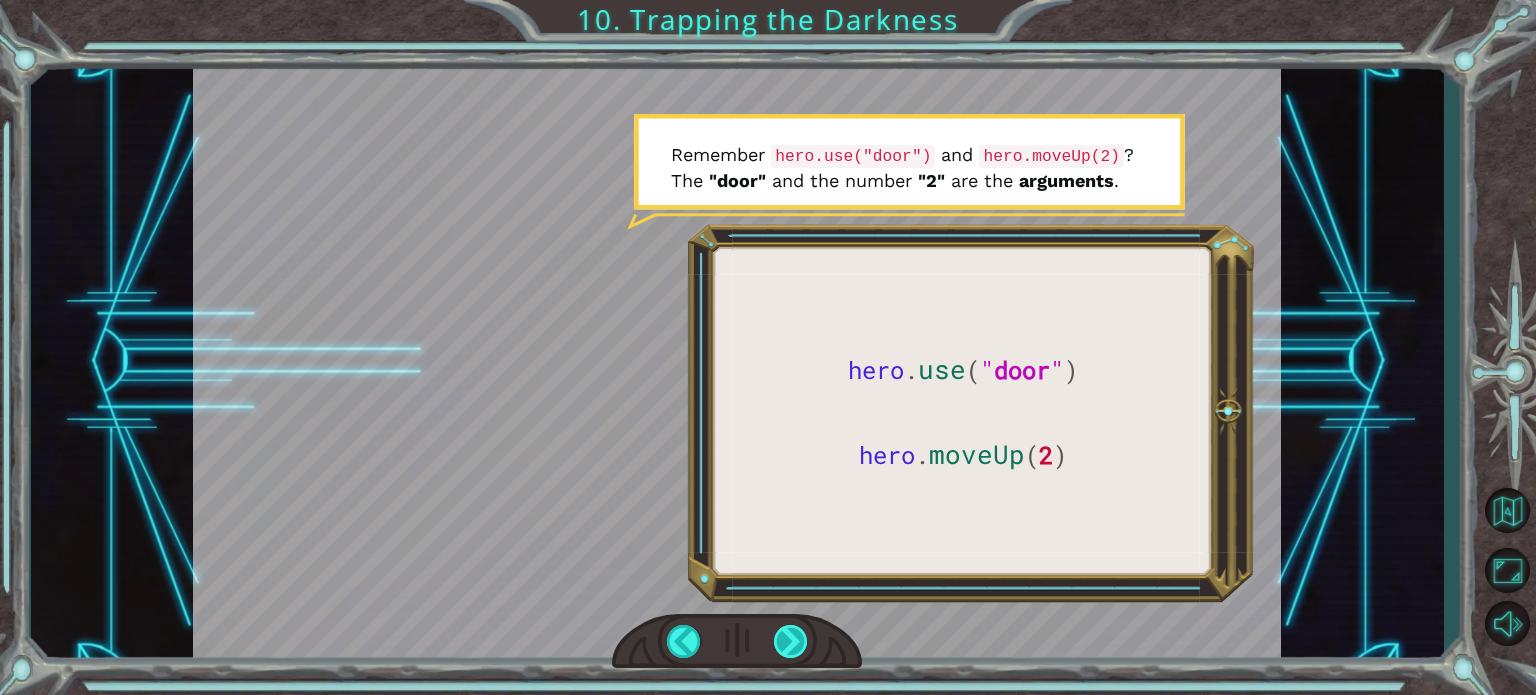click at bounding box center (791, 641) 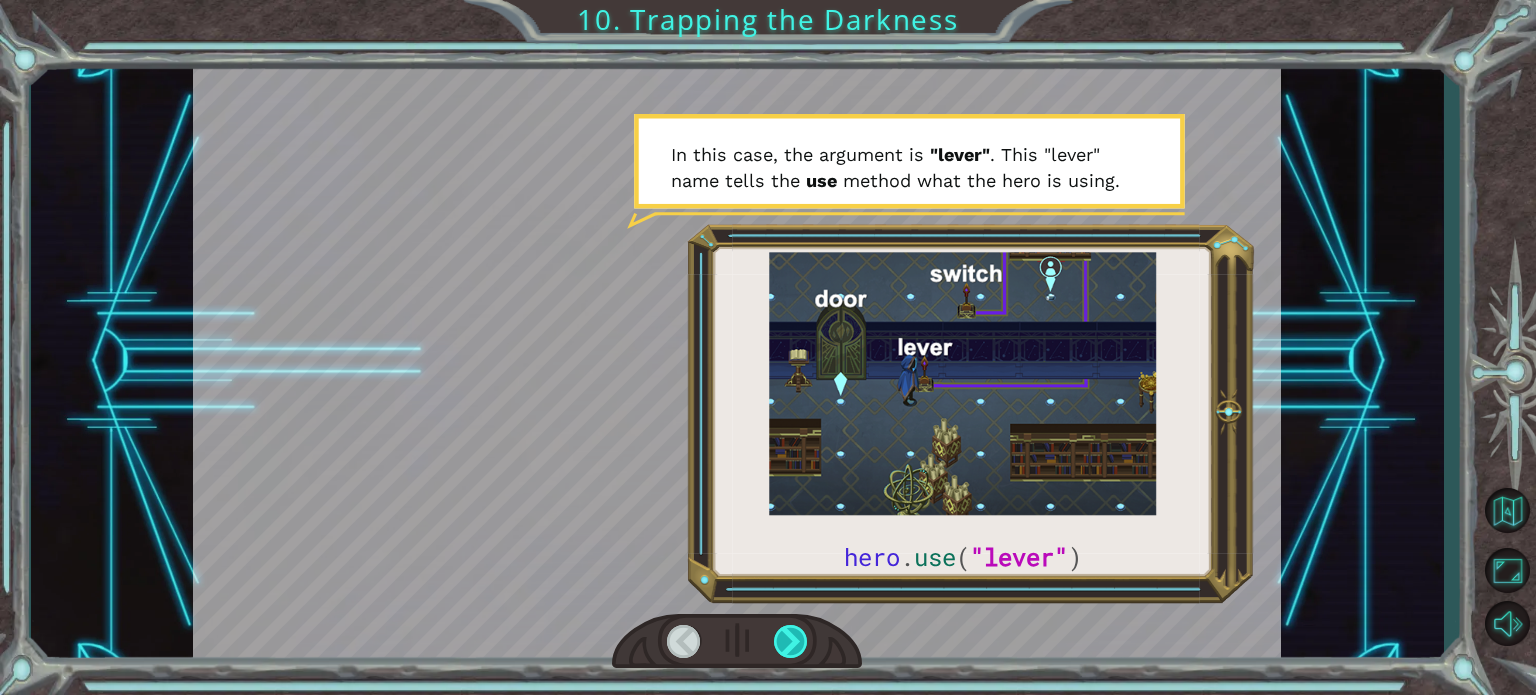 click at bounding box center (791, 641) 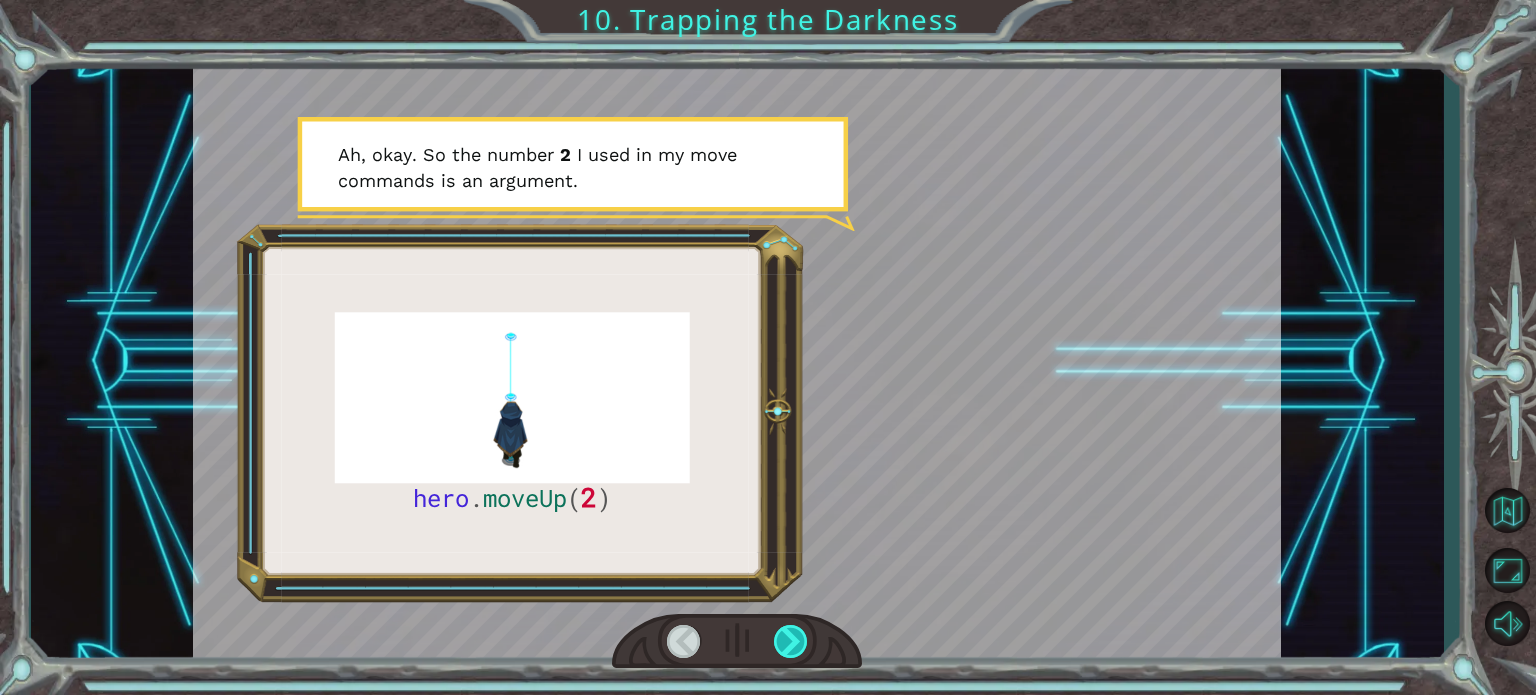 click at bounding box center (791, 641) 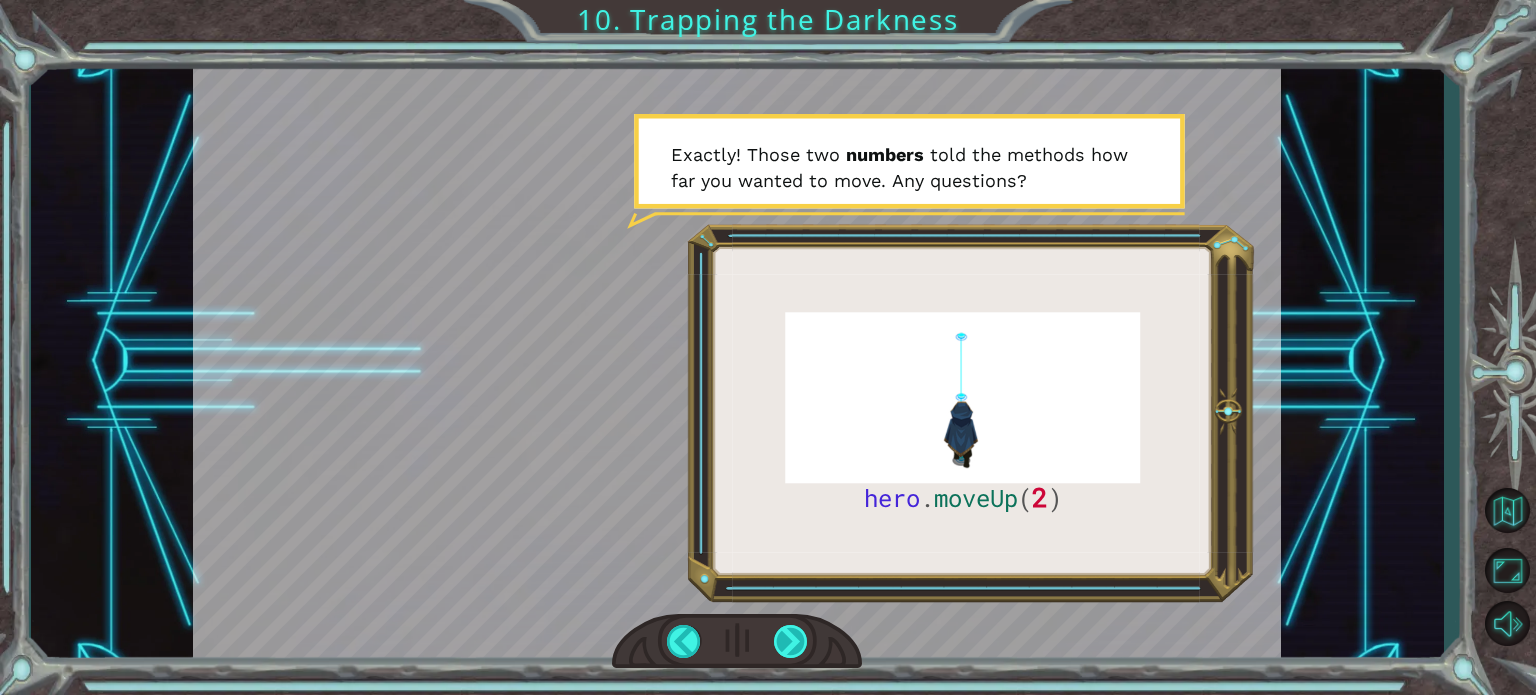 click at bounding box center [791, 641] 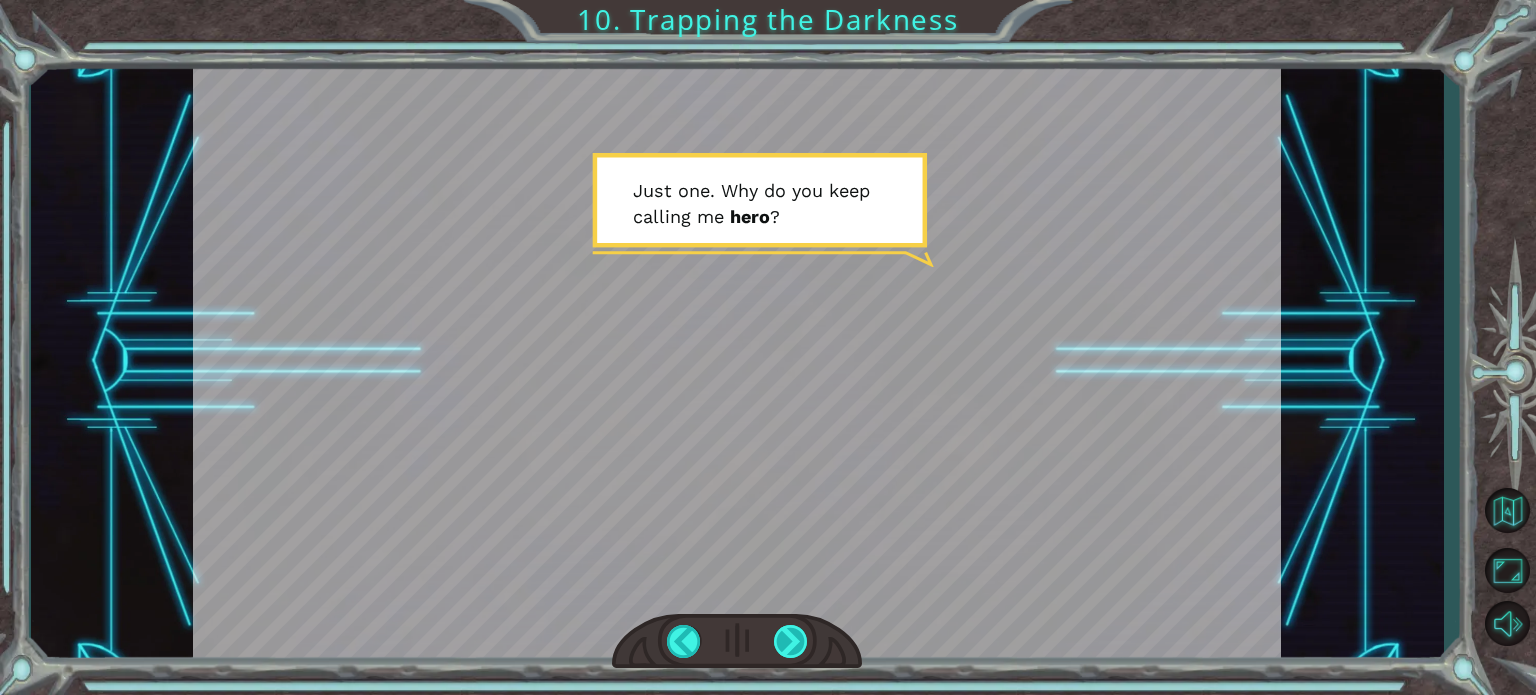click at bounding box center [791, 641] 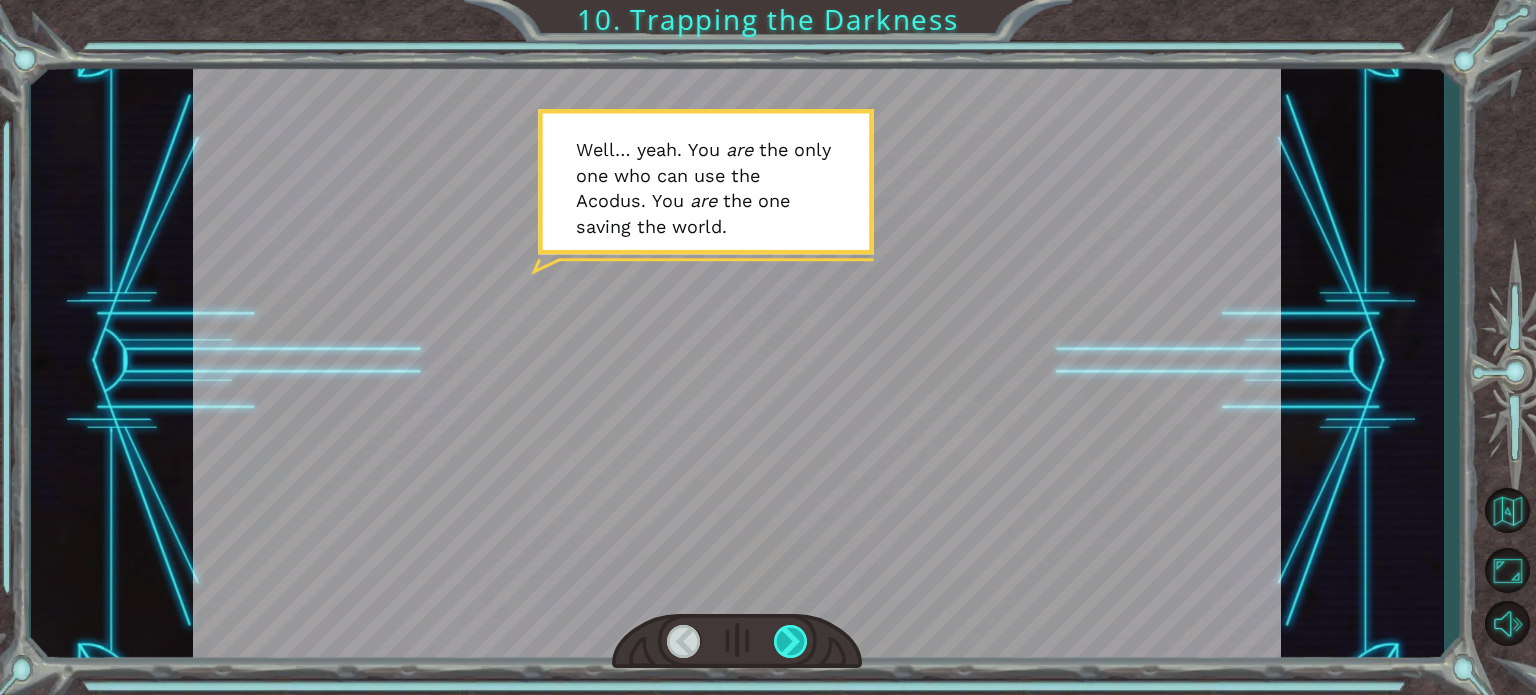 click at bounding box center [791, 641] 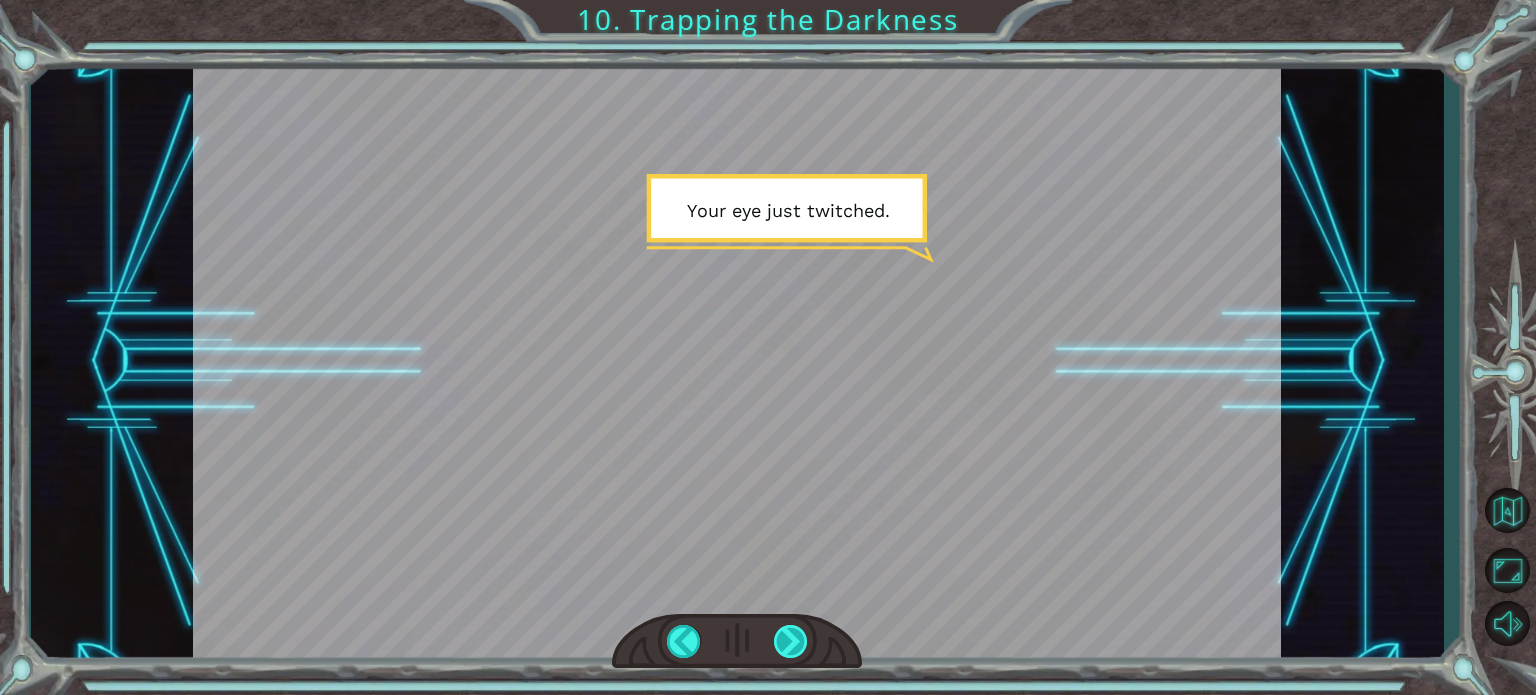 click at bounding box center (791, 641) 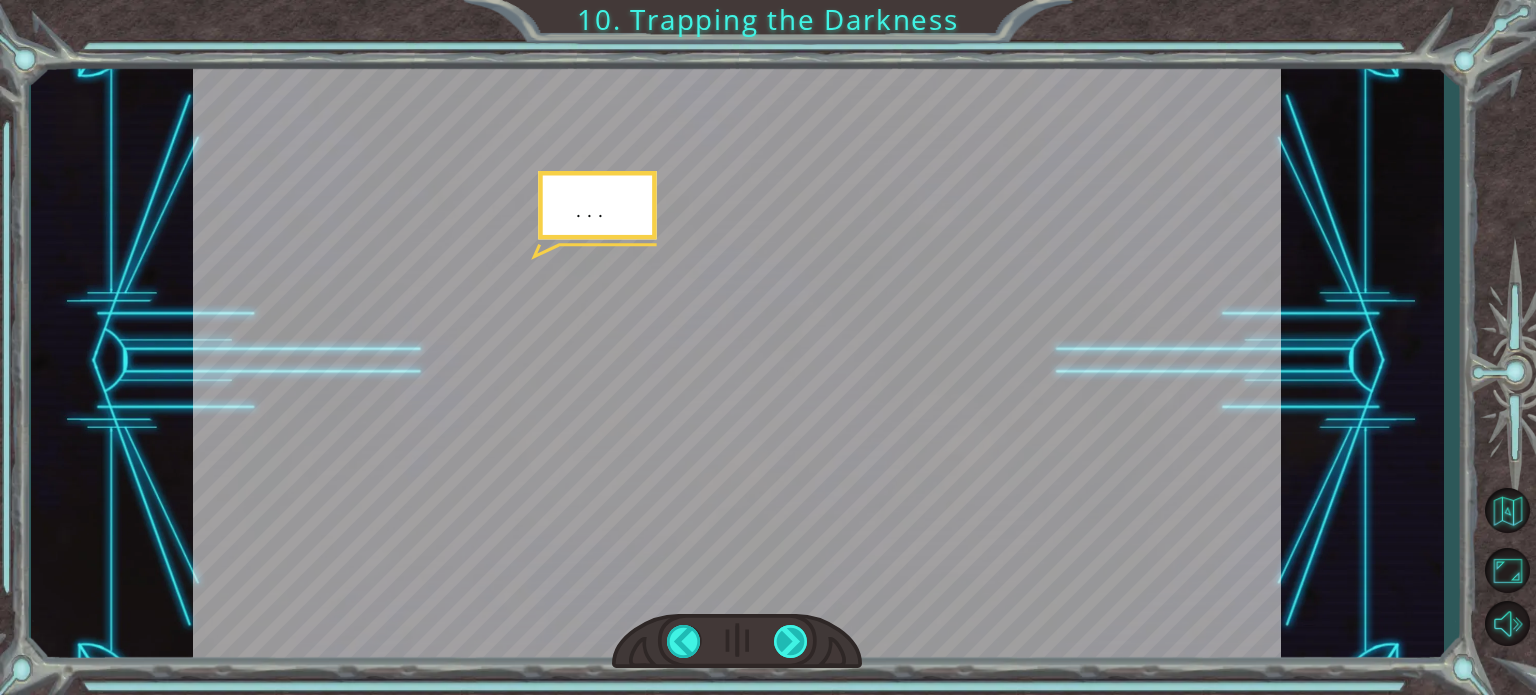 click at bounding box center (791, 641) 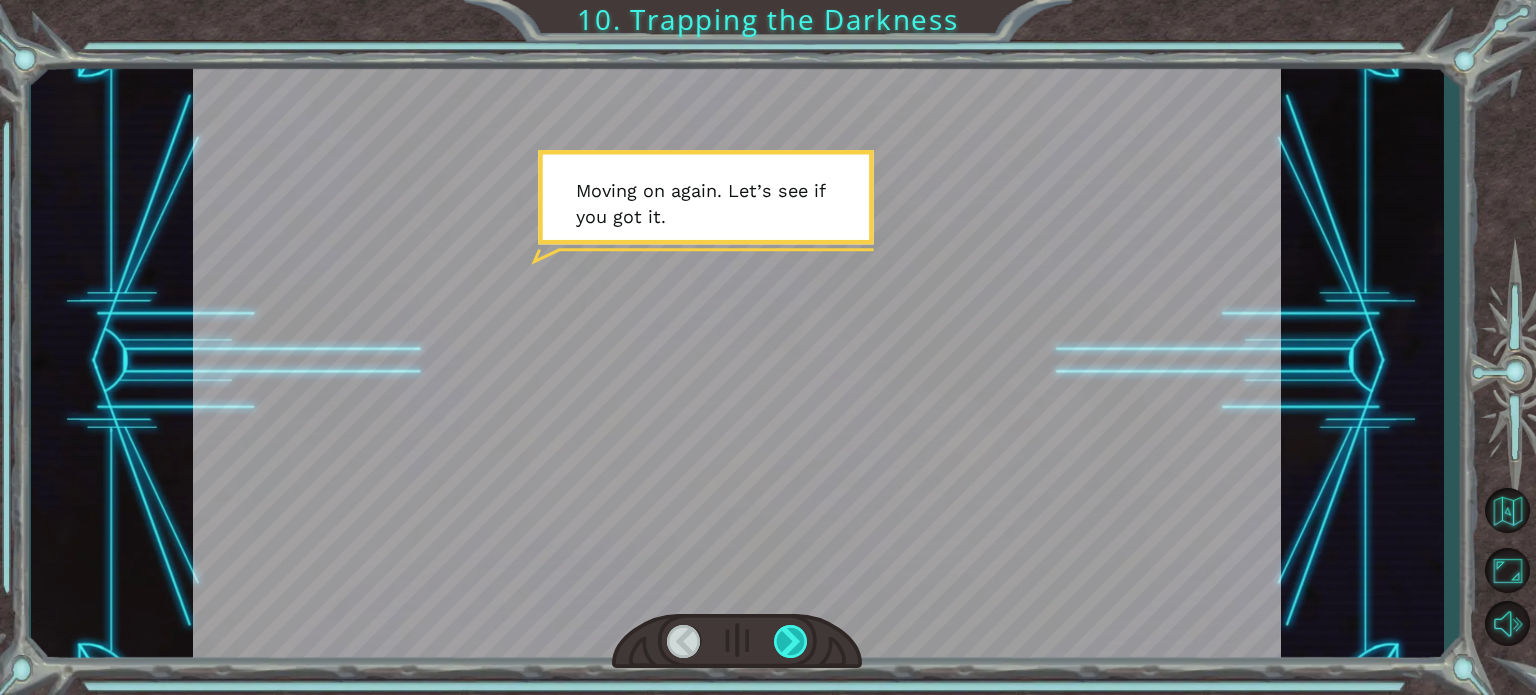 click at bounding box center (791, 641) 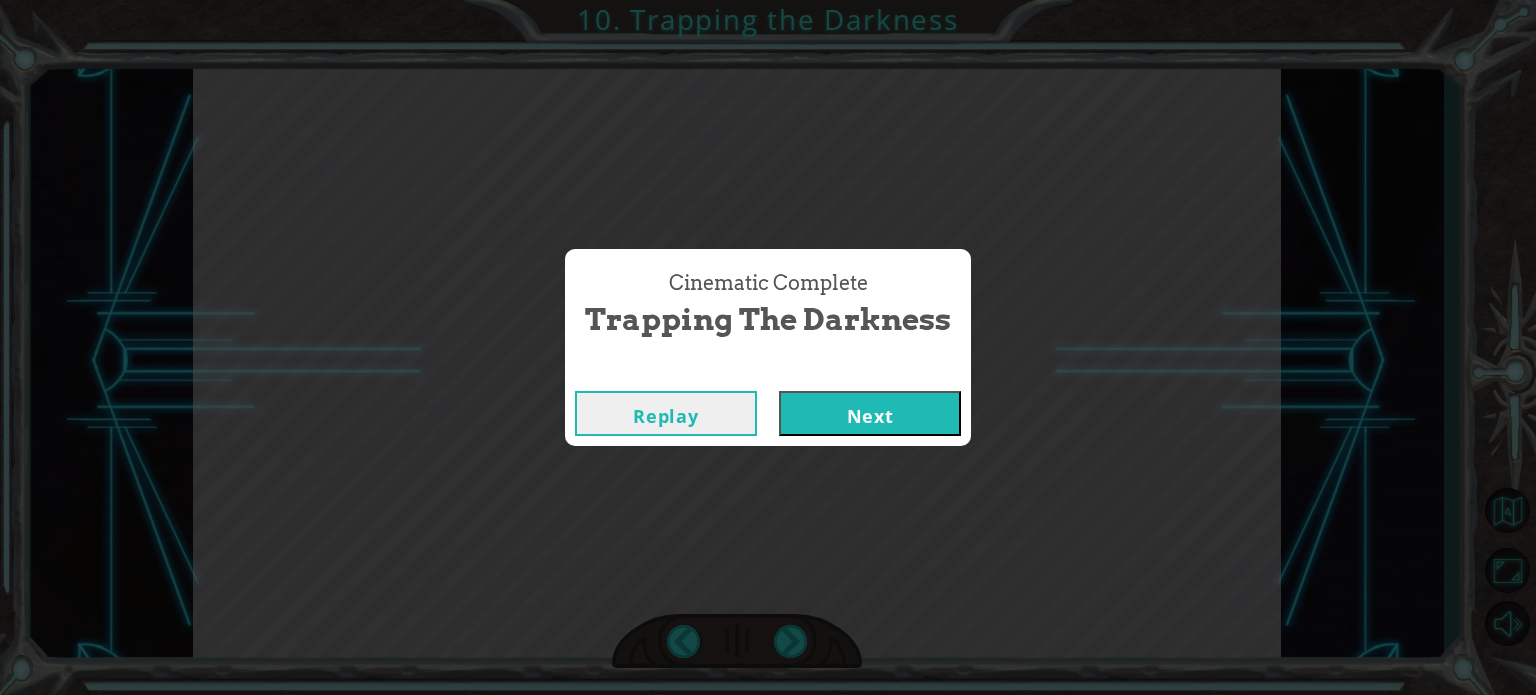 click on "Next" at bounding box center [870, 413] 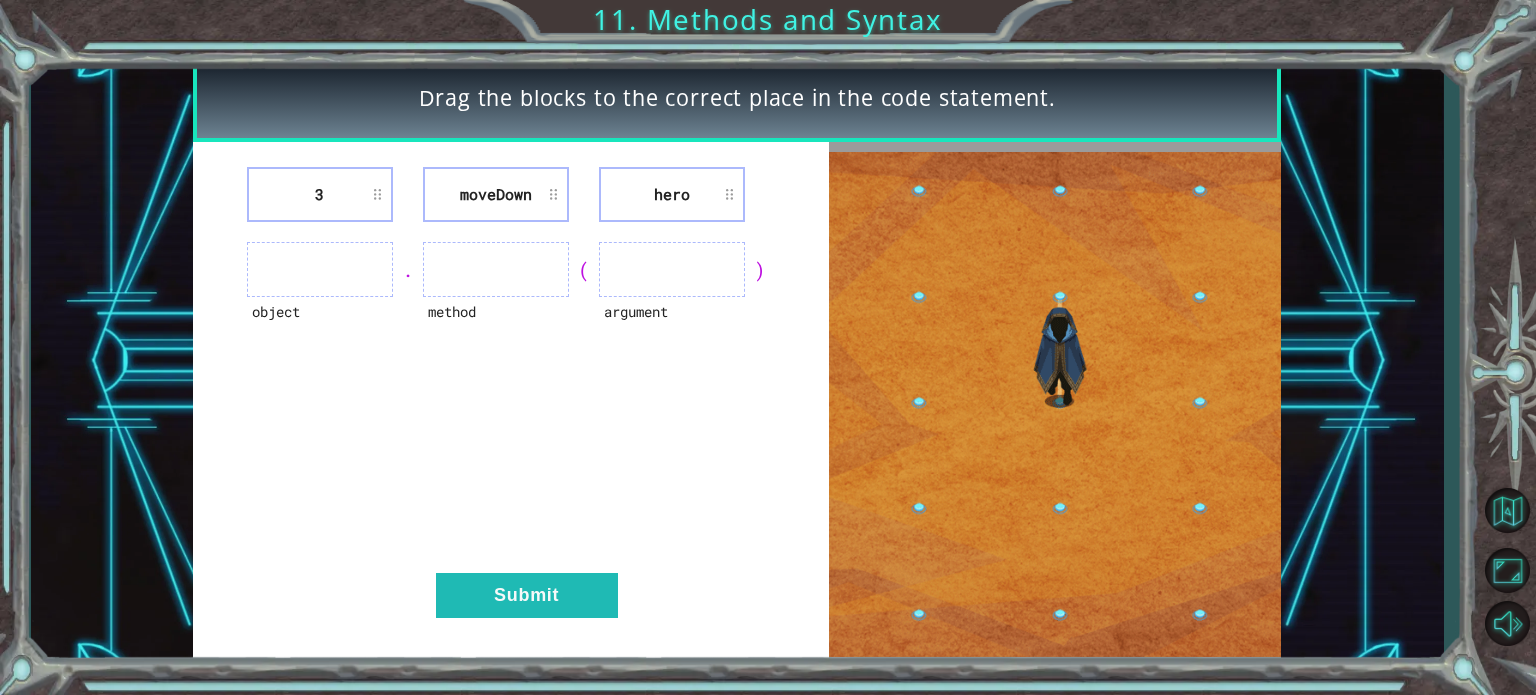 click at bounding box center (1055, 404) 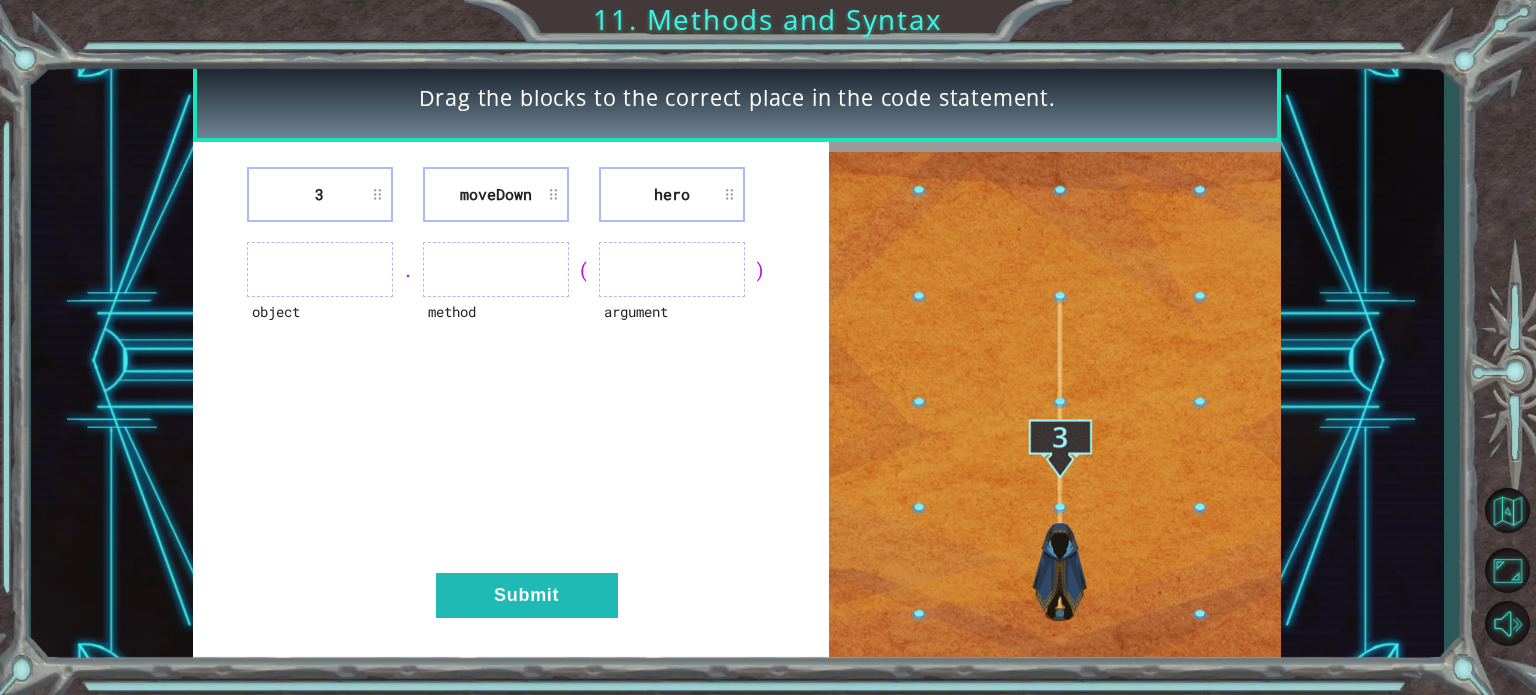 click at bounding box center (1055, 404) 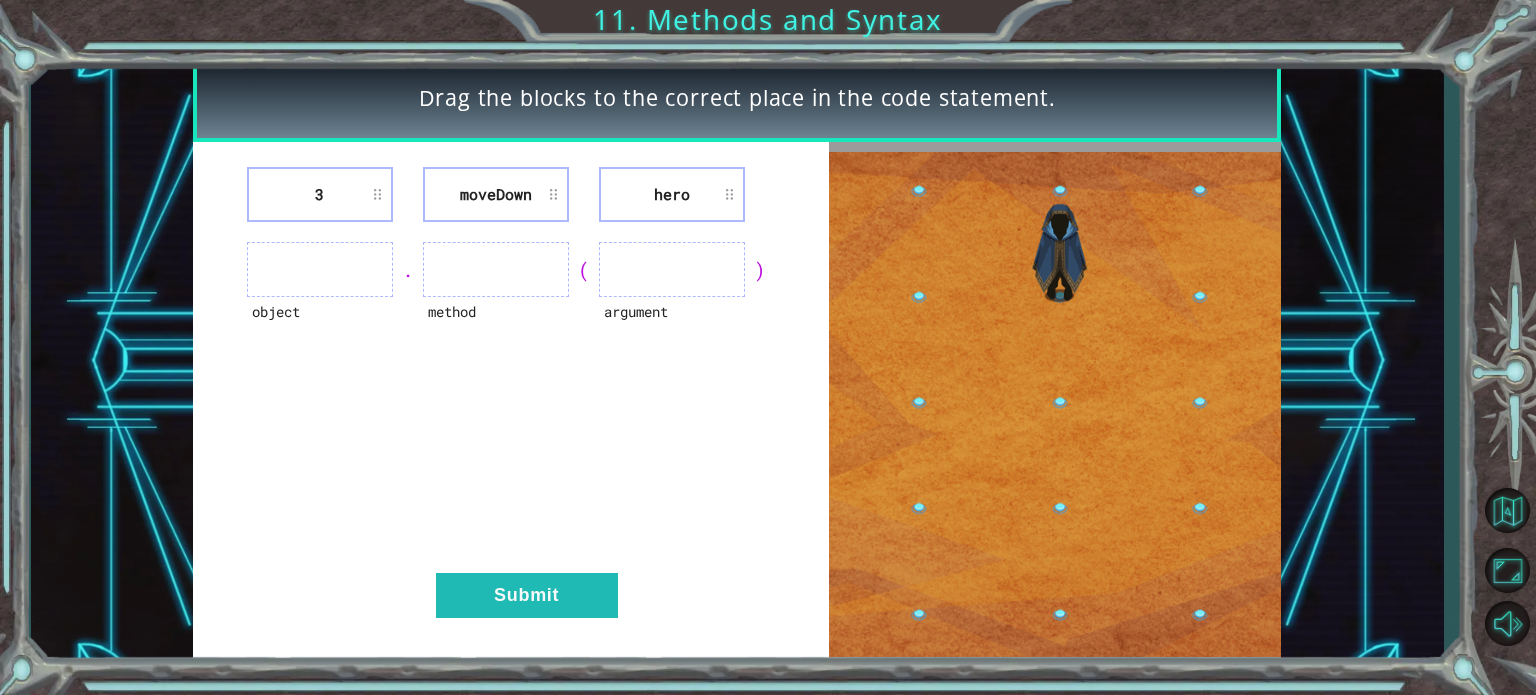click at bounding box center (1055, 404) 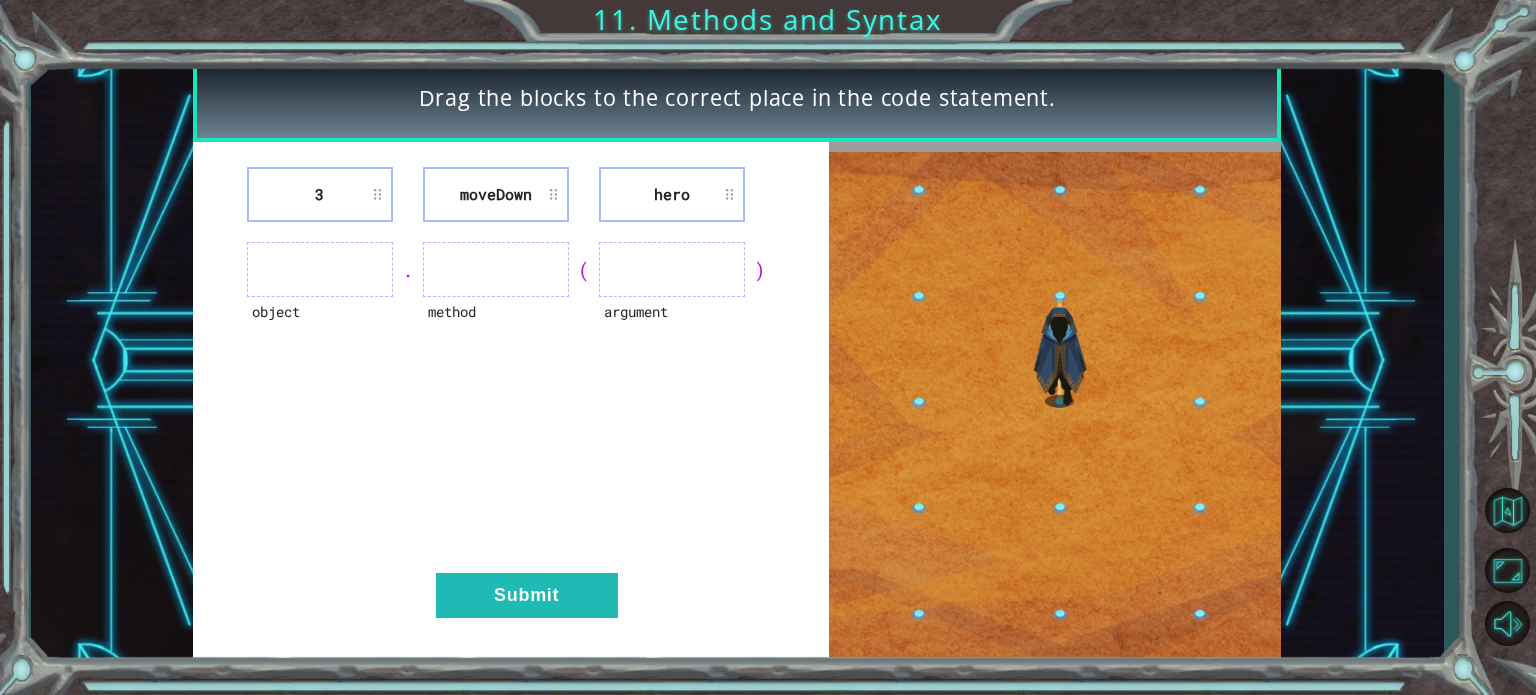 click at bounding box center [1055, 404] 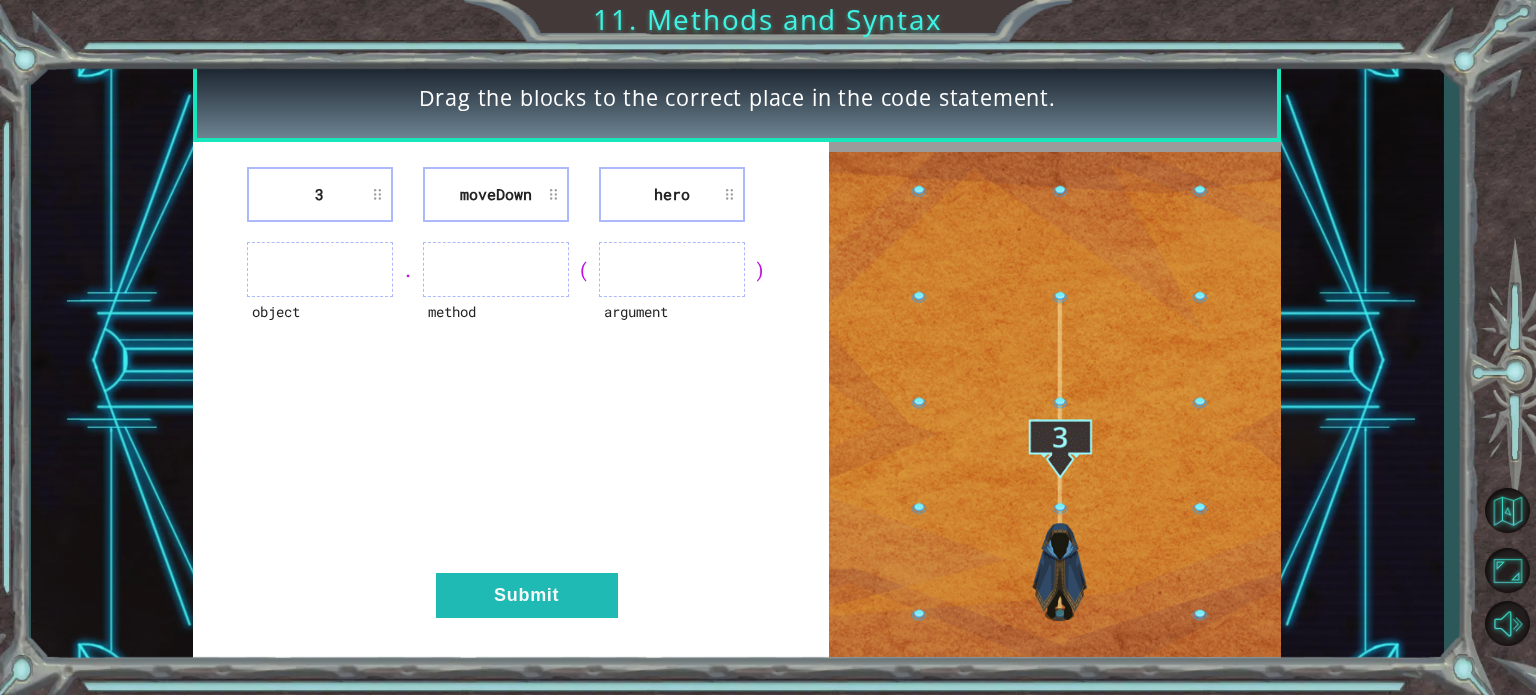 click at bounding box center (1055, 404) 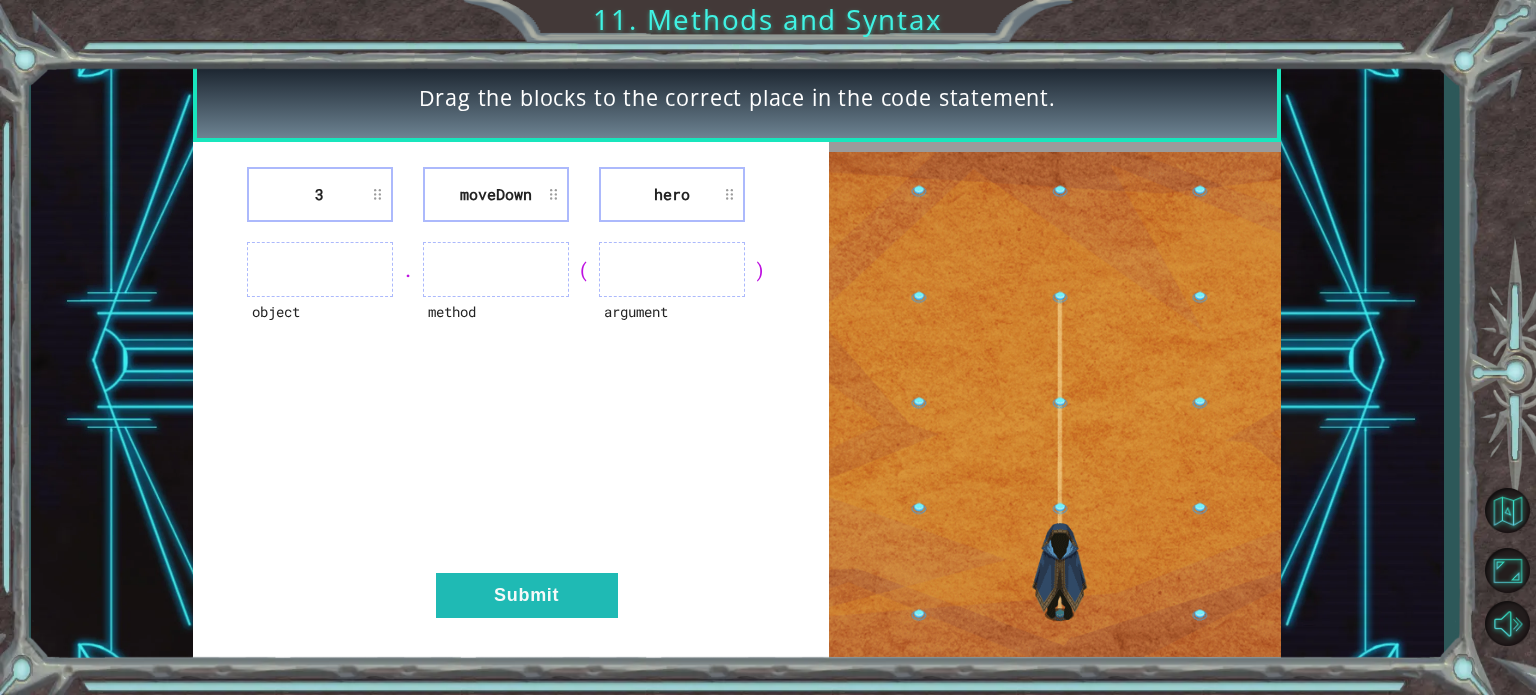 click on "3" at bounding box center (320, 194) 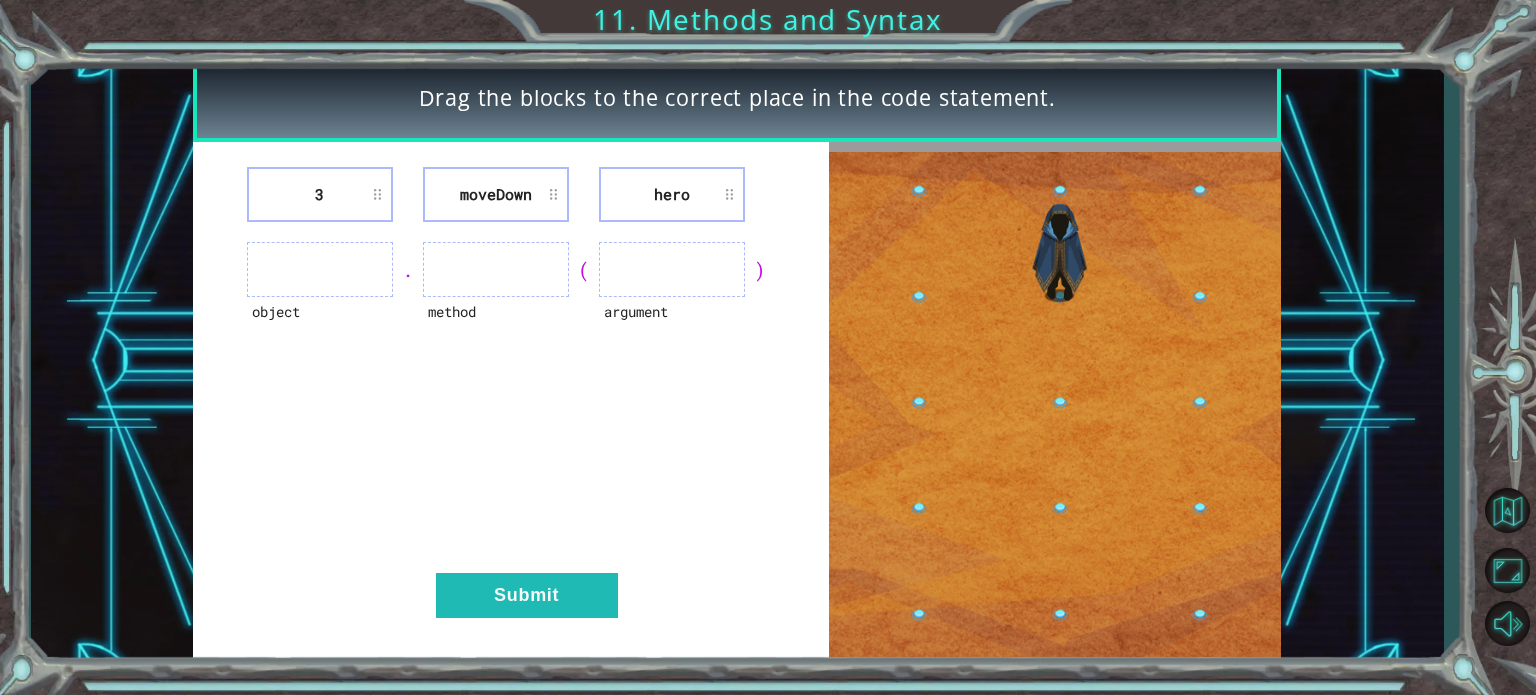 click on "3" at bounding box center [320, 194] 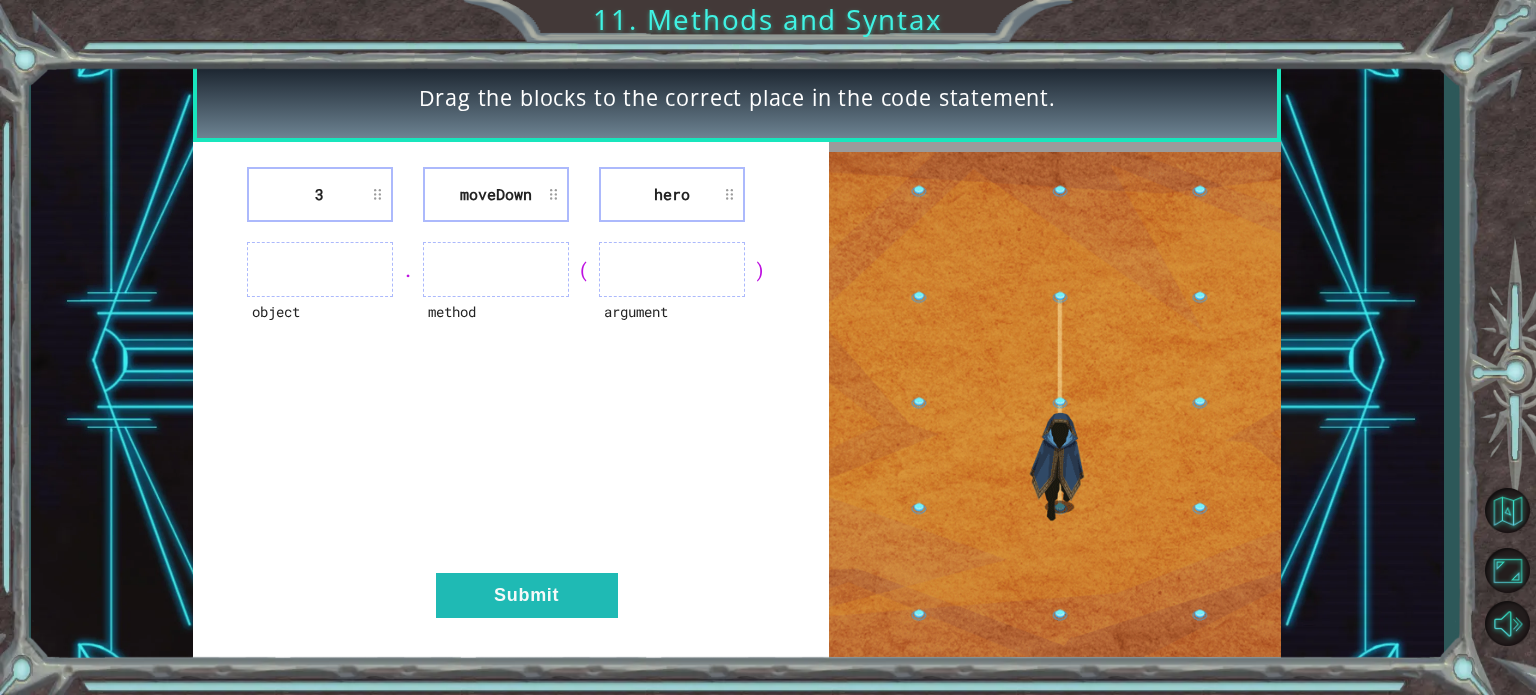 click on "3" at bounding box center (320, 194) 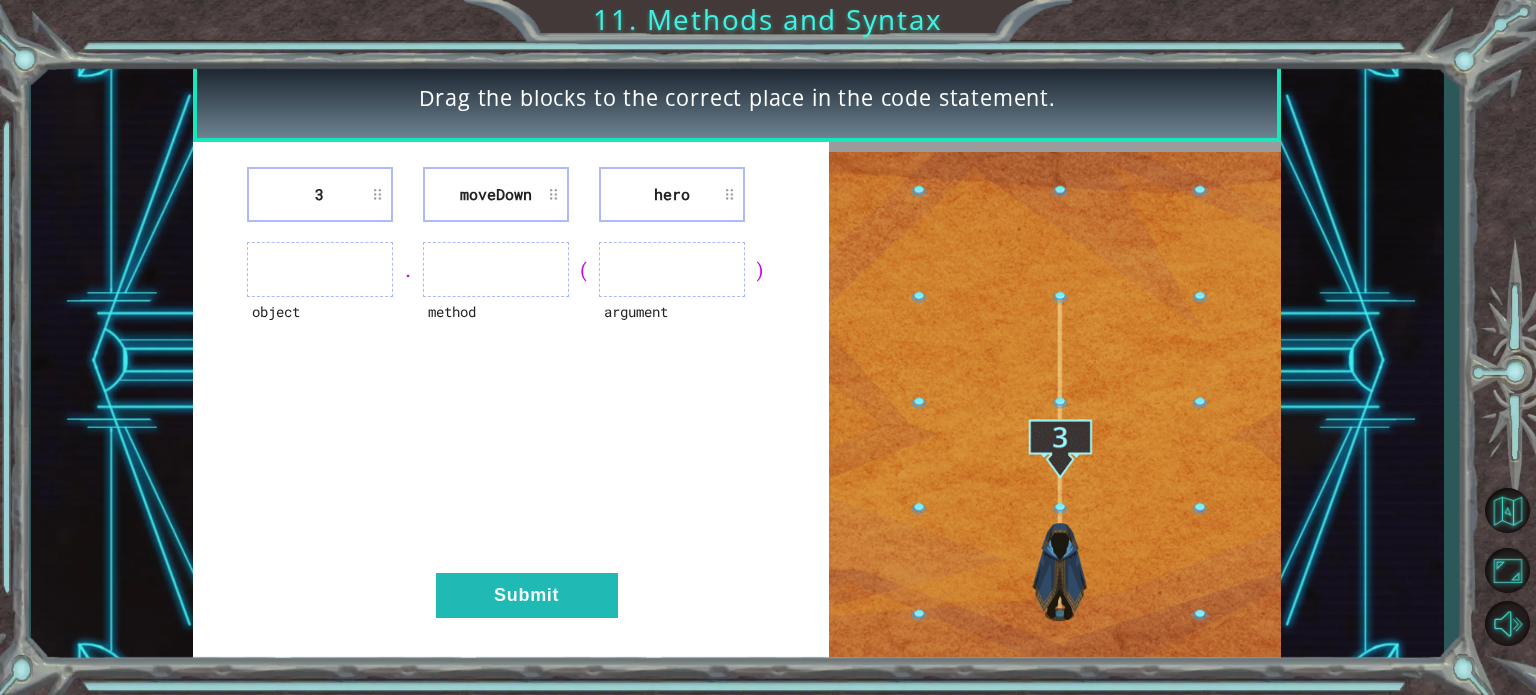 click on "3" at bounding box center (320, 194) 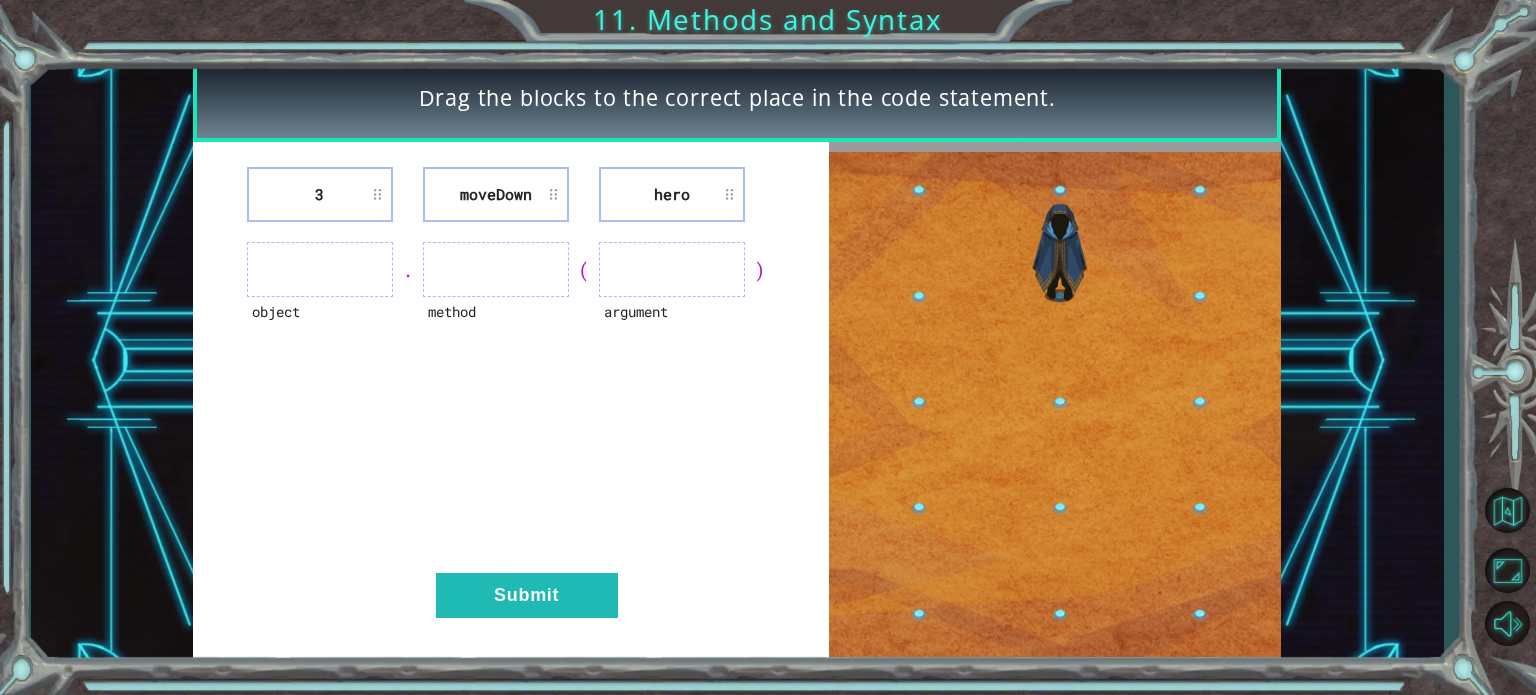 click on "3" at bounding box center [320, 194] 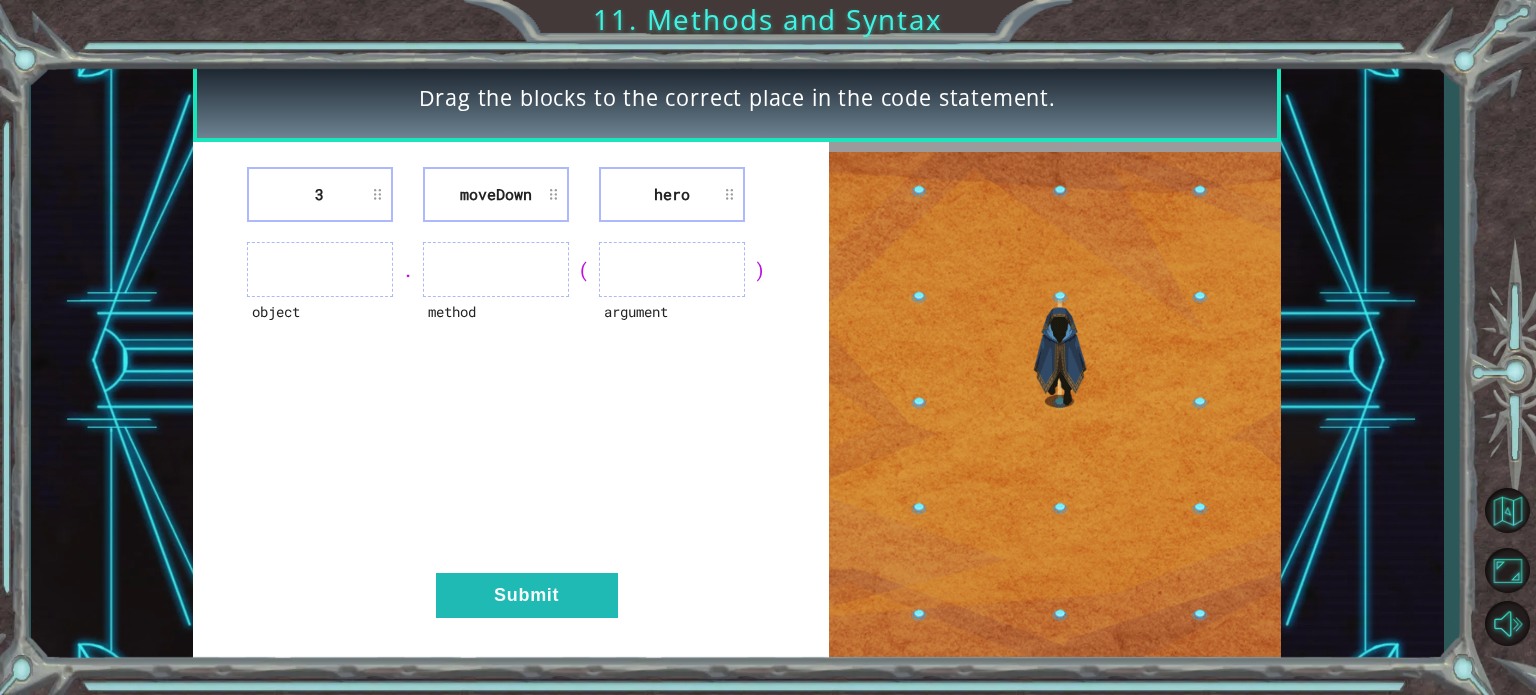 click on "3" at bounding box center [320, 194] 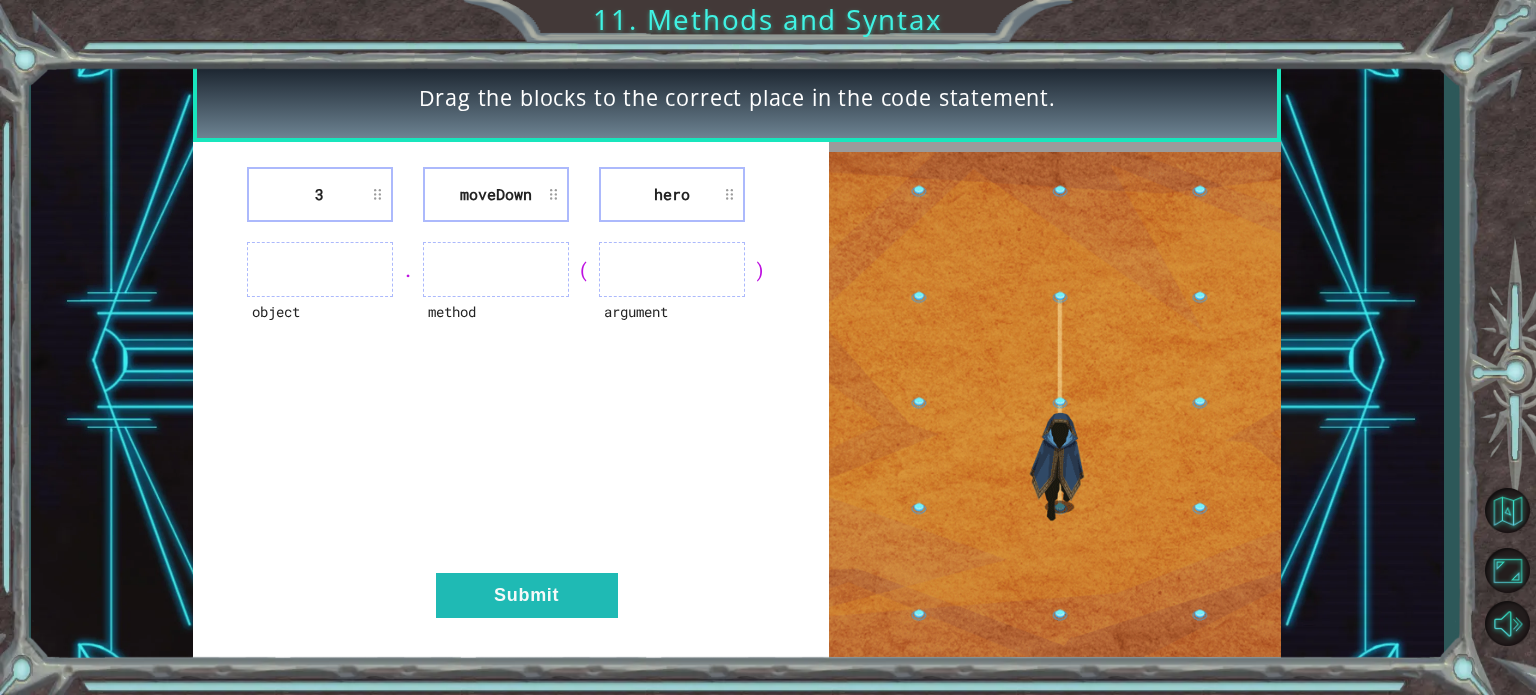 click on "3" at bounding box center (320, 194) 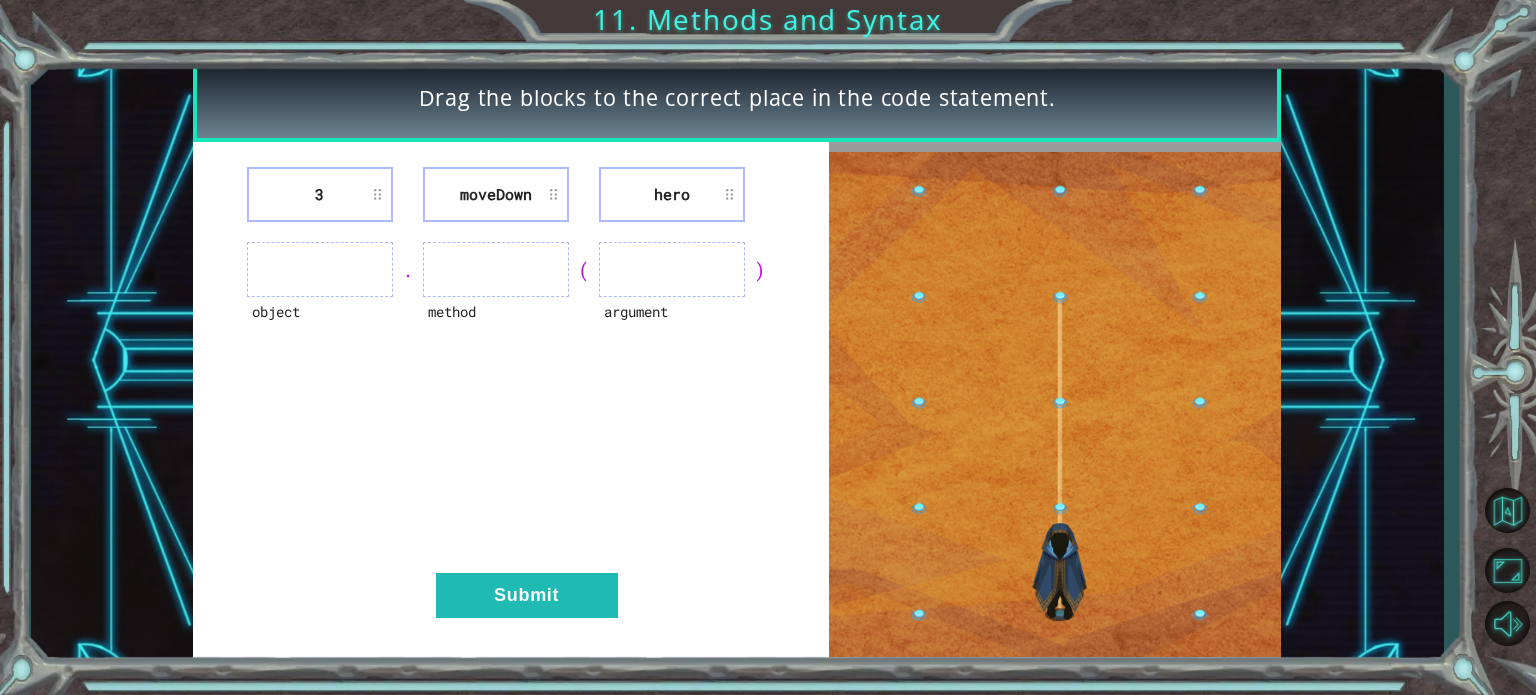 type 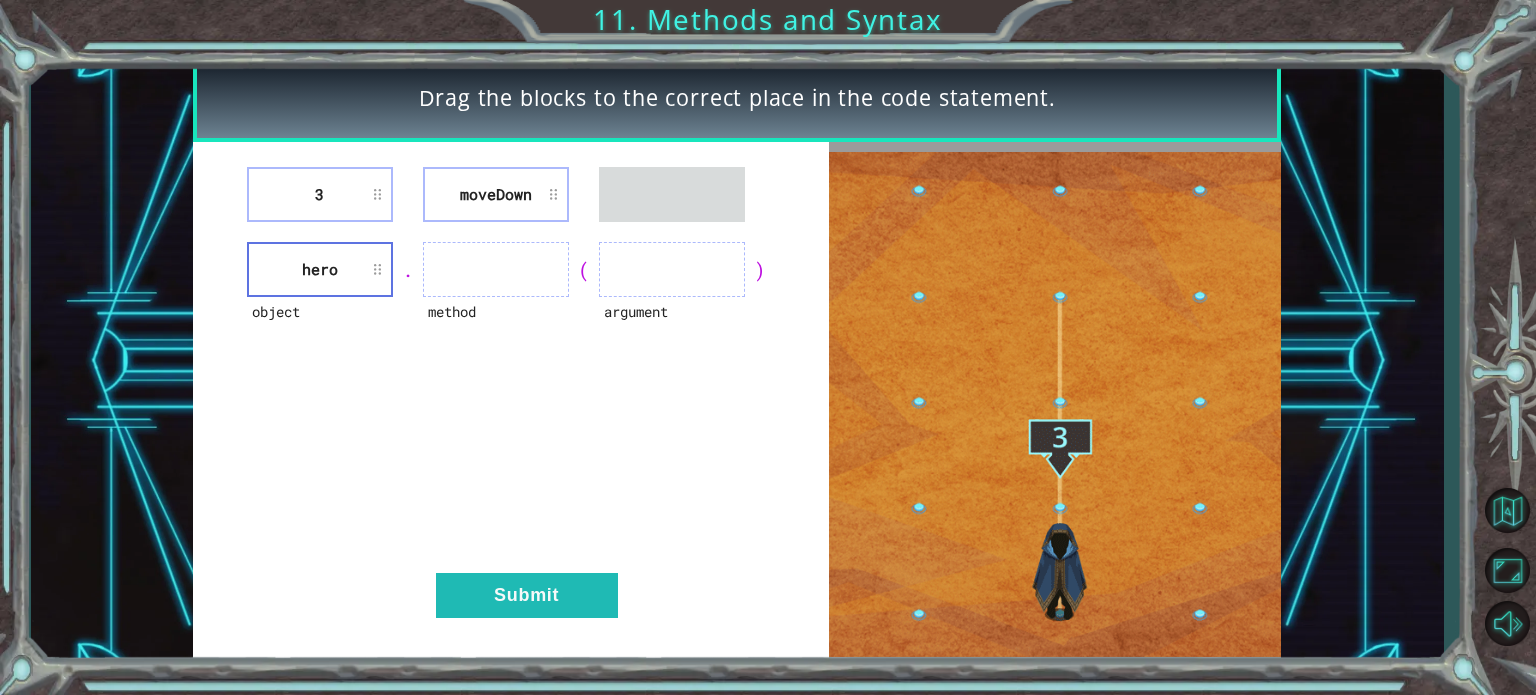type 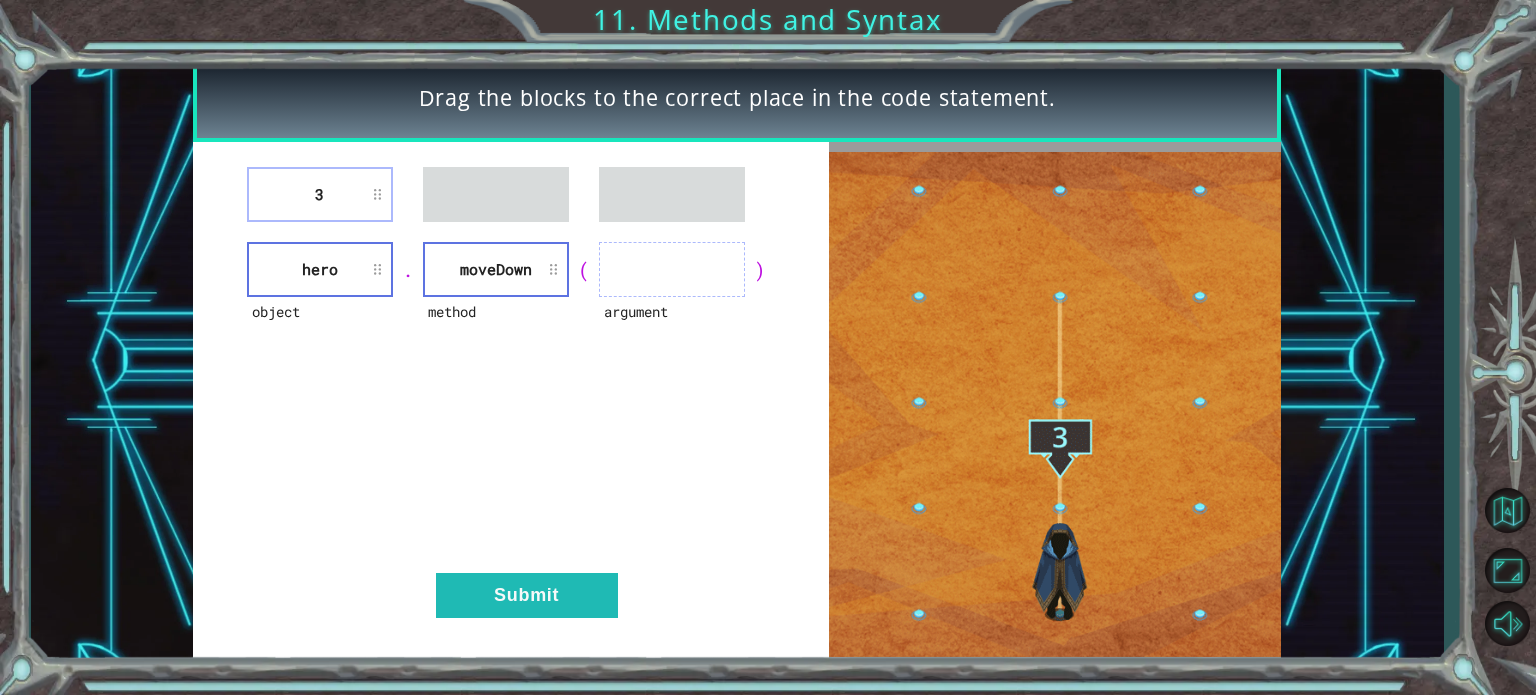 type 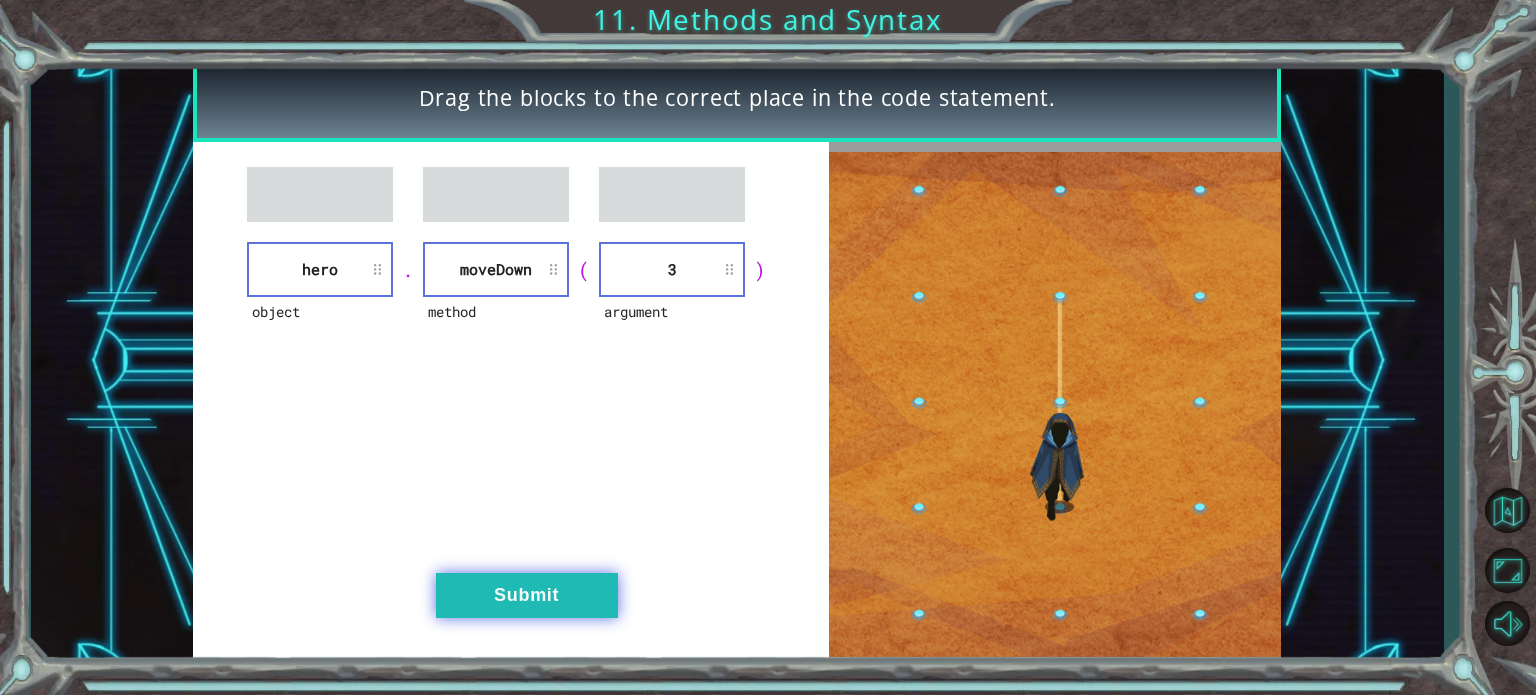 click on "Submit" at bounding box center (527, 595) 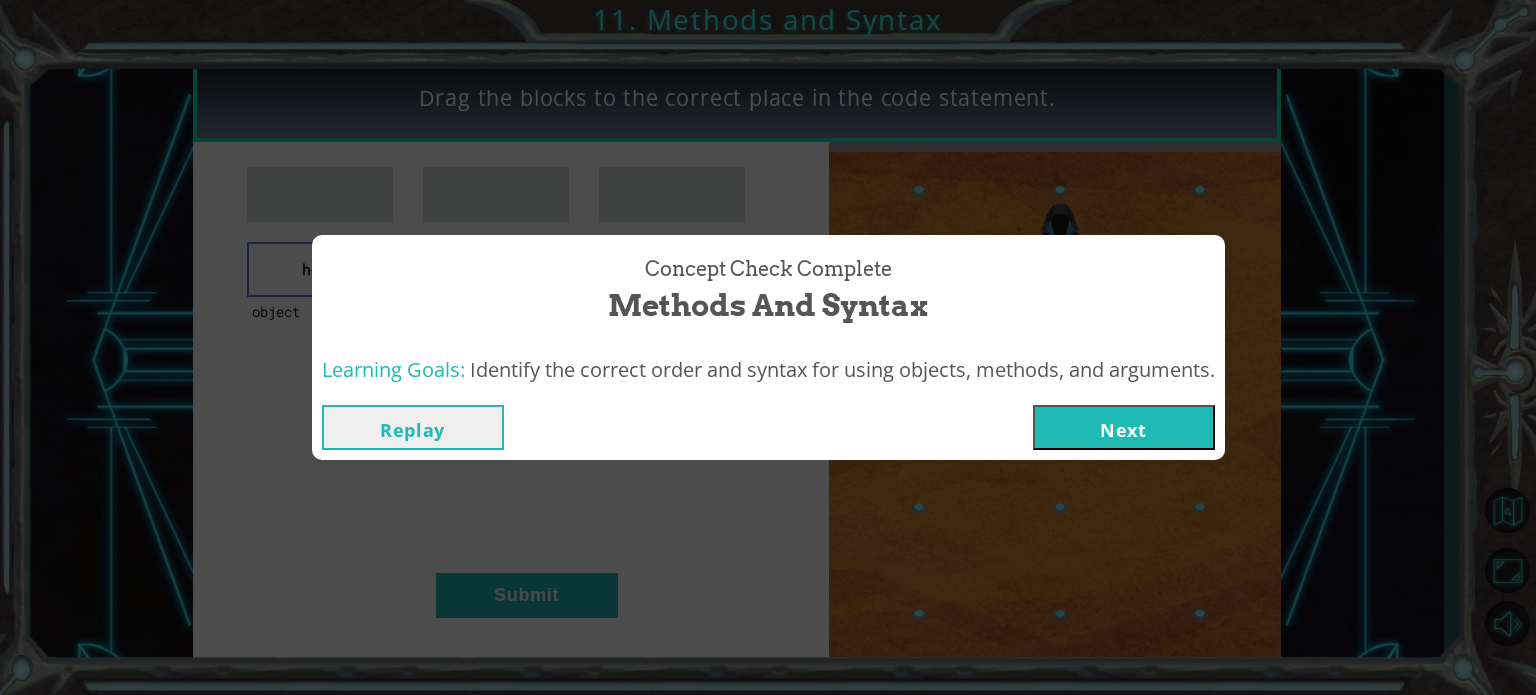 drag, startPoint x: 1094, startPoint y: 406, endPoint x: 1104, endPoint y: 437, distance: 32.572994 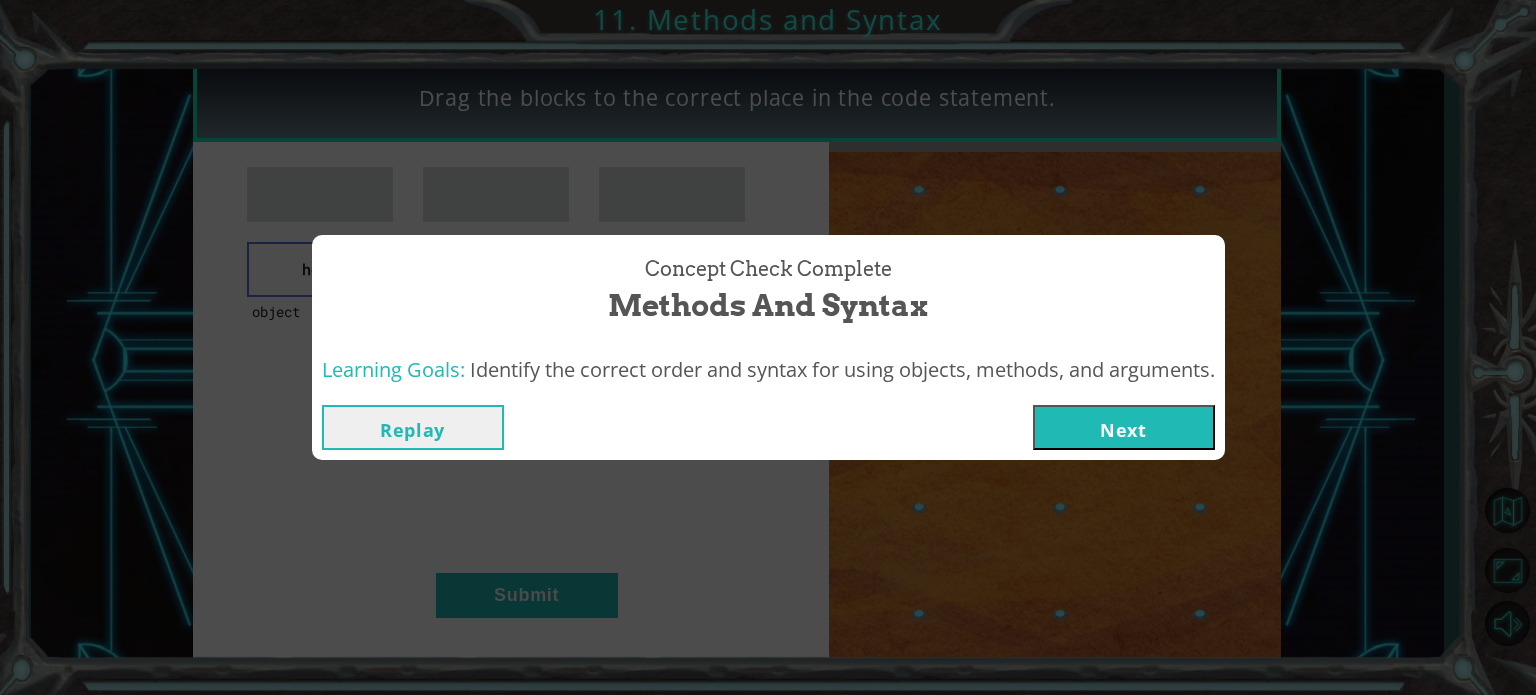 click on "Replay
Next" at bounding box center (768, 427) 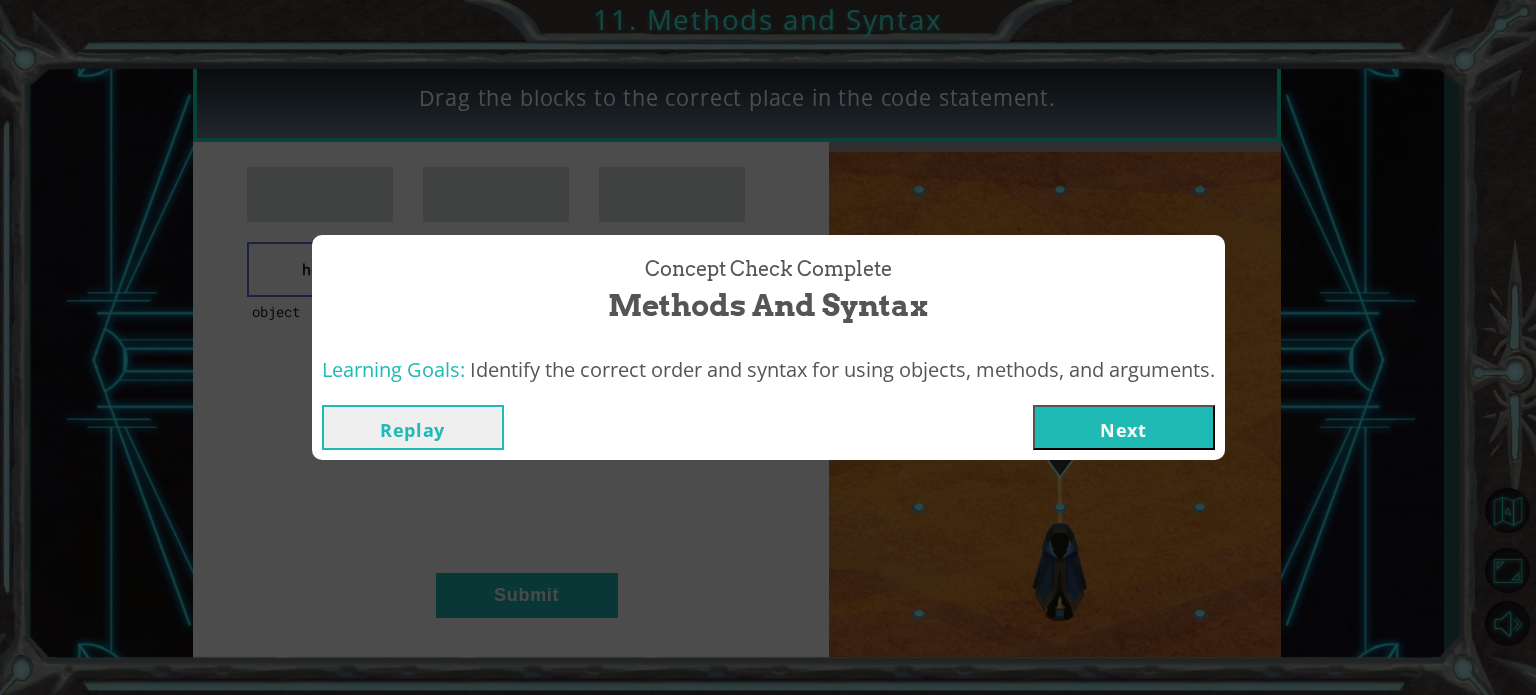 click on "Next" at bounding box center (1124, 427) 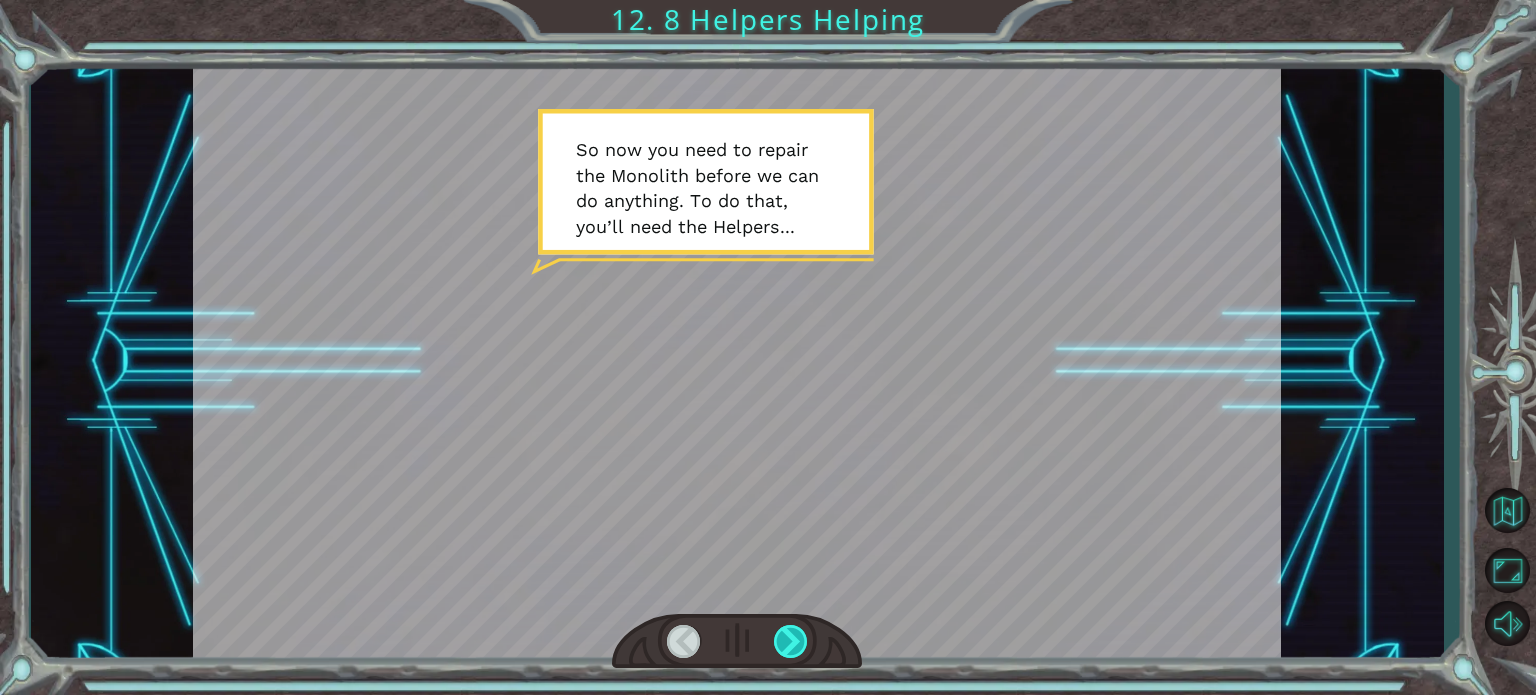 click at bounding box center (791, 641) 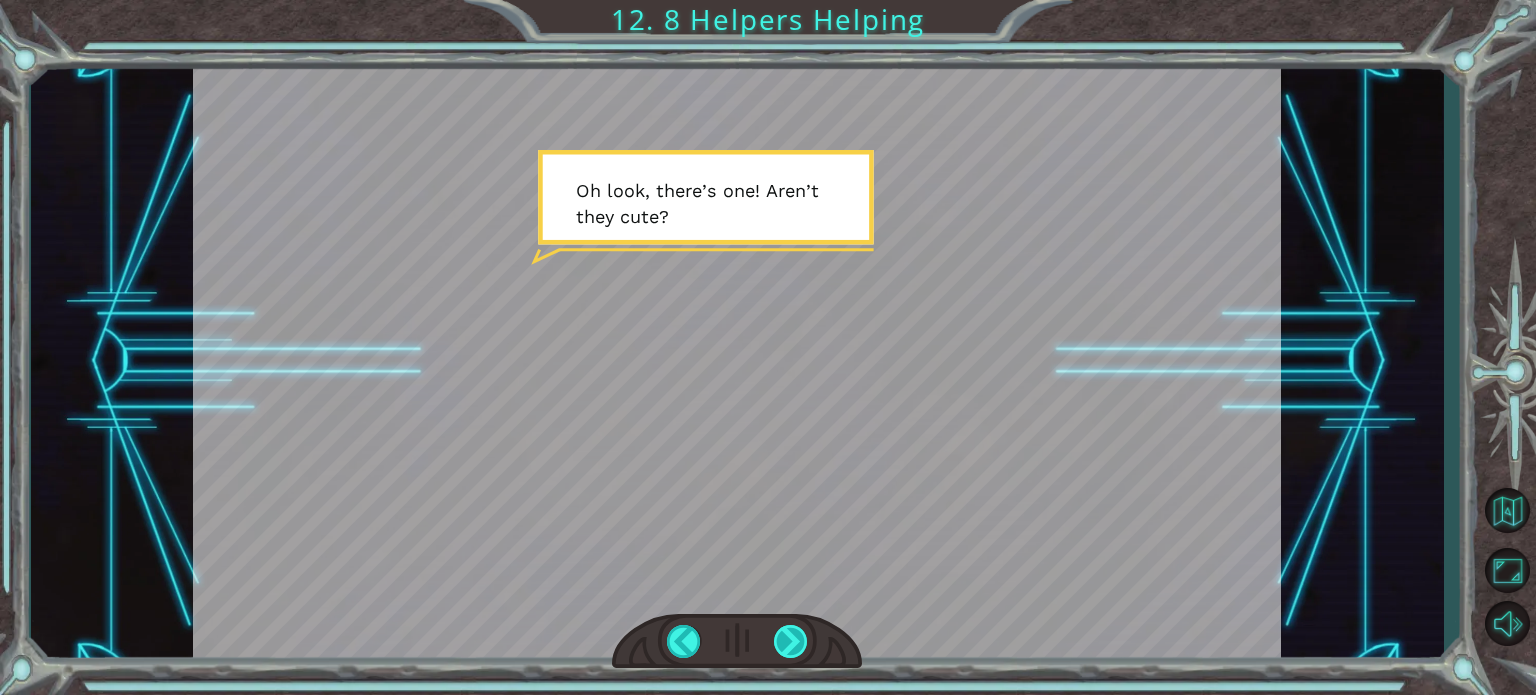 click at bounding box center [791, 641] 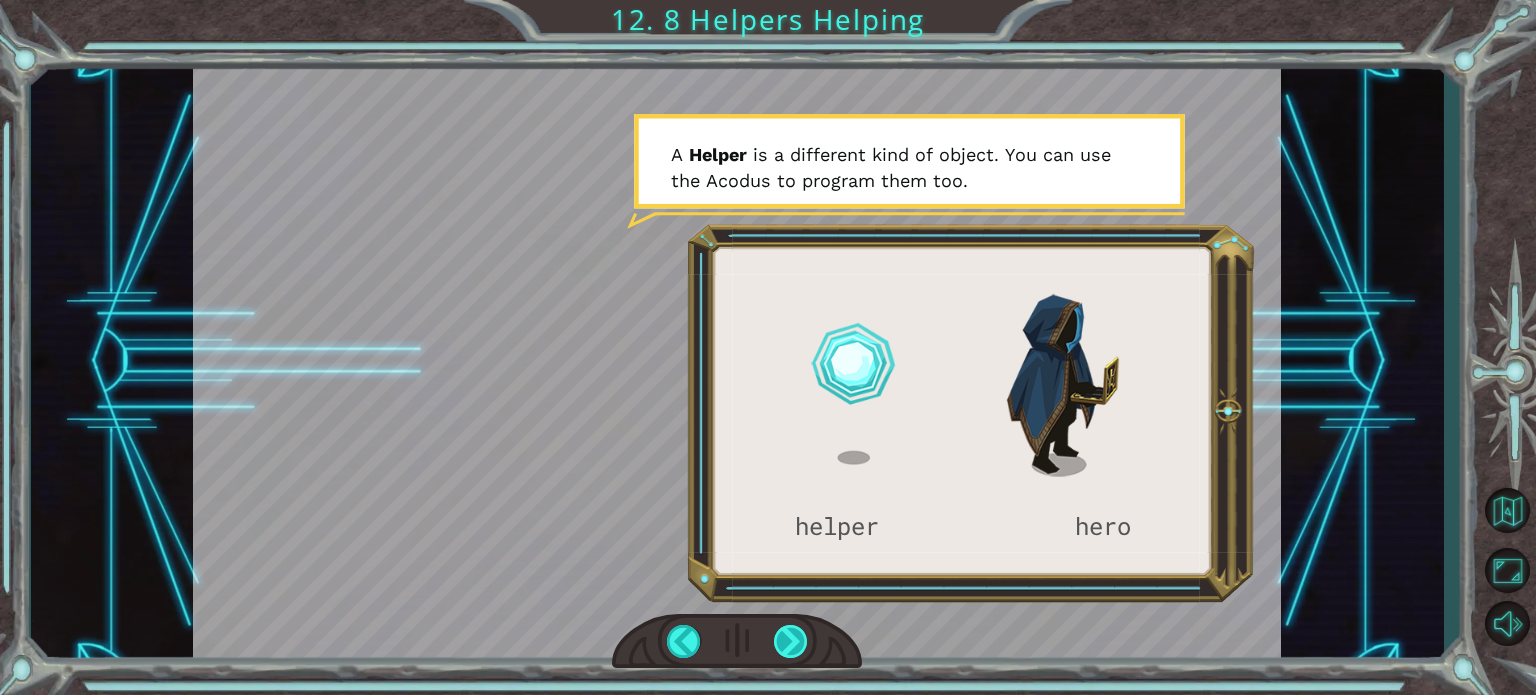 click at bounding box center (791, 641) 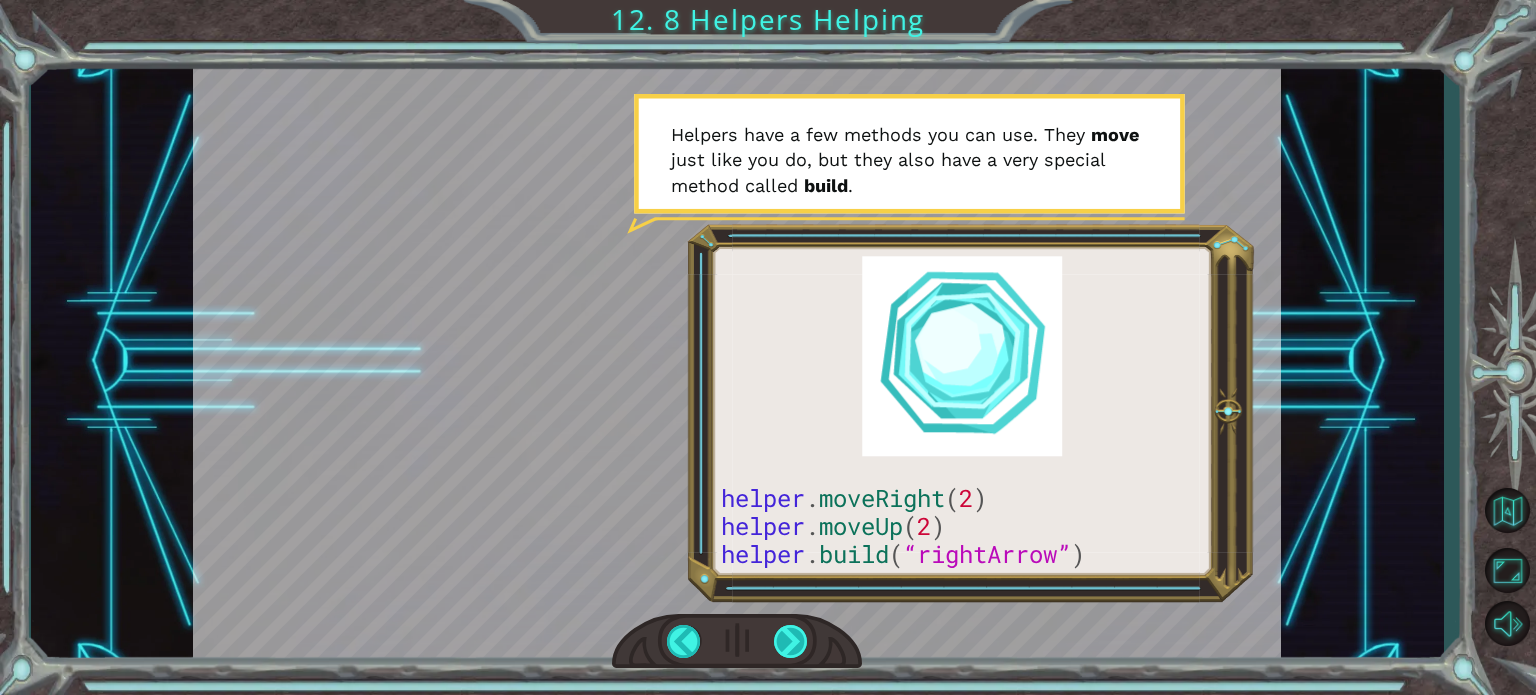 click at bounding box center [791, 641] 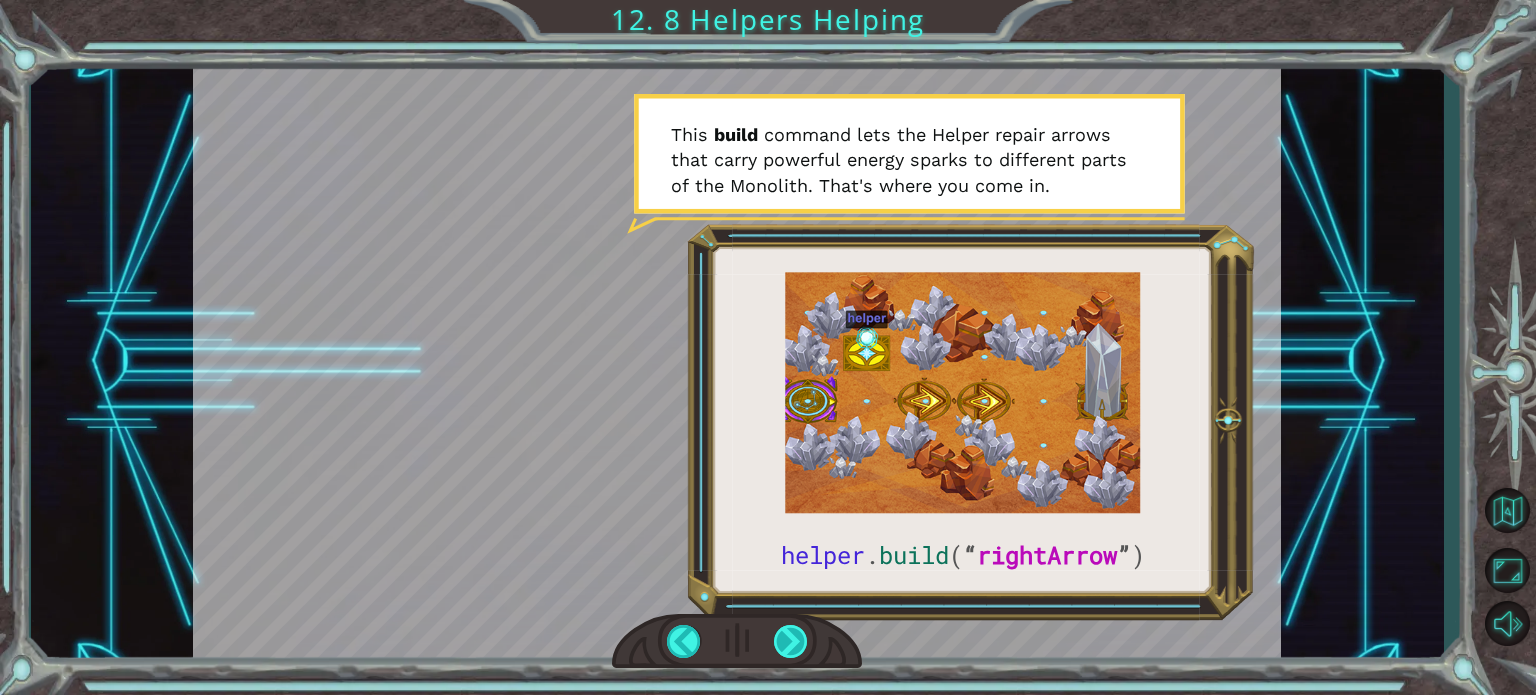 click at bounding box center [791, 641] 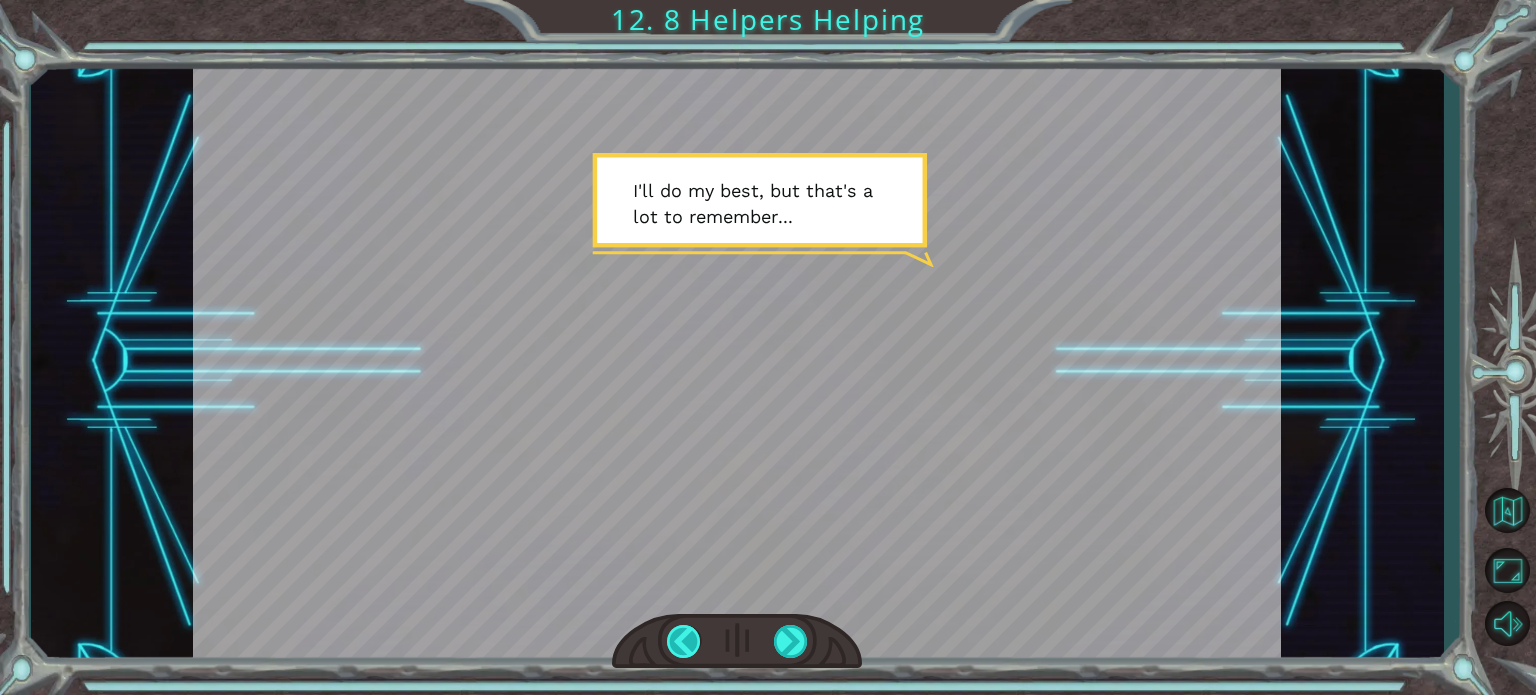 click at bounding box center [684, 641] 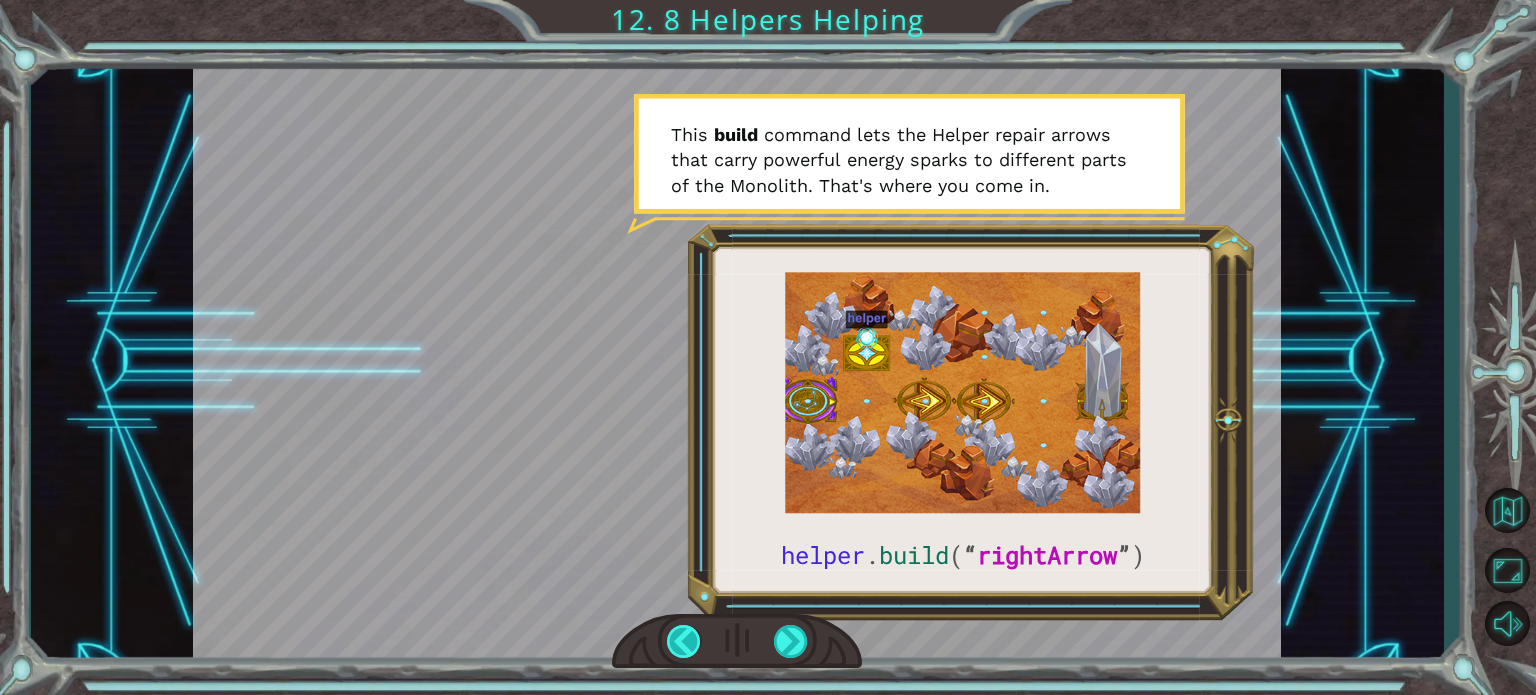 click at bounding box center [684, 641] 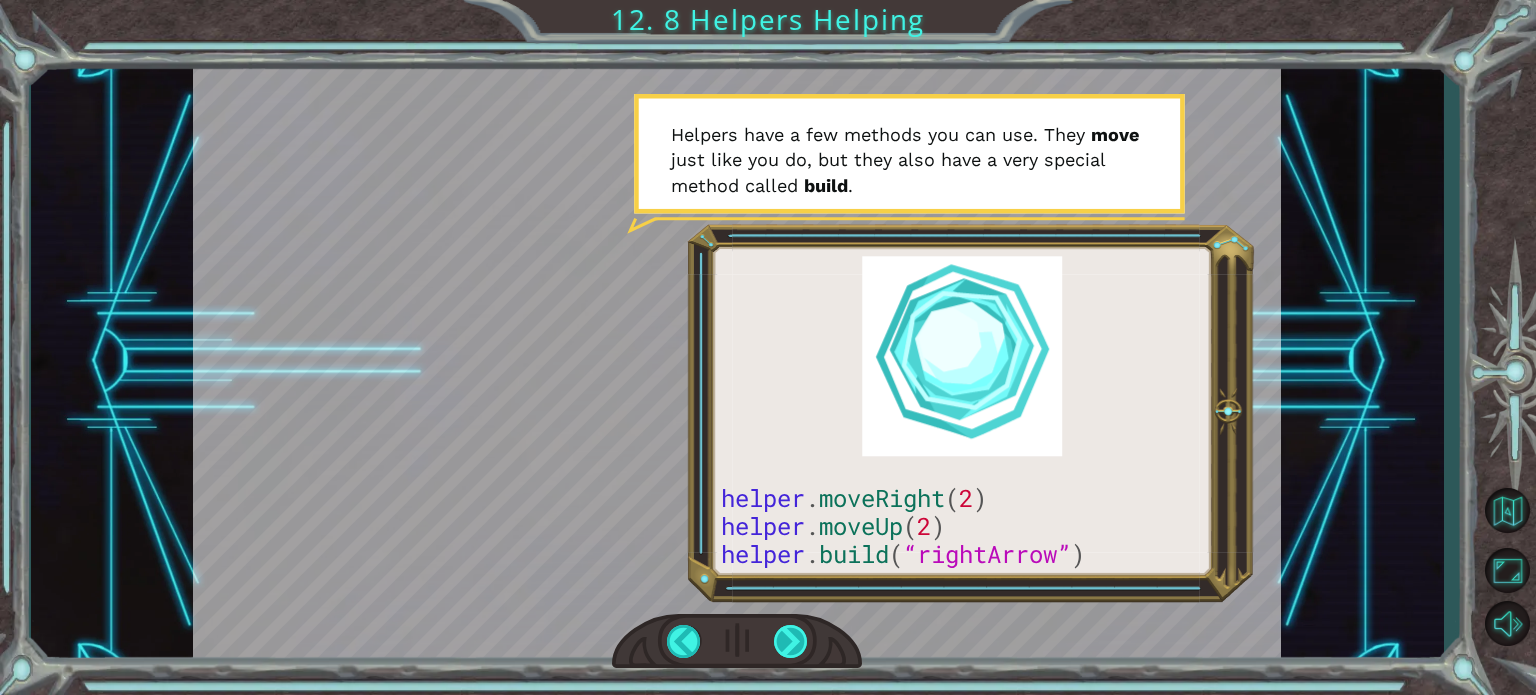 click at bounding box center [791, 641] 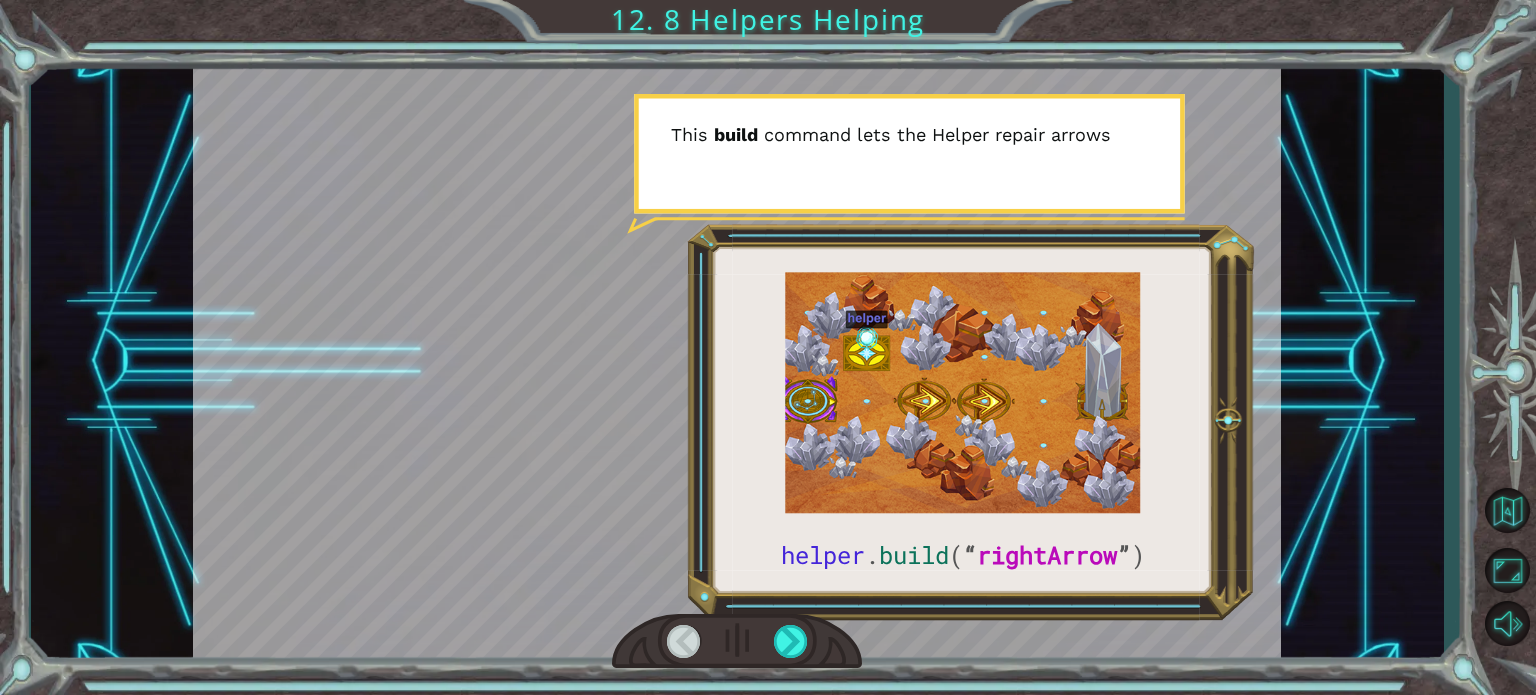 drag, startPoint x: 683, startPoint y: 632, endPoint x: 716, endPoint y: 629, distance: 33.13608 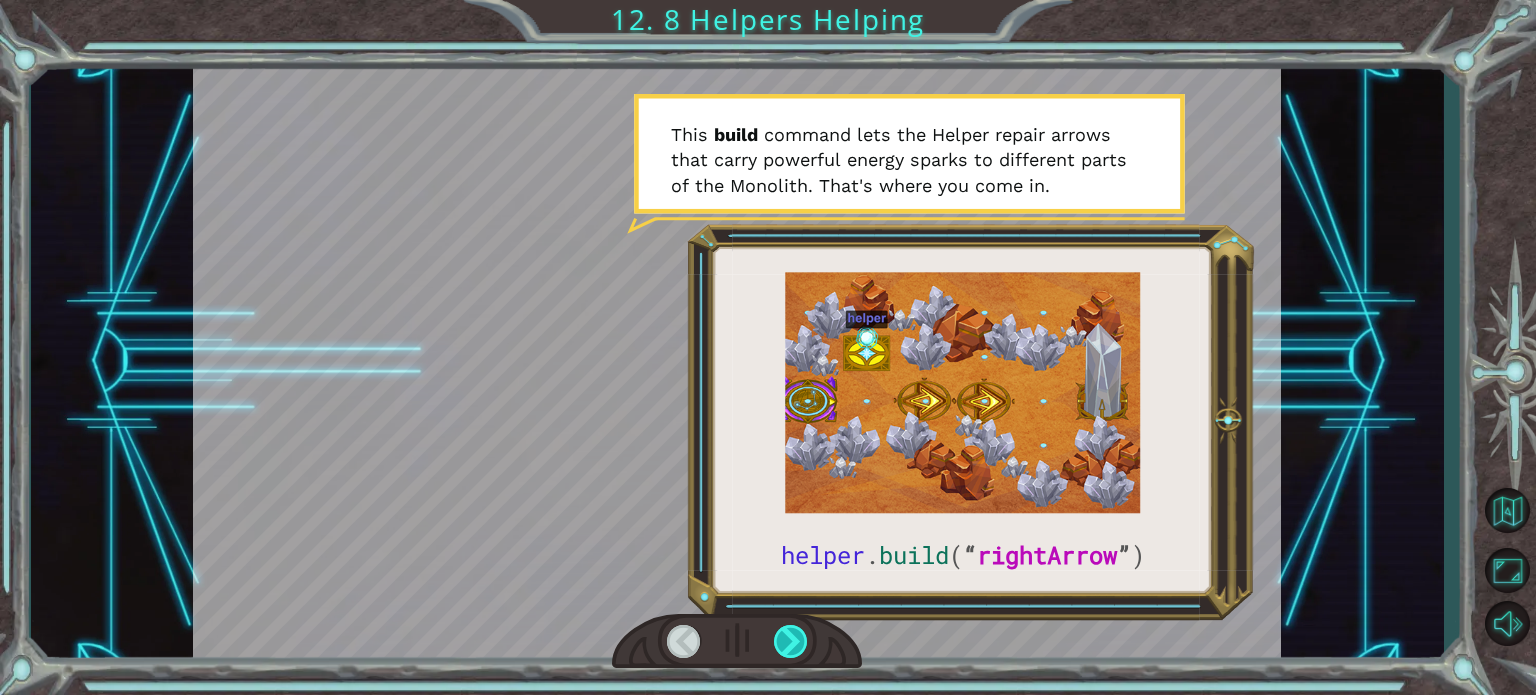click at bounding box center (791, 641) 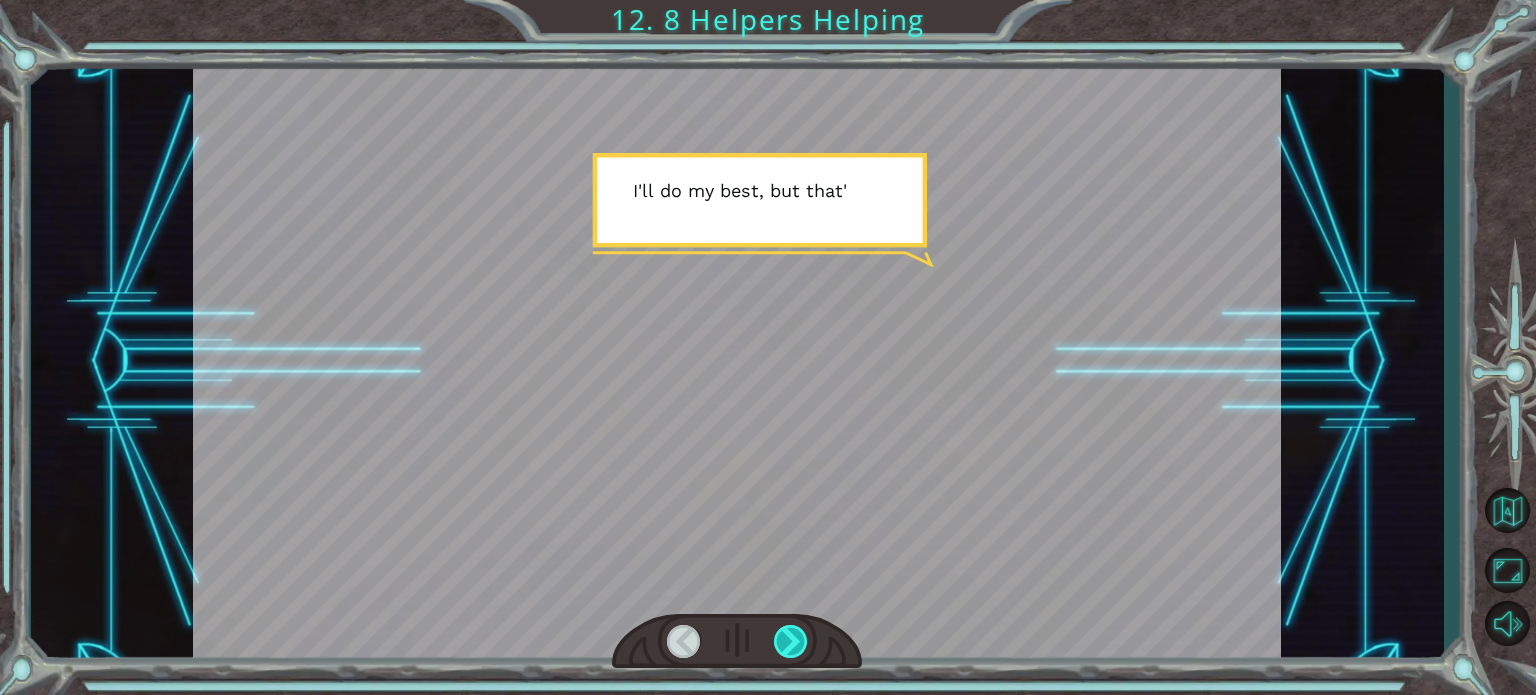 click at bounding box center [791, 641] 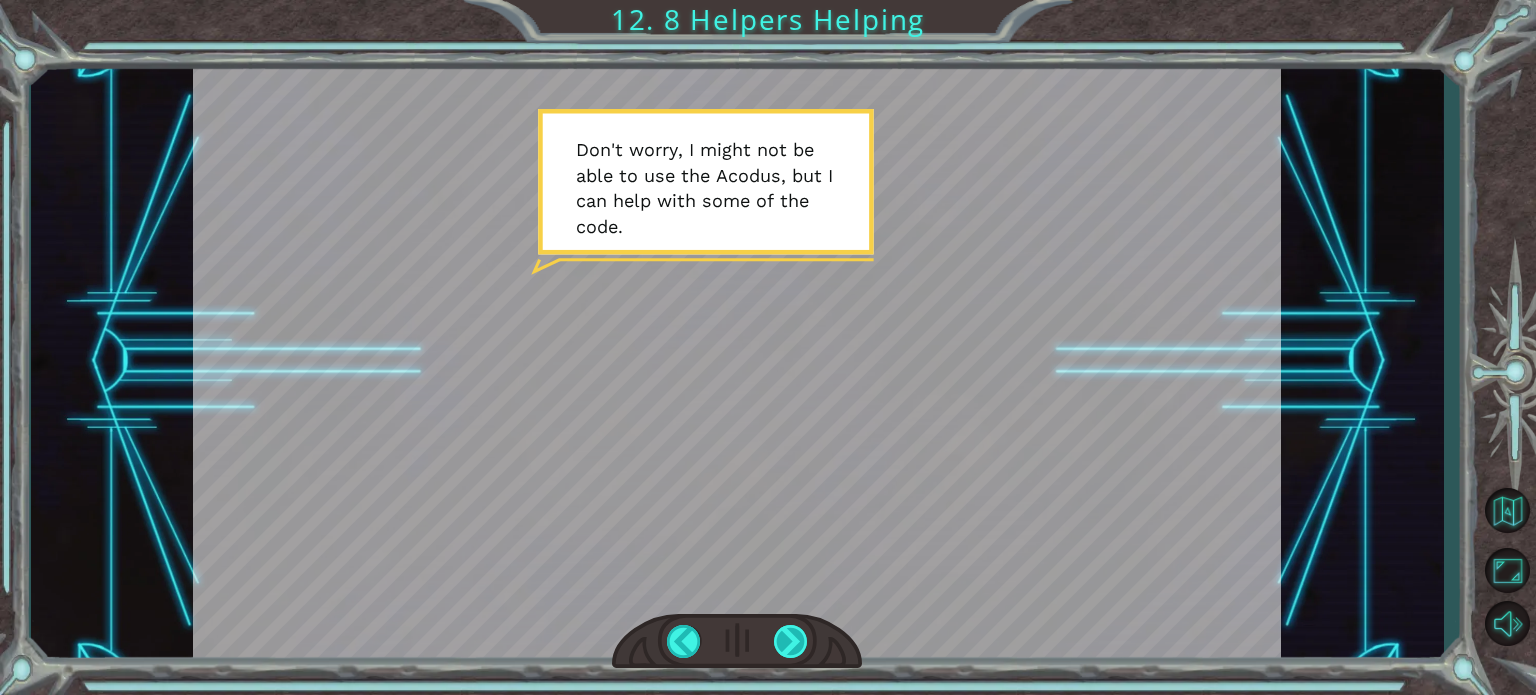 click at bounding box center (791, 641) 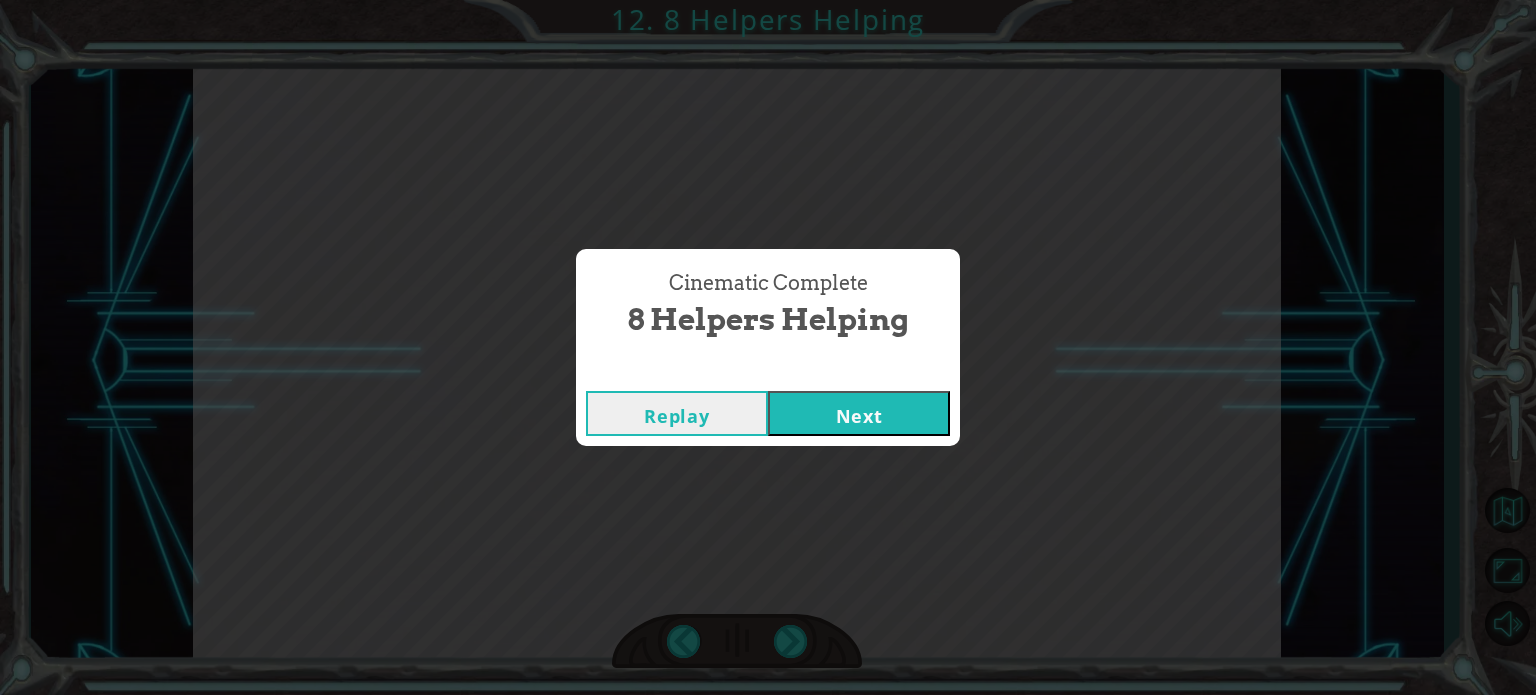 click on "Next" at bounding box center [859, 413] 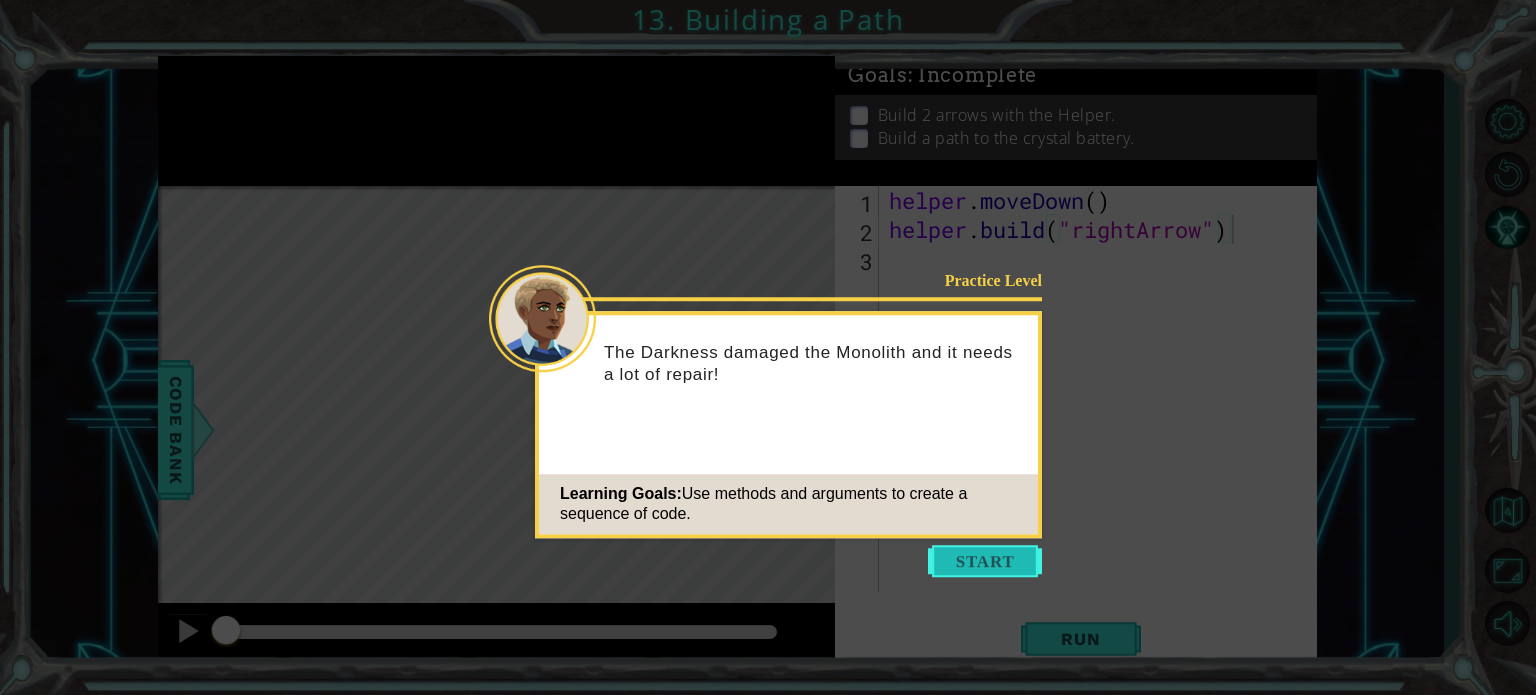 click at bounding box center [985, 561] 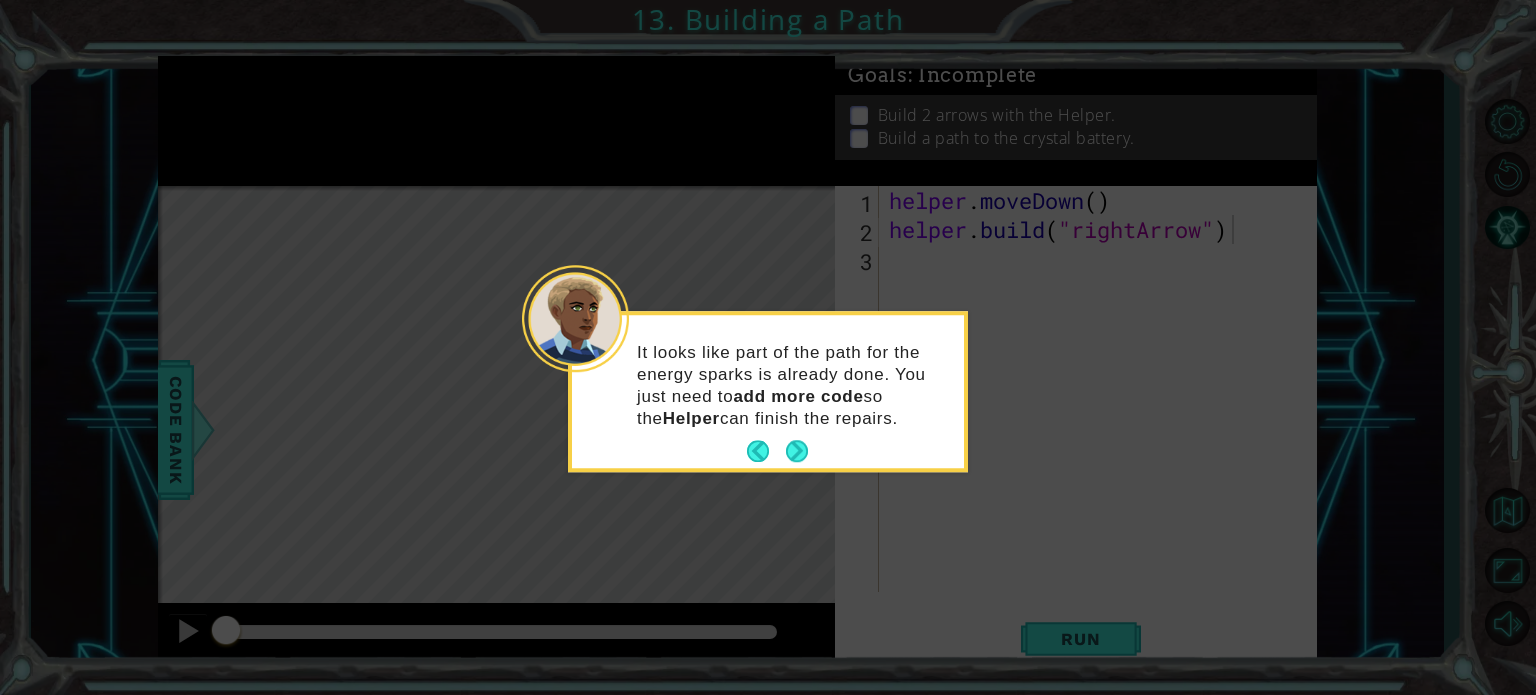 click at bounding box center [777, 452] 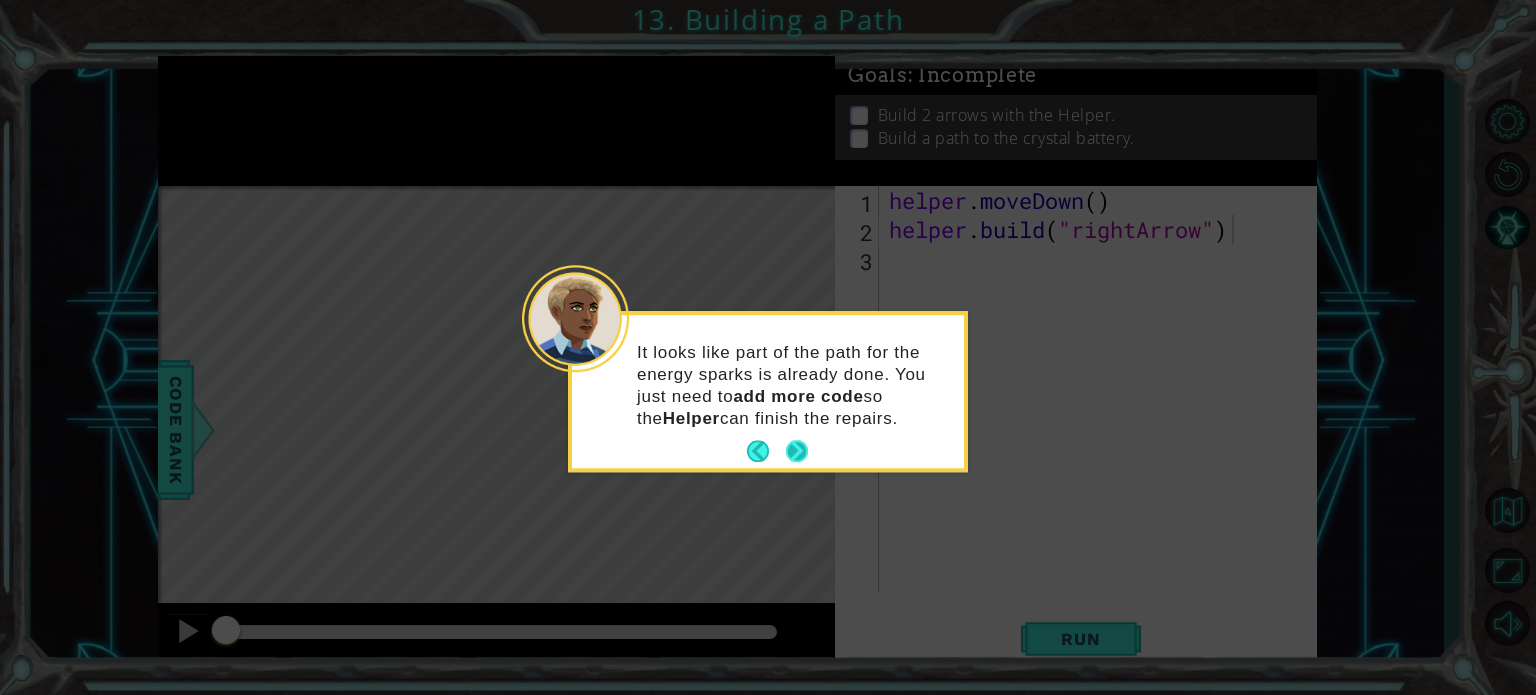 click at bounding box center [797, 451] 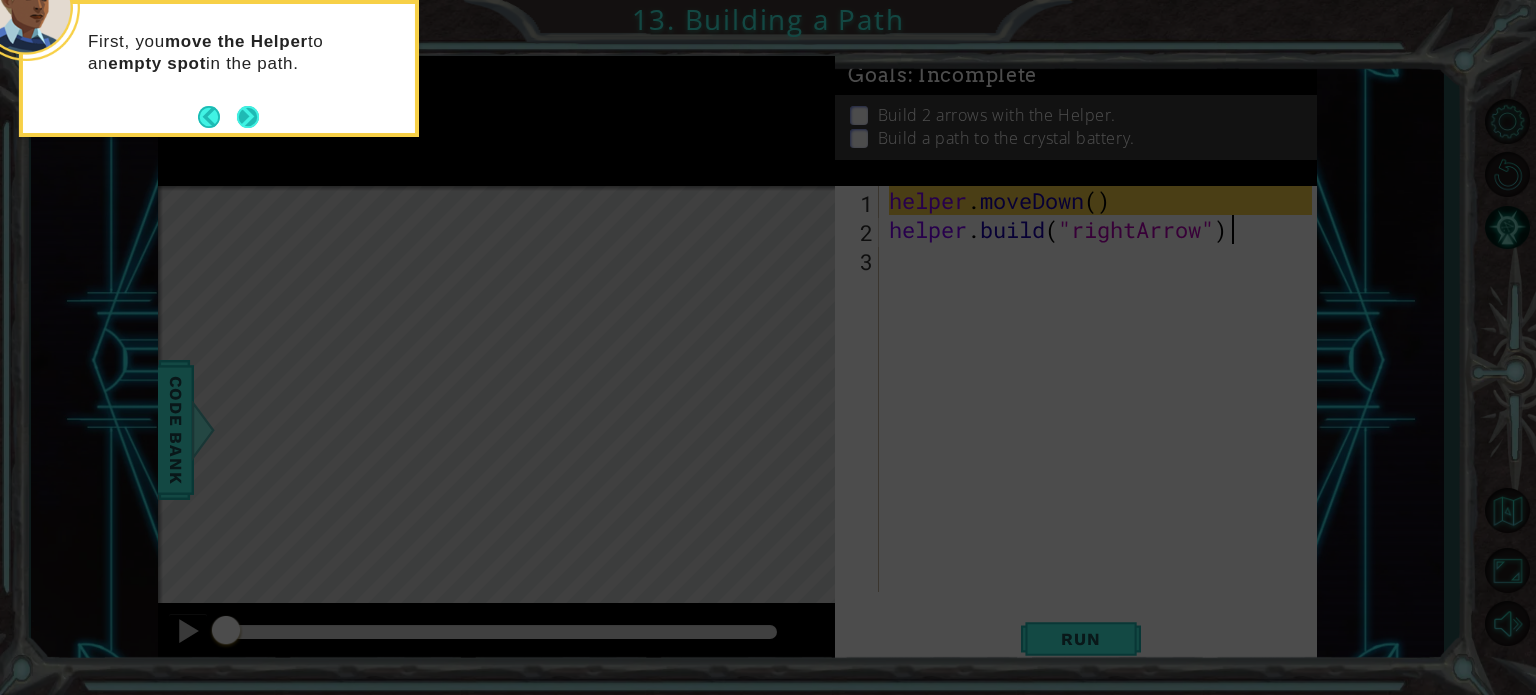 click at bounding box center [248, 117] 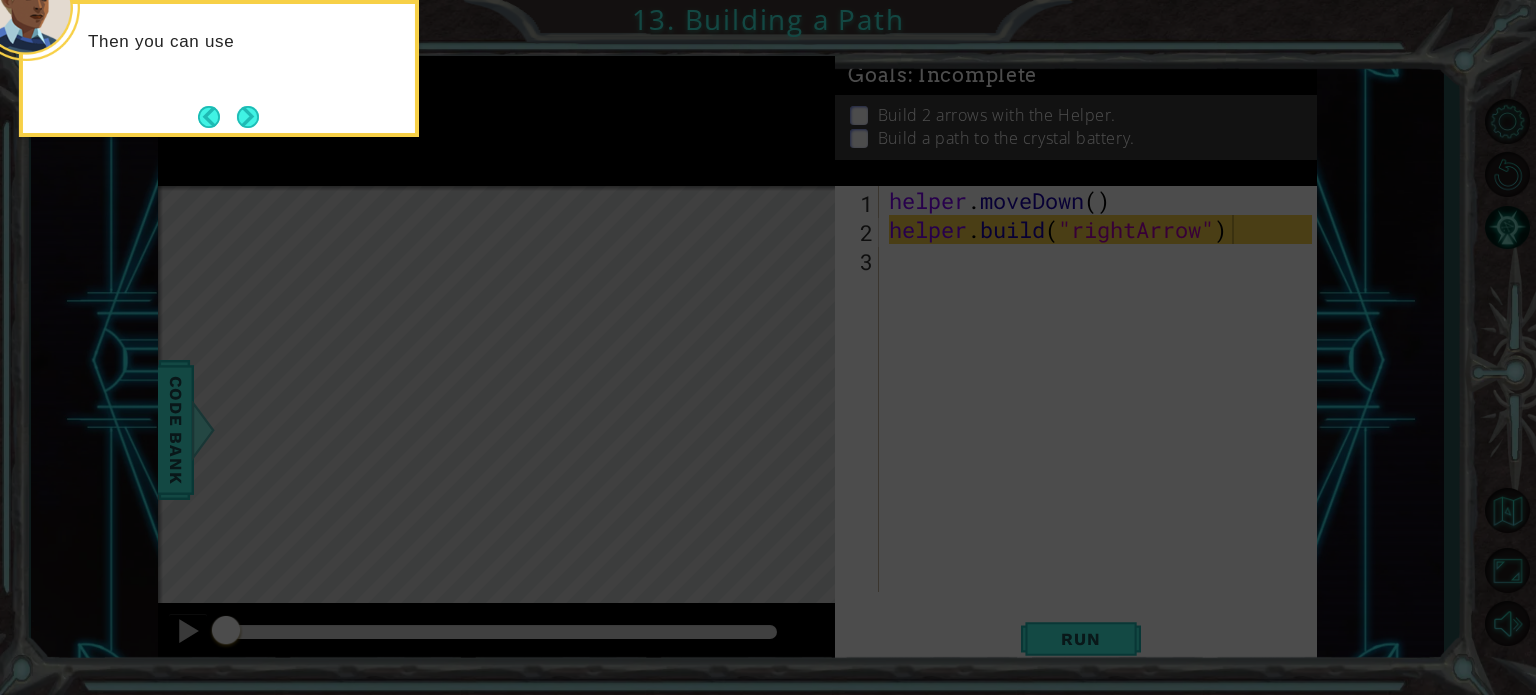 click at bounding box center [248, 117] 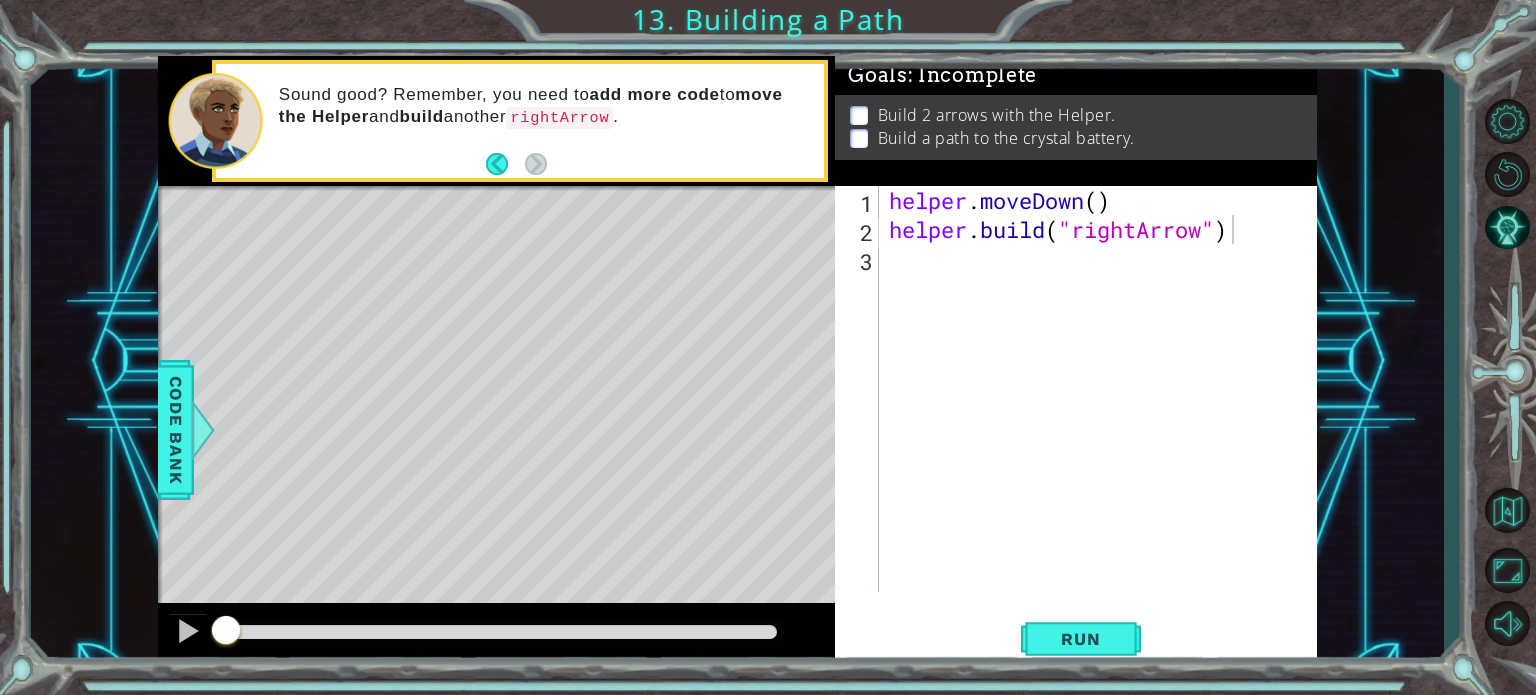 click on "[DOMAIN_NAME]("rightArrow") 1 2 3 helper . moveDown ( ) helper . build ( "rightArrow" )     הההההההההההההההההההההההההההההההההההההההההההההההההההההההההההההההההההההההההההההההההההההההההההההההההההההההההההההההההההההההההההההההההההההההההההההההההההההההההההההההההההההההההההההההההההההההההההההההההההההההההההההההההההההההההההההההההההההההההההההההההההההההההההההההה XXXXXXXXXXXXXXXXXXXXXXXXXXXXXXXXXXXXXXXXXXXXXXXXXXXXXXXXXXXXXXXXXXXXXXXXXXXXXXXXXXXXXXXXXXXXXXXXXXXXXXXXXXXXXXXXXXXXXXXXXXXXXXXXXXXXXXXXXXXXXXXXXXXXXXXXXXXXXXXXXXXXXXXXXXXXXXXXXXXXXXXXXXXXXXXXXXXXXXXXXXXXXXXXXXXXXXXXXXXXXXXXXXXXXXXXXXXXXXXXXXXXXXXXXXXXXXXX" at bounding box center (1073, 389) 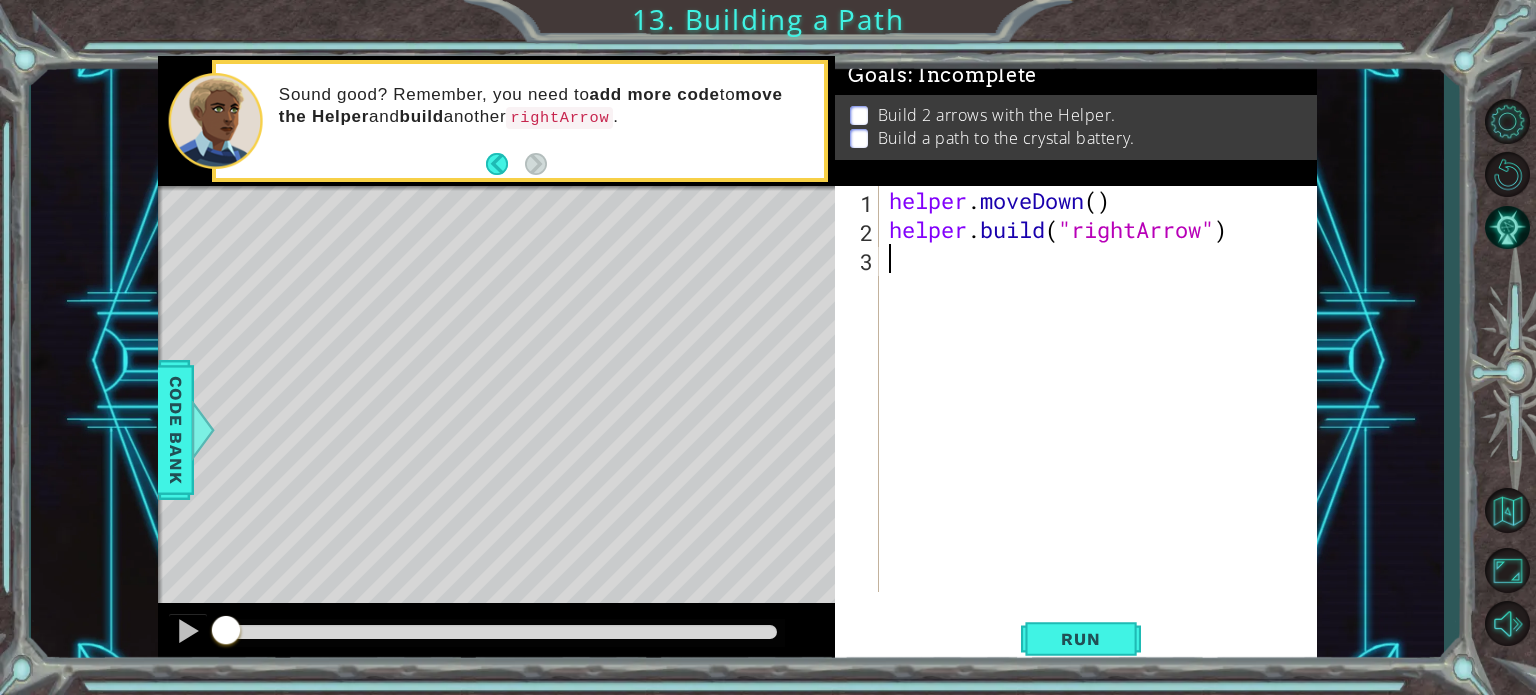 click on "helper . moveDown ( ) helper . build ( "rightArrow" )" at bounding box center (1103, 418) 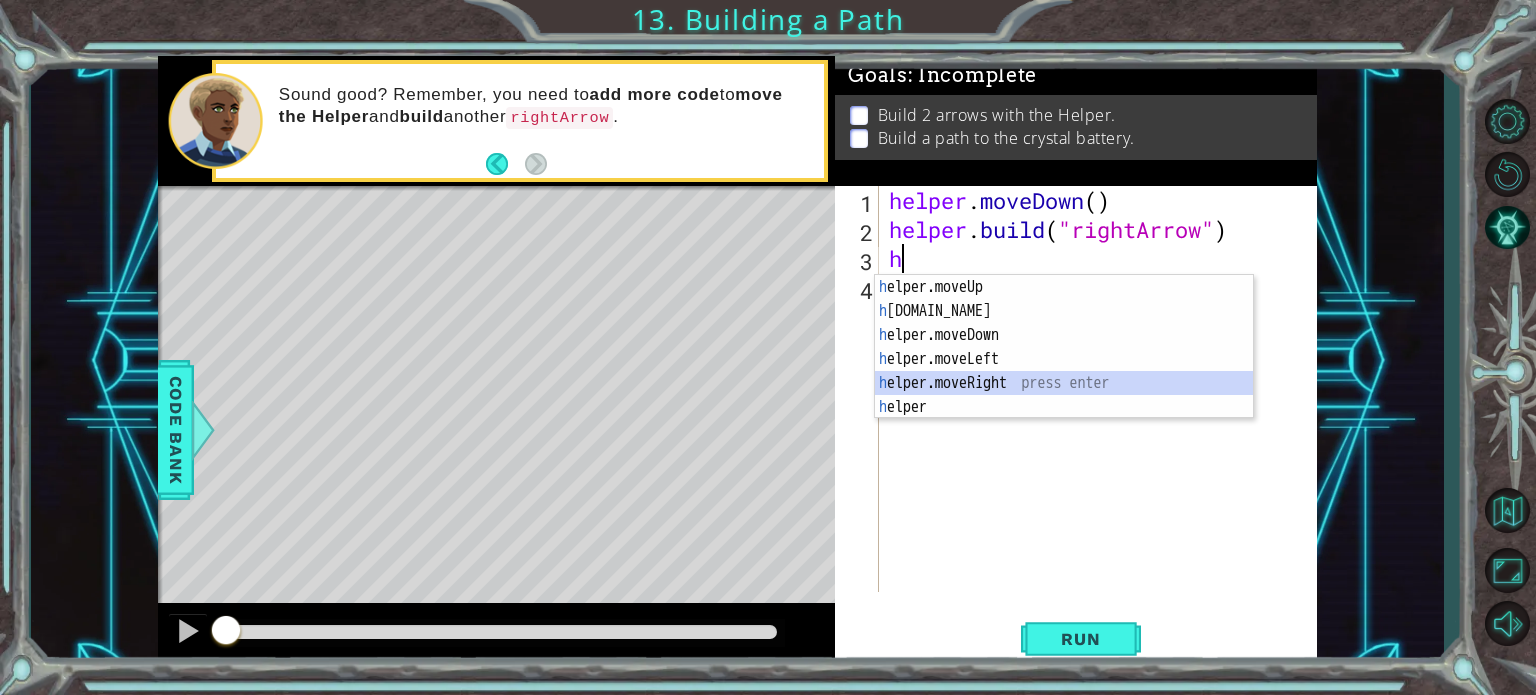 click on "h elper.moveUp press enter h [DOMAIN_NAME] press enter h elper.moveDown press enter h elper.moveLeft press enter h elper.moveRight press enter h elper press enter" at bounding box center (1064, 371) 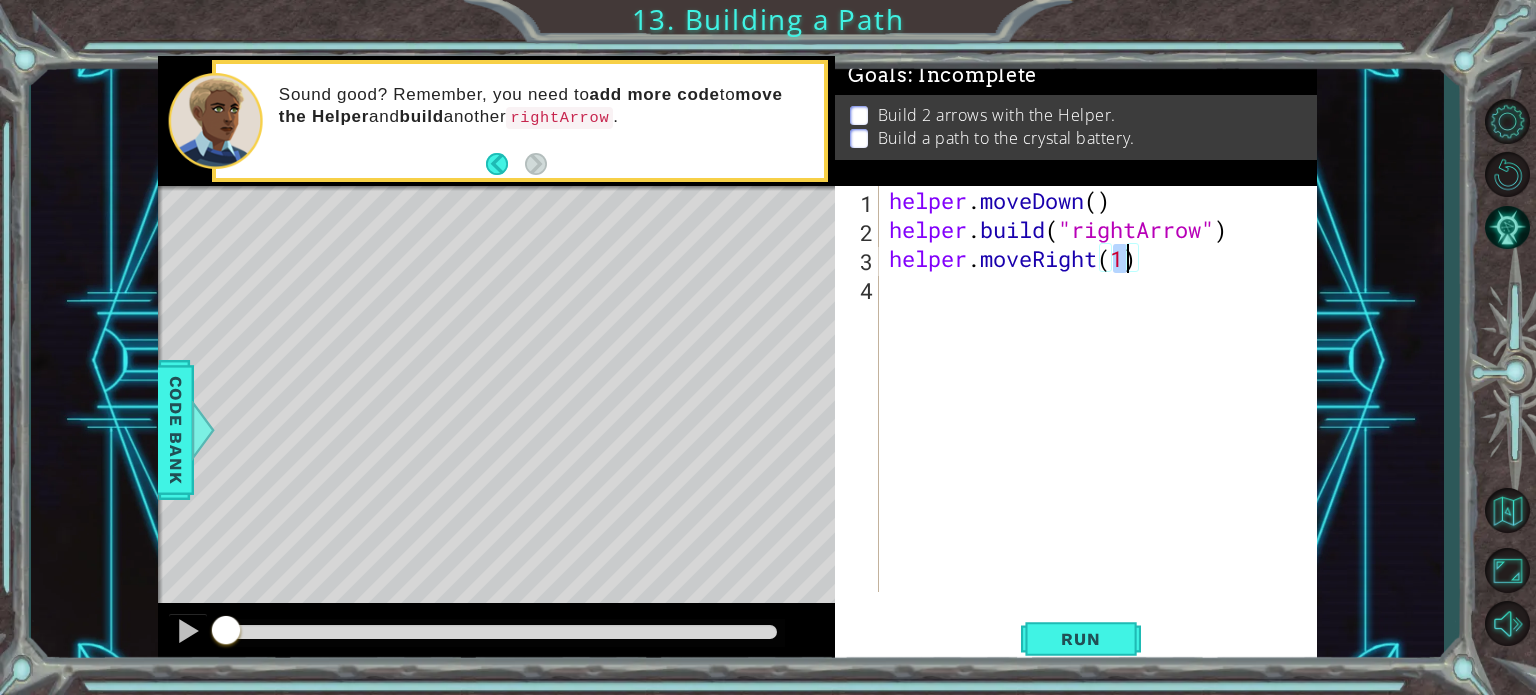 scroll, scrollTop: 0, scrollLeft: 10, axis: horizontal 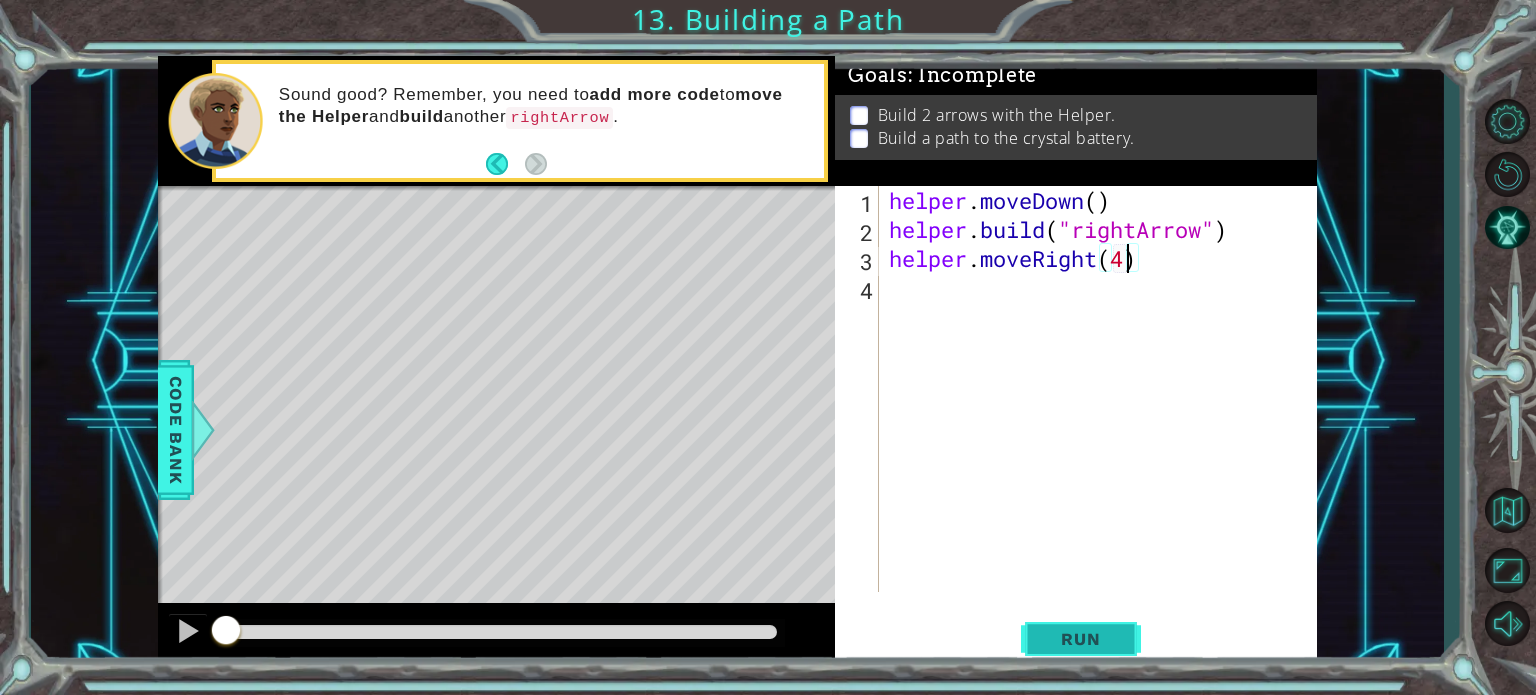 type on "helper.moveRight(4)" 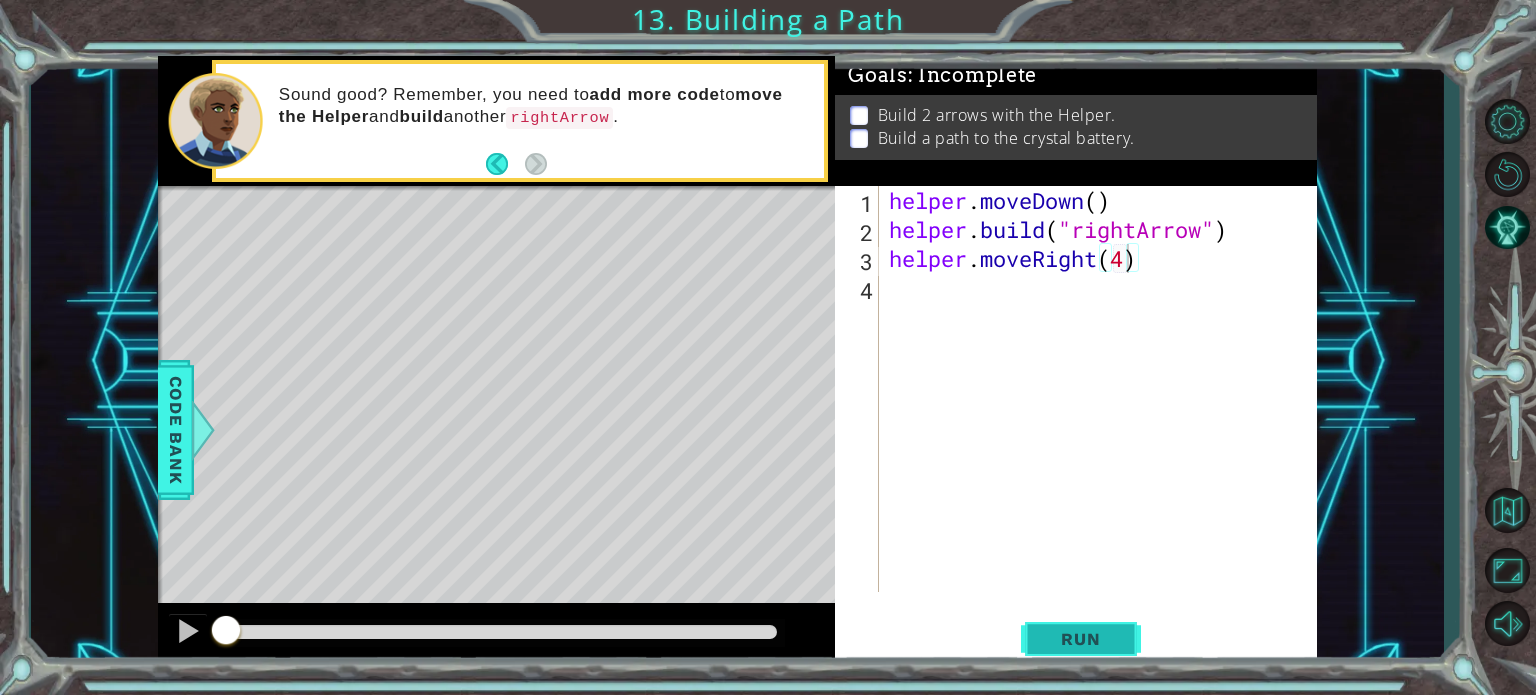 click on "Run" at bounding box center (1080, 639) 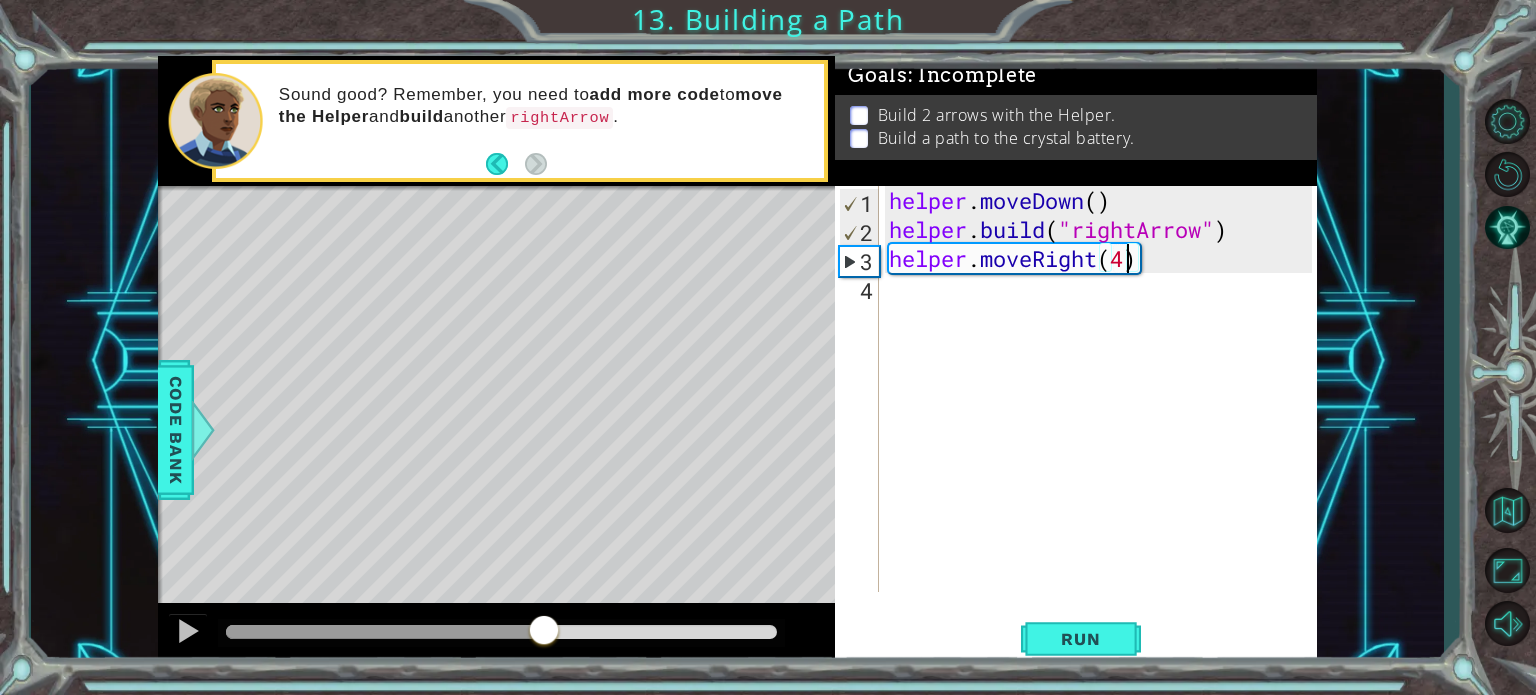 drag, startPoint x: 784, startPoint y: 618, endPoint x: 543, endPoint y: 585, distance: 243.24884 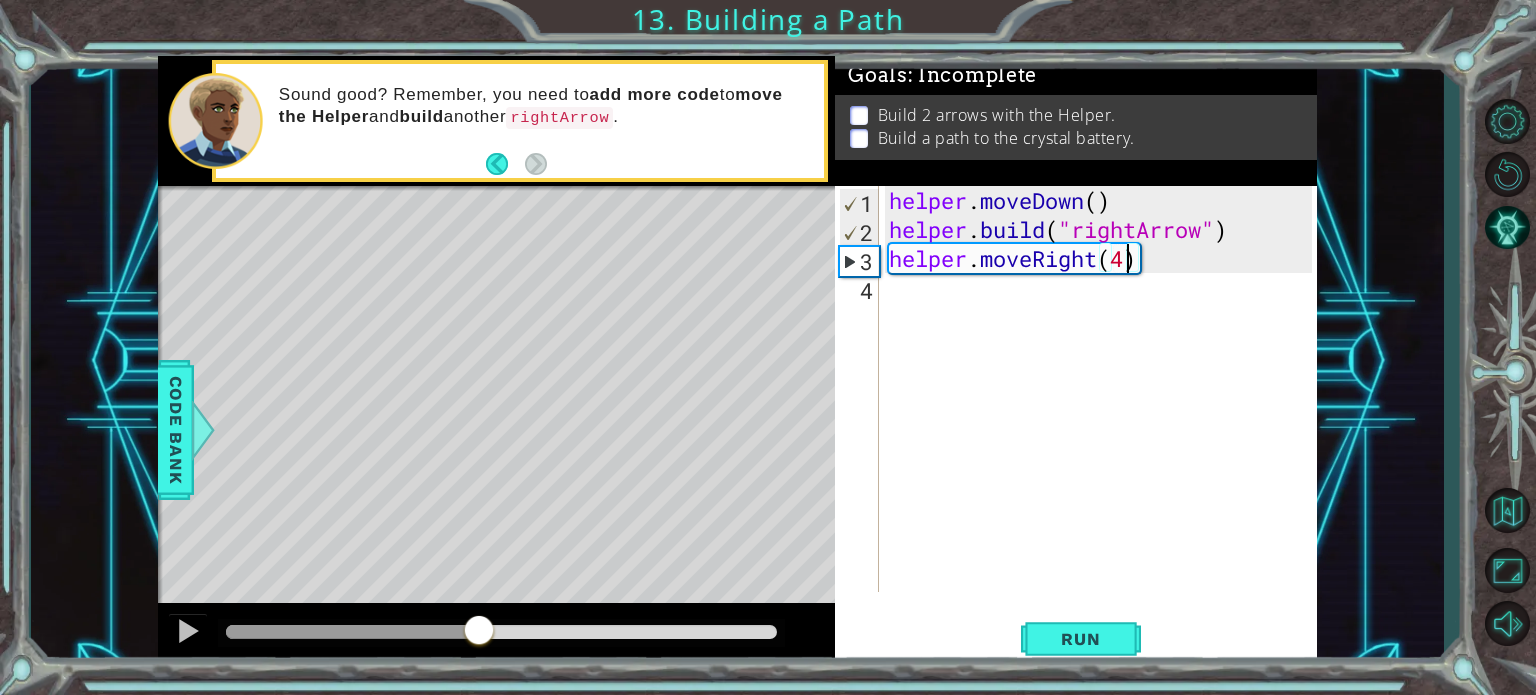 drag, startPoint x: 546, startPoint y: 631, endPoint x: 484, endPoint y: 620, distance: 62.968246 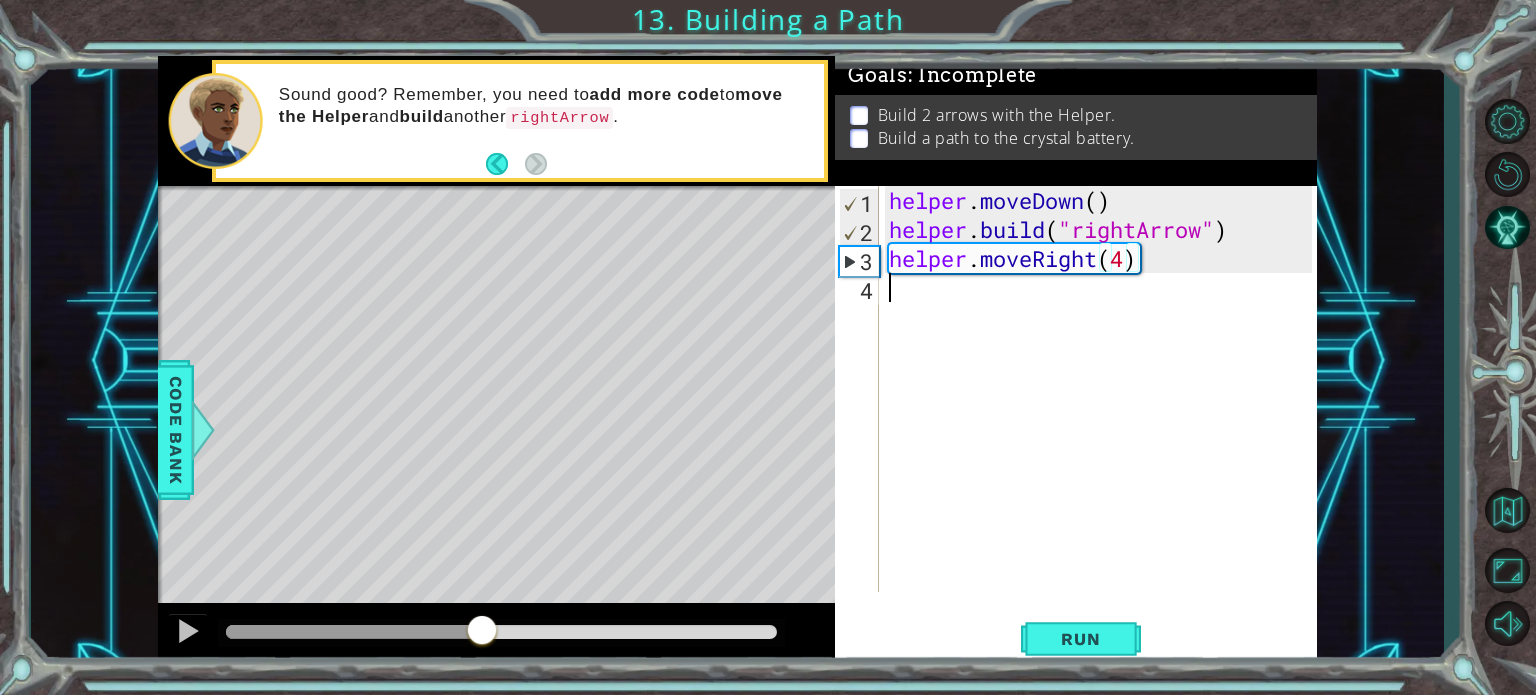 drag, startPoint x: 891, startPoint y: 298, endPoint x: 875, endPoint y: 289, distance: 18.35756 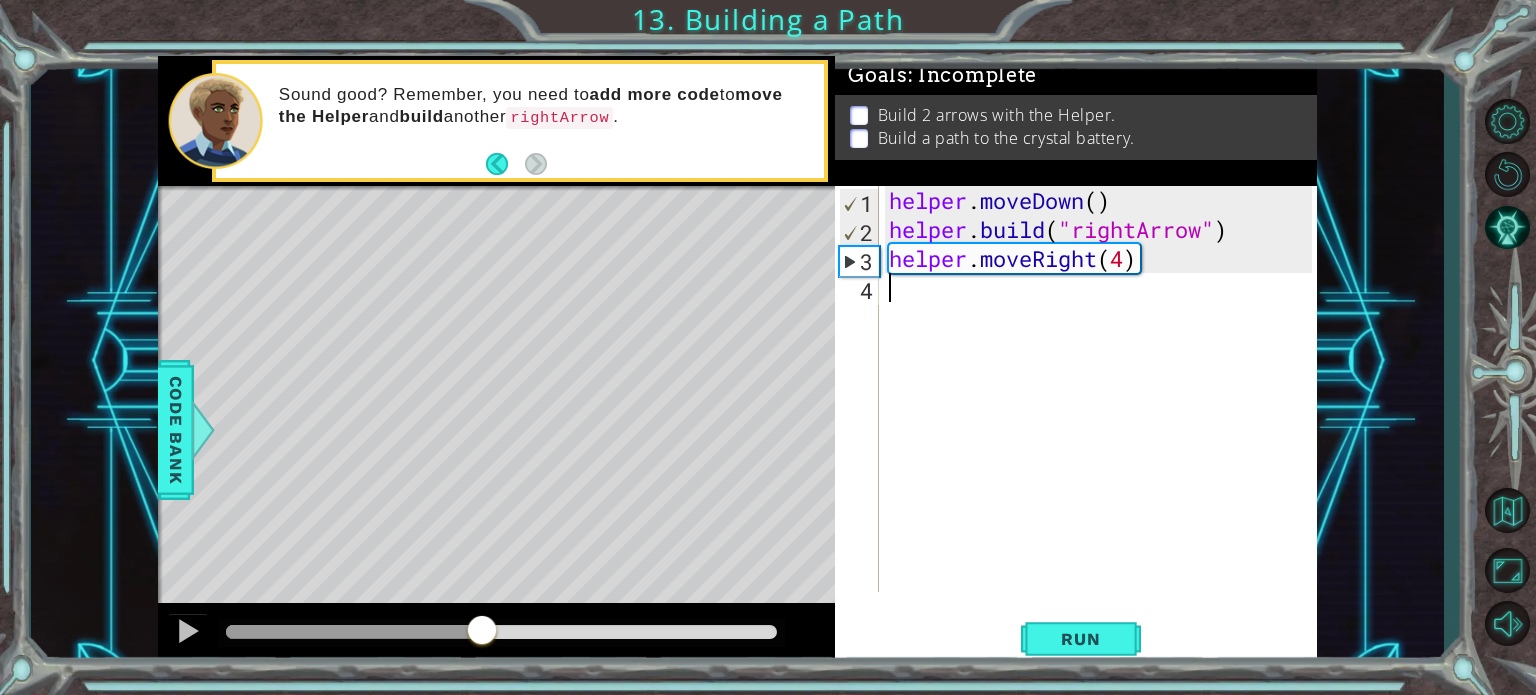 scroll, scrollTop: 0, scrollLeft: 0, axis: both 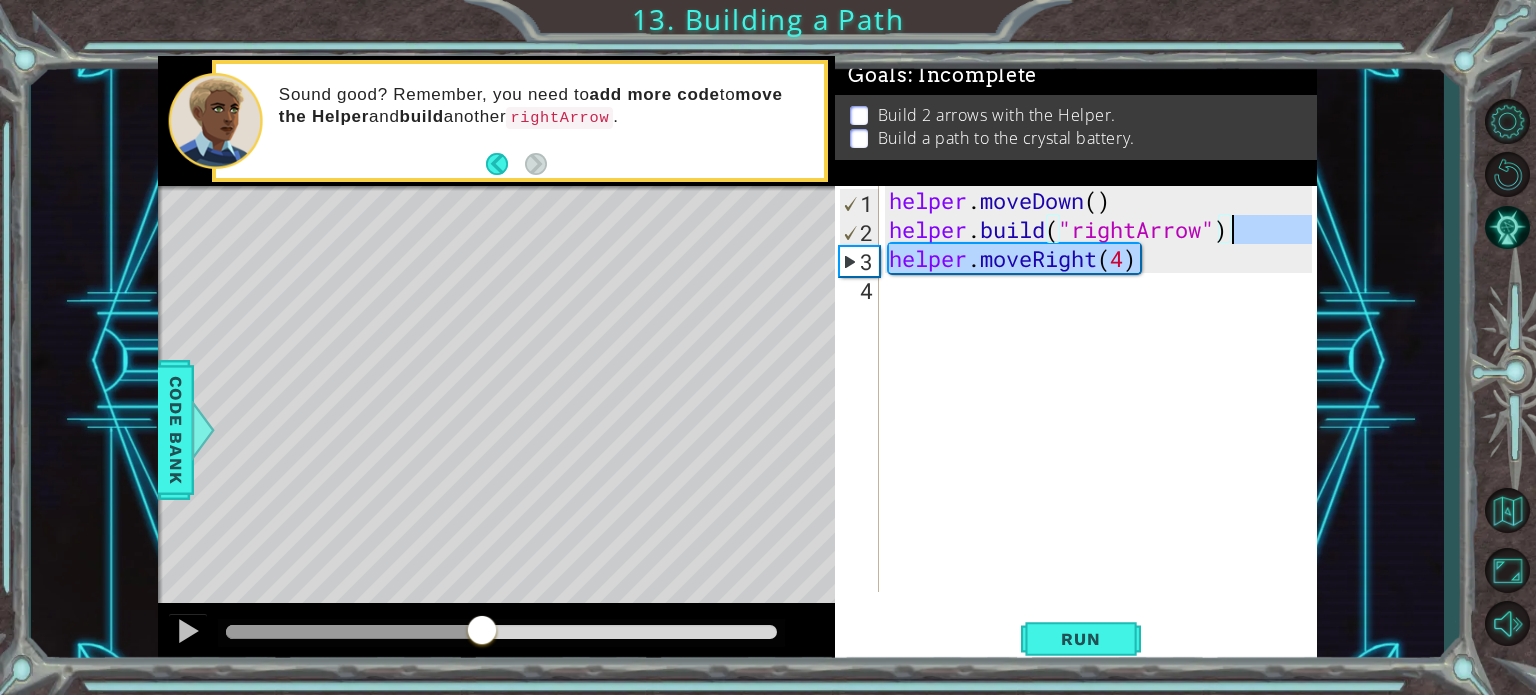 click on "helper . moveDown ( ) helper . build ( "rightArrow" ) helper . moveRight ( 4 )" at bounding box center [1098, 389] 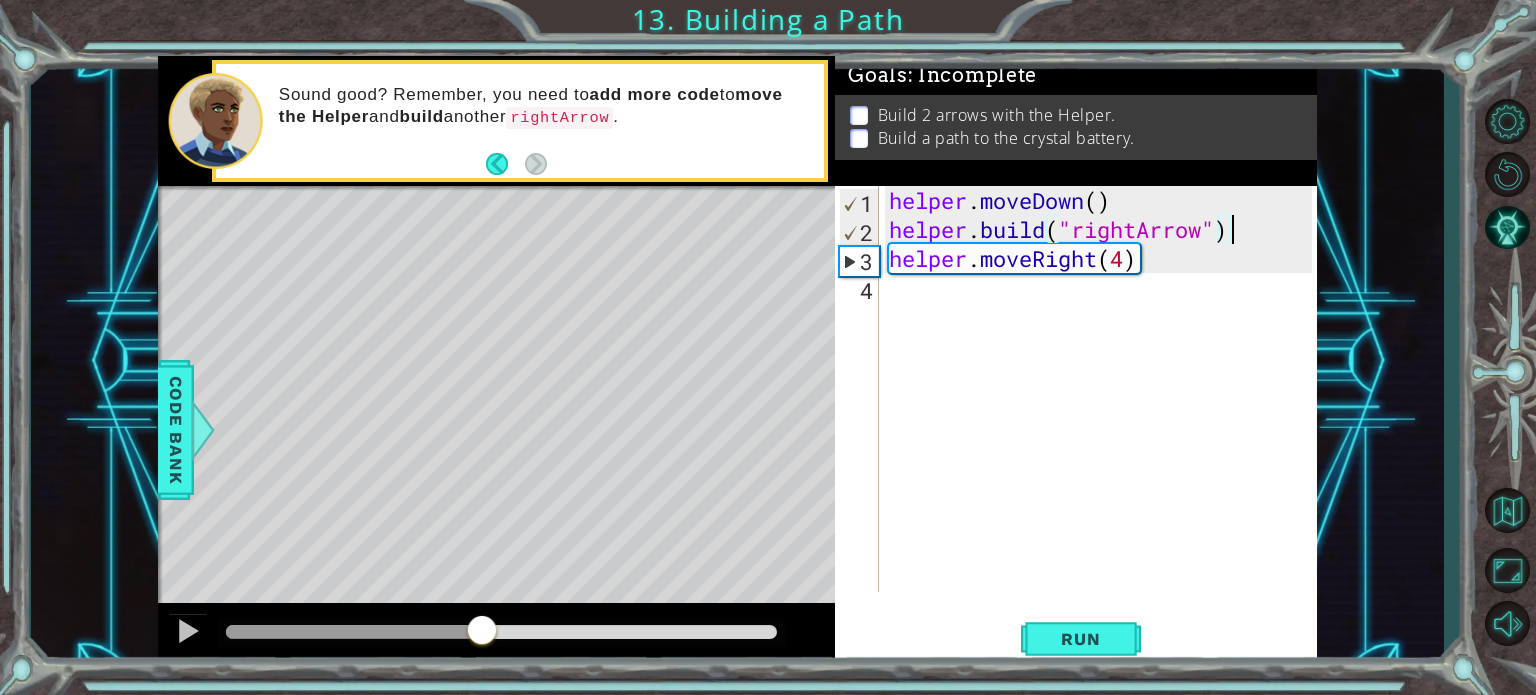 click on "helper . moveDown ( ) helper . build ( "rightArrow" ) helper . moveRight ( 4 )" at bounding box center [1103, 418] 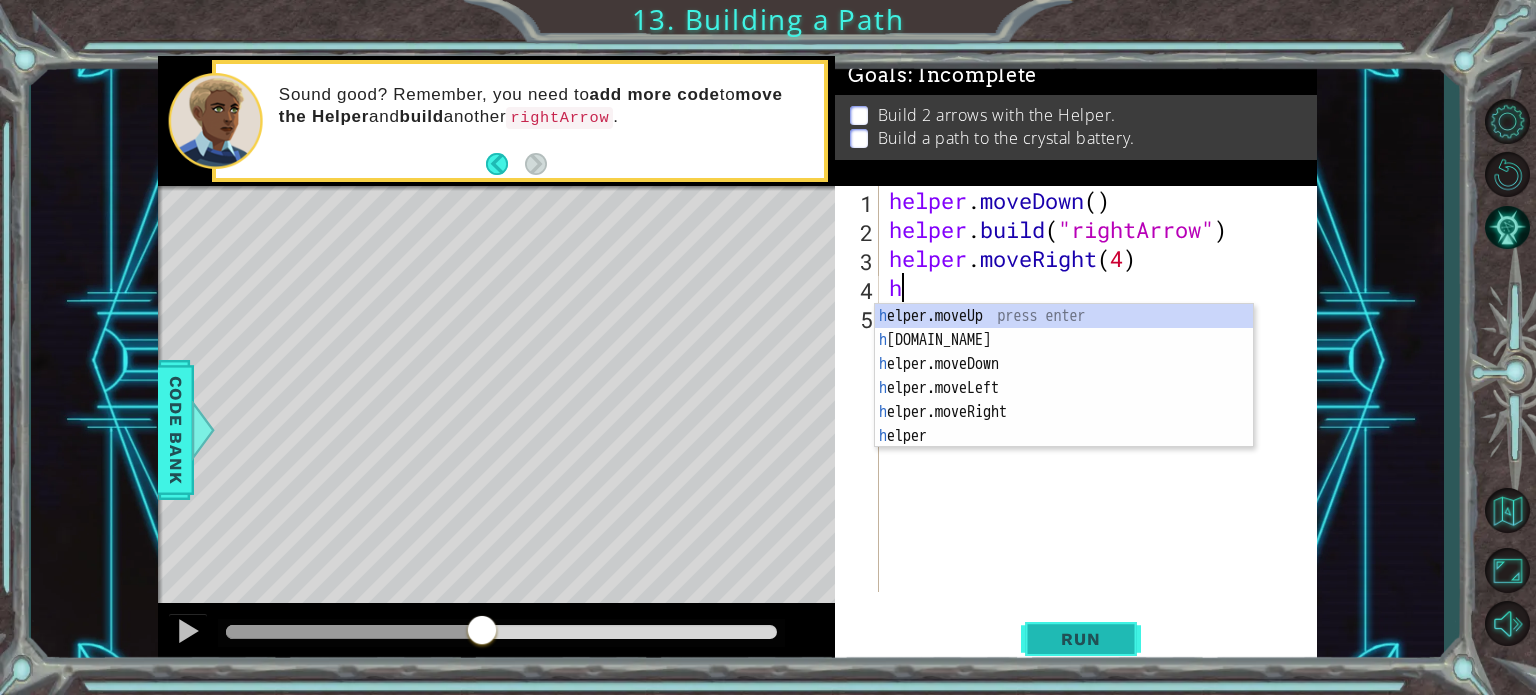 type on "h" 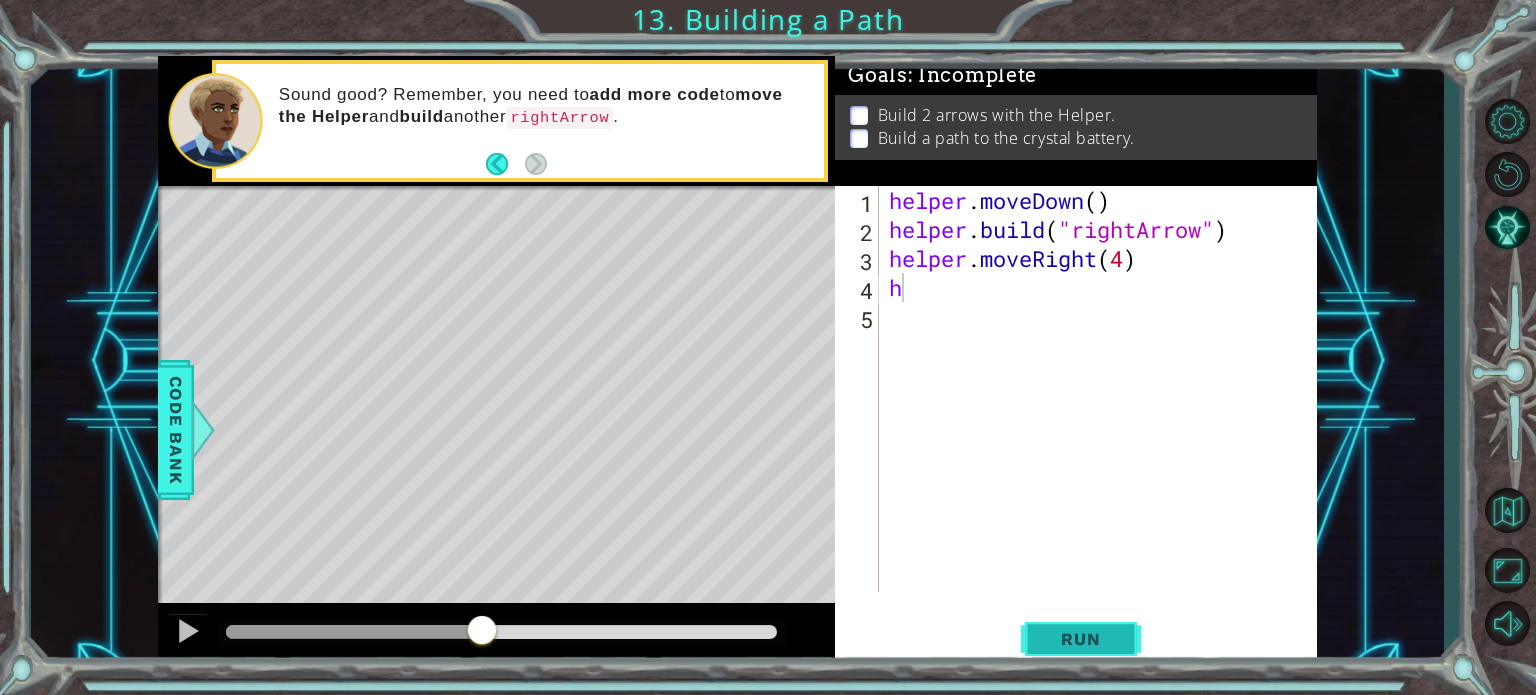 click on "Run" at bounding box center [1081, 639] 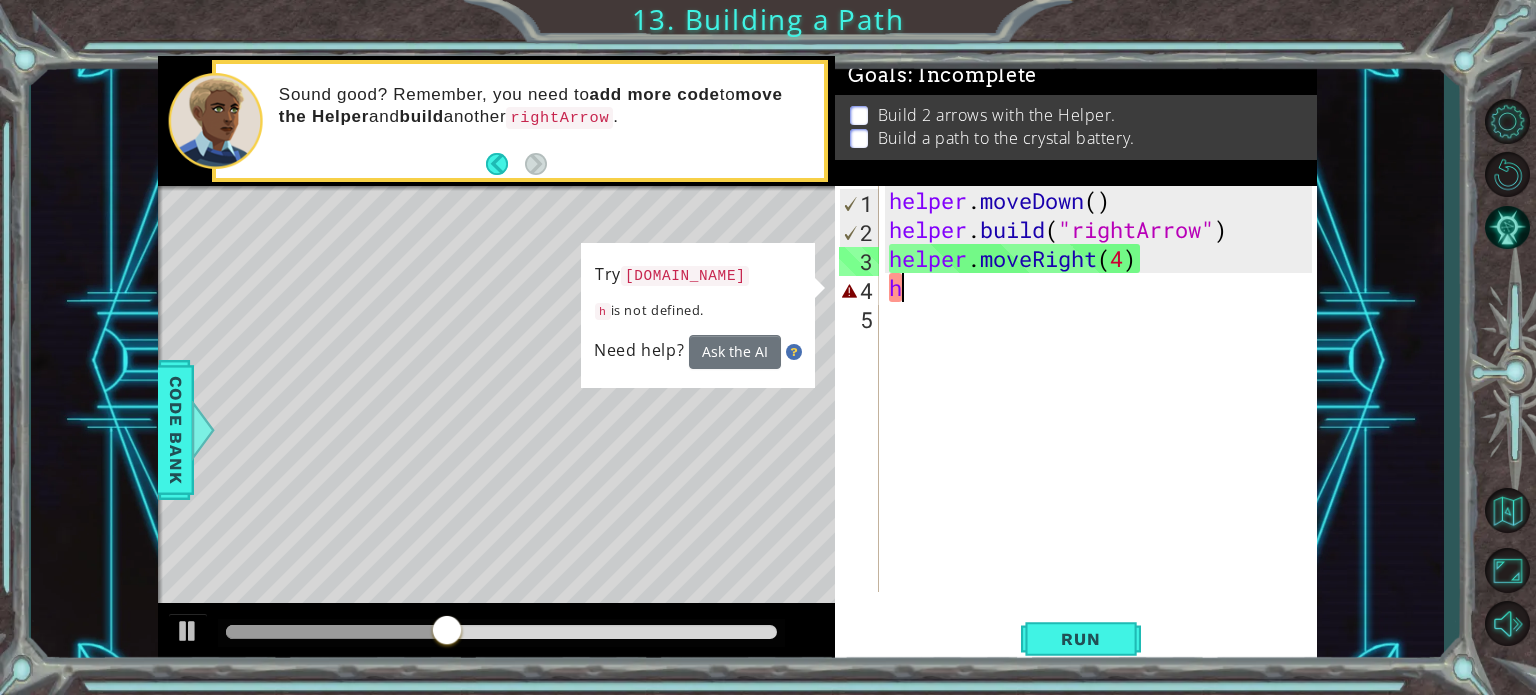 click on "helper . moveDown ( ) helper . build ( "rightArrow" ) helper . moveRight ( 4 ) h" at bounding box center (1103, 418) 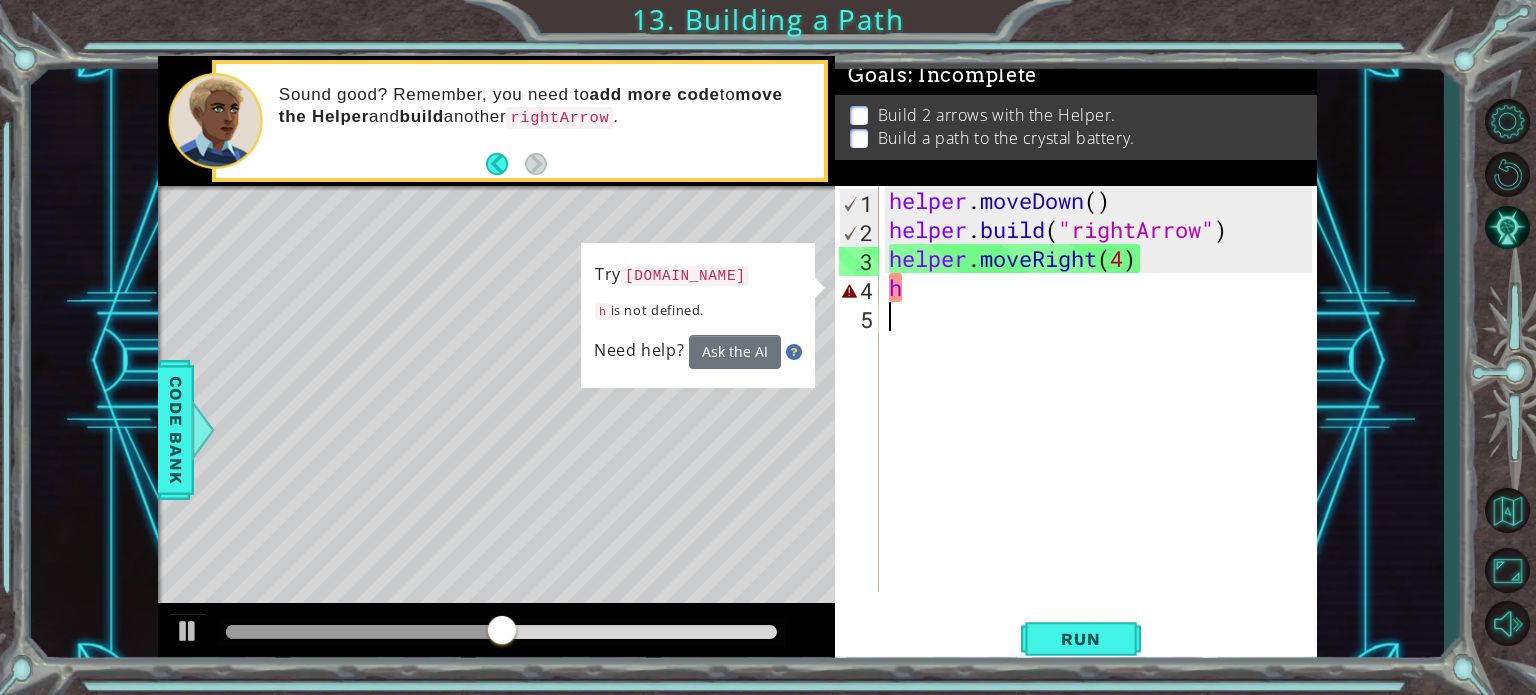 click on "helper . moveDown ( ) helper . build ( "rightArrow" ) helper . moveRight ( 4 ) h" at bounding box center (1103, 418) 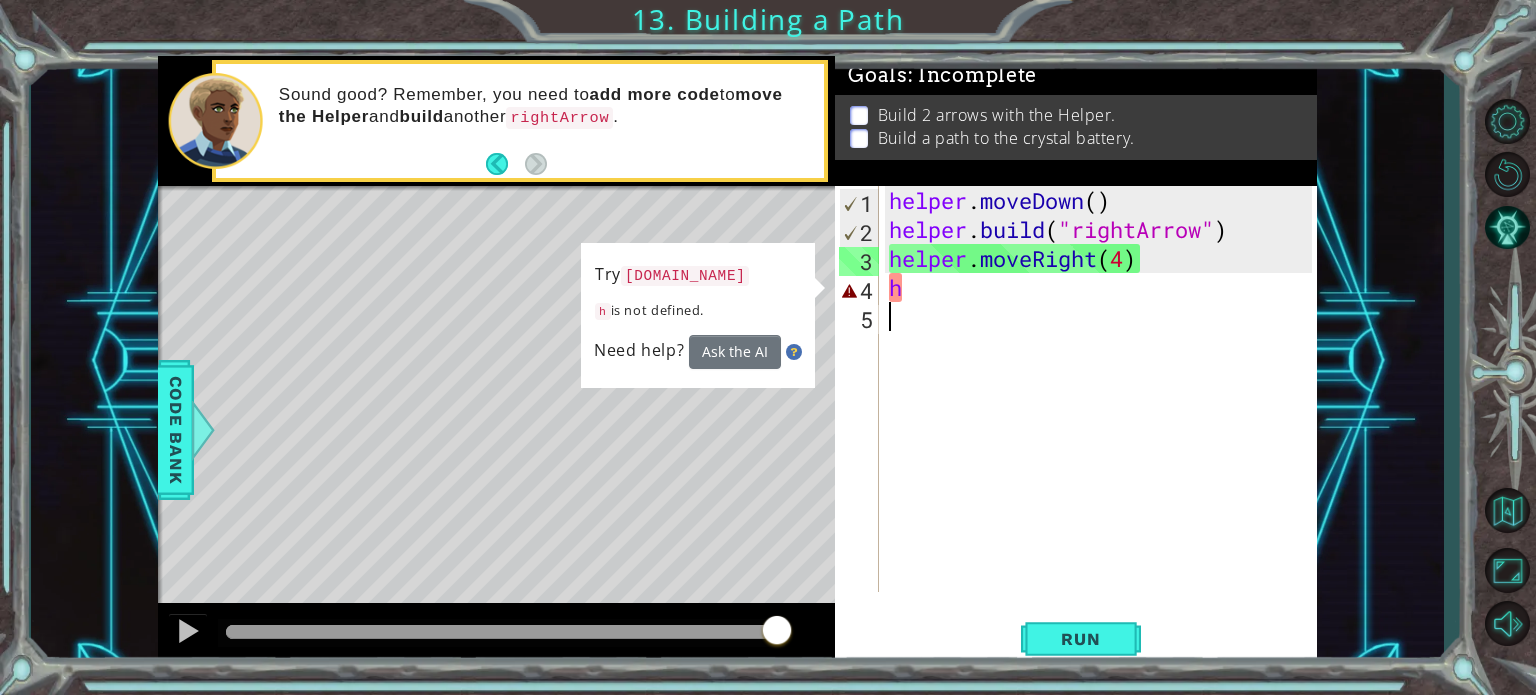drag, startPoint x: 566, startPoint y: 629, endPoint x: 826, endPoint y: 703, distance: 270.32574 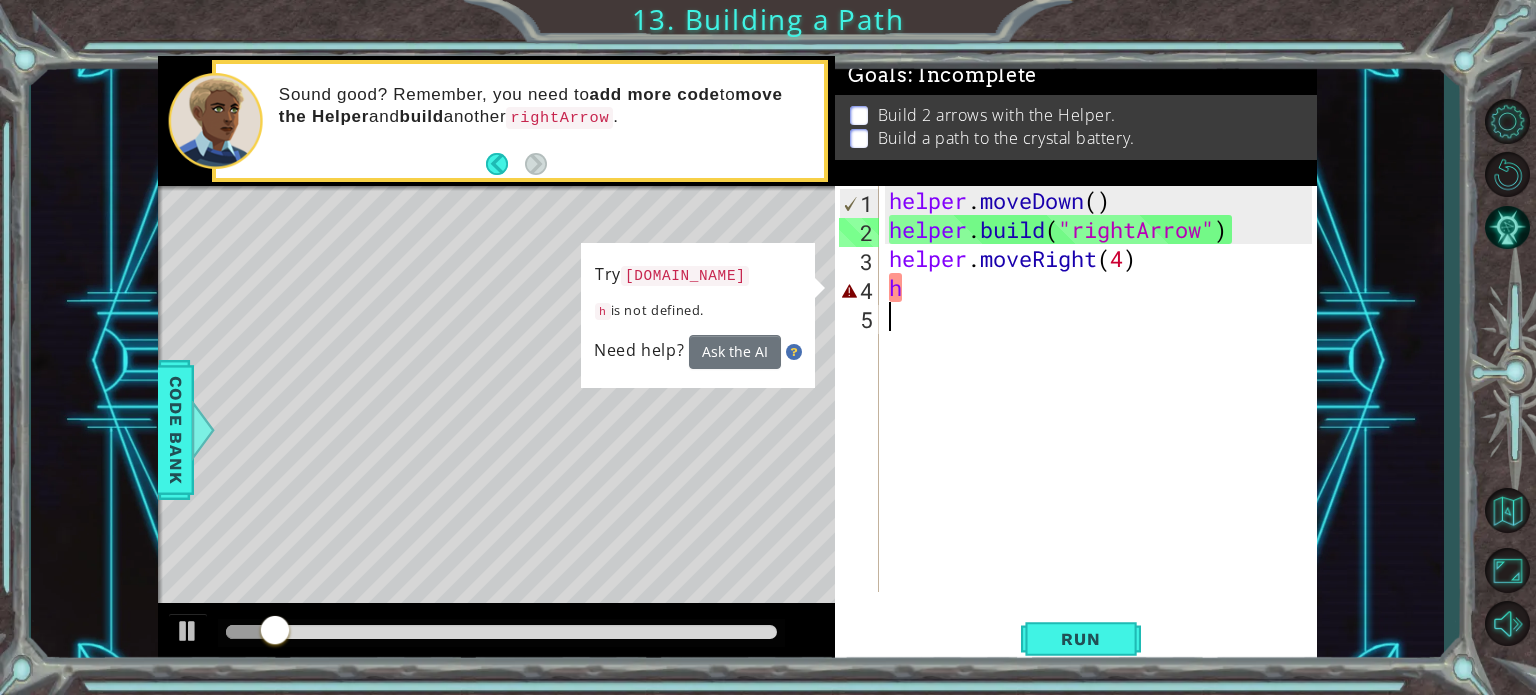 click on "helper . moveDown ( ) helper . build ( "rightArrow" ) helper . moveRight ( 4 ) h" at bounding box center [1103, 418] 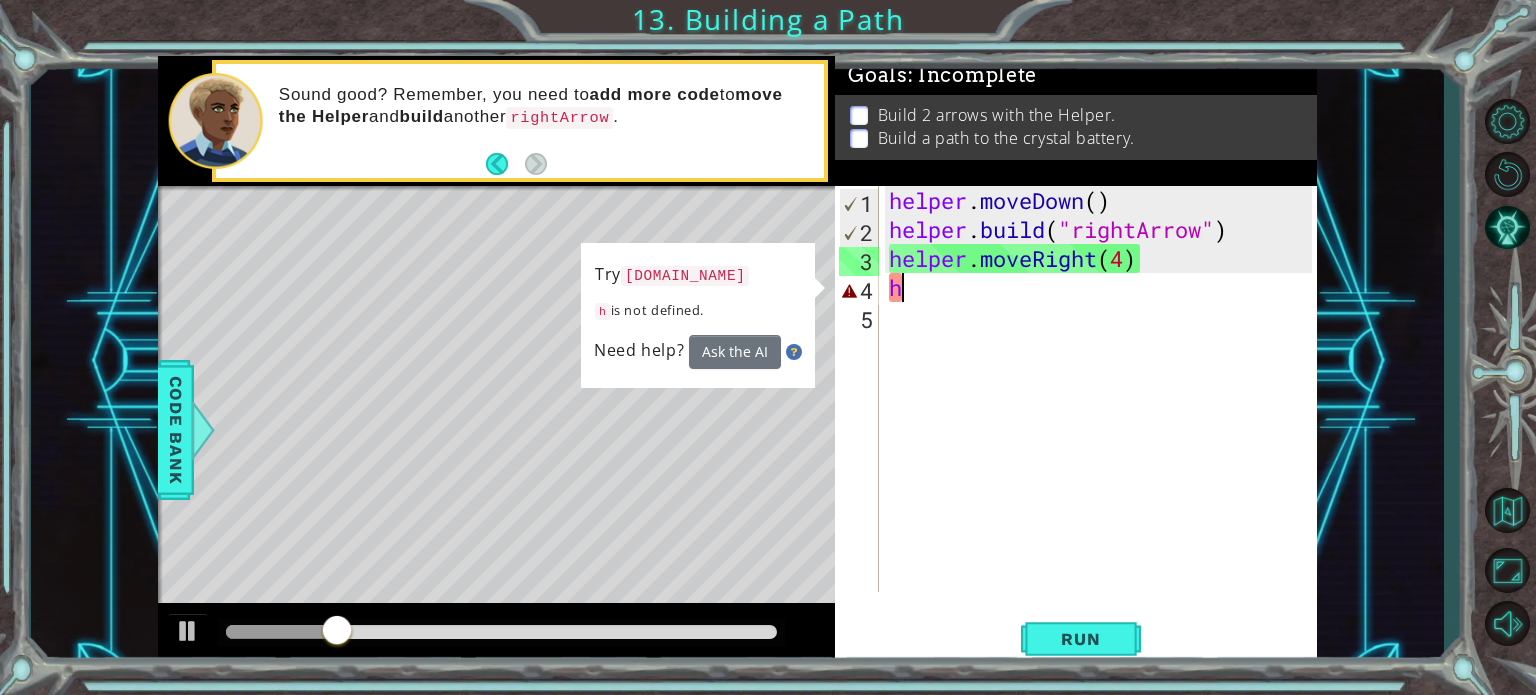 click on "helper . moveDown ( ) helper . build ( "rightArrow" ) helper . moveRight ( 4 ) h" at bounding box center [1103, 418] 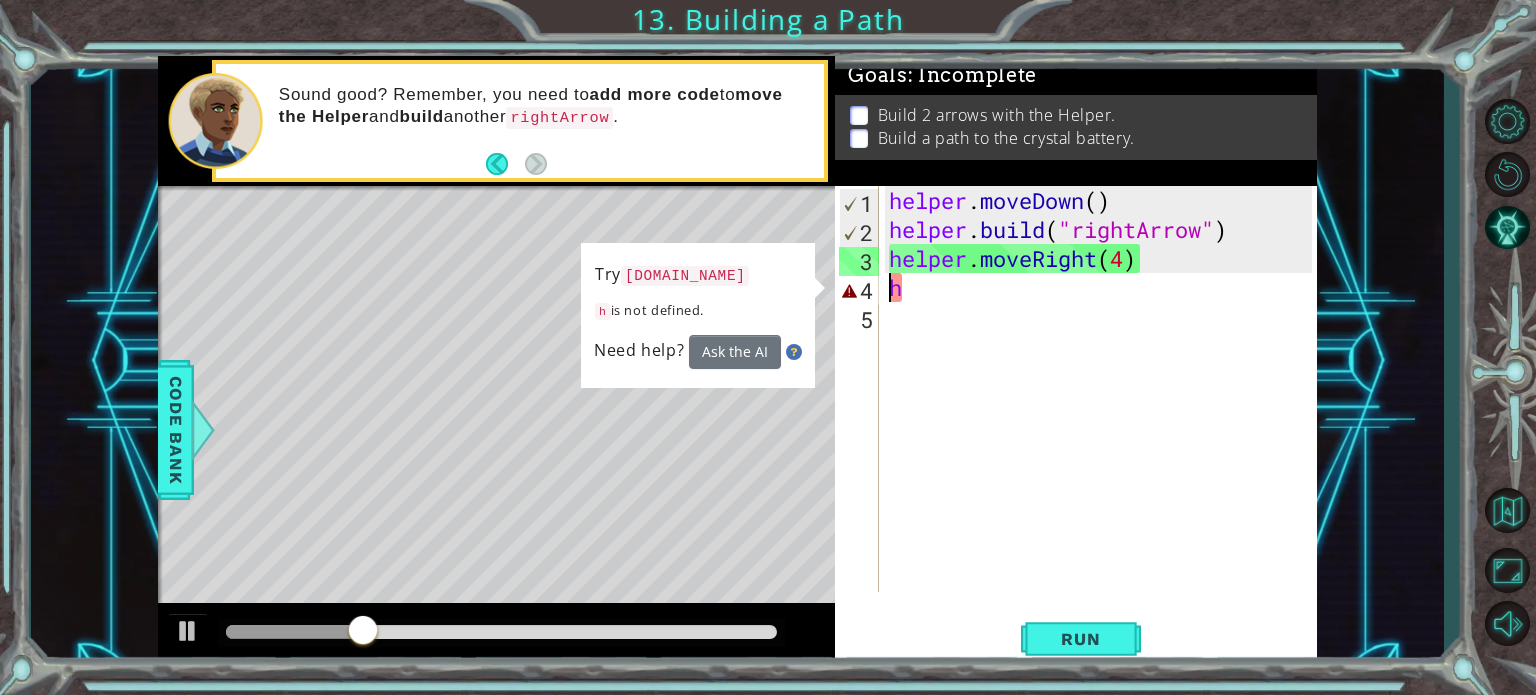 click on "helper . moveDown ( ) helper . build ( "rightArrow" ) helper . moveRight ( 4 ) h" at bounding box center [1103, 418] 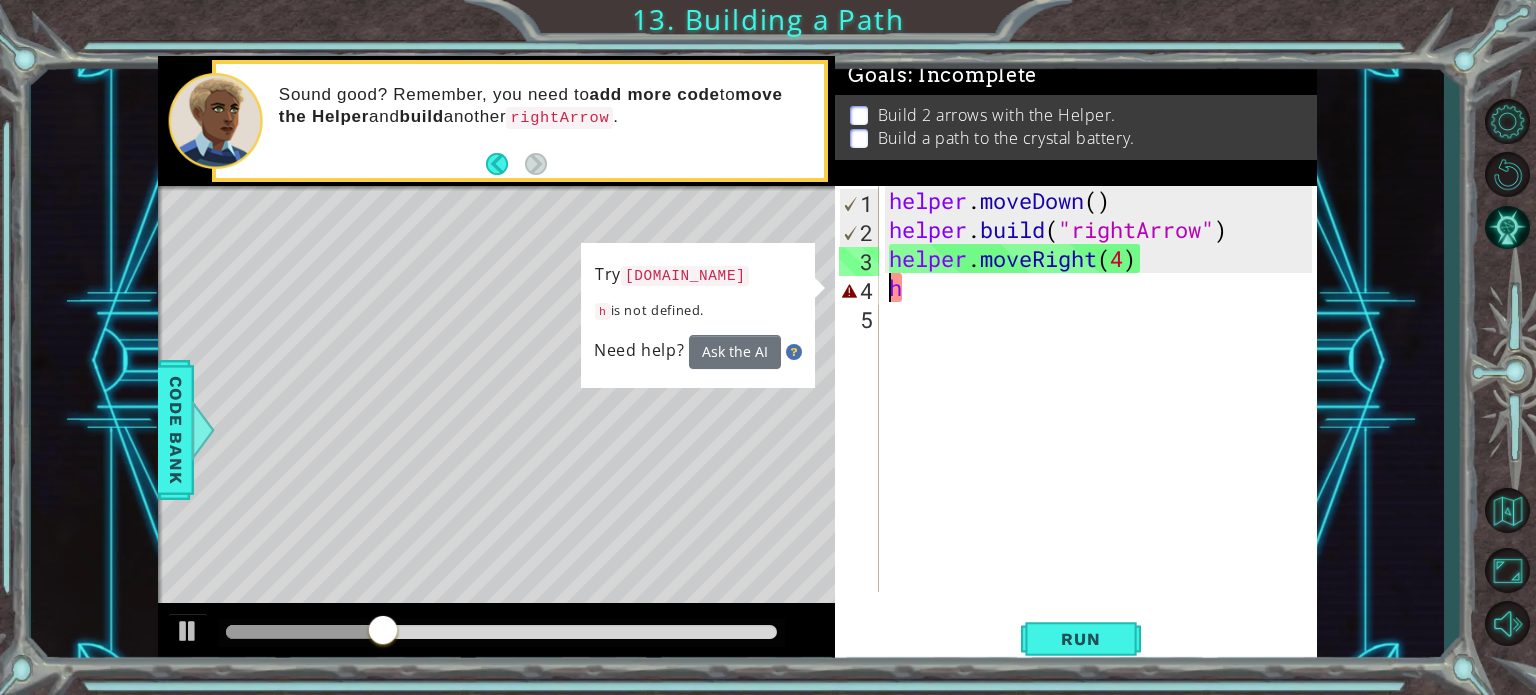 click on "helper . moveDown ( ) helper . build ( "rightArrow" ) helper . moveRight ( 4 ) h" at bounding box center [1103, 418] 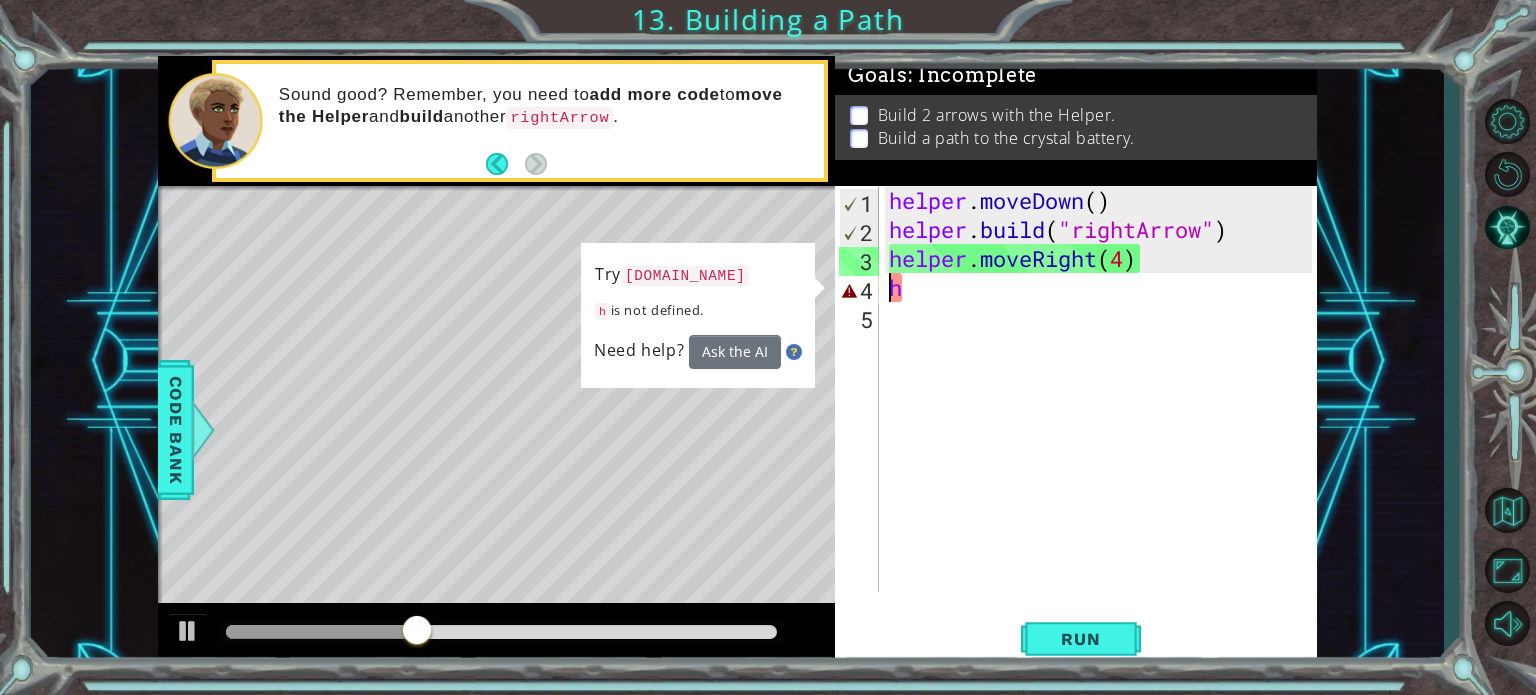 type on "helper.moveRight(4)h" 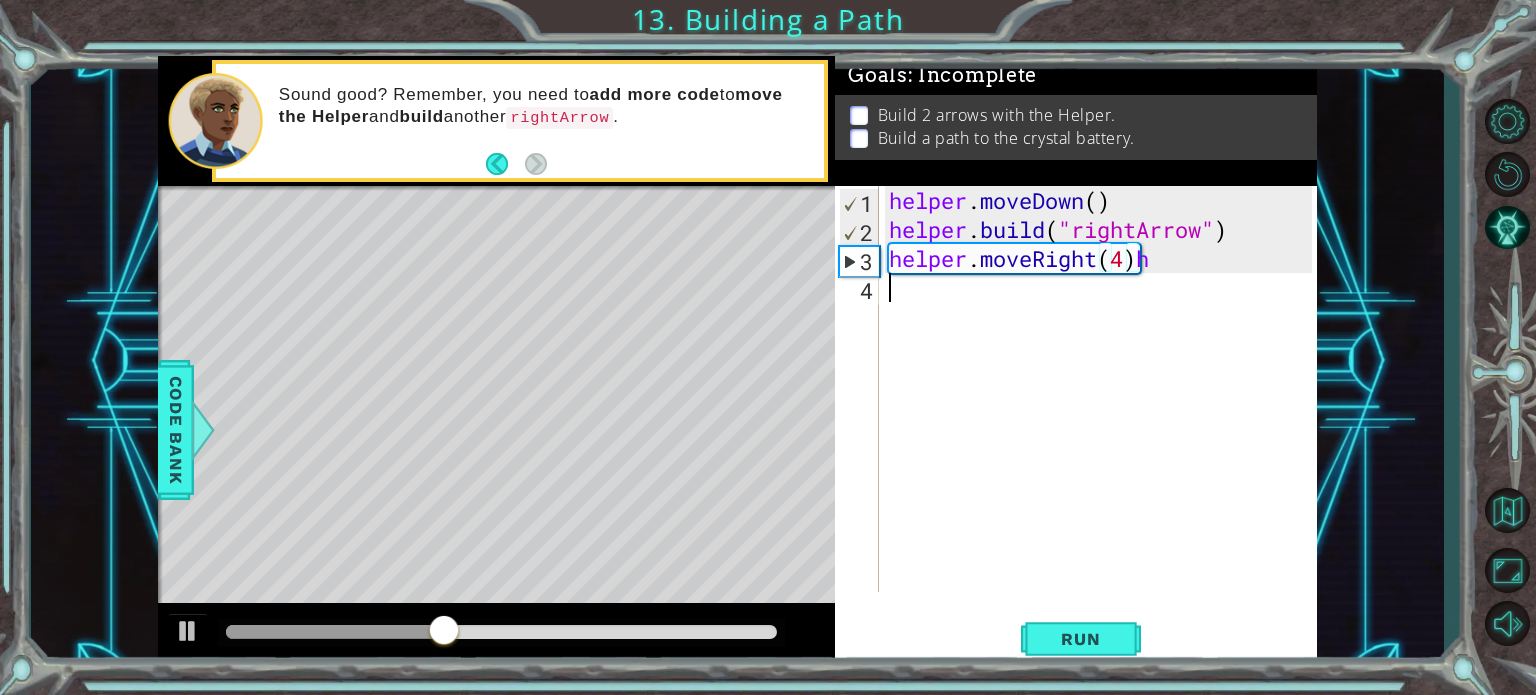 click on "helper . moveDown ( ) helper . build ( "rightArrow" ) helper . moveRight ( 4 ) h" at bounding box center (1103, 418) 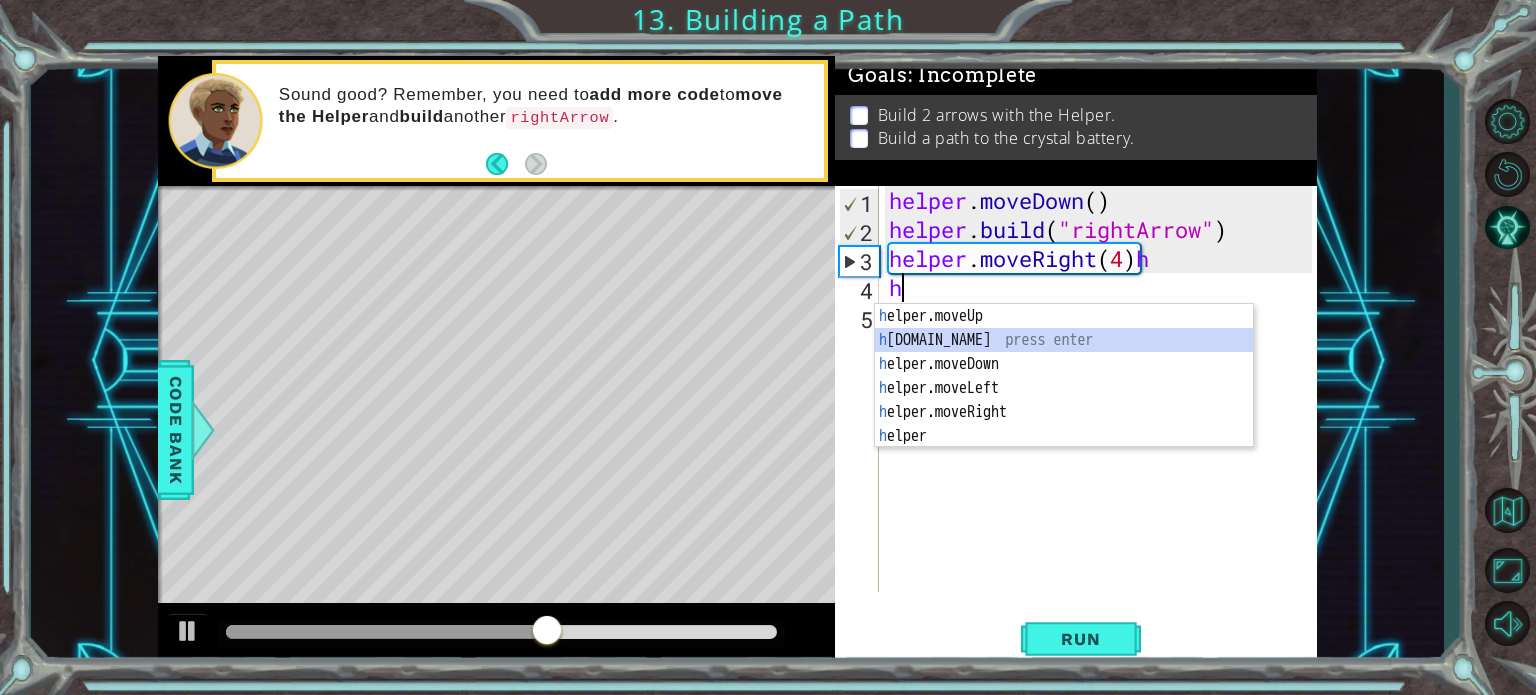 click on "h elper.moveUp press enter h [DOMAIN_NAME] press enter h elper.moveDown press enter h elper.moveLeft press enter h elper.moveRight press enter h elper press enter" at bounding box center (1064, 400) 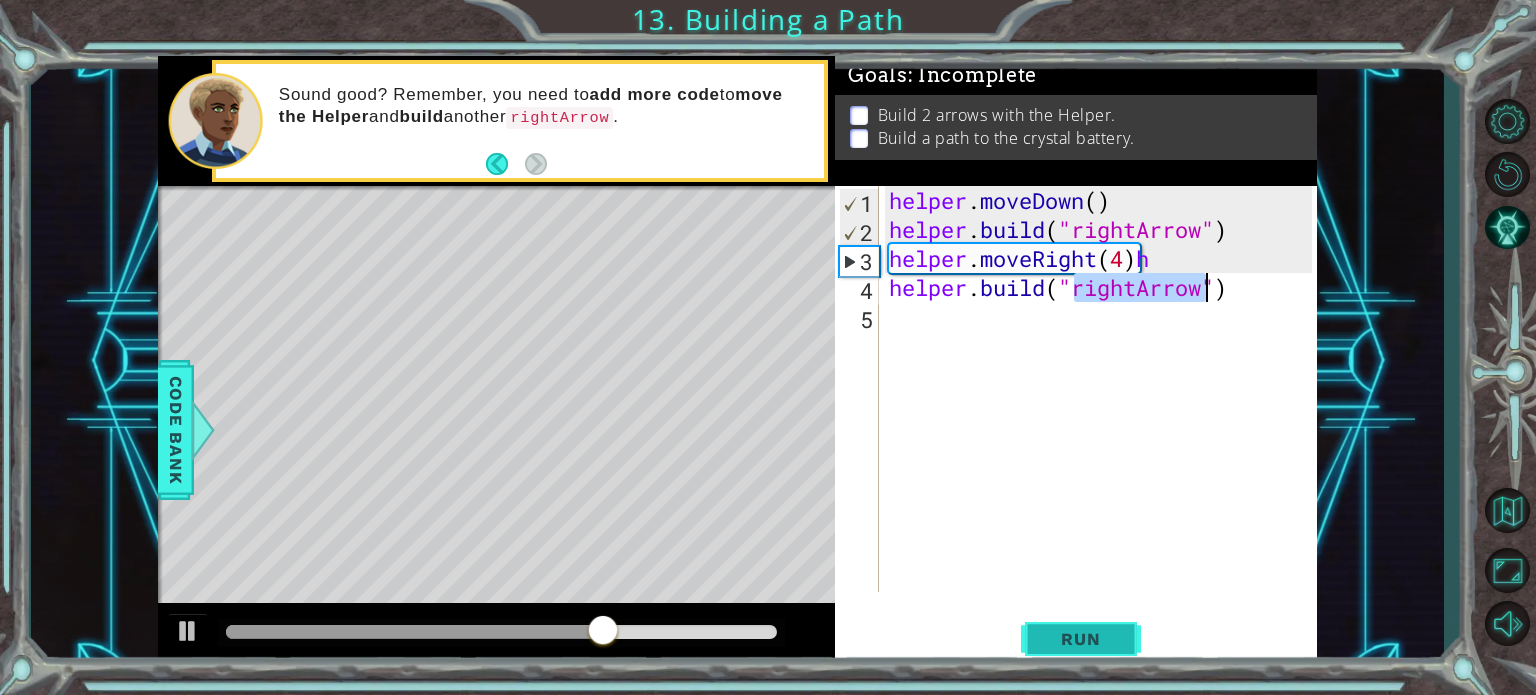 click on "Run" at bounding box center [1080, 639] 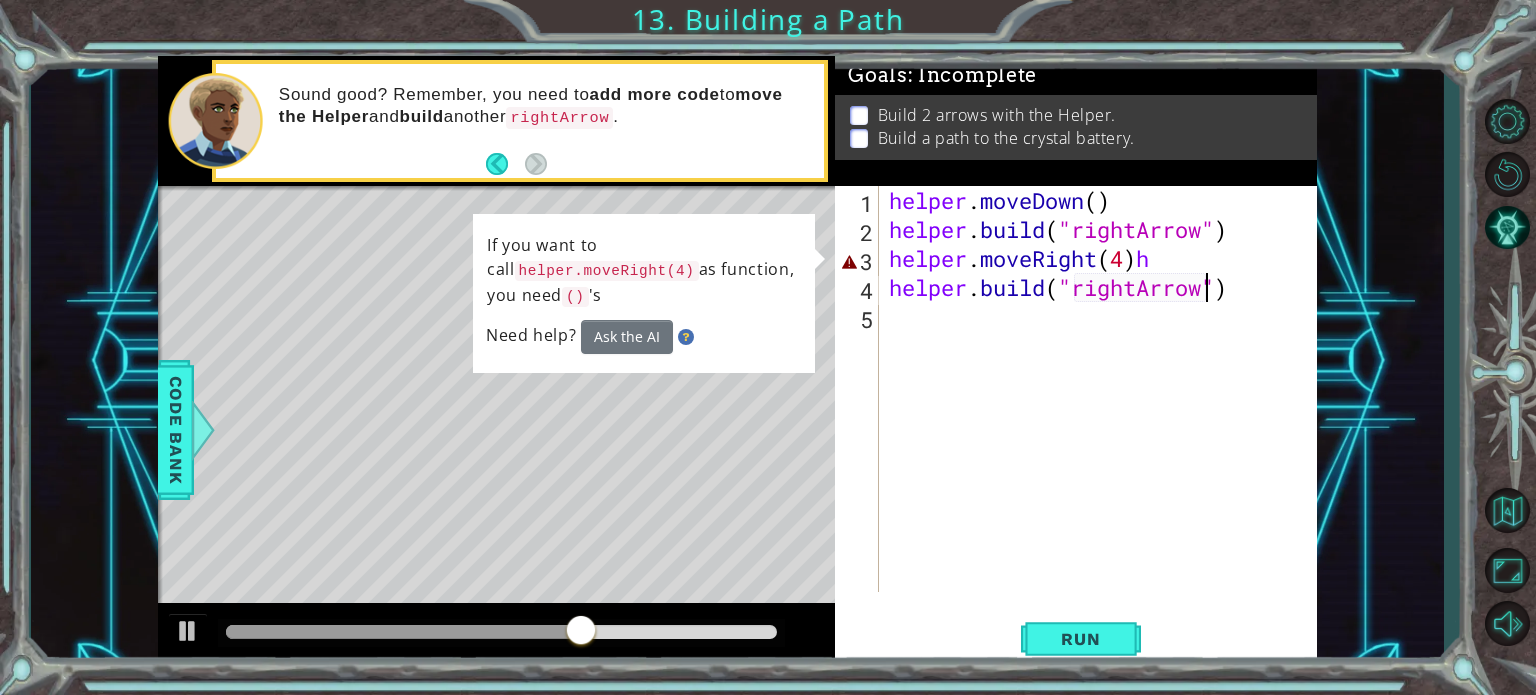 click on "helper . moveDown ( ) helper . build ( "rightArrow" ) helper . moveRight ( 4 ) h helper . build ( "rightArrow" )" at bounding box center [1103, 418] 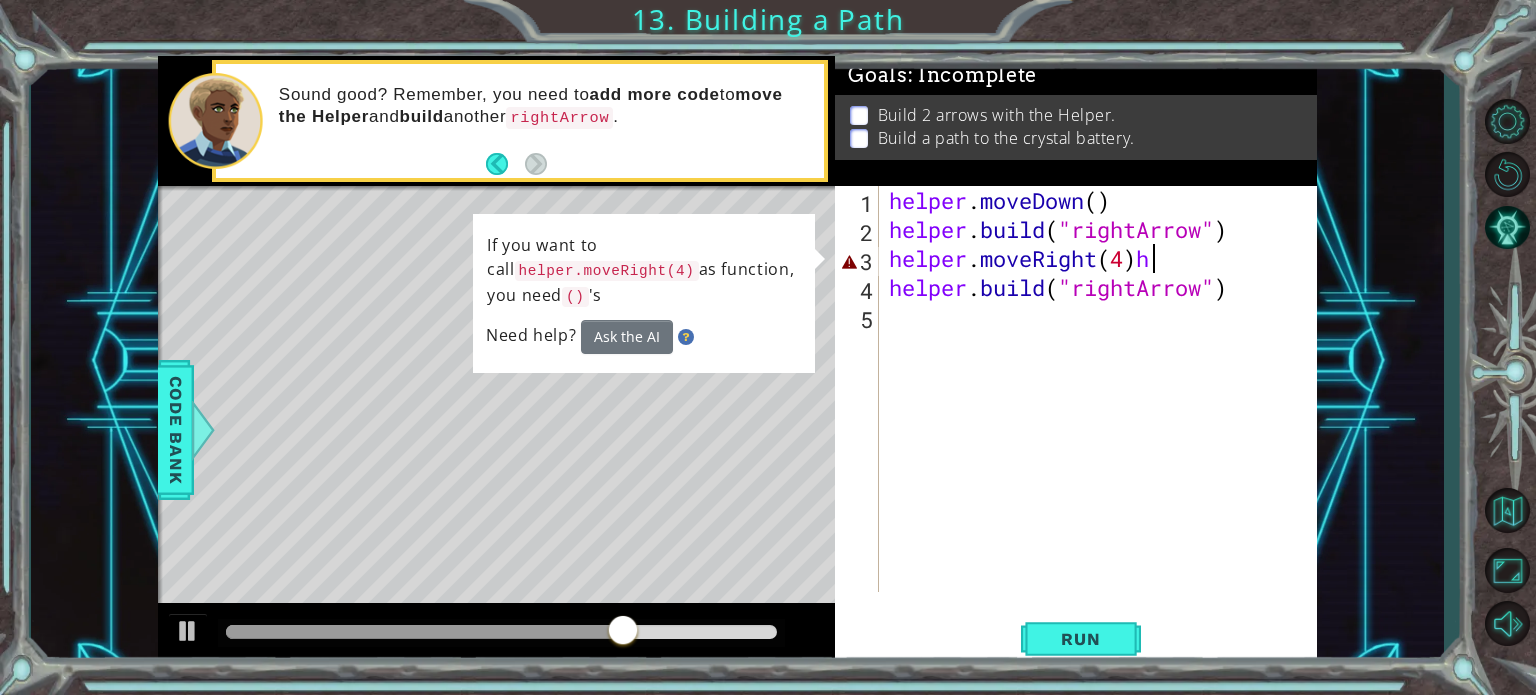 click on "helper . moveDown ( ) helper . build ( "rightArrow" ) helper . moveRight ( 4 ) h helper . build ( "rightArrow" )" at bounding box center (1103, 418) 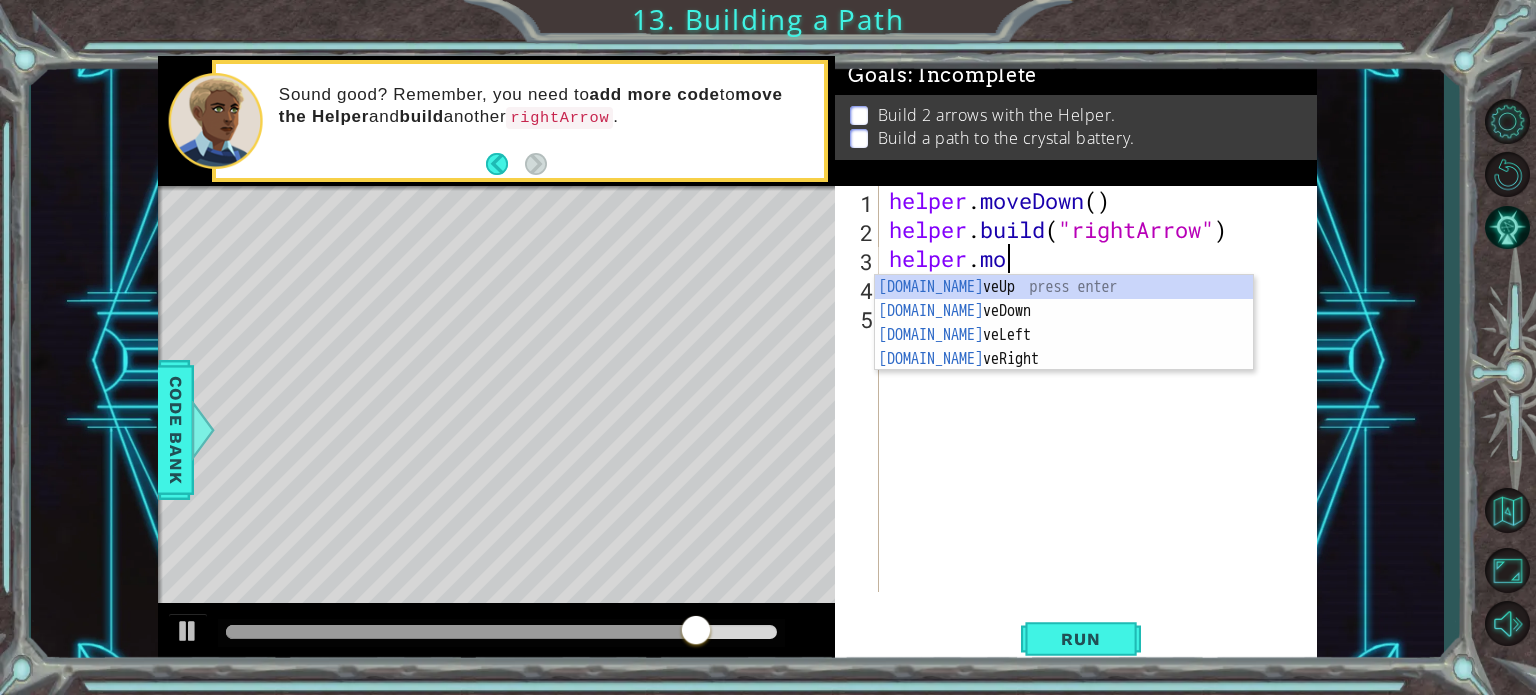 type on "h" 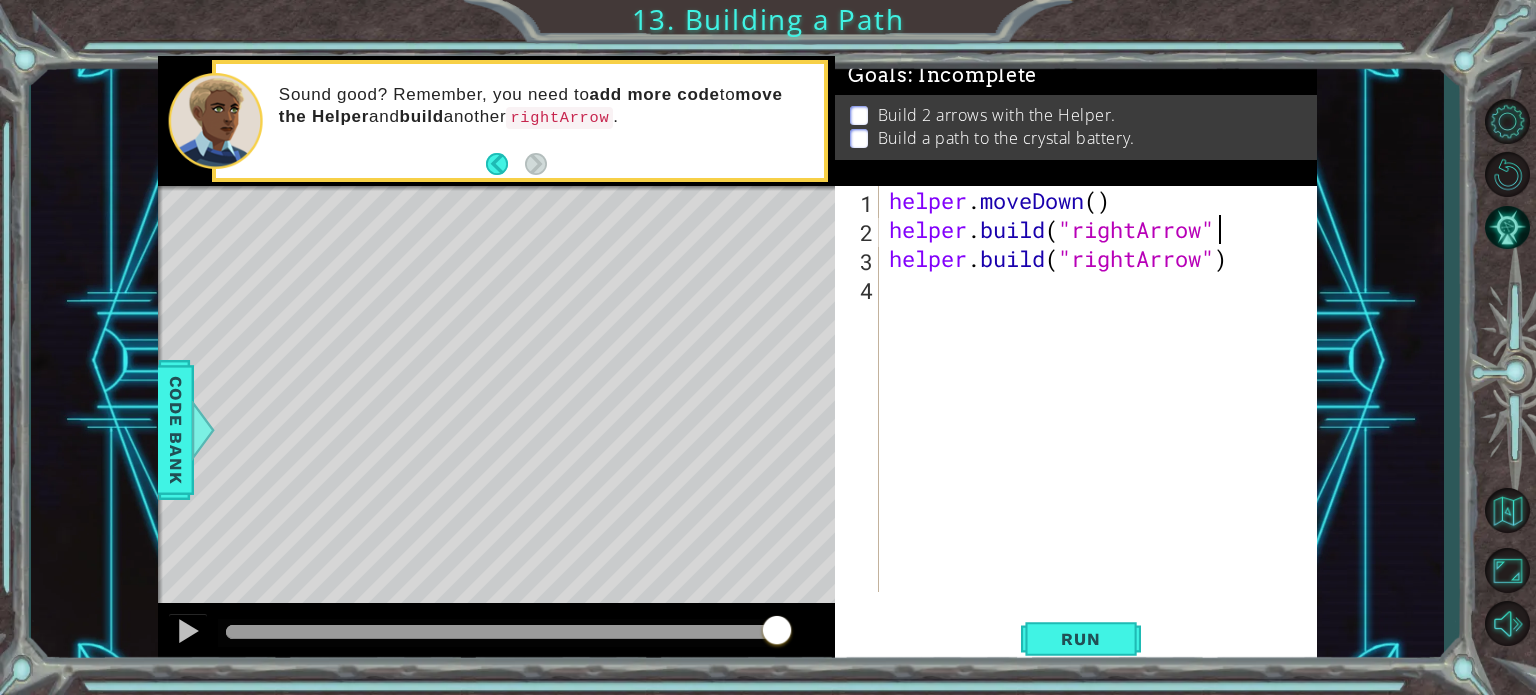 click on "helper . moveDown ( ) helper . build ( "rightArrow" helper . build ( "rightArrow" )" at bounding box center [1103, 418] 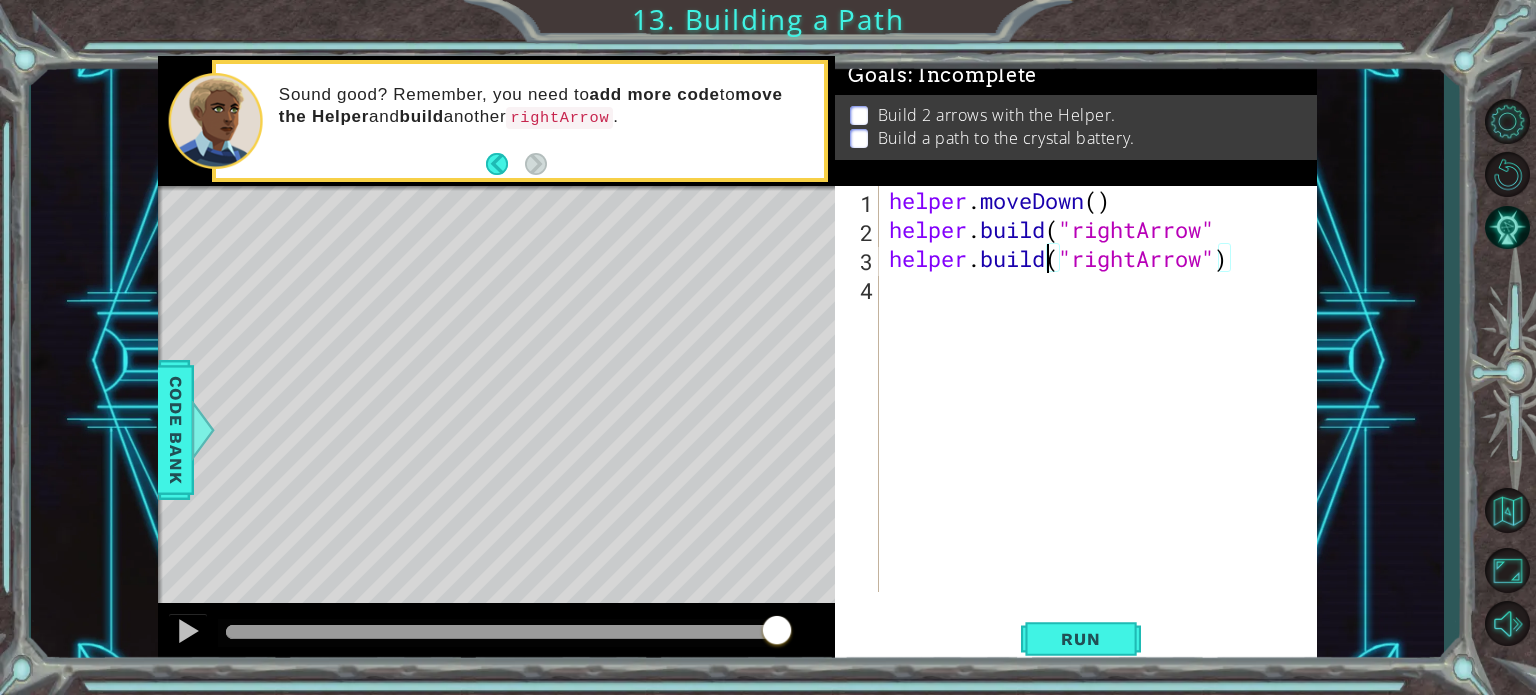 click on "helper . moveDown ( ) helper . build ( "rightArrow" helper . build ( "rightArrow" )" at bounding box center [1103, 418] 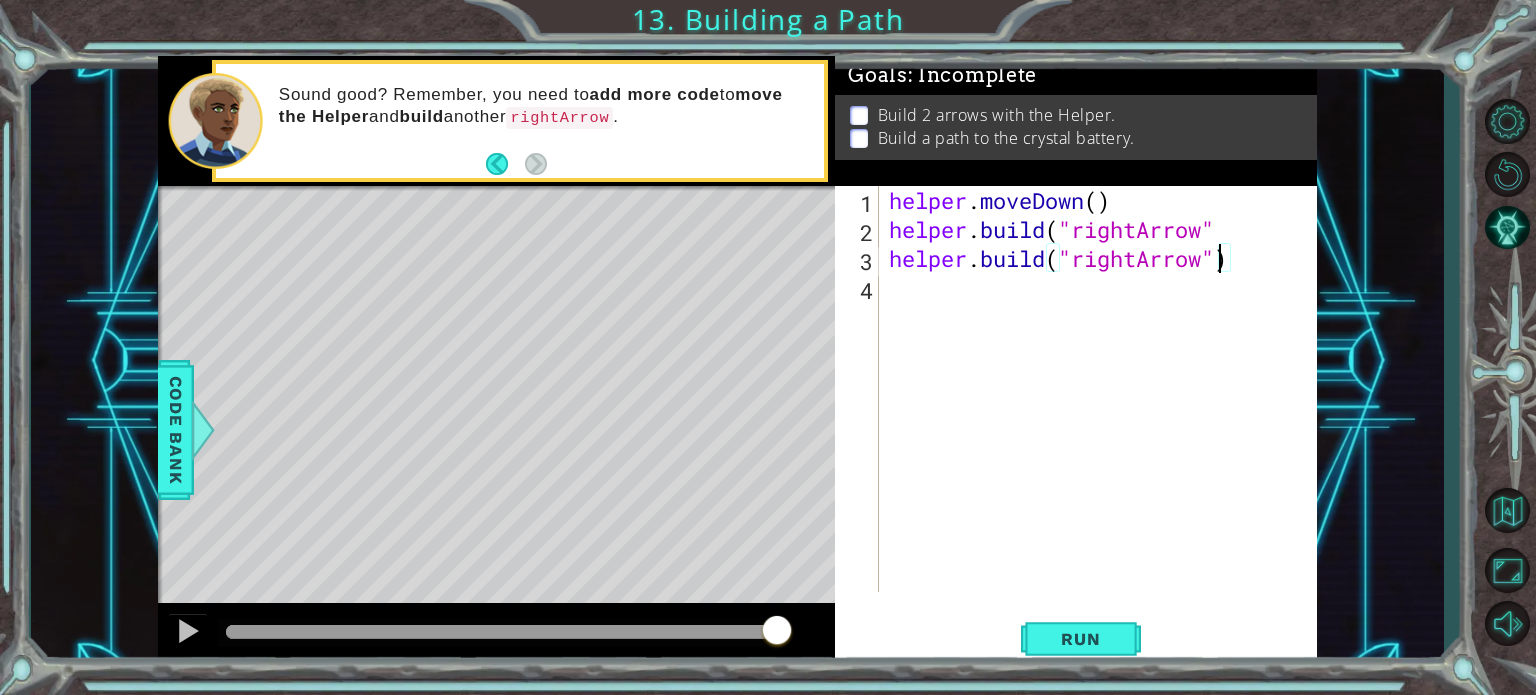 click on "helper . moveDown ( ) helper . build ( "rightArrow" helper . build ( "rightArrow" )" at bounding box center [1103, 418] 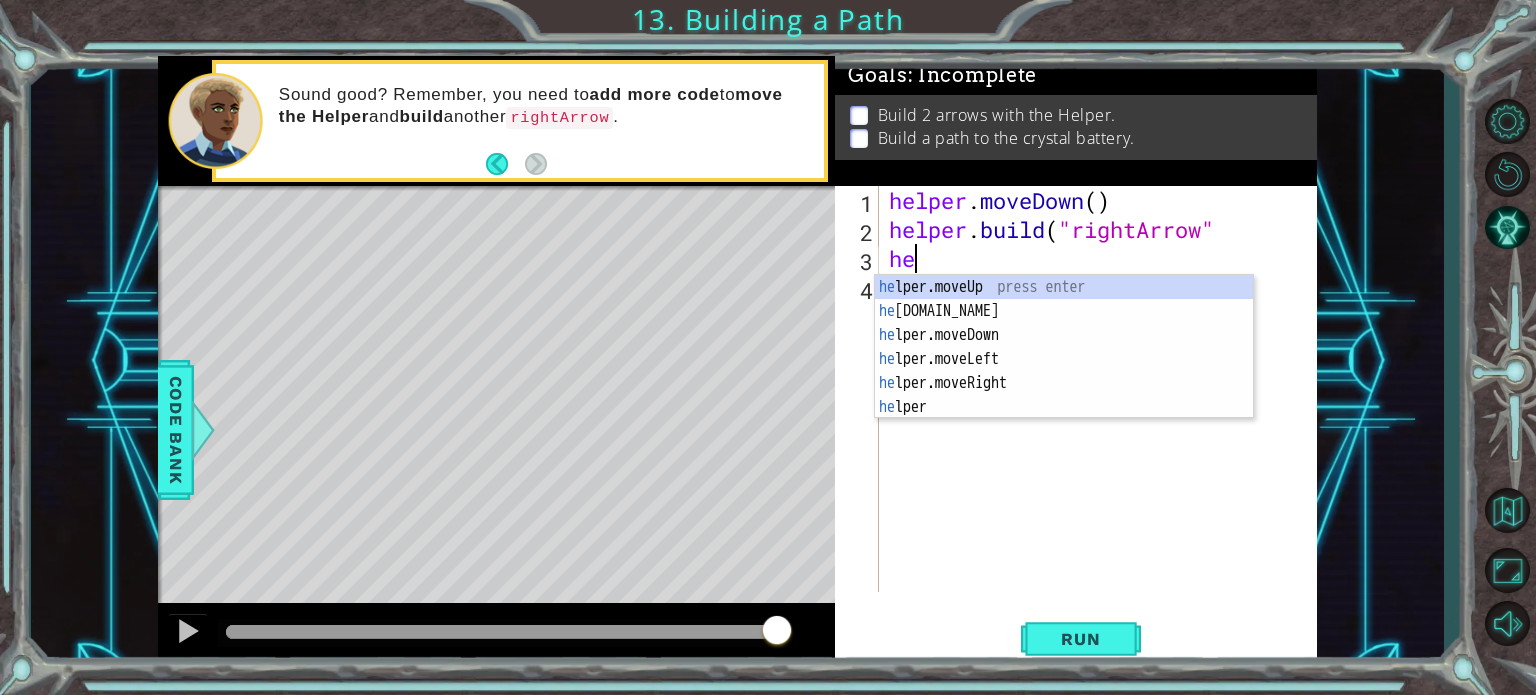 type on "h" 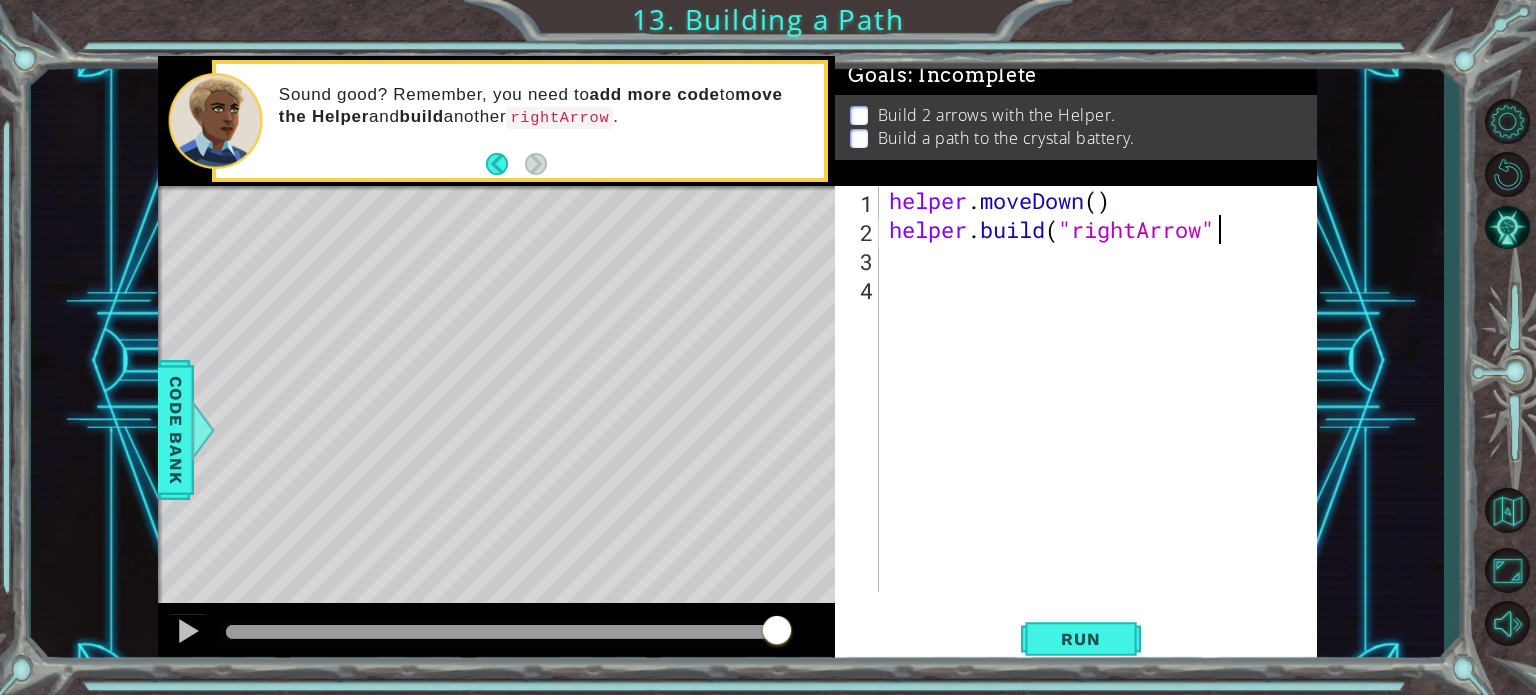 click on "helper . moveDown ( ) helper . build ( "rightArrow"" at bounding box center [1103, 418] 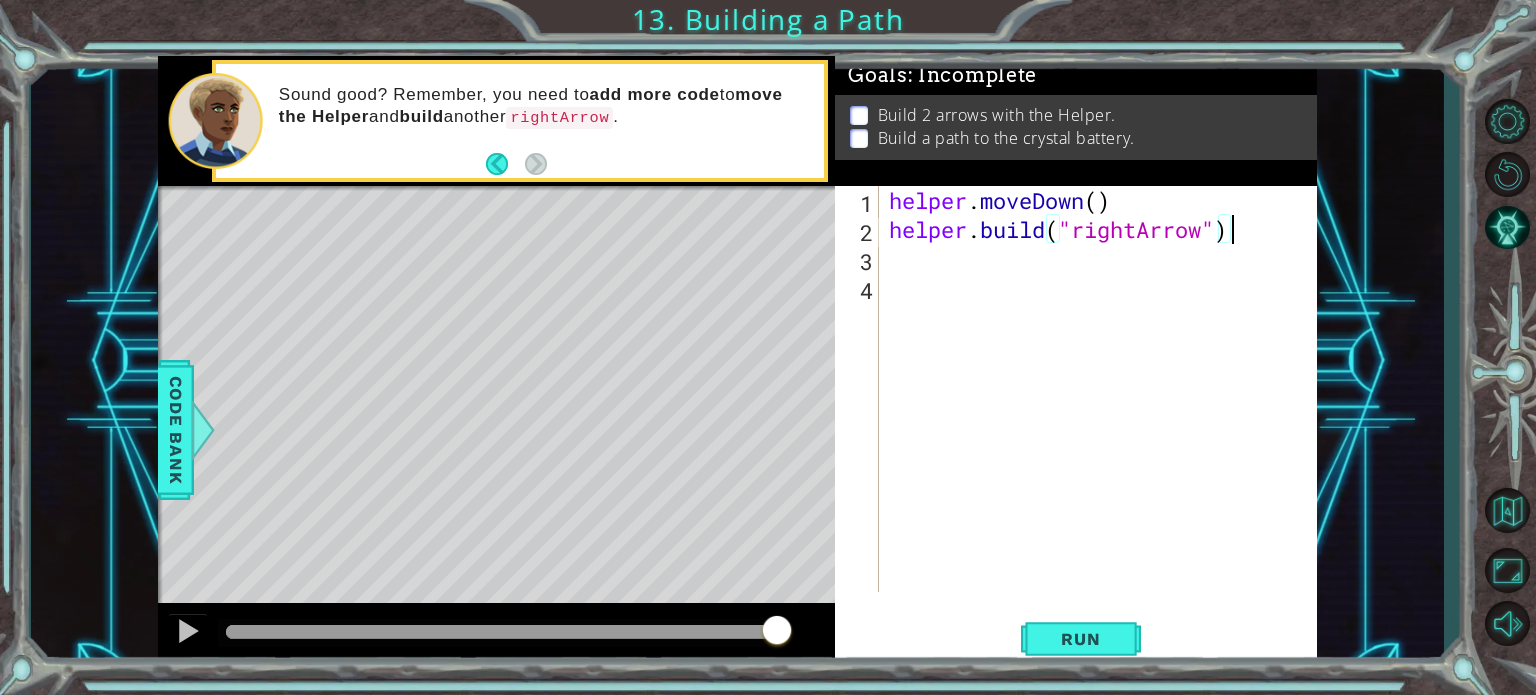 drag, startPoint x: 892, startPoint y: 257, endPoint x: 880, endPoint y: 253, distance: 12.649111 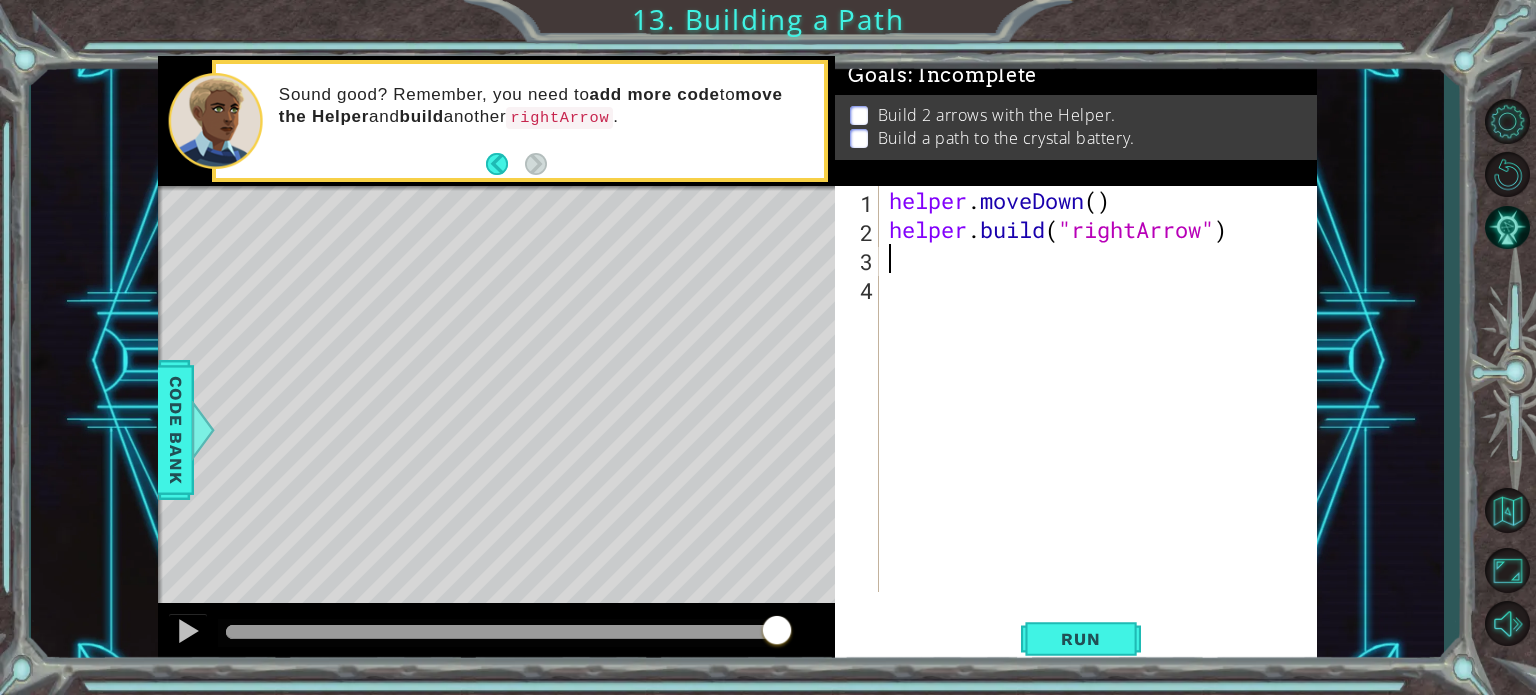 scroll, scrollTop: 0, scrollLeft: 0, axis: both 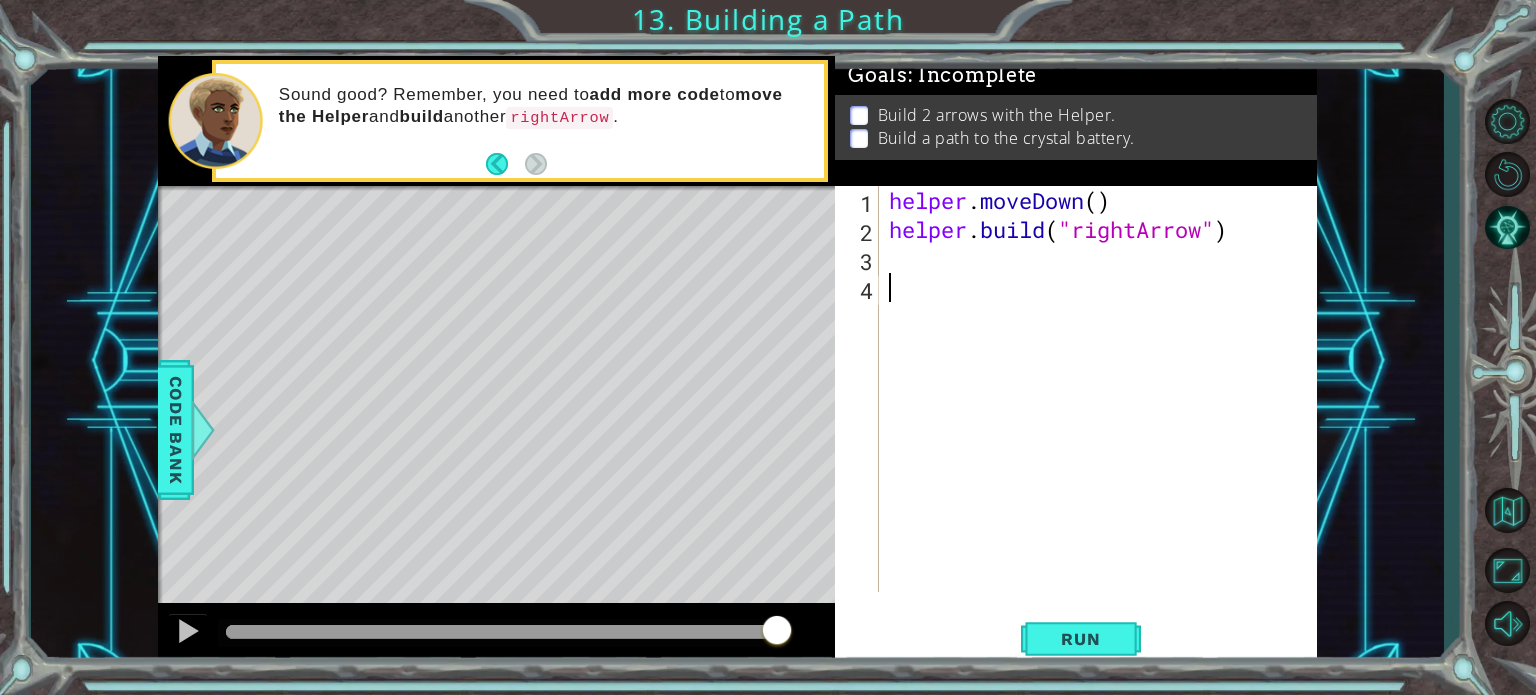 click on "1 2 3 4 helper . moveDown ( ) helper . build ( "rightArrow" )     הההההההההההההההההההההההההההההההההההההההההההההההההההההההההההההההההההההההההההההההההההההההההההההההההההההההההההההההההההההההההההההההההההההההההההההההההההההההההההההההההההההההההההההההההההההההההההההההההההההההההההההההההההההההההההההההההההההההההההההההההההההההההההההההה XXXXXXXXXXXXXXXXXXXXXXXXXXXXXXXXXXXXXXXXXXXXXXXXXXXXXXXXXXXXXXXXXXXXXXXXXXXXXXXXXXXXXXXXXXXXXXXXXXXXXXXXXXXXXXXXXXXXXXXXXXXXXXXXXXXXXXXXXXXXXXXXXXXXXXXXXXXXXXXXXXXXXXXXXXXXXXXXXXXXXXXXXXXXXXXXXXXXXXXXXXXXXXXXXXXXXXXXXXXXXXXXXXXXXXXXXXXXXXXXXXXXXXXXXXXXXXXX" at bounding box center (1073, 389) 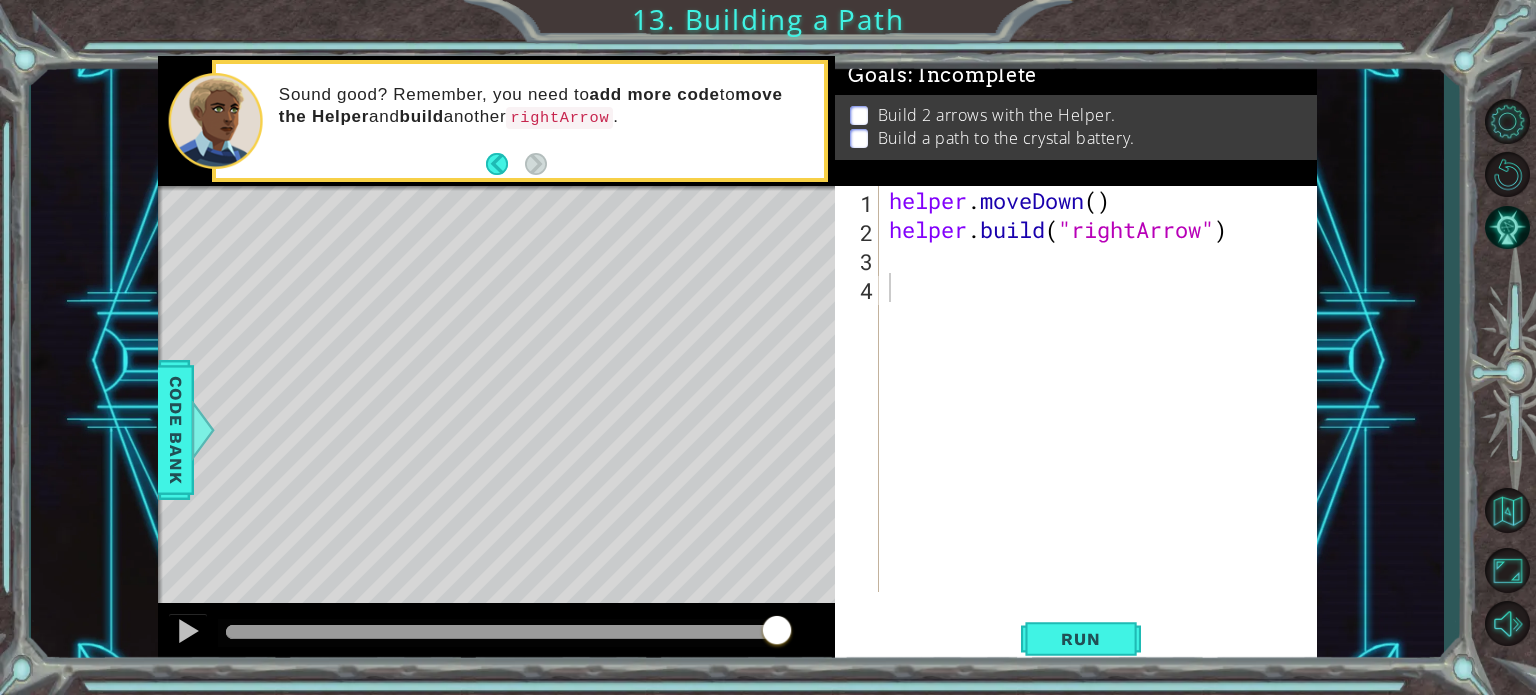click on "1 2 3 4 helper . moveDown ( ) helper . build ( "rightArrow" )     הההההההההההההההההההההההההההההההההההההההההההההההההההההההההההההההההההההההההההההההההההההההההההההההההההההההההההההההההההההההההההההההההההההההההההההההההההההההההההההההההההההההההההההההההההההההההההההההההההההההההההההההההההההההההההההההההההההההההההההההההההההההההההההההה XXXXXXXXXXXXXXXXXXXXXXXXXXXXXXXXXXXXXXXXXXXXXXXXXXXXXXXXXXXXXXXXXXXXXXXXXXXXXXXXXXXXXXXXXXXXXXXXXXXXXXXXXXXXXXXXXXXXXXXXXXXXXXXXXXXXXXXXXXXXXXXXXXXXXXXXXXXXXXXXXXXXXXXXXXXXXXXXXXXXXXXXXXXXXXXXXXXXXXXXXXXXXXXXXXXXXXXXXXXXXXXXXXXXXXXXXXXXXXXXXXXXXXXXXXXXXXXX" at bounding box center [1073, 389] 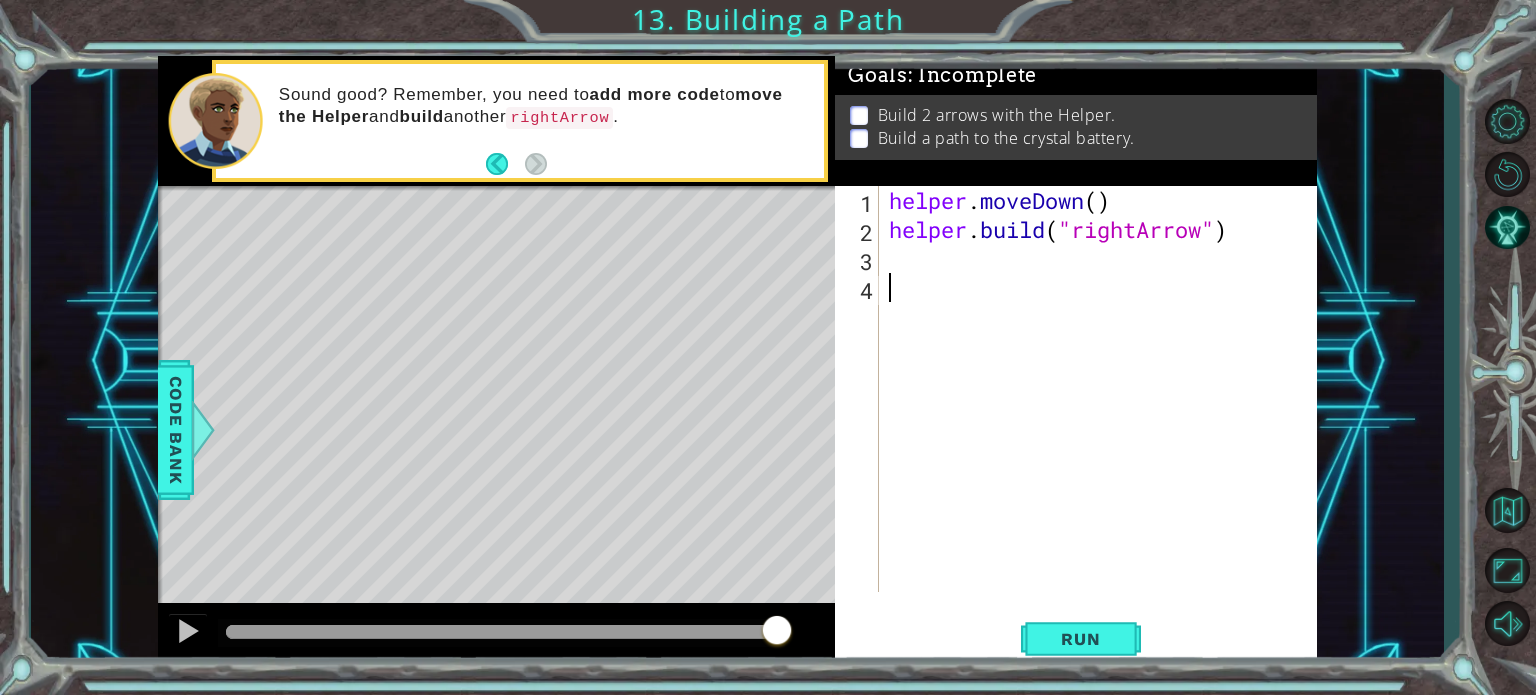 click on "helper . moveDown ( ) helper . build ( "rightArrow" )" at bounding box center (1103, 418) 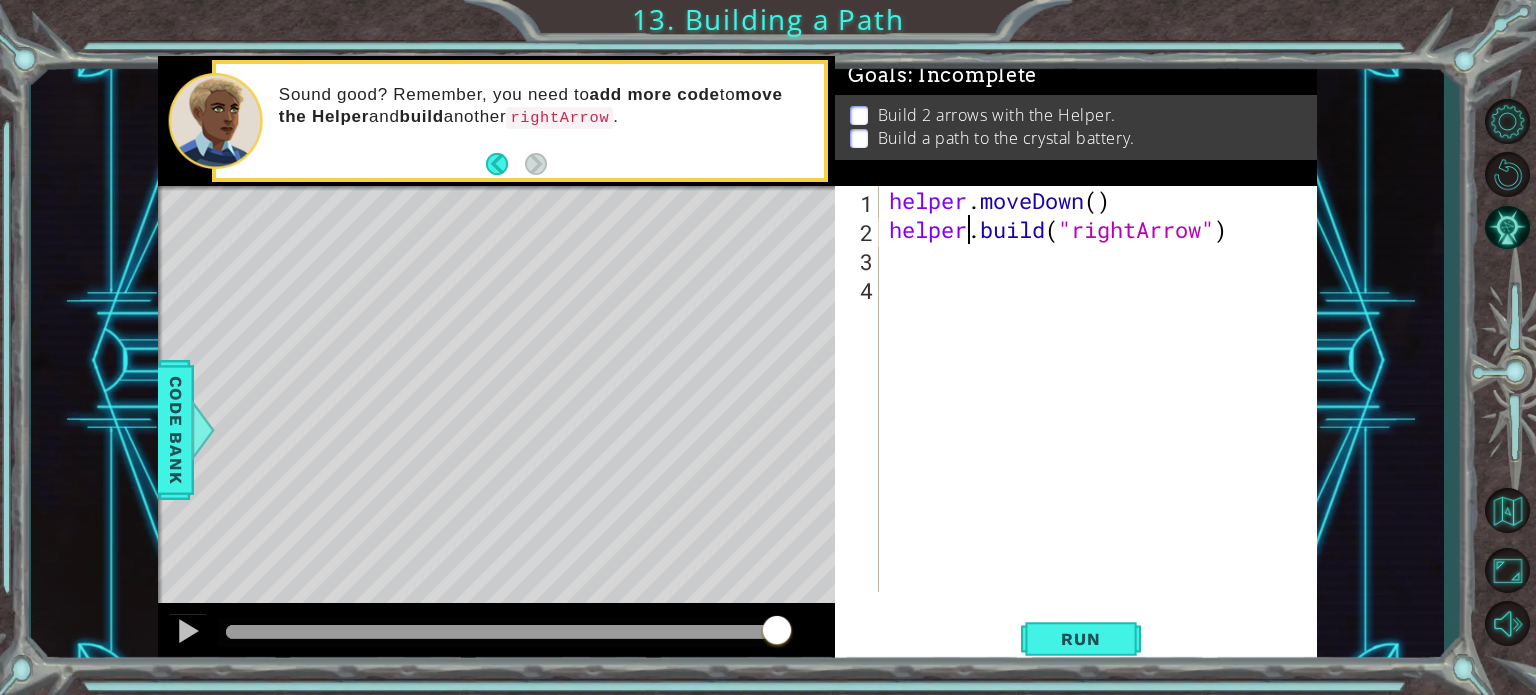 click on "helper . moveDown ( ) helper . build ( "rightArrow" )" at bounding box center [1103, 418] 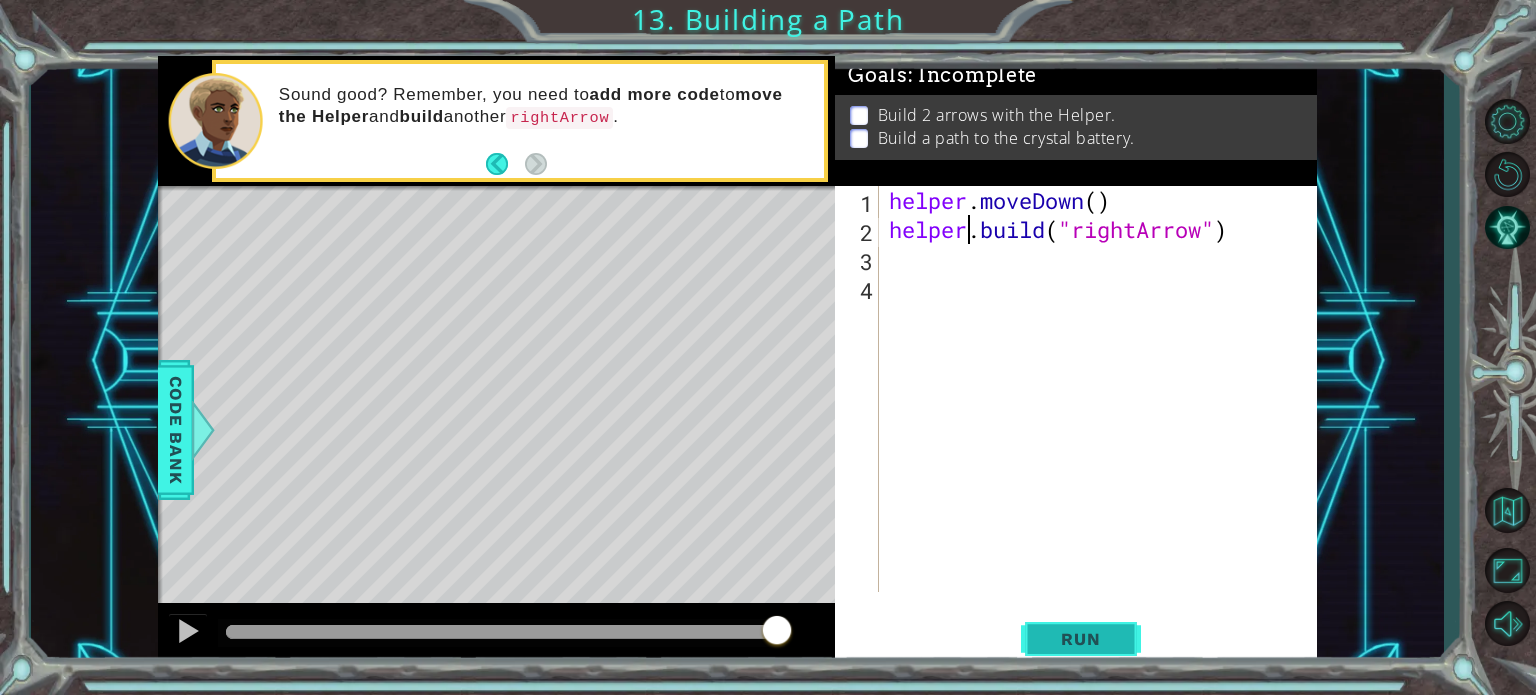 click on "Run" at bounding box center (1080, 639) 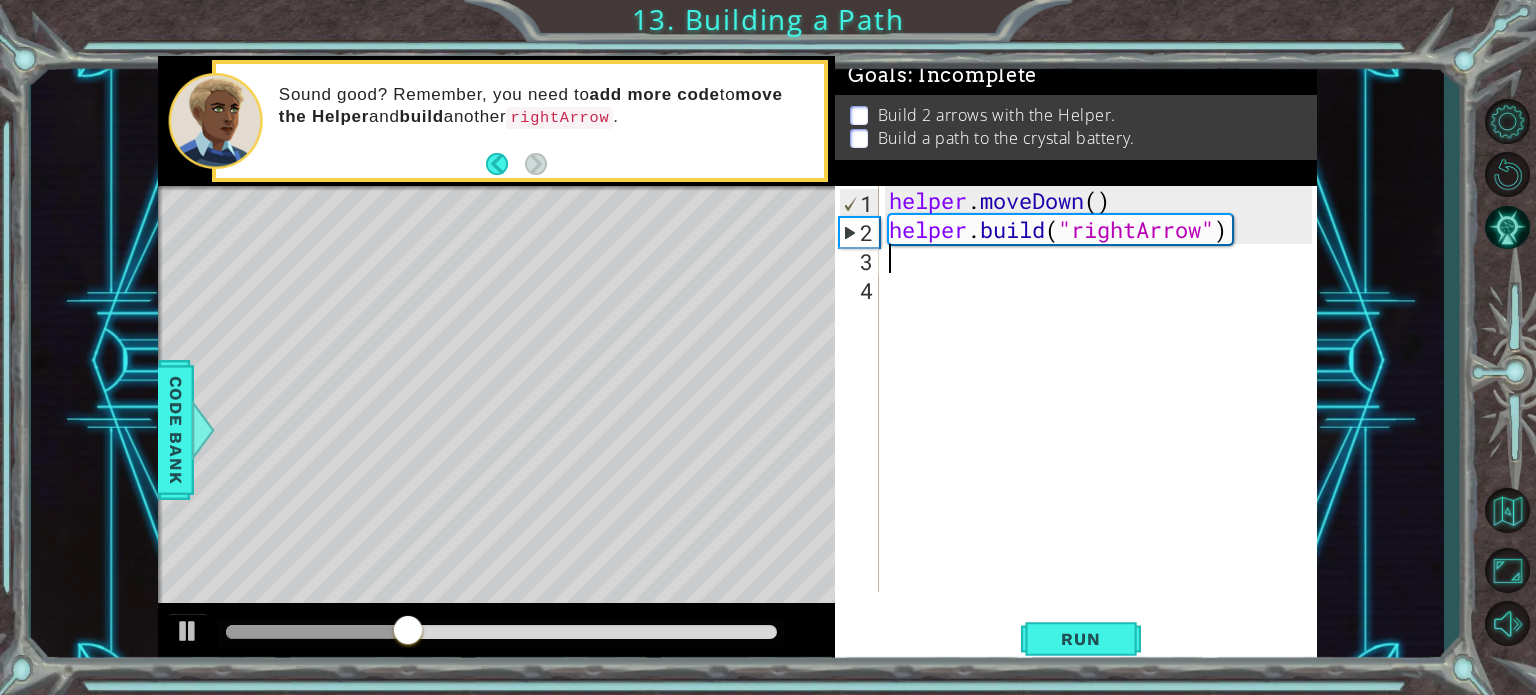 click on "helper . moveDown ( ) helper . build ( "rightArrow" )" at bounding box center [1103, 418] 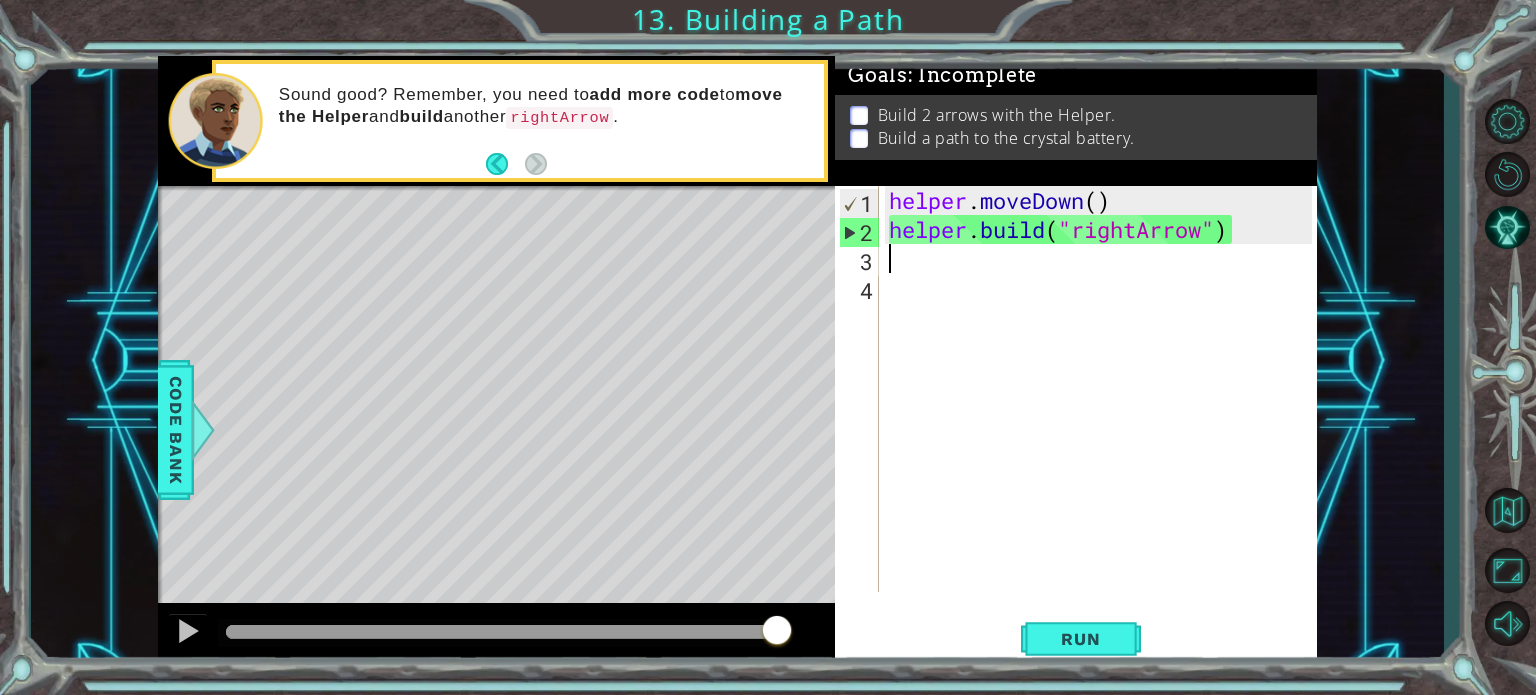 click on "helper . moveDown ( ) helper . build ( "rightArrow" )" at bounding box center [1103, 418] 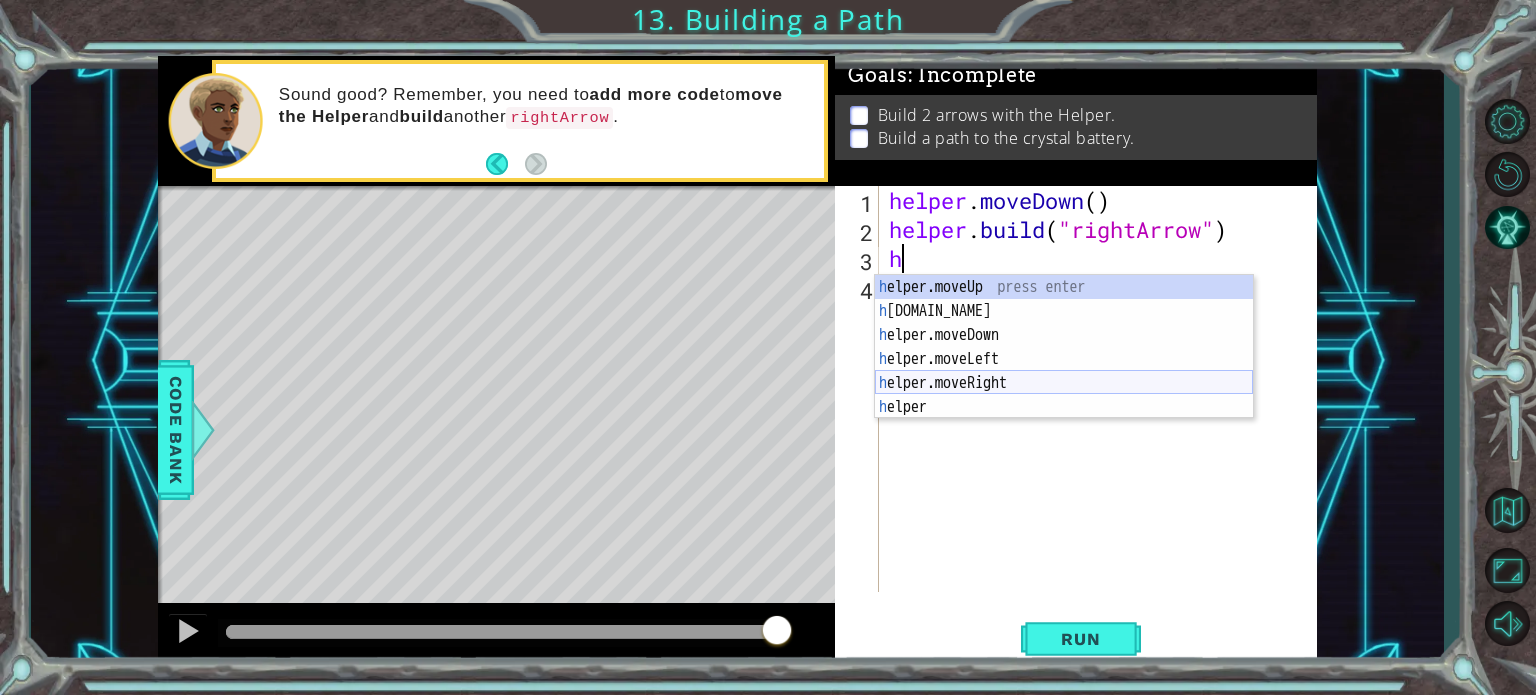 click on "h elper.moveUp press enter h [DOMAIN_NAME] press enter h elper.moveDown press enter h elper.moveLeft press enter h elper.moveRight press enter h elper press enter" at bounding box center (1064, 371) 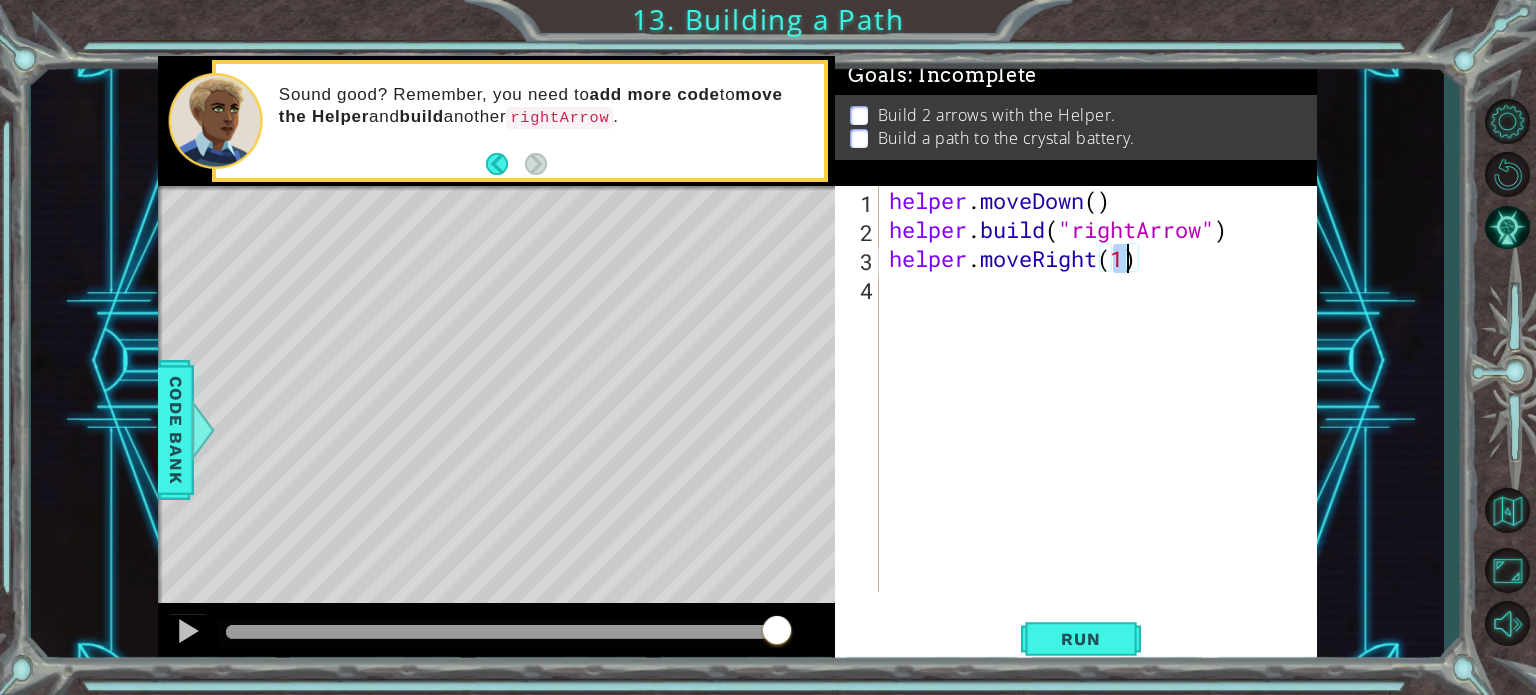 type on "helper.moveRight(3)" 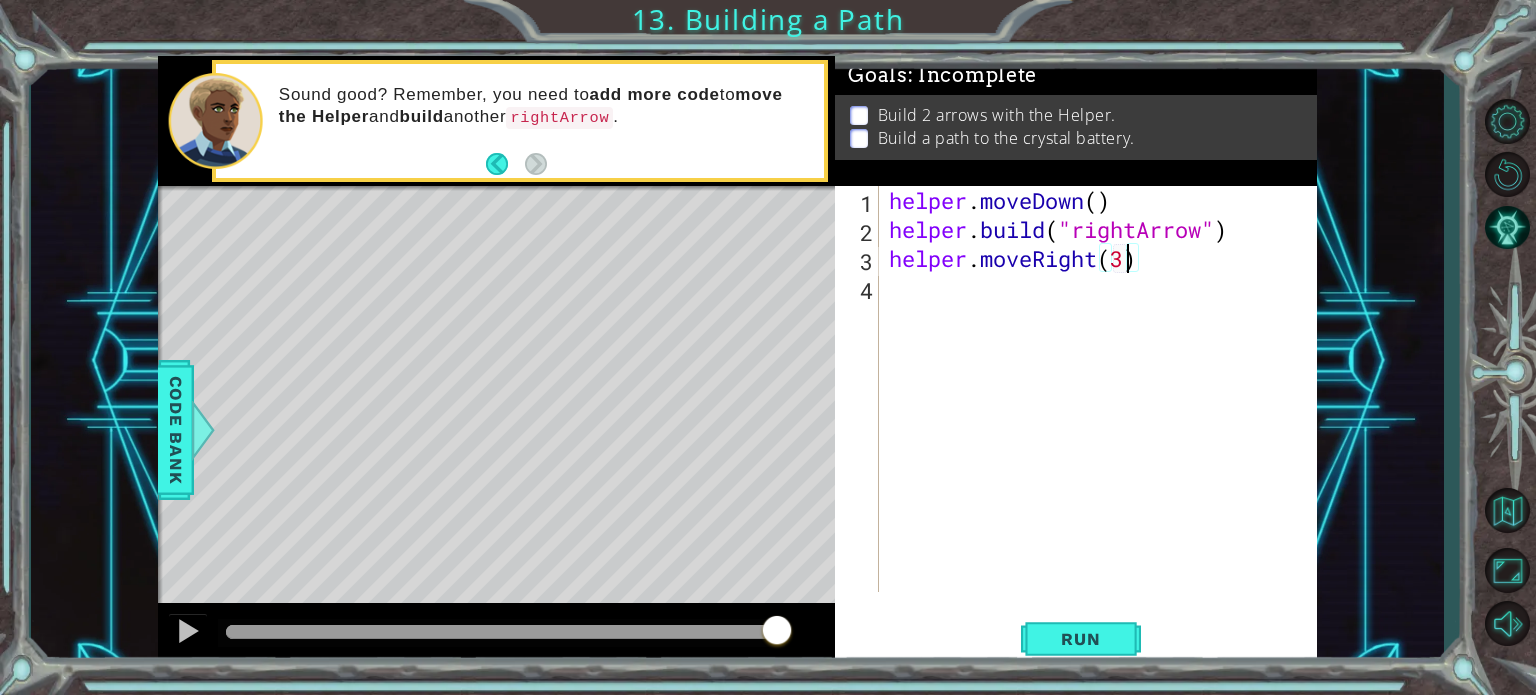 click on "helper . moveDown ( ) helper . build ( "rightArrow" ) helper . moveRight ( 3 )" at bounding box center (1103, 418) 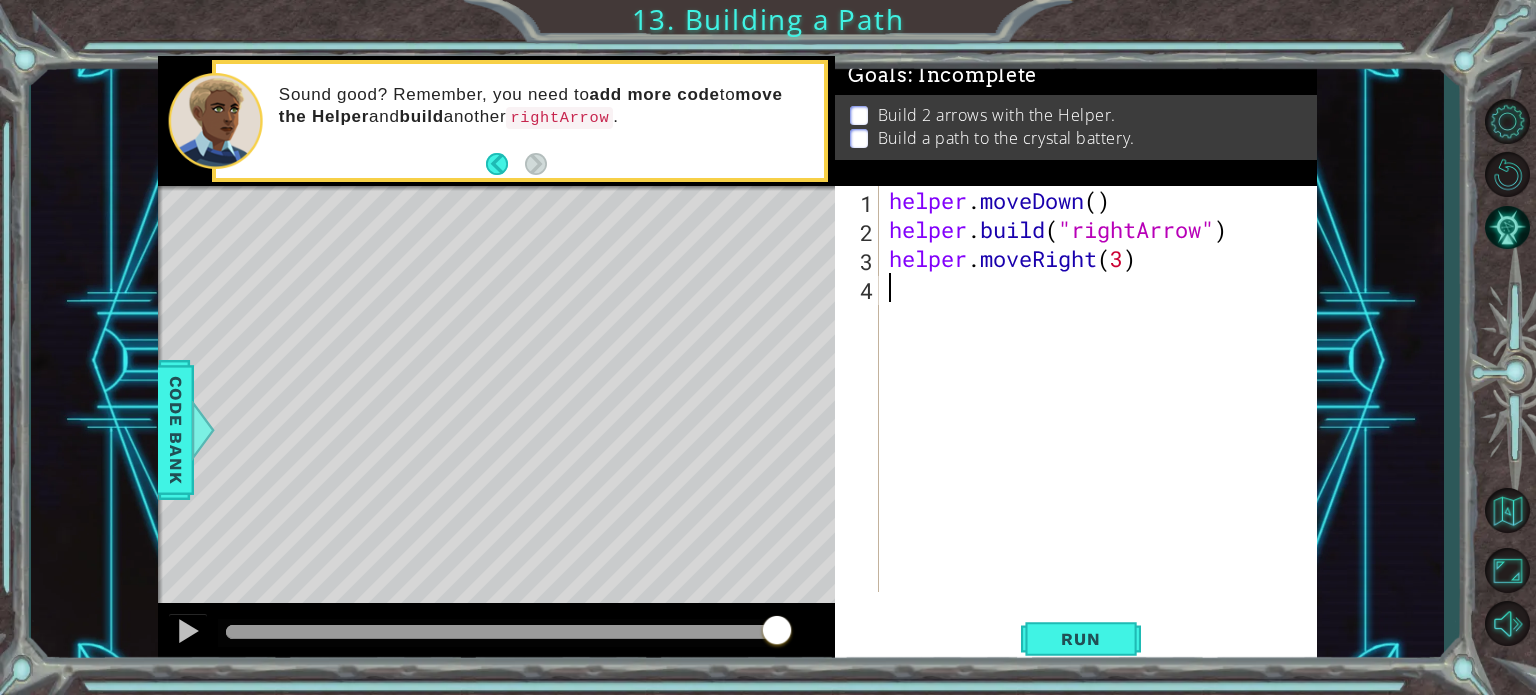 scroll, scrollTop: 0, scrollLeft: 0, axis: both 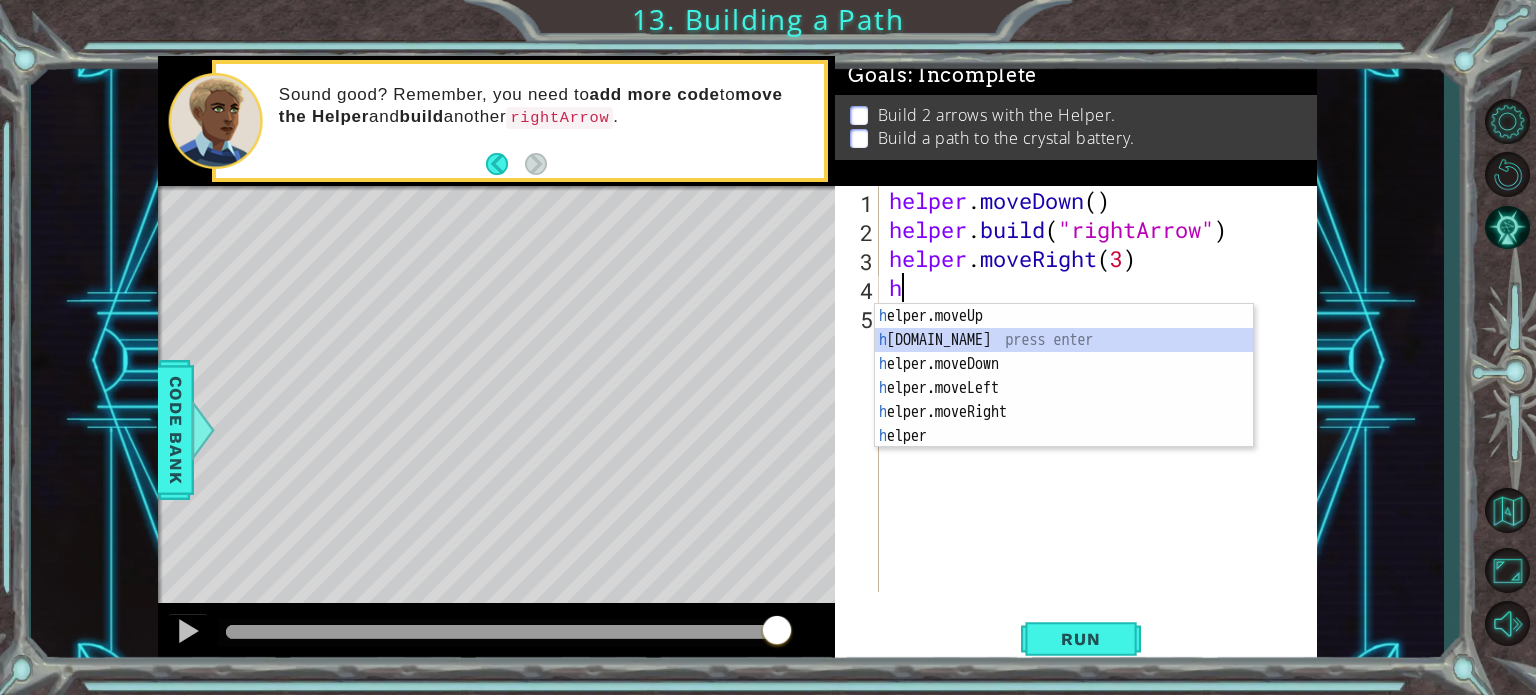 click on "h elper.moveUp press enter h [DOMAIN_NAME] press enter h elper.moveDown press enter h elper.moveLeft press enter h elper.moveRight press enter h elper press enter" at bounding box center [1064, 400] 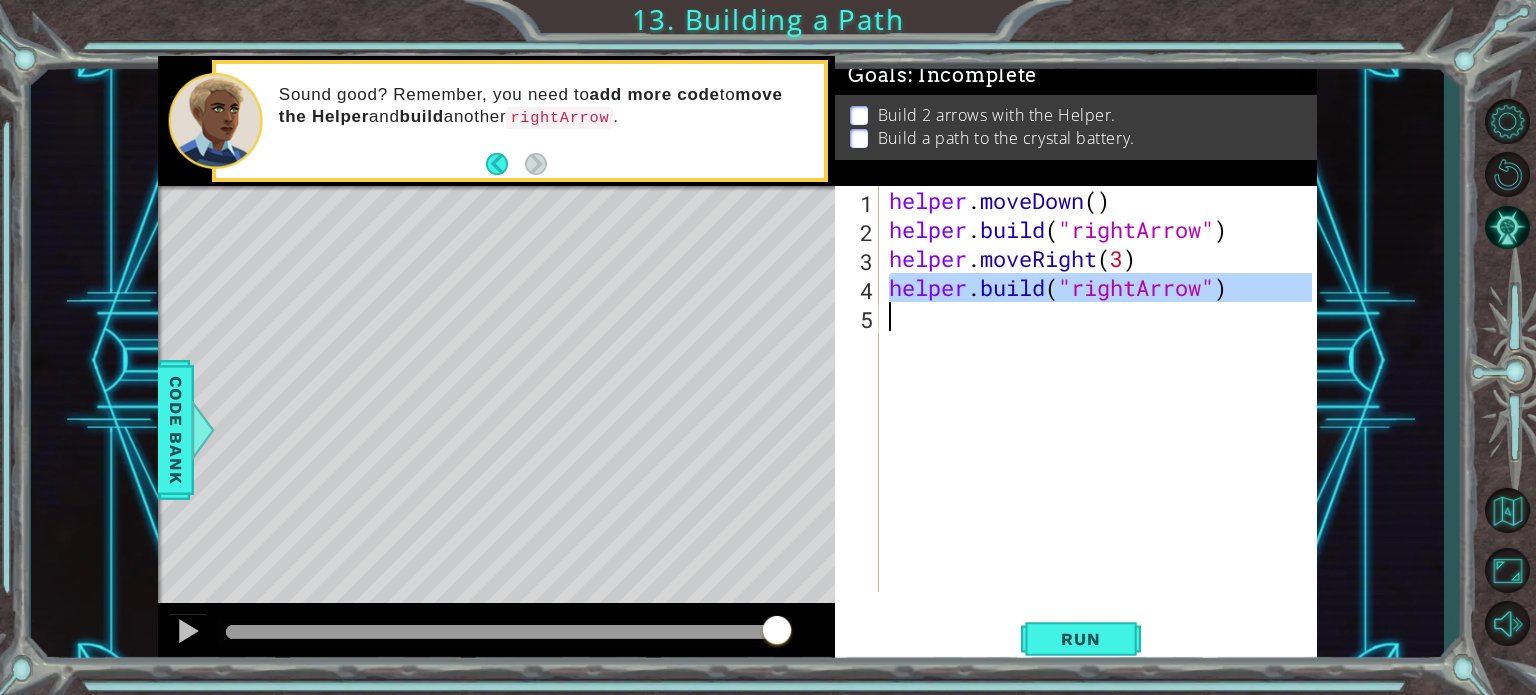 drag, startPoint x: 892, startPoint y: 300, endPoint x: 884, endPoint y: 321, distance: 22.472204 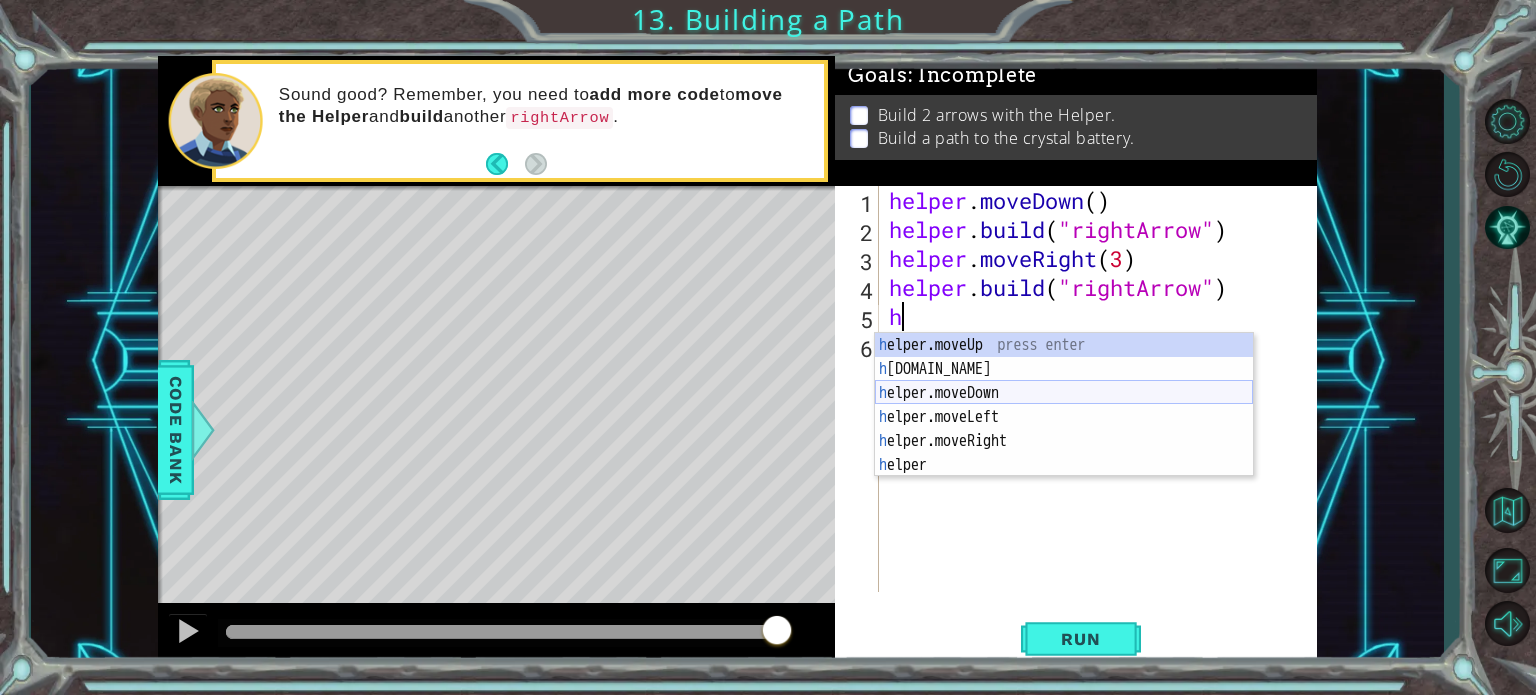 click on "h elper.moveUp press enter h [DOMAIN_NAME] press enter h elper.moveDown press enter h elper.moveLeft press enter h elper.moveRight press enter h elper press enter" at bounding box center (1064, 429) 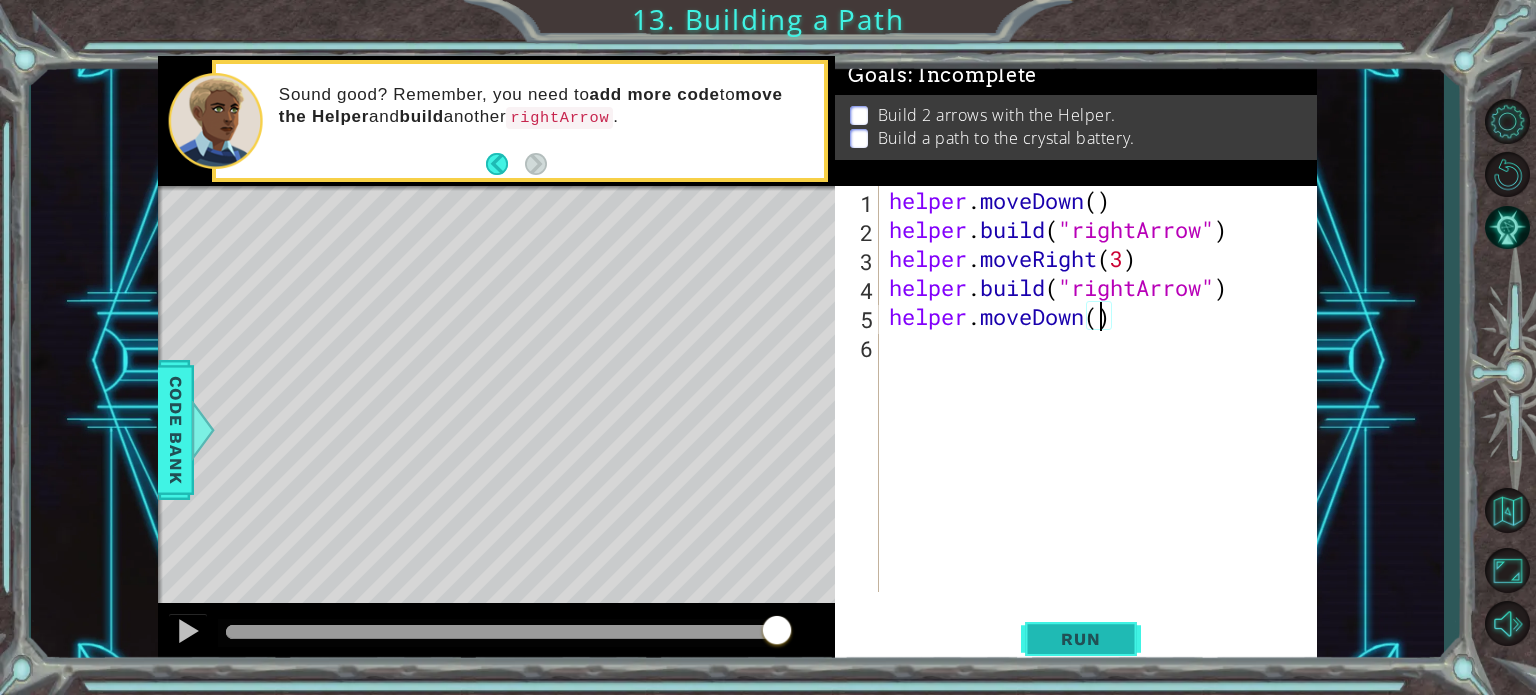 type on "helper.moveDown()" 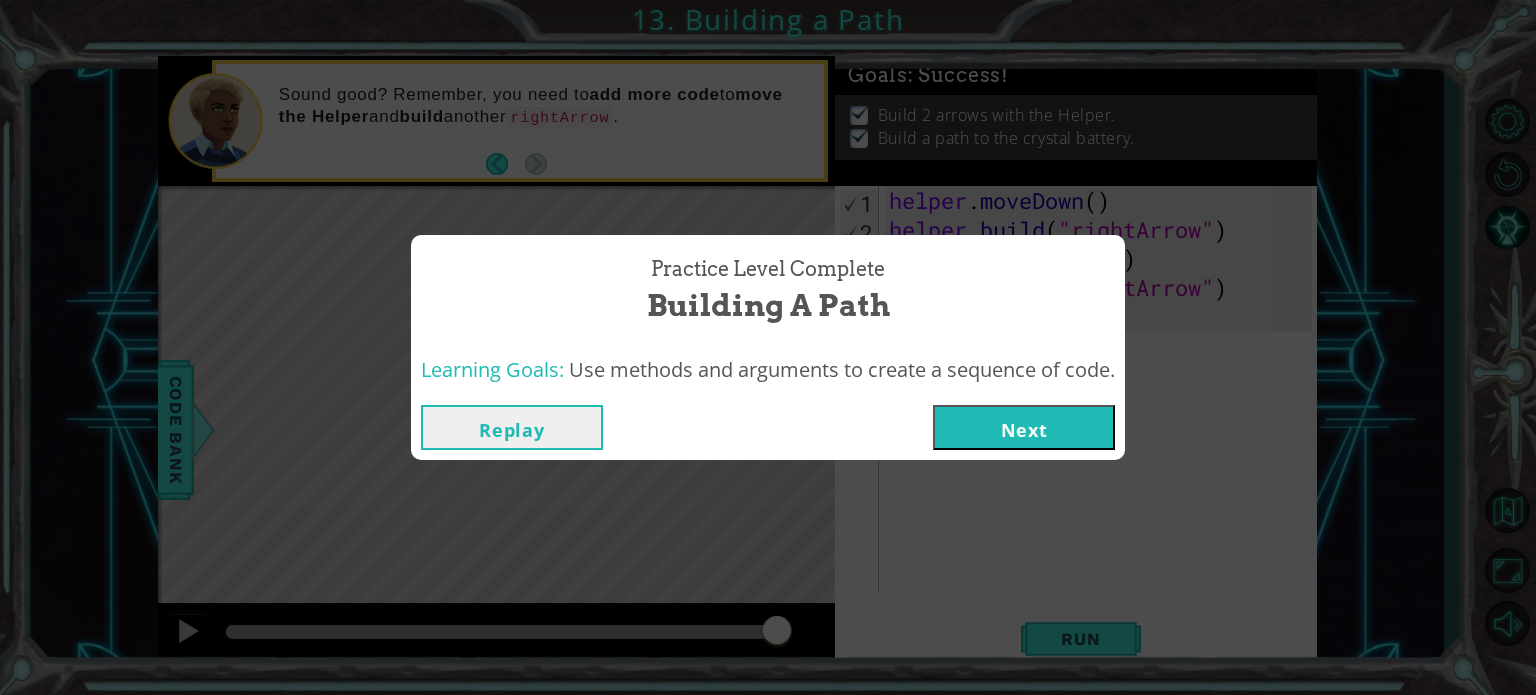 click on "Next" at bounding box center (1024, 427) 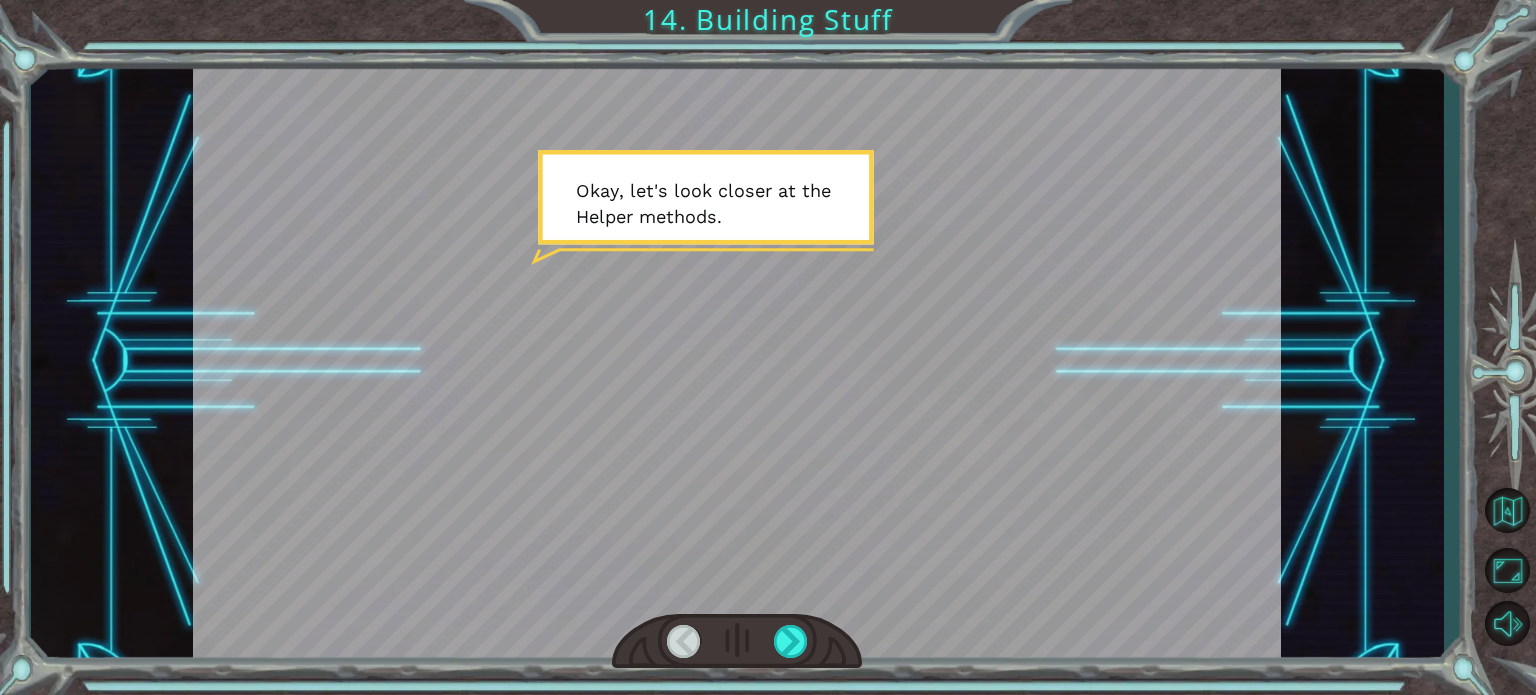 click at bounding box center (737, 362) 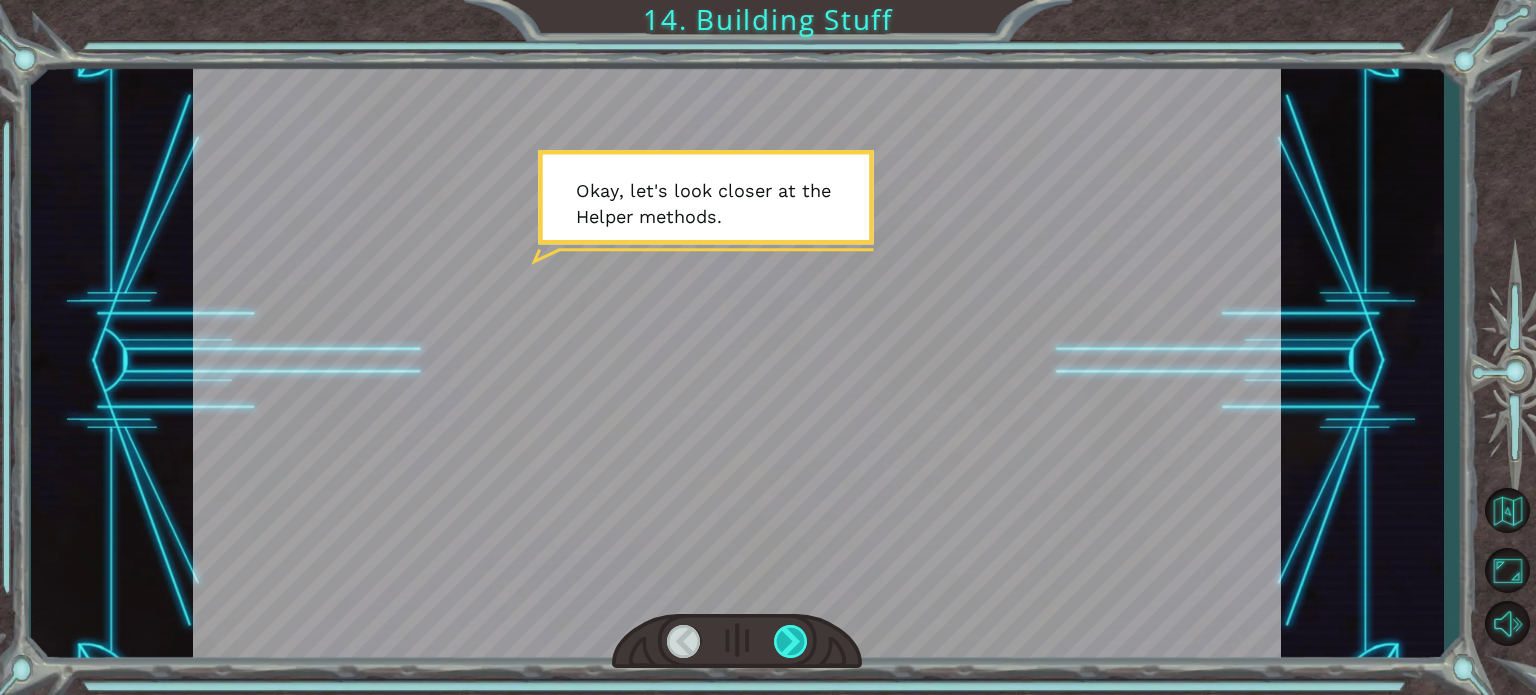 click at bounding box center [791, 641] 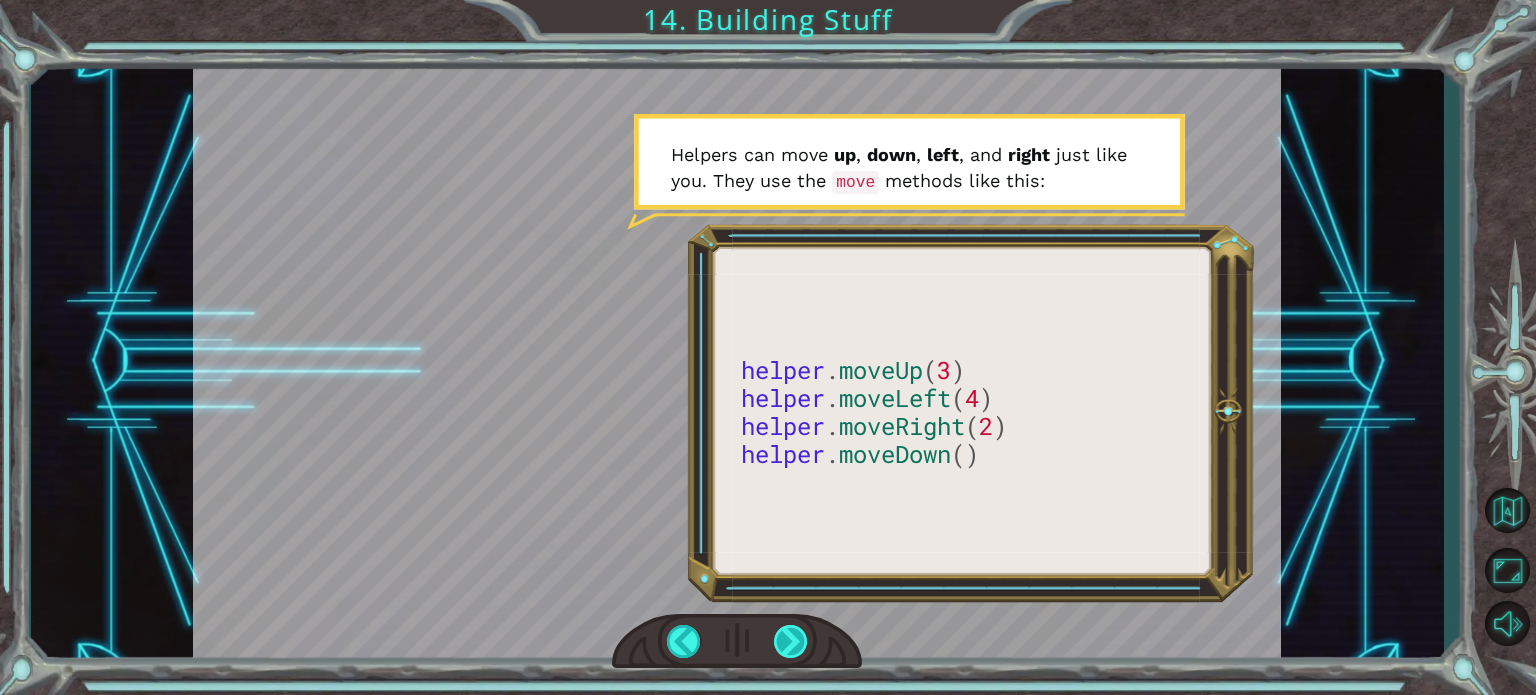 click at bounding box center [791, 641] 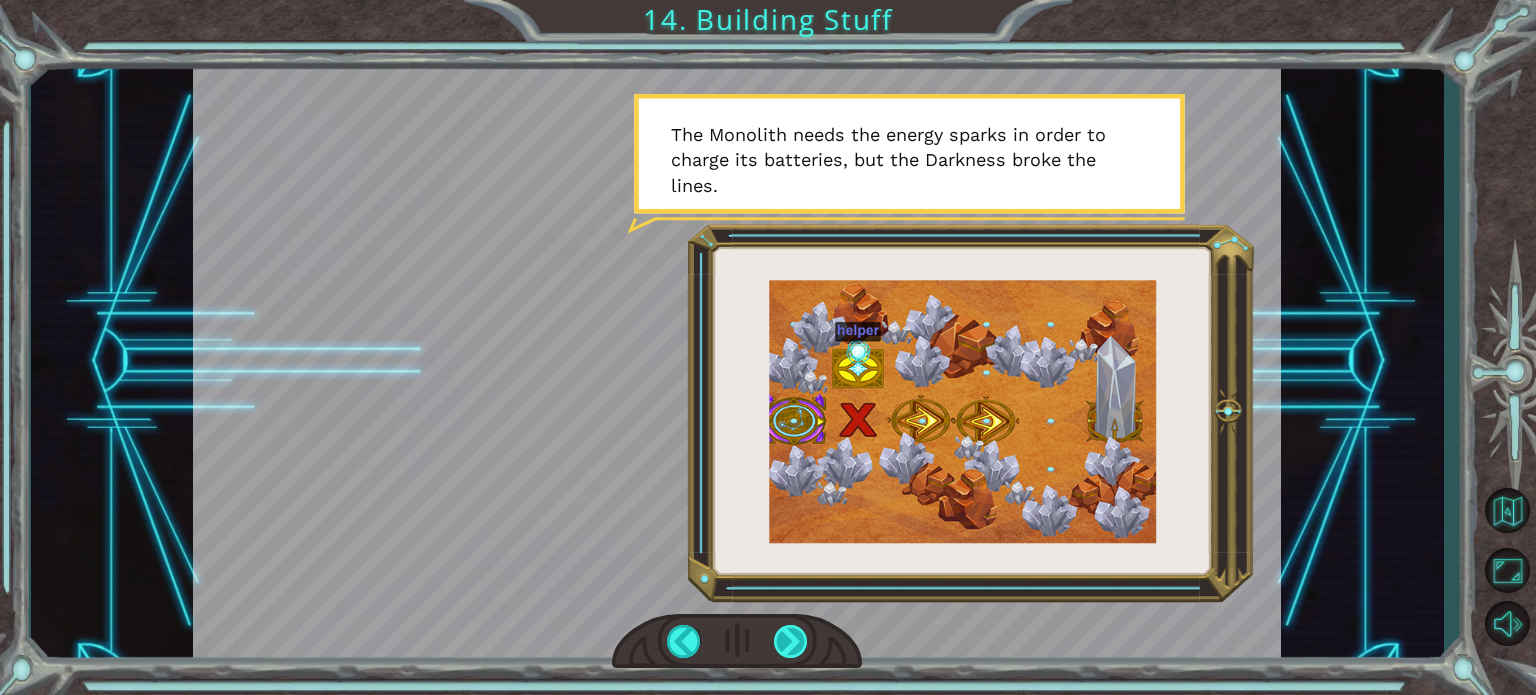 click at bounding box center [791, 641] 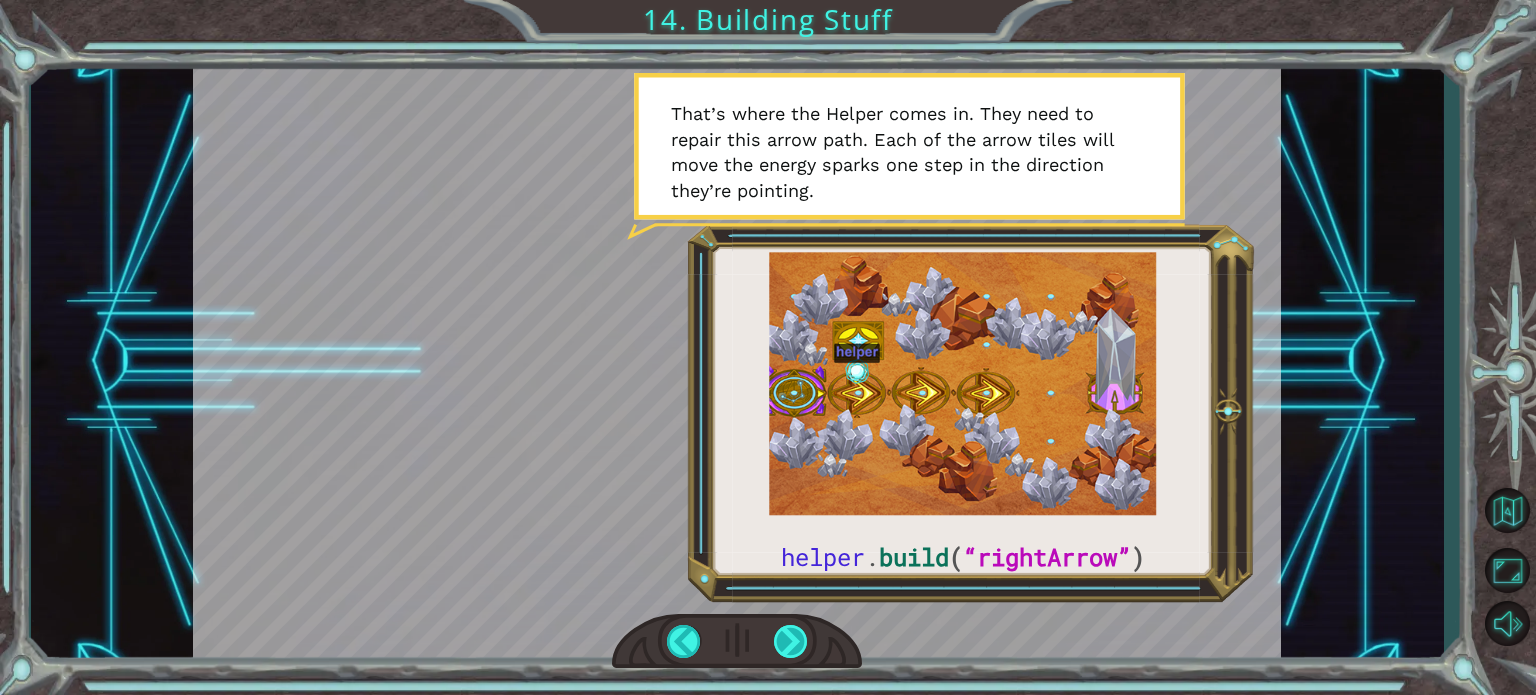 click at bounding box center [791, 641] 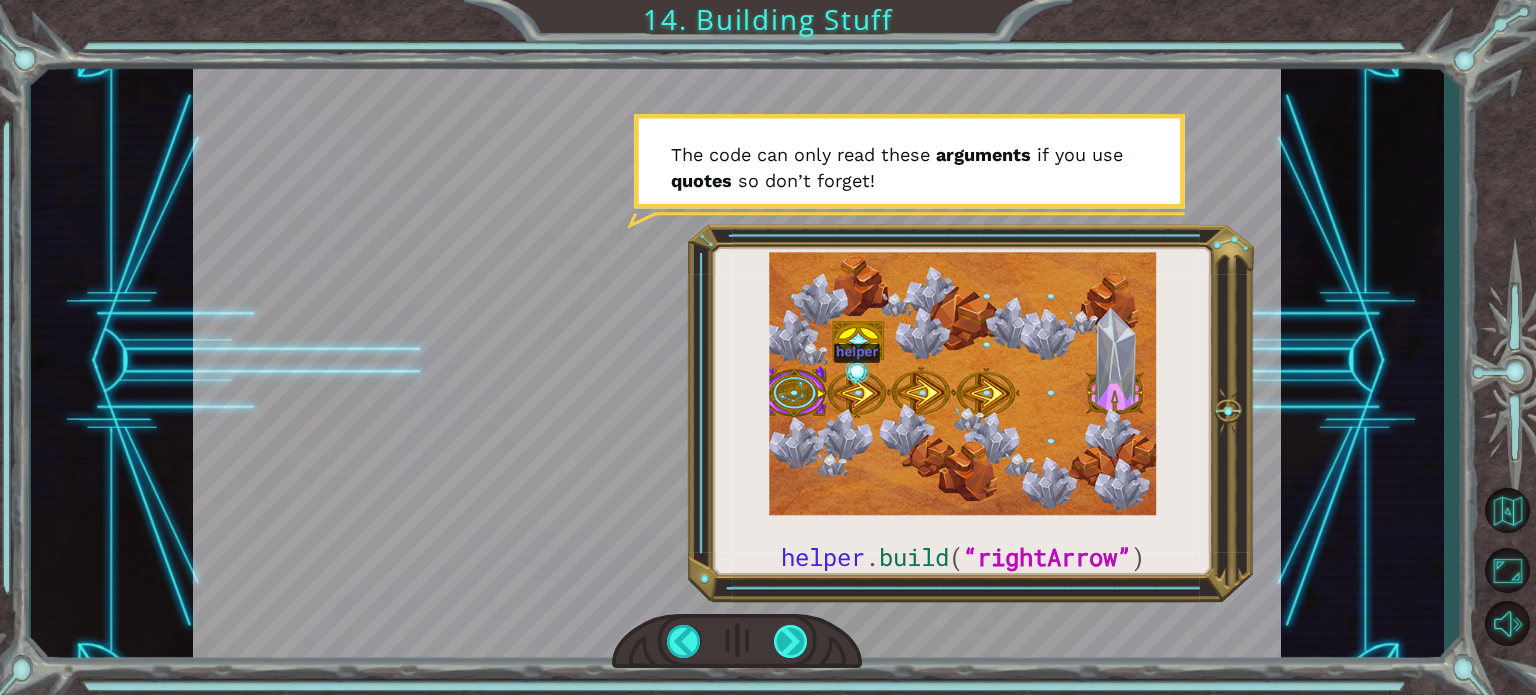 click at bounding box center [791, 641] 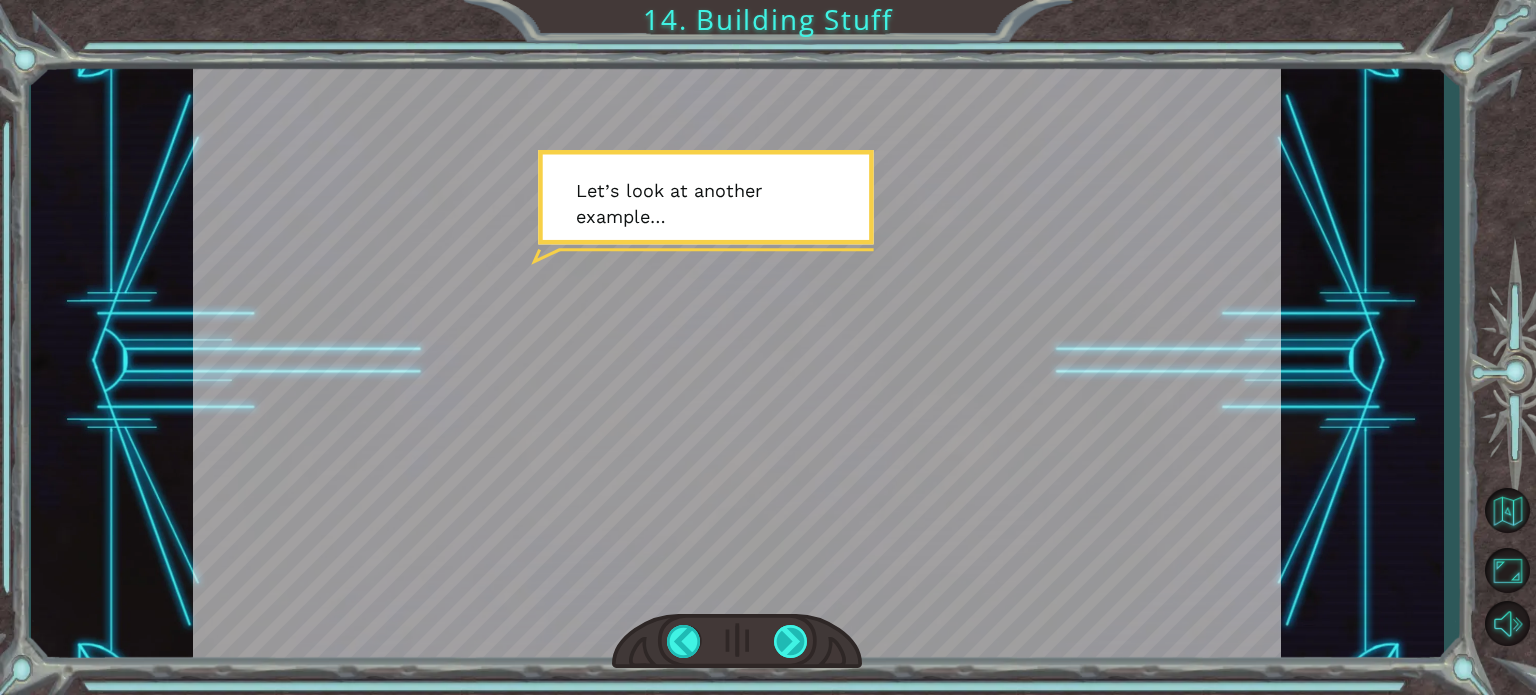 click at bounding box center (791, 641) 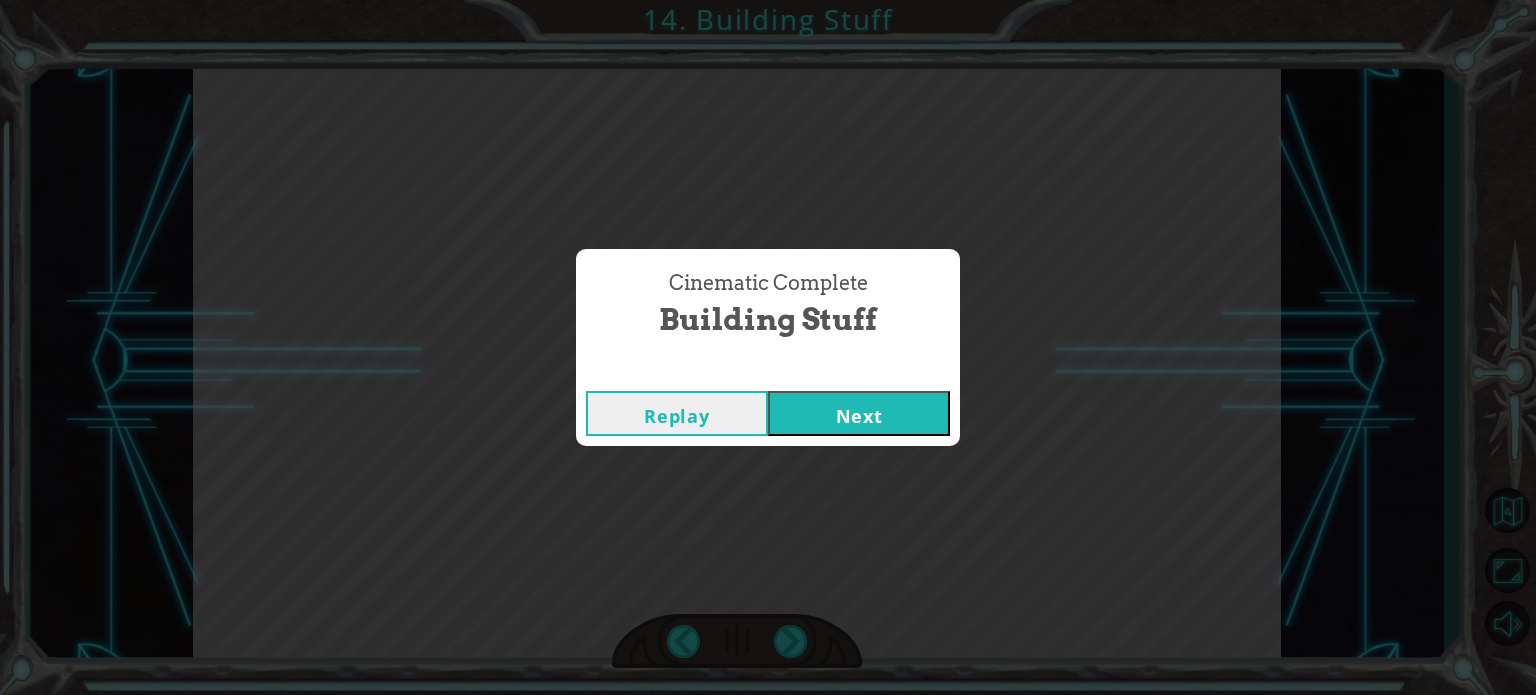 click on "Next" at bounding box center (859, 413) 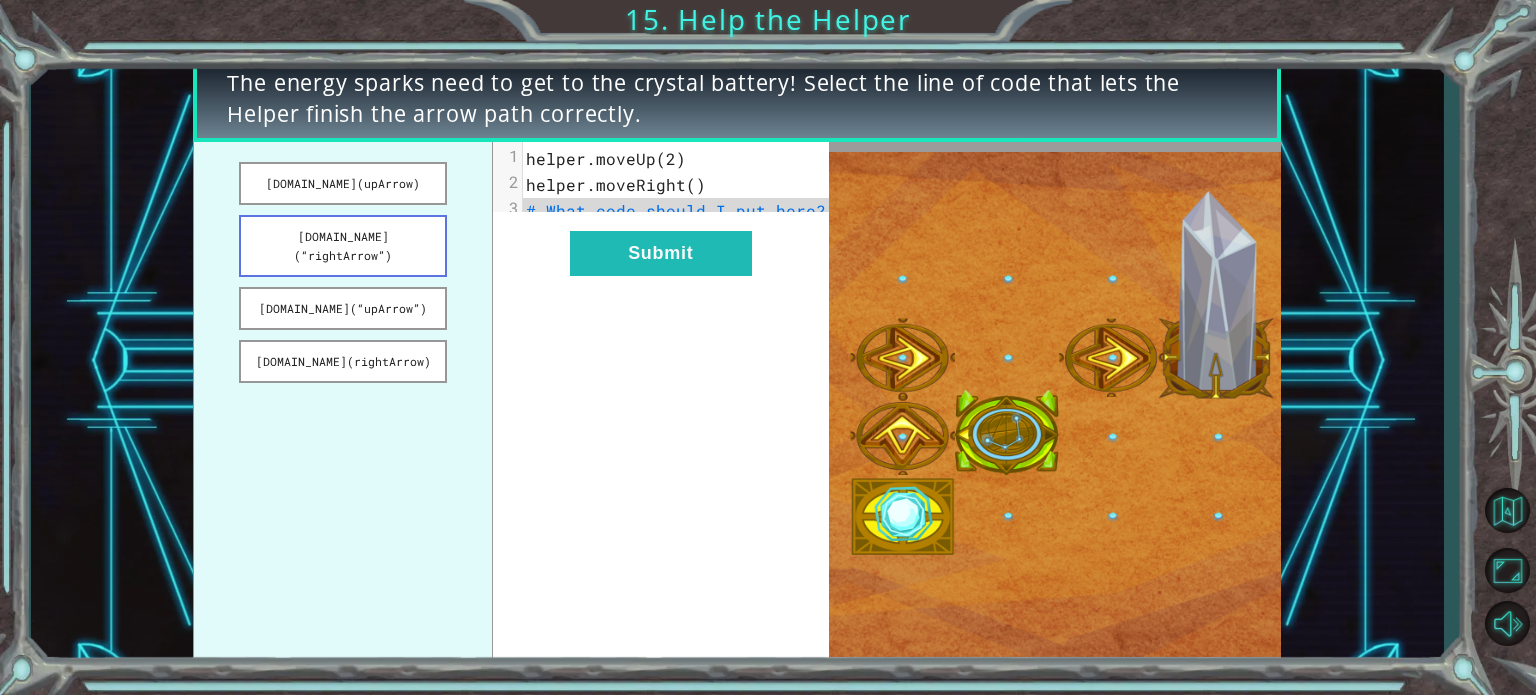 click on "[DOMAIN_NAME](“rightArrow”)" at bounding box center [343, 246] 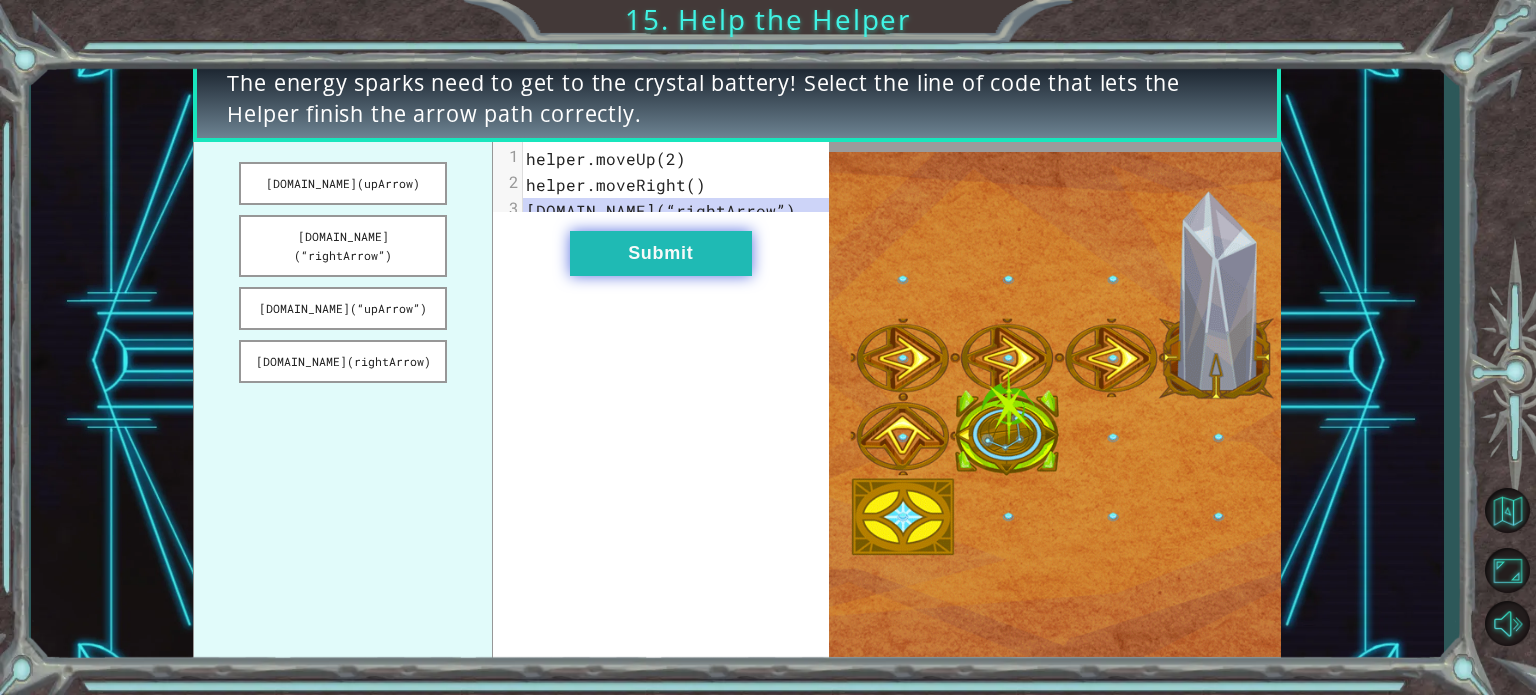 click on "Submit" at bounding box center [661, 253] 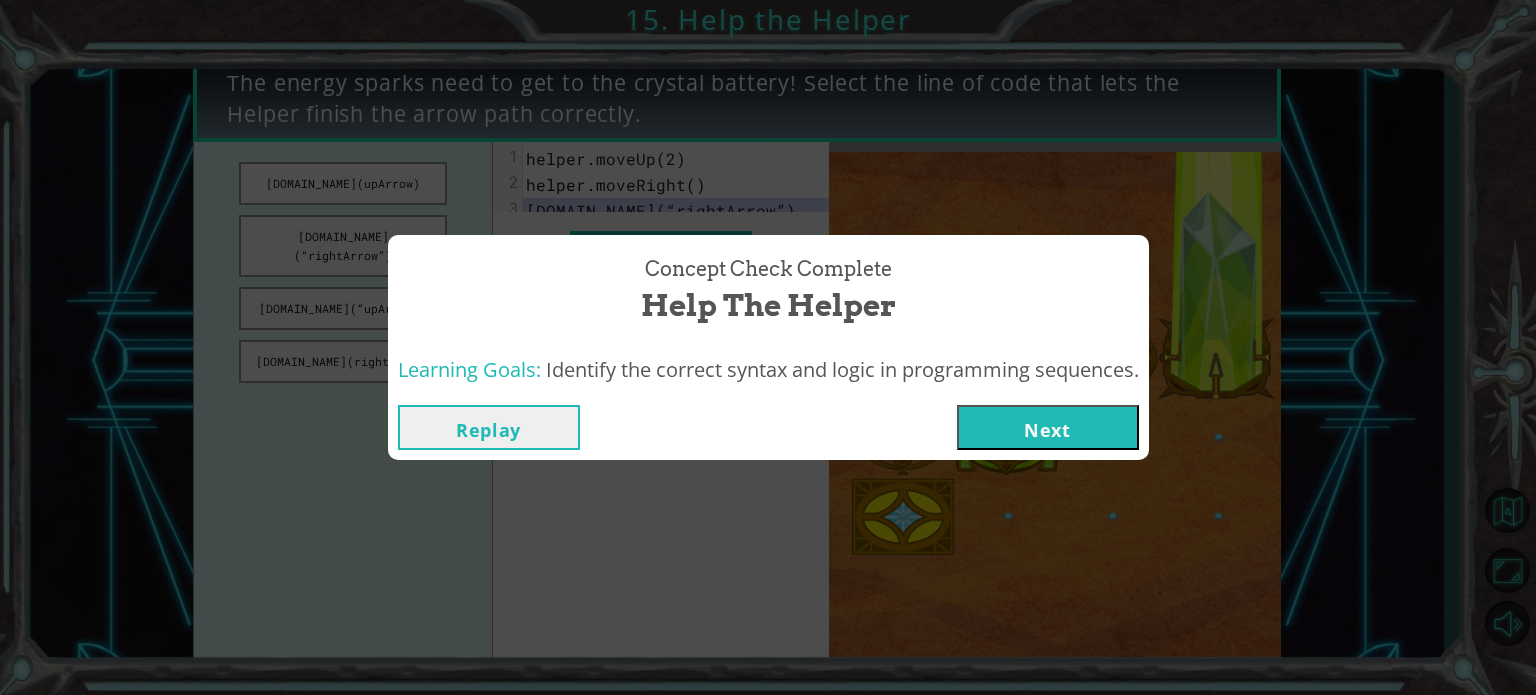 drag, startPoint x: 1012, startPoint y: 415, endPoint x: 999, endPoint y: 419, distance: 13.601471 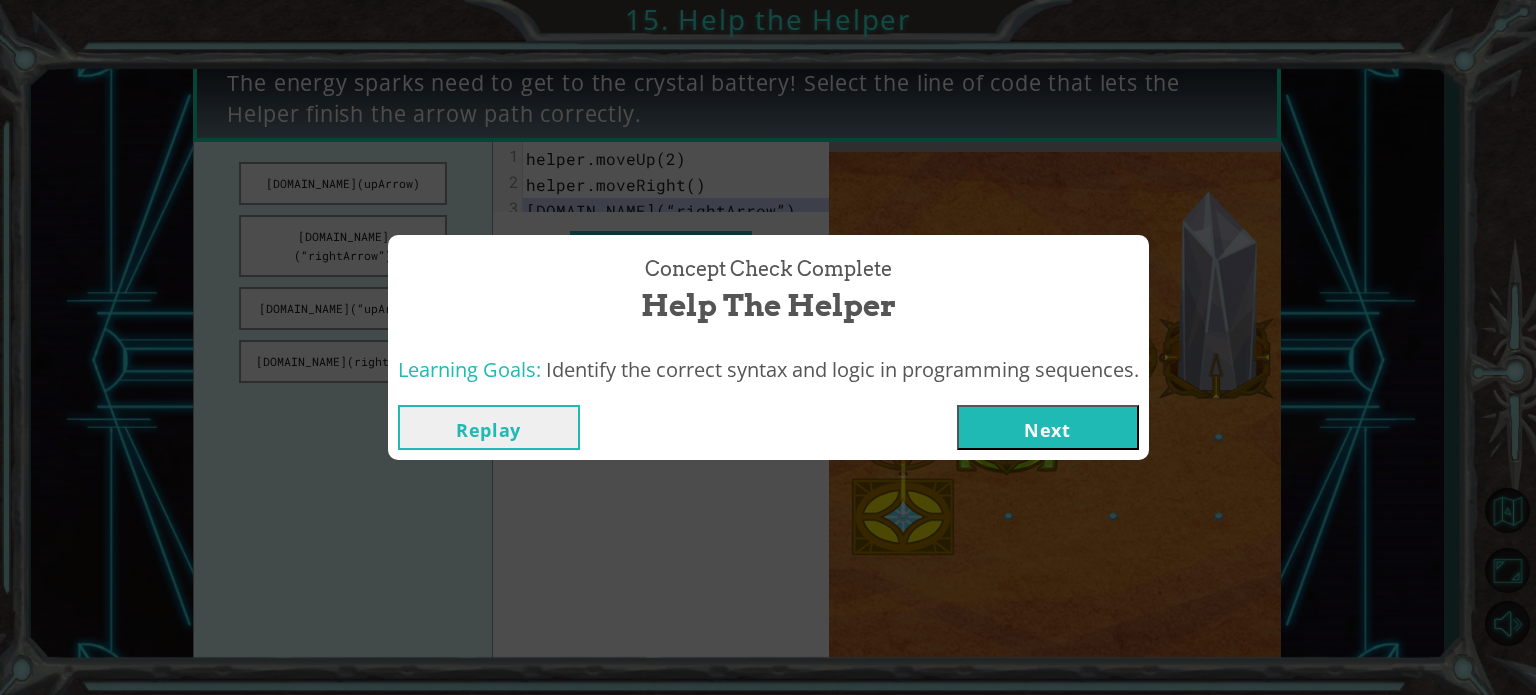 click on "Next" at bounding box center (1048, 427) 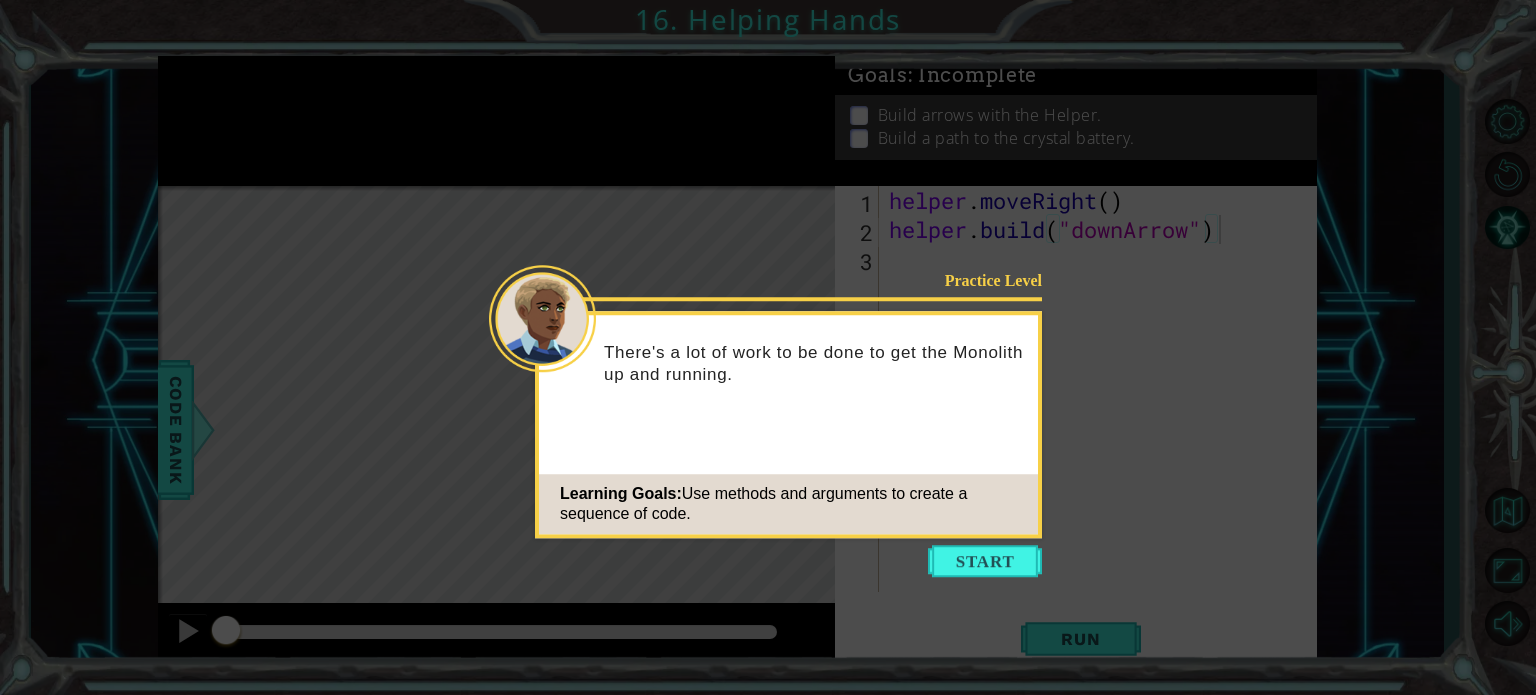click at bounding box center [985, 561] 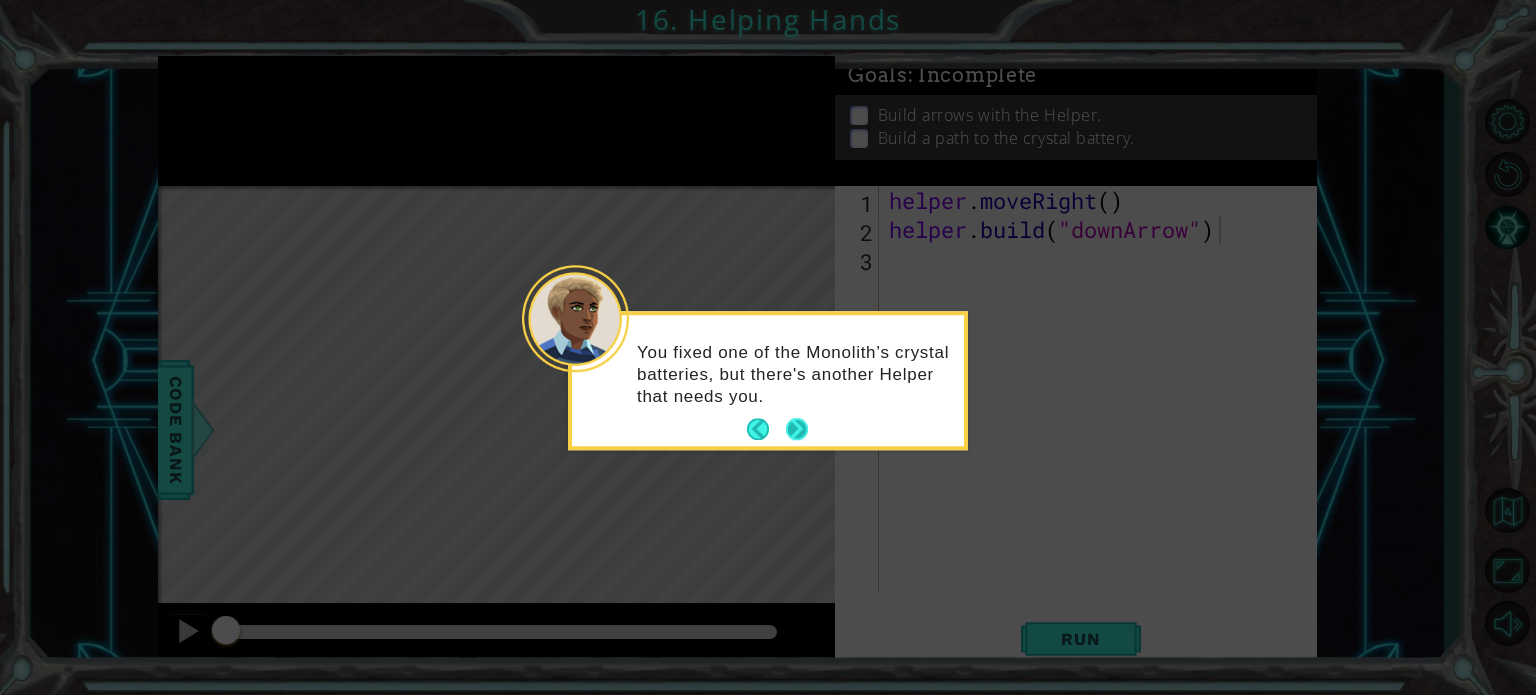 click at bounding box center [797, 430] 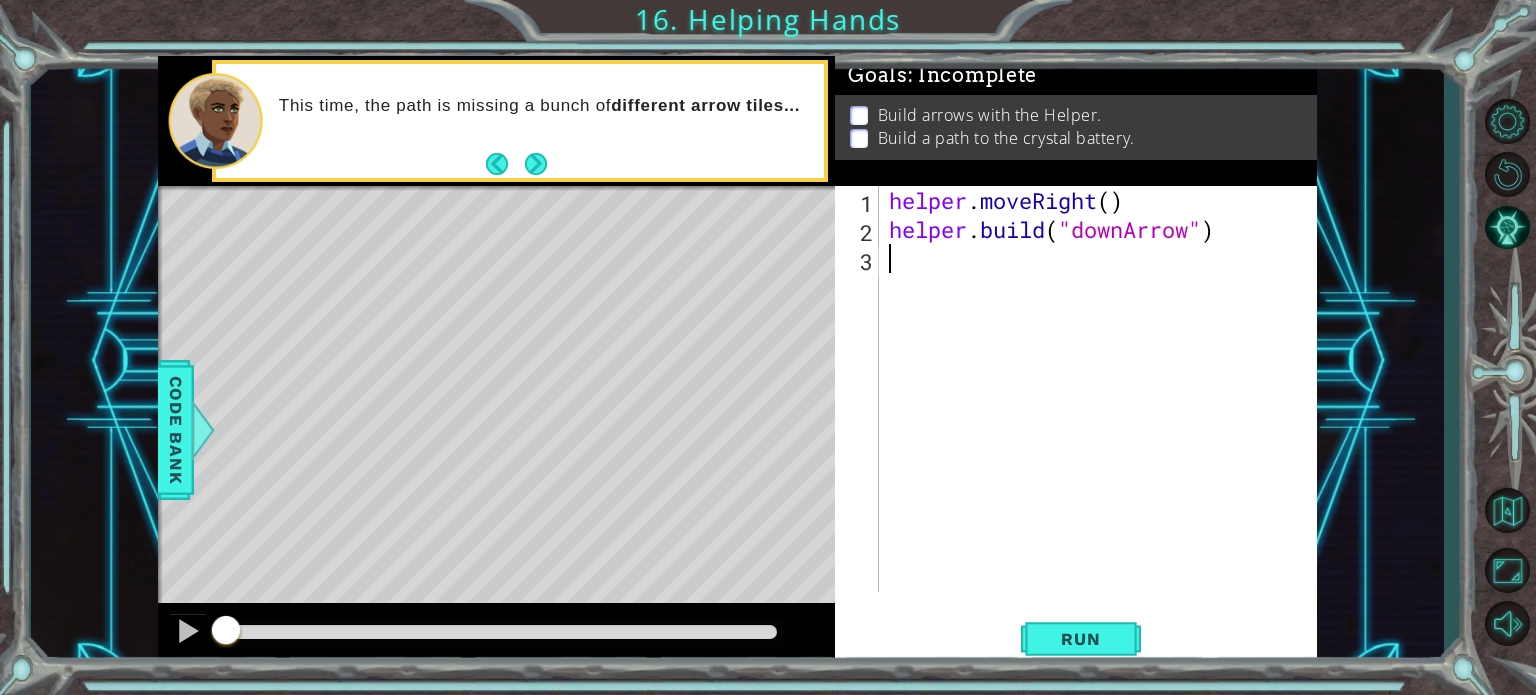 click on "helper . moveRight ( ) helper . build ( "downArrow" )" at bounding box center (1103, 418) 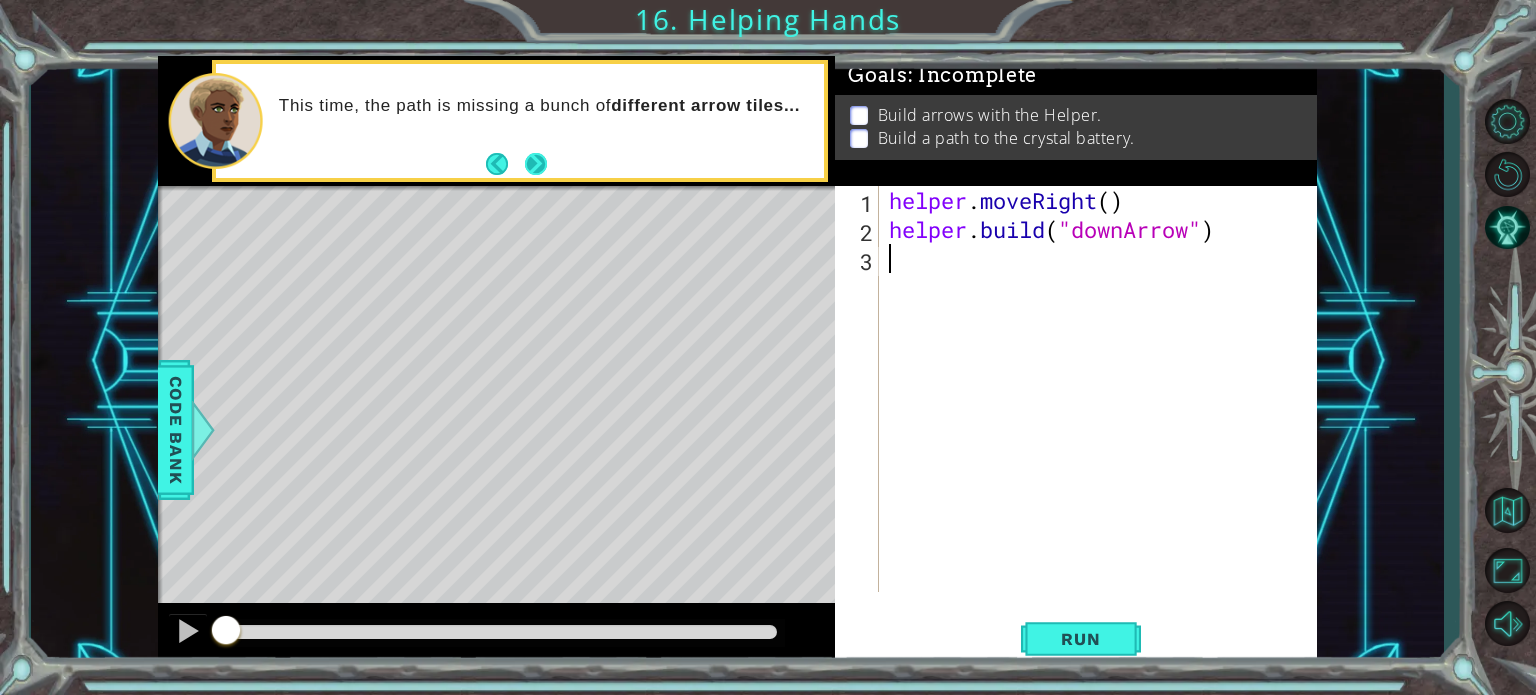 click at bounding box center (536, 164) 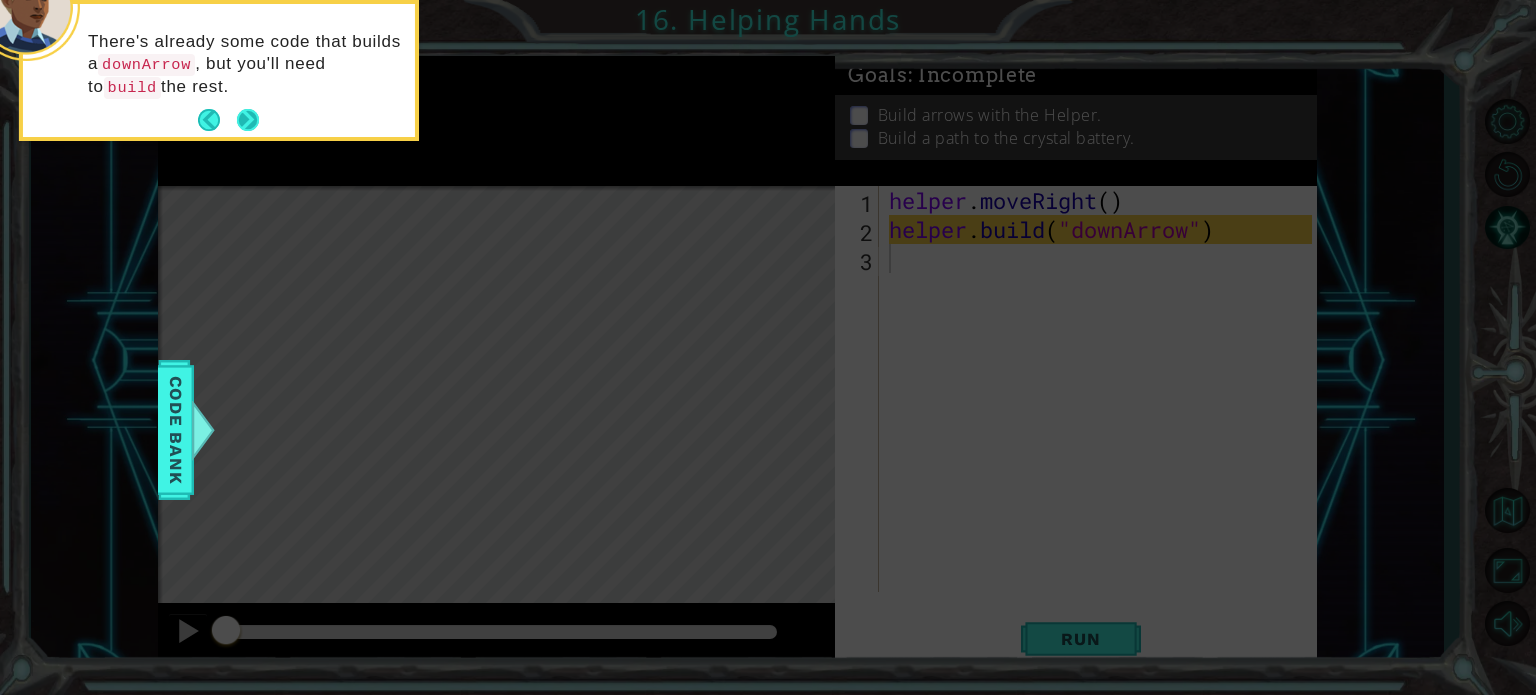 click at bounding box center (248, 120) 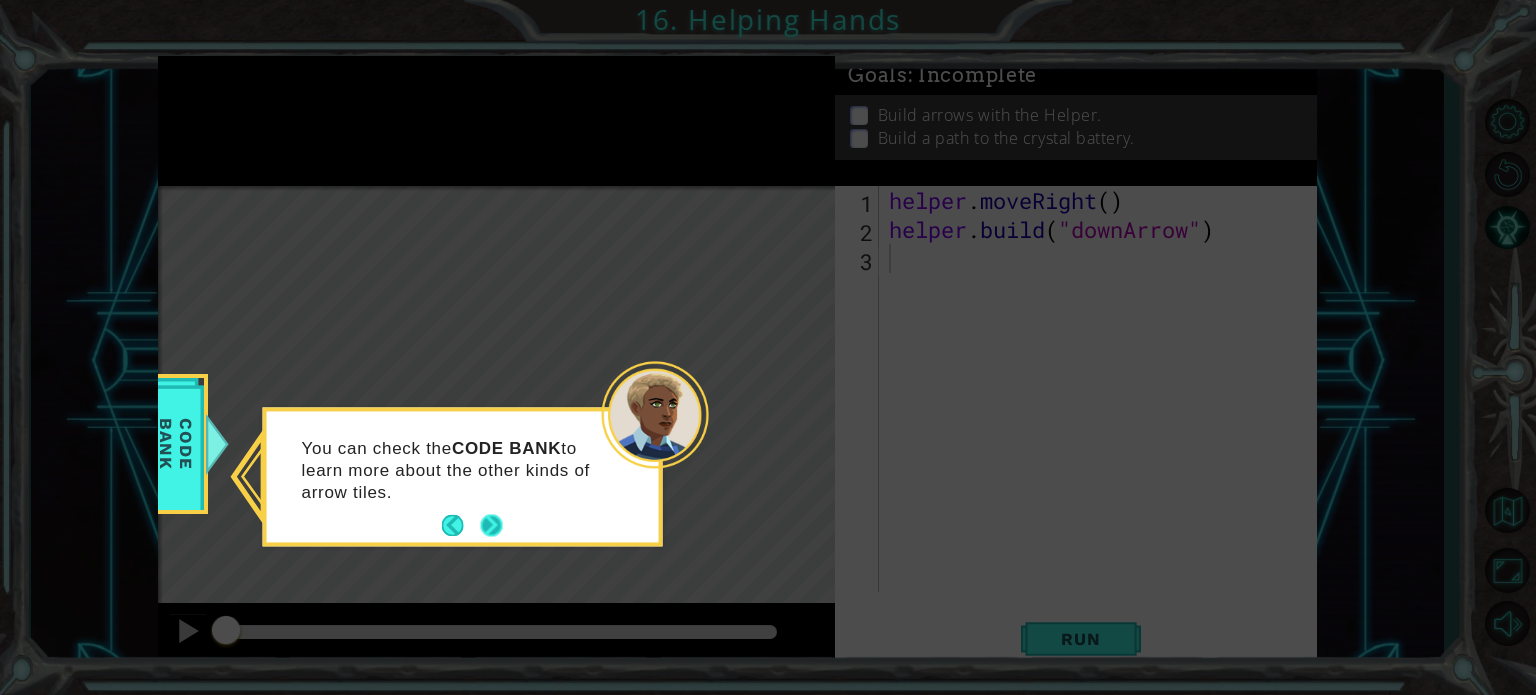 click at bounding box center [491, 526] 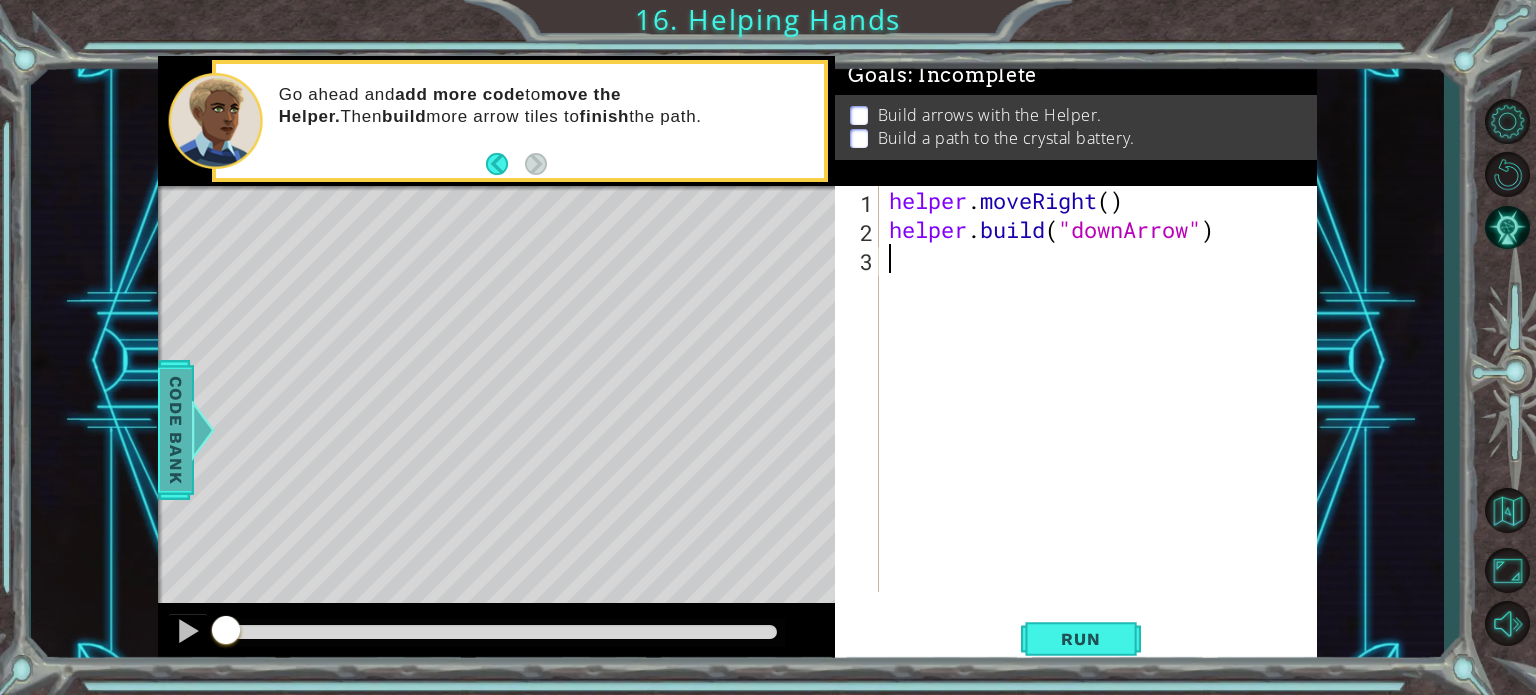 click on "Code Bank" at bounding box center [176, 429] 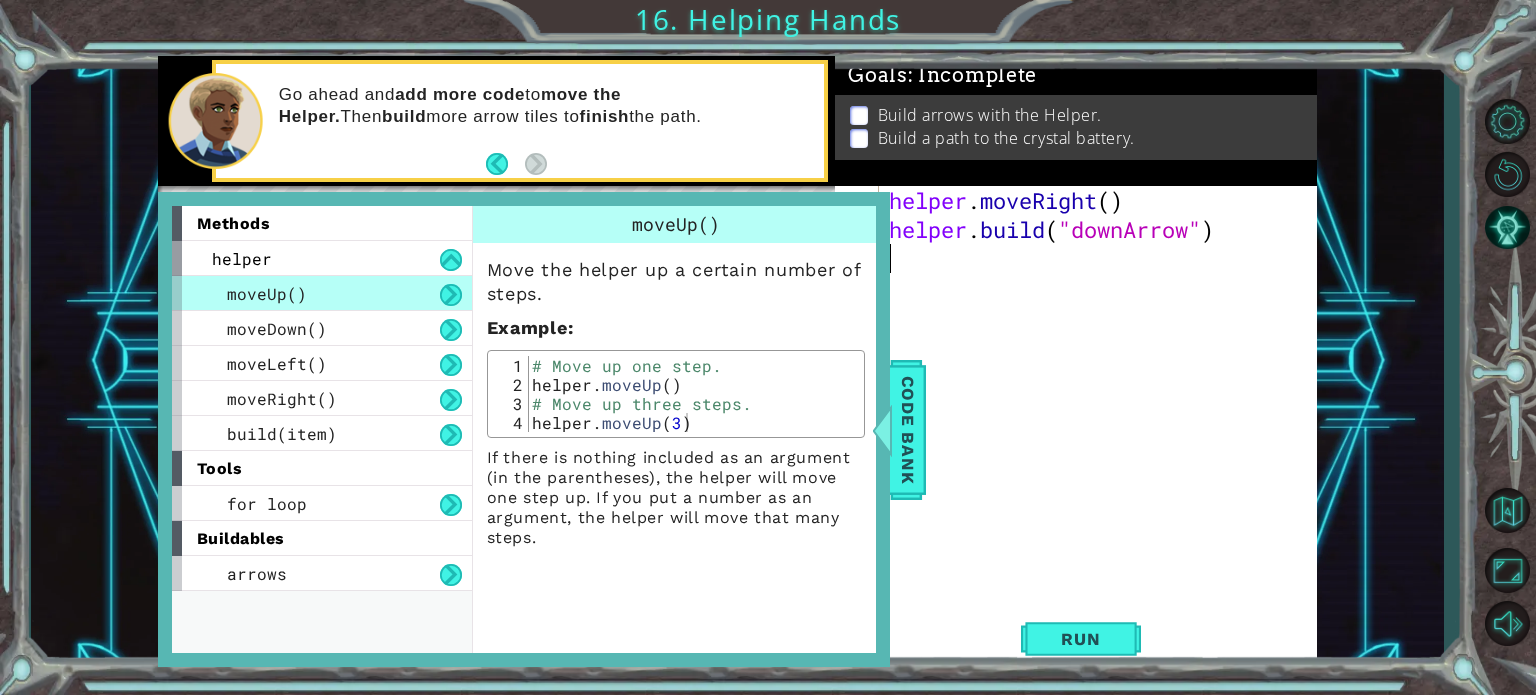 click on "helper . moveRight ( ) helper . build ( "downArrow" )" at bounding box center [1103, 418] 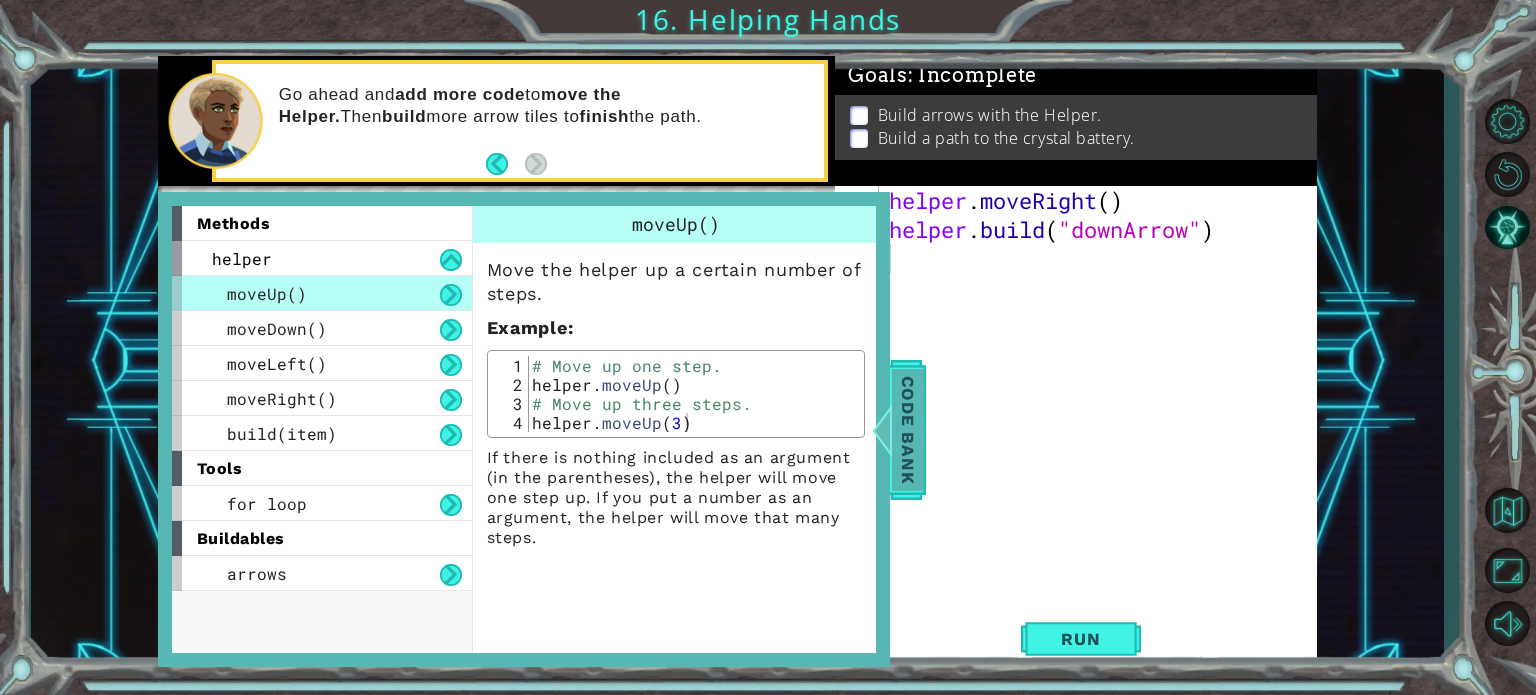 click on "Code Bank" at bounding box center (908, 429) 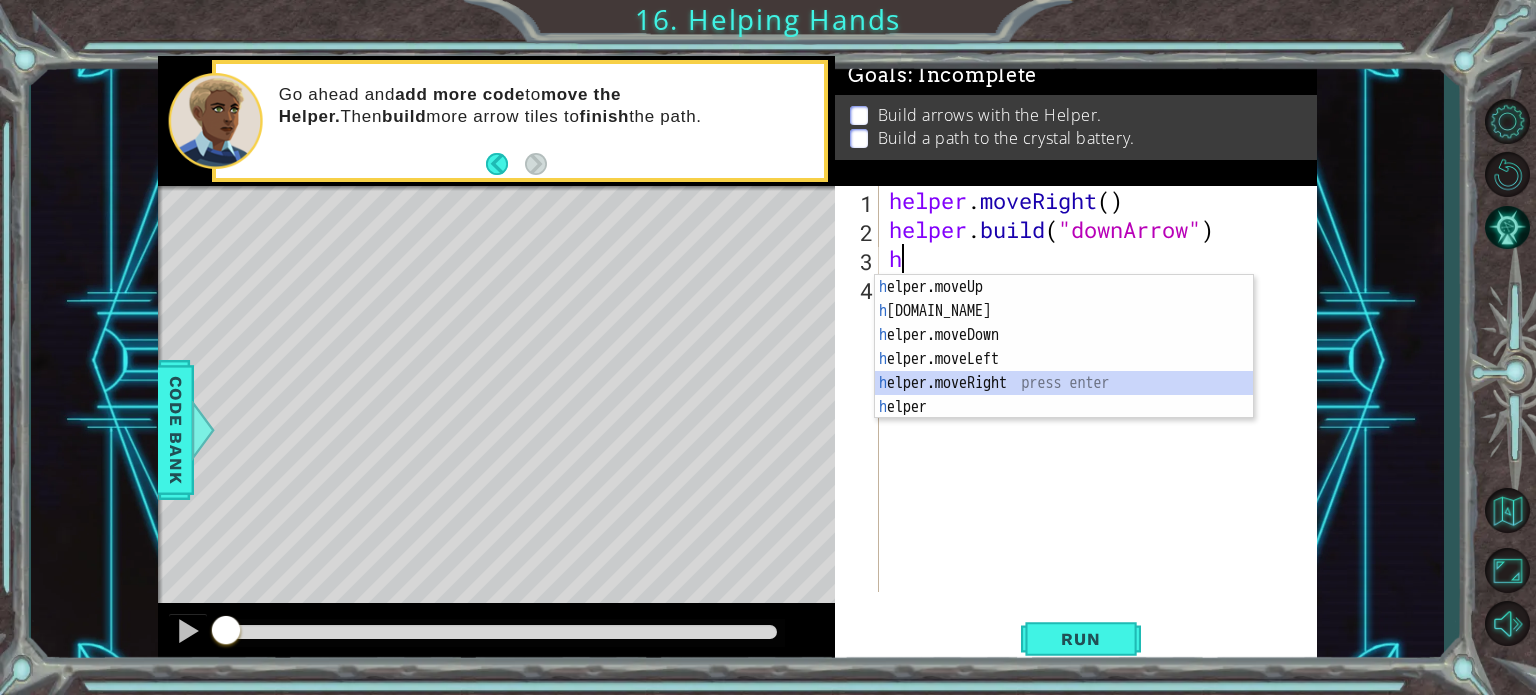 click on "h elper.moveUp press enter h [DOMAIN_NAME] press enter h elper.moveDown press enter h elper.moveLeft press enter h elper.moveRight press enter h elper press enter" at bounding box center (1064, 371) 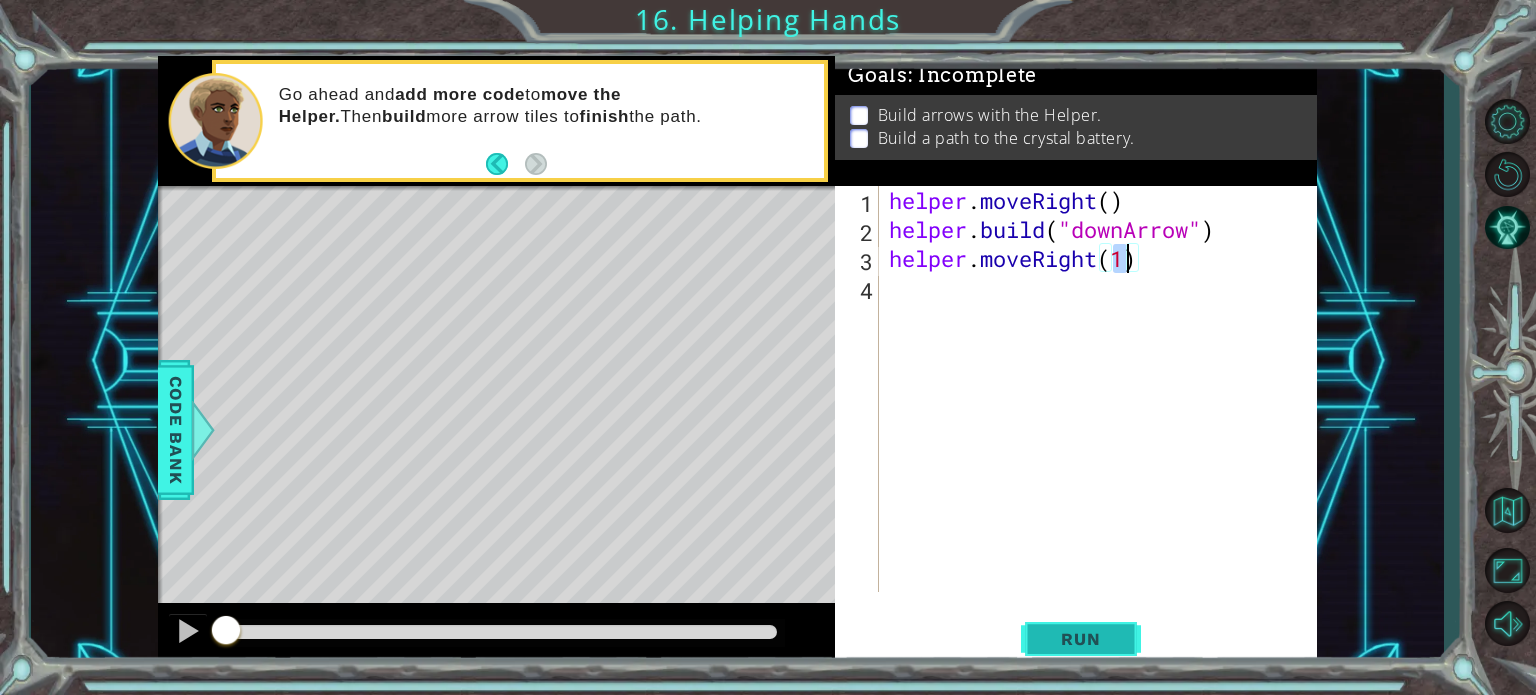 type on "helper.moveRight(1)" 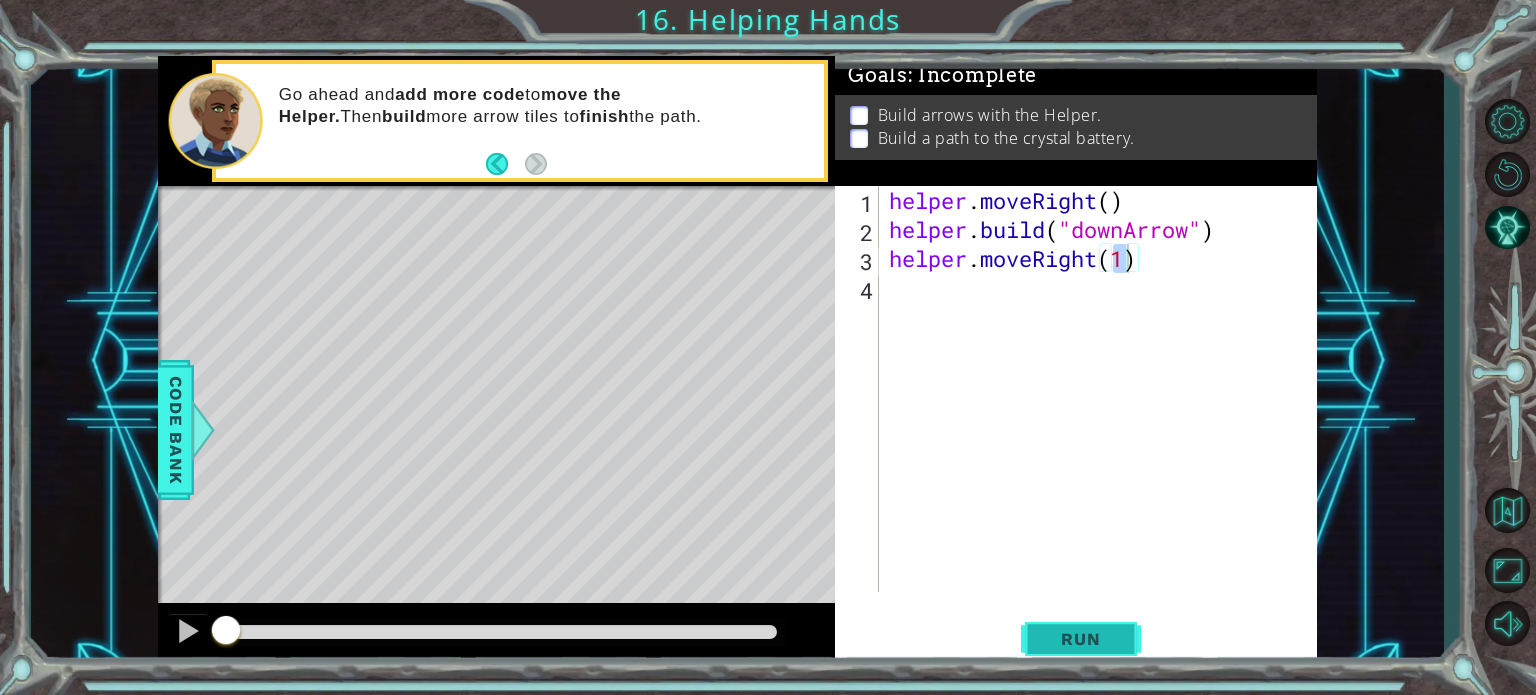 click on "Run" at bounding box center (1080, 639) 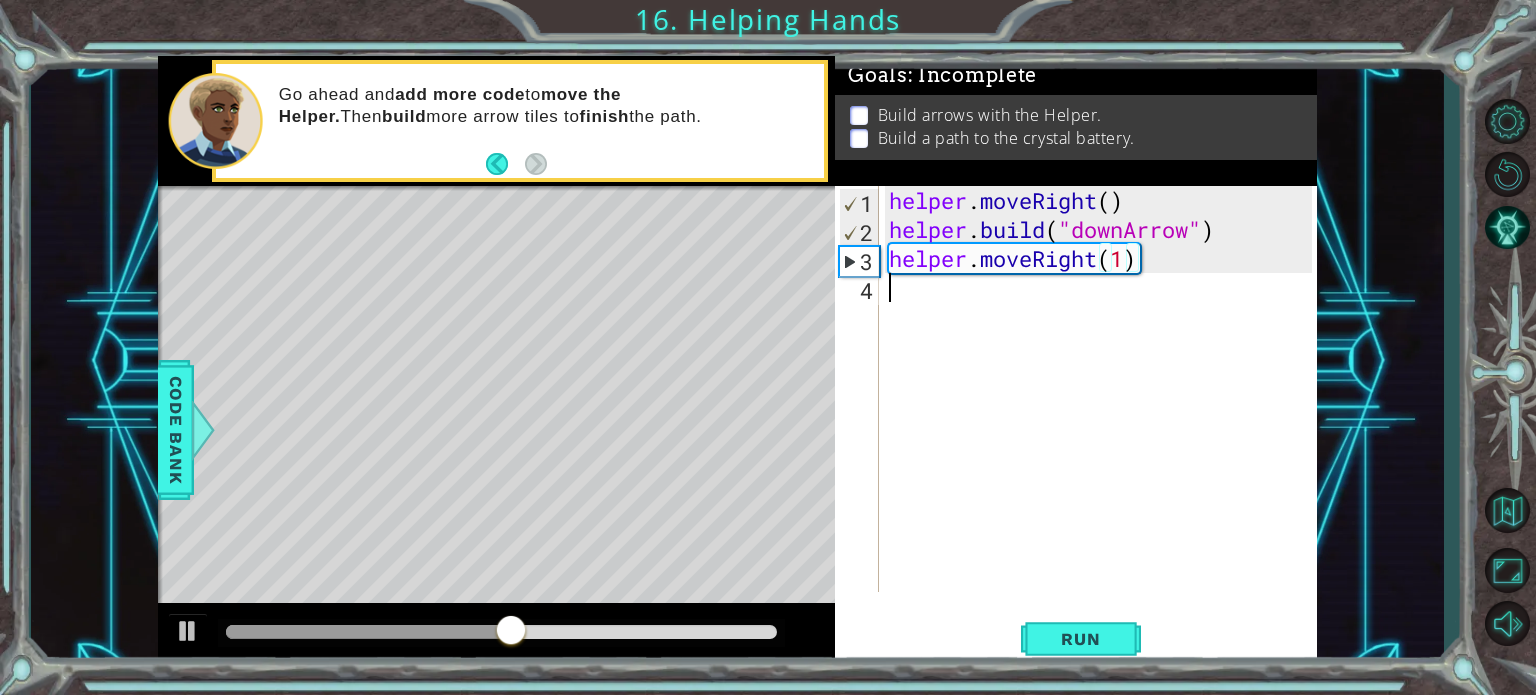 drag, startPoint x: 896, startPoint y: 300, endPoint x: 884, endPoint y: 298, distance: 12.165525 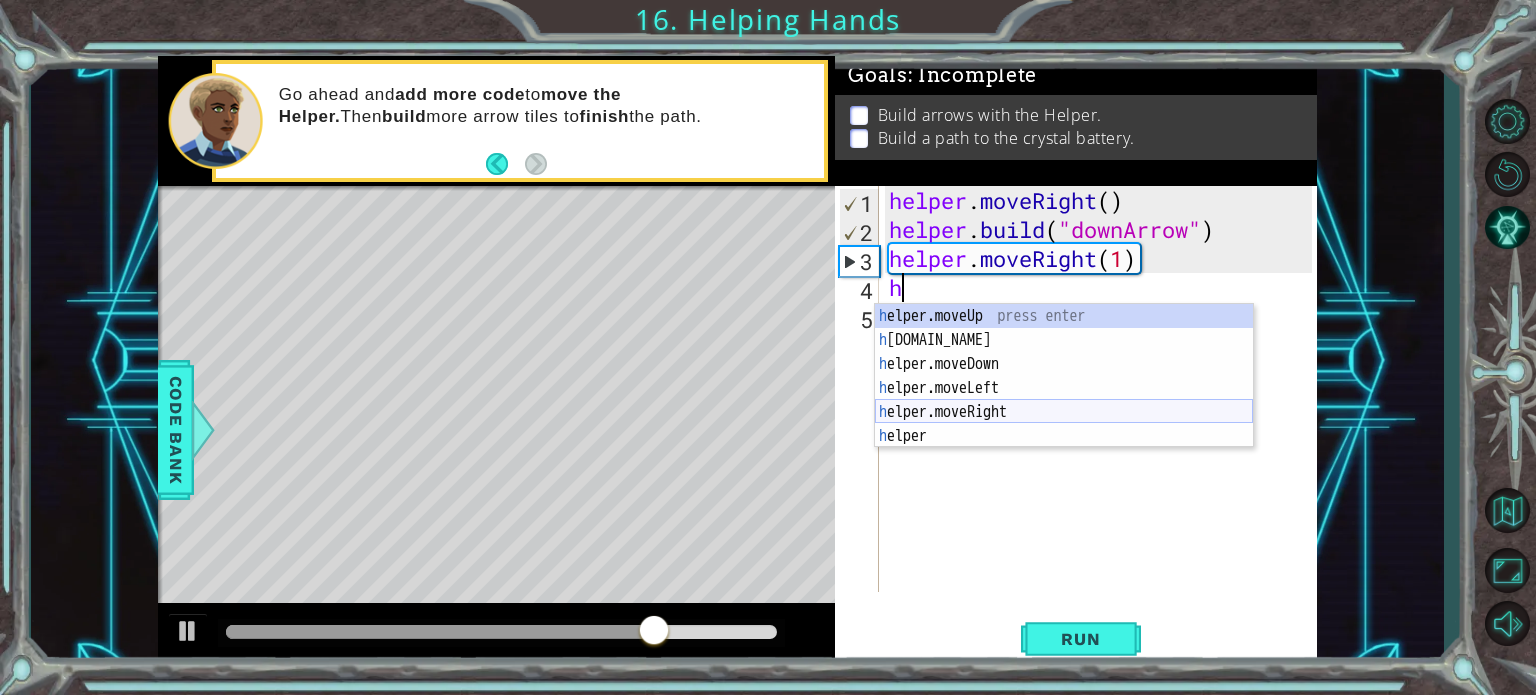 click on "h elper.moveUp press enter h [DOMAIN_NAME] press enter h elper.moveDown press enter h elper.moveLeft press enter h elper.moveRight press enter h elper press enter" at bounding box center (1064, 400) 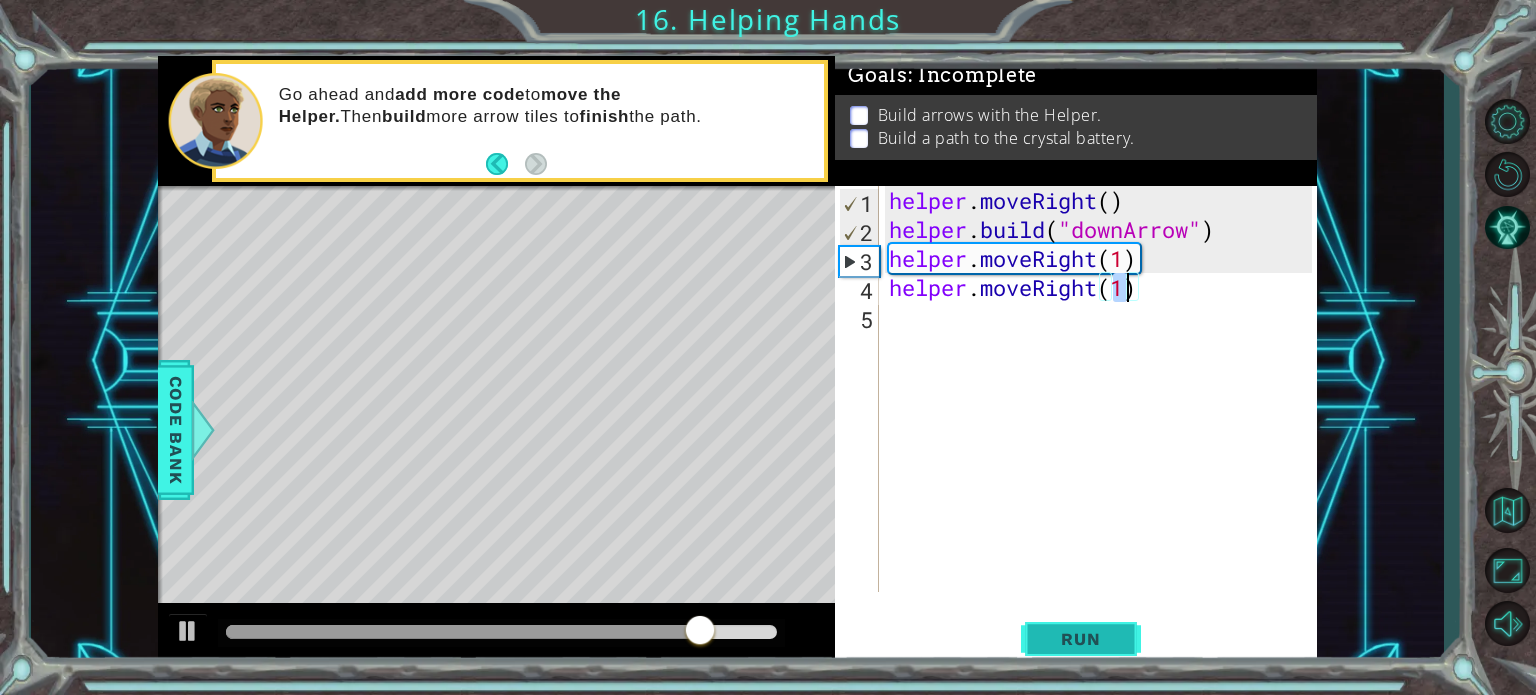 click on "Run" at bounding box center (1080, 639) 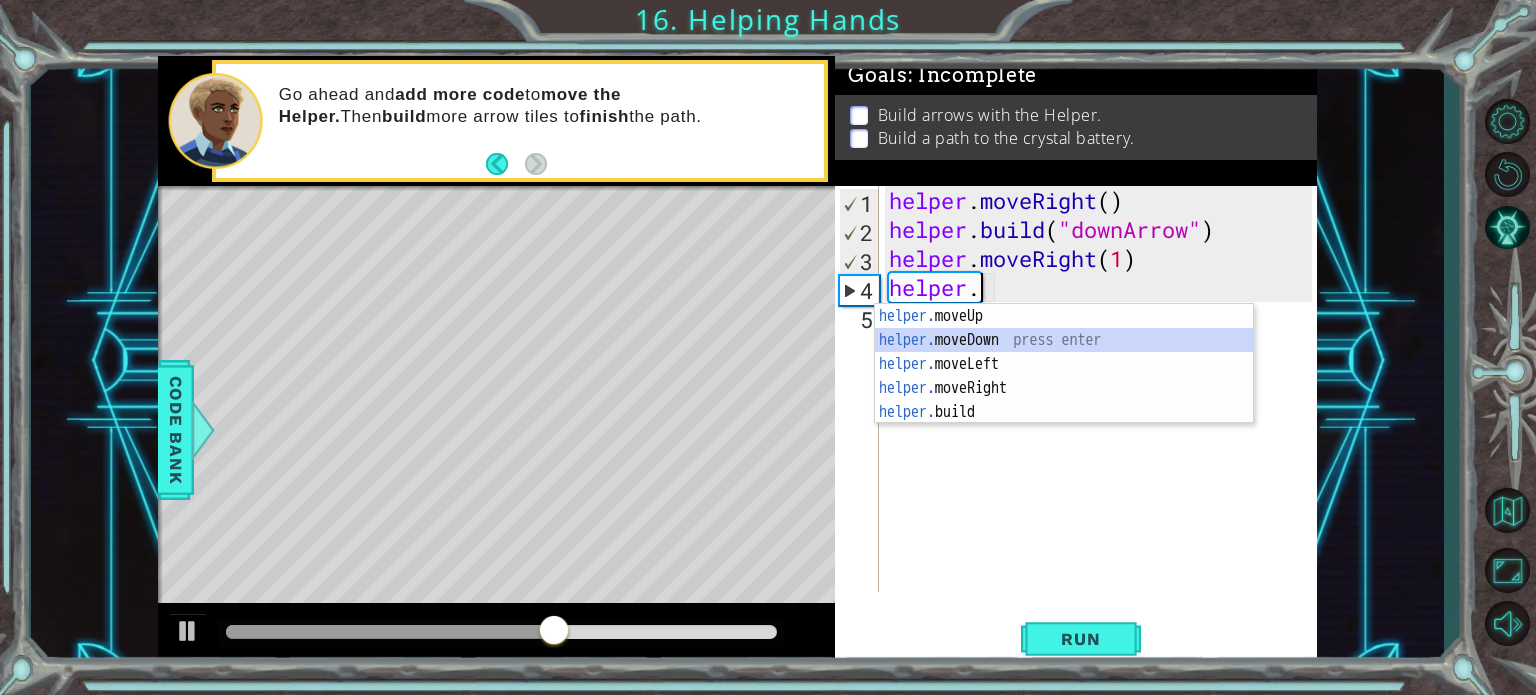 click on "helper. moveUp press enter helper. moveDown press enter helper. moveLeft press enter helper. moveRight press enter helper. build press enter" at bounding box center [1064, 388] 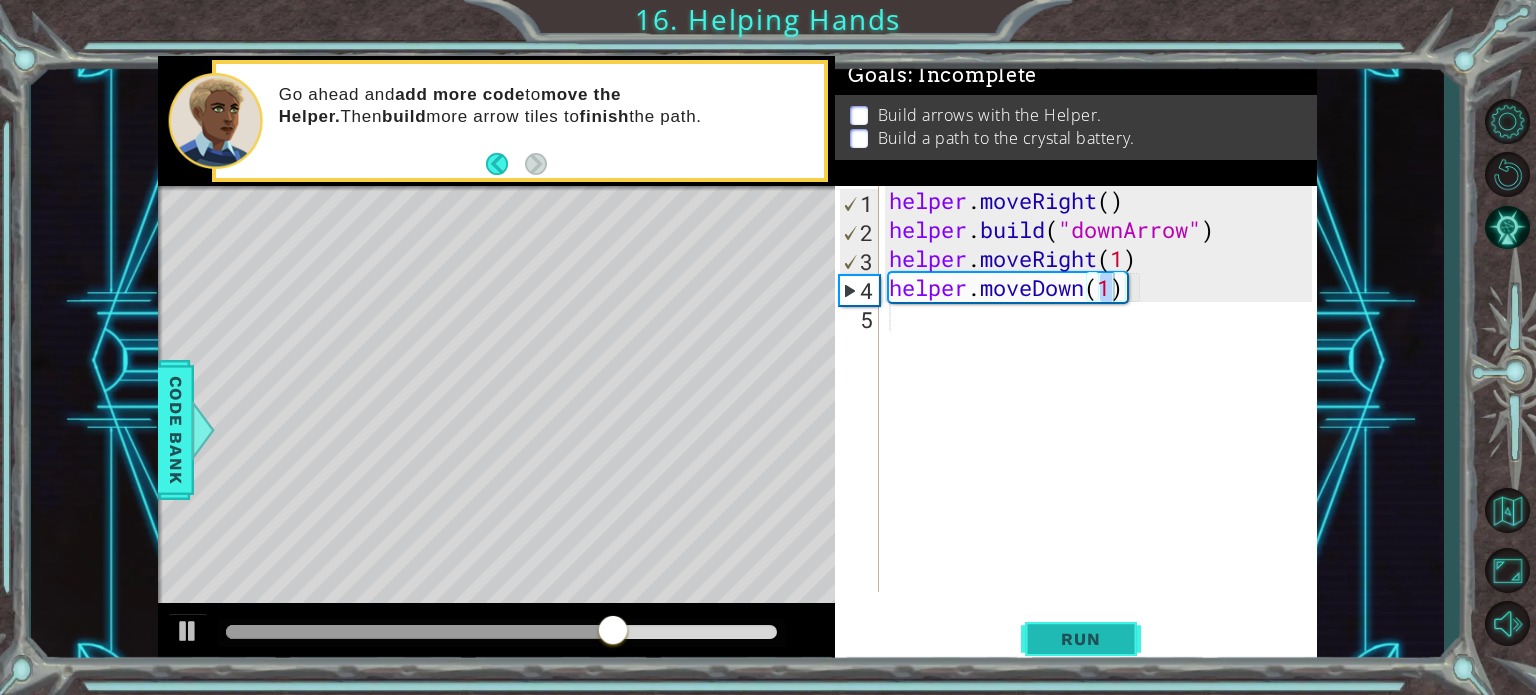click on "Run" at bounding box center [1080, 639] 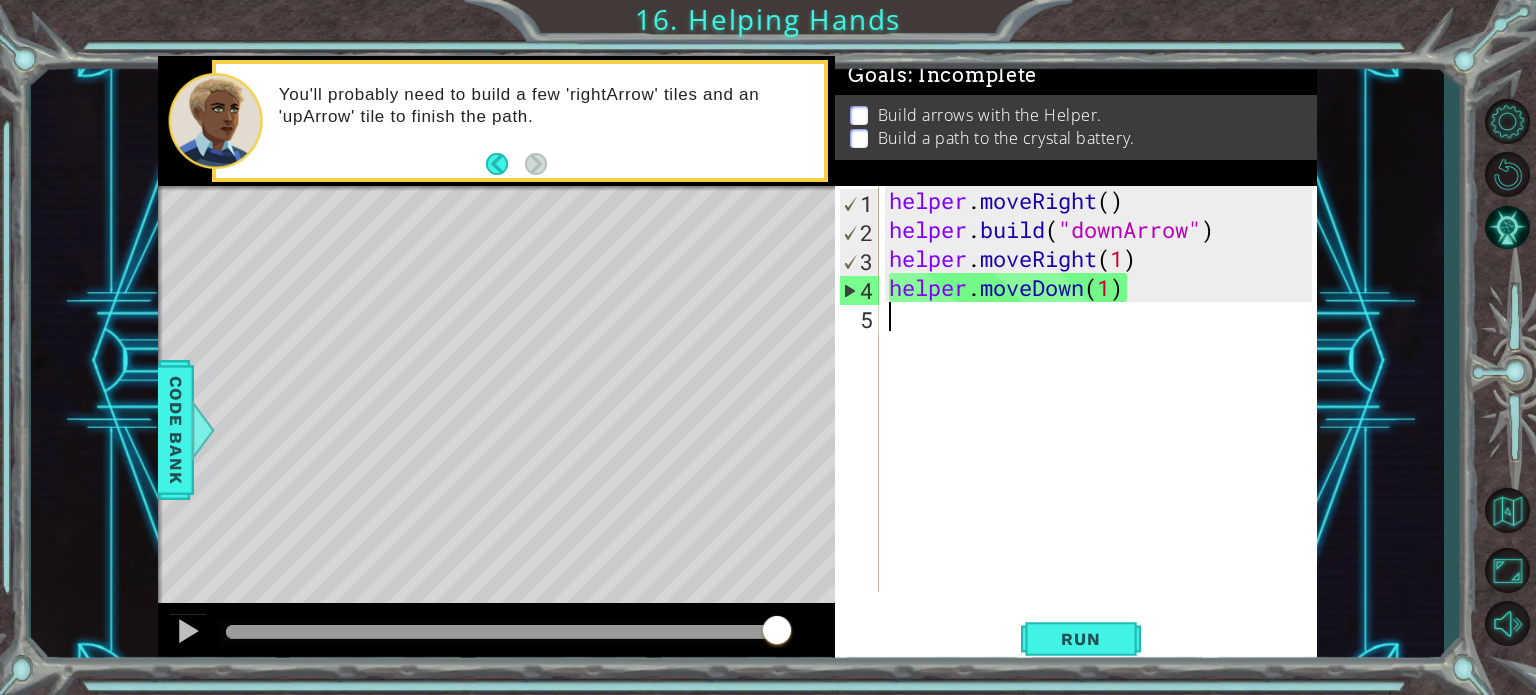 click on "helper . moveRight ( ) helper . build ( "downArrow" ) helper . moveRight ( 1 ) helper . moveDown ( 1 )" at bounding box center (1103, 418) 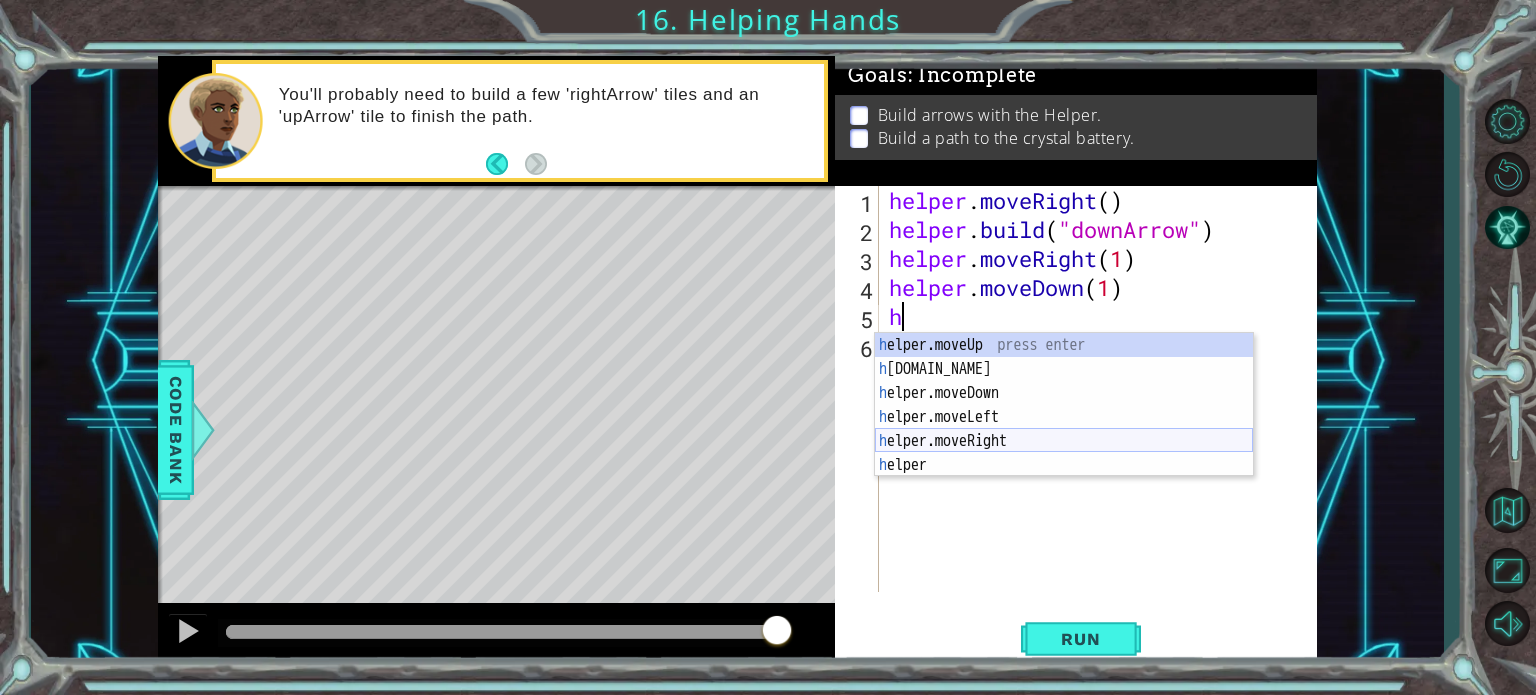 click on "h elper.moveUp press enter h [DOMAIN_NAME] press enter h elper.moveDown press enter h elper.moveLeft press enter h elper.moveRight press enter h elper press enter" at bounding box center (1064, 429) 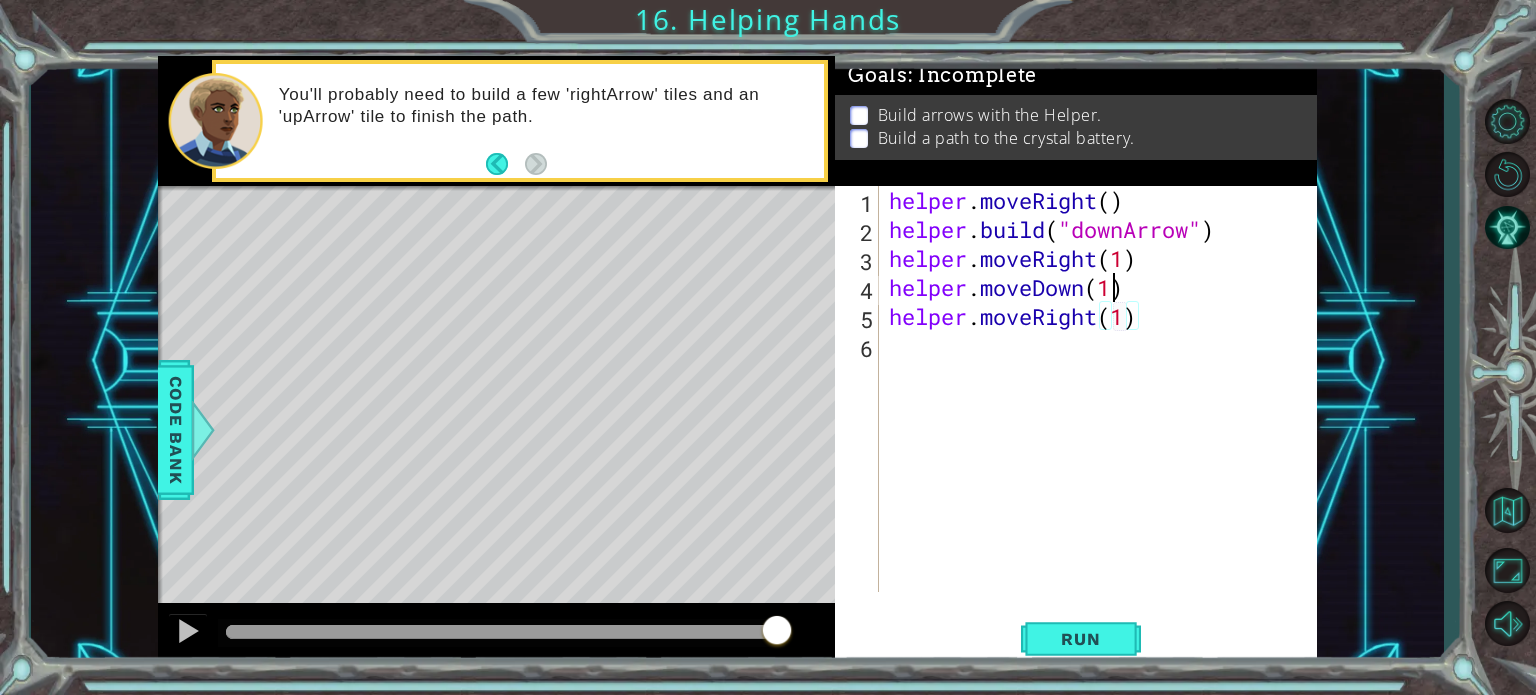 click on "helper . moveRight ( ) helper . build ( "downArrow" ) helper . moveRight ( 1 ) helper . moveDown ( 1 ) helper . moveRight ( 1 )" at bounding box center [1103, 418] 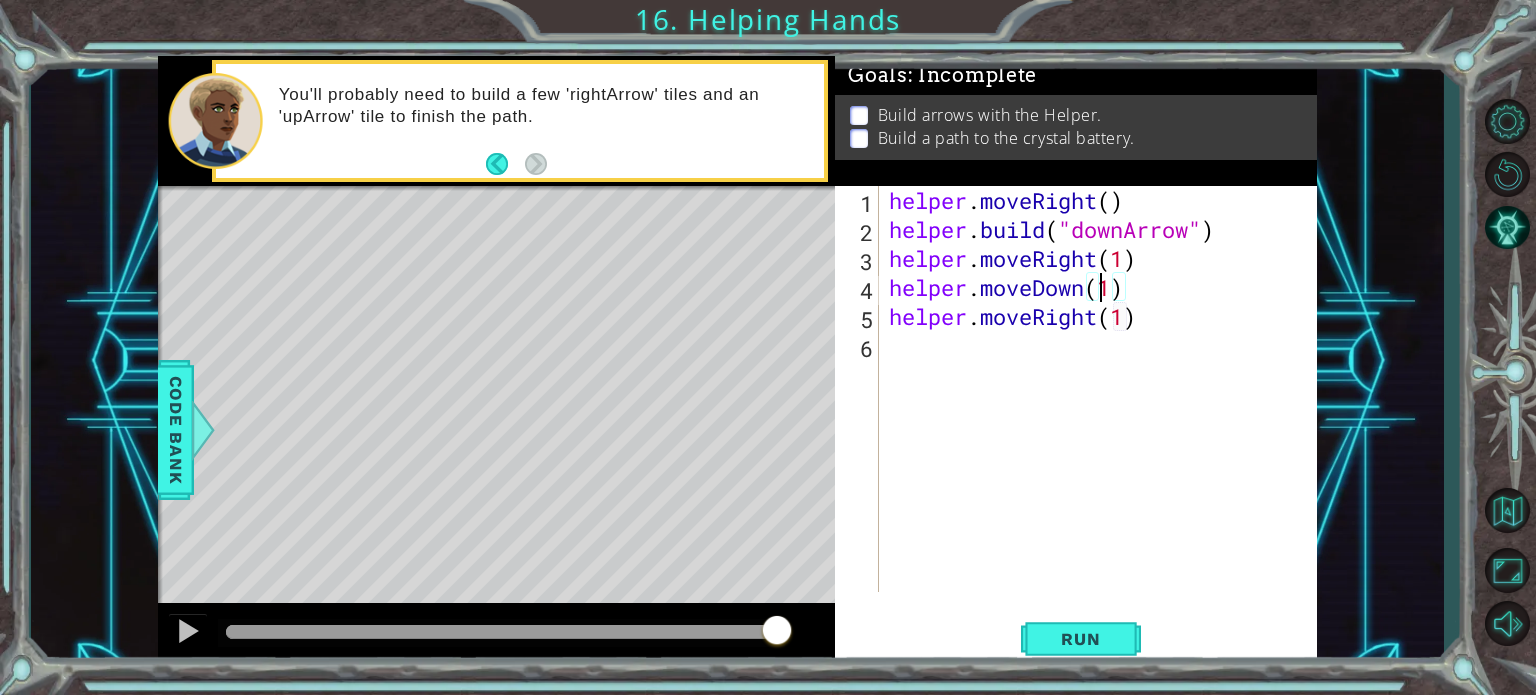 click on "helper . moveRight ( ) helper . build ( "downArrow" ) helper . moveRight ( 1 ) helper . moveDown ( 1 ) helper . moveRight ( 1 )" at bounding box center [1103, 418] 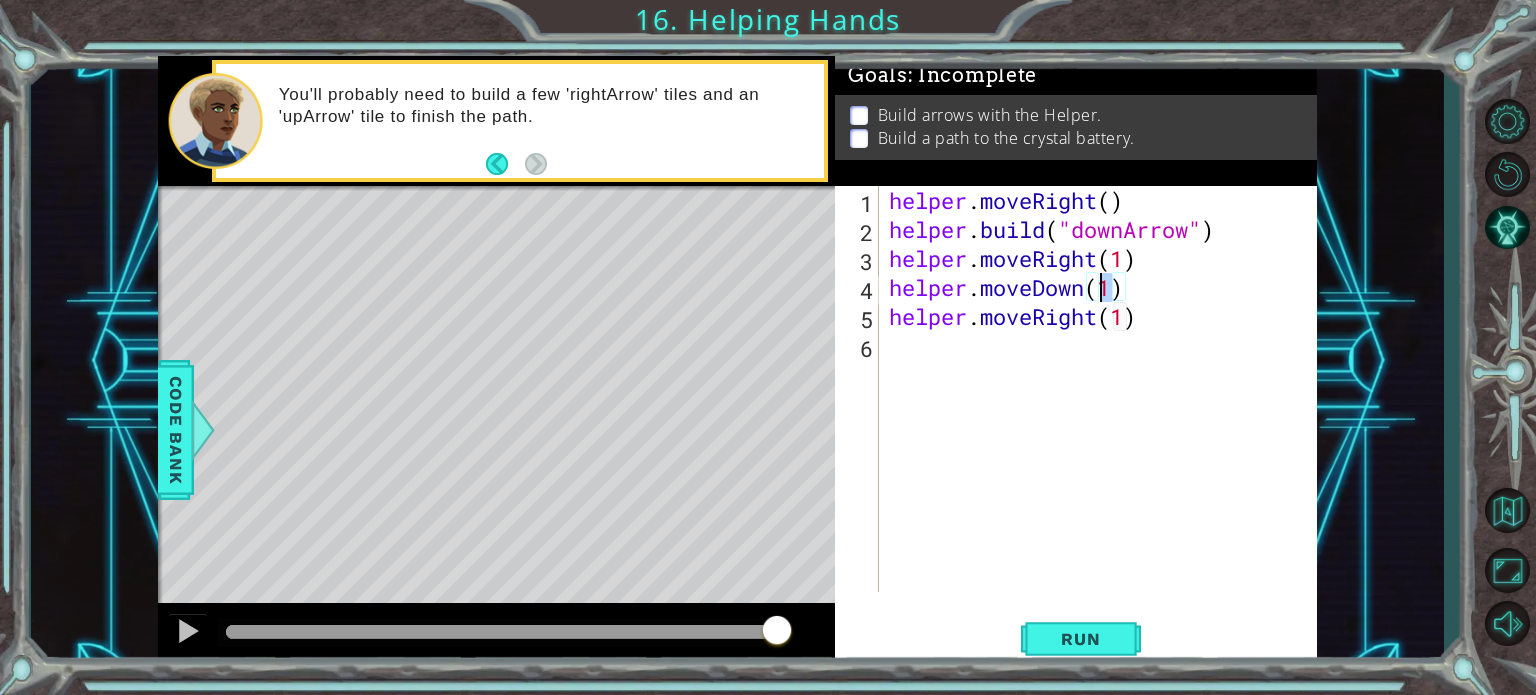 type on "helper.moveDown(2)" 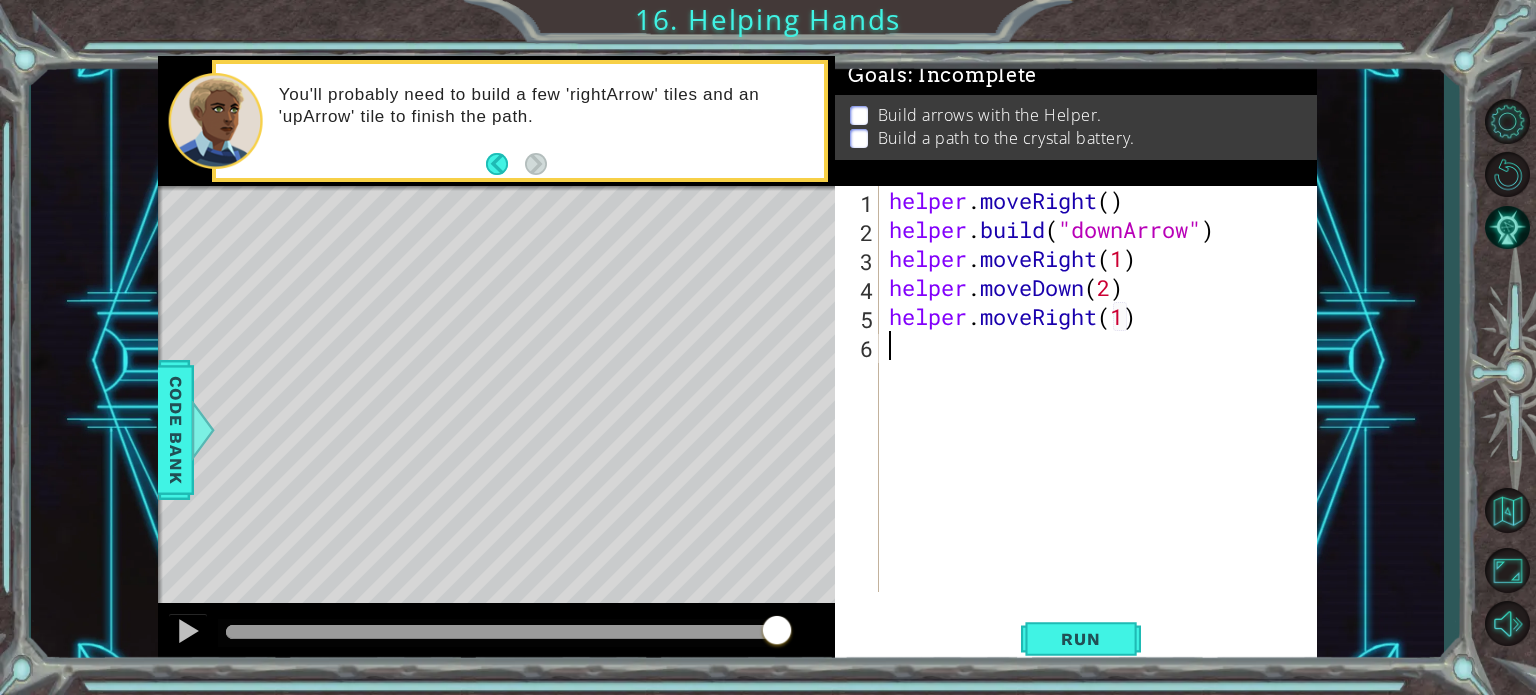 click on "helper . moveRight ( ) helper . build ( "downArrow" ) helper . moveRight ( 1 ) helper . moveDown ( 2 ) helper . moveRight ( 1 )" at bounding box center [1103, 418] 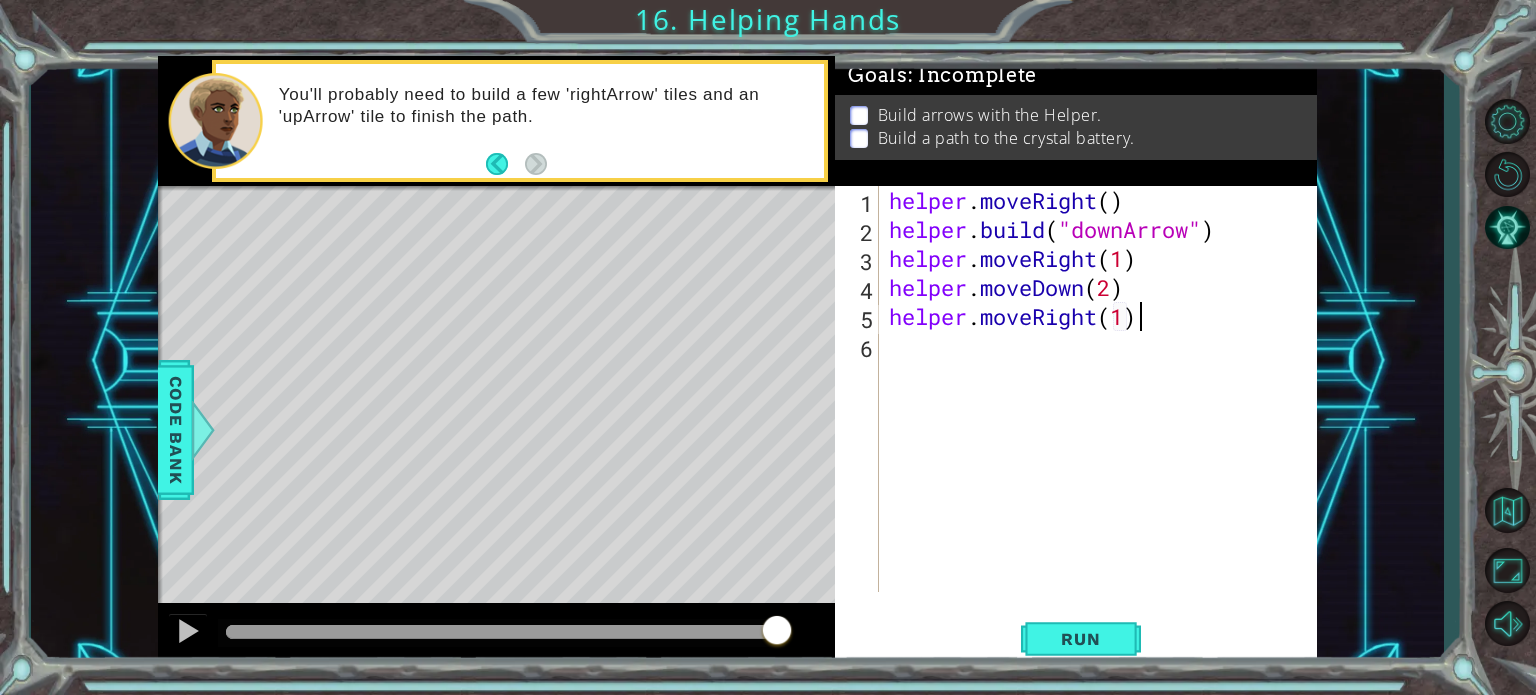 drag, startPoint x: 1145, startPoint y: 325, endPoint x: 1153, endPoint y: 309, distance: 17.888544 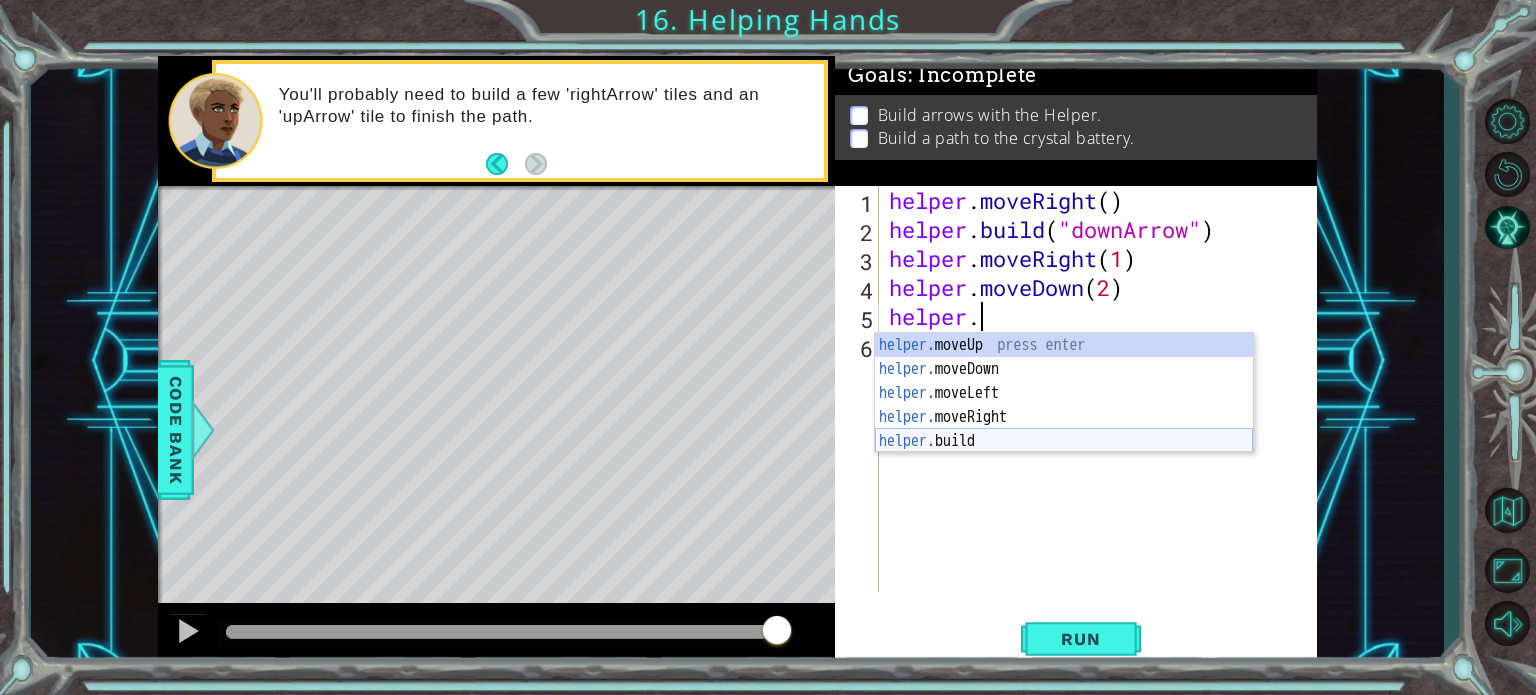 drag, startPoint x: 979, startPoint y: 441, endPoint x: 967, endPoint y: 441, distance: 12 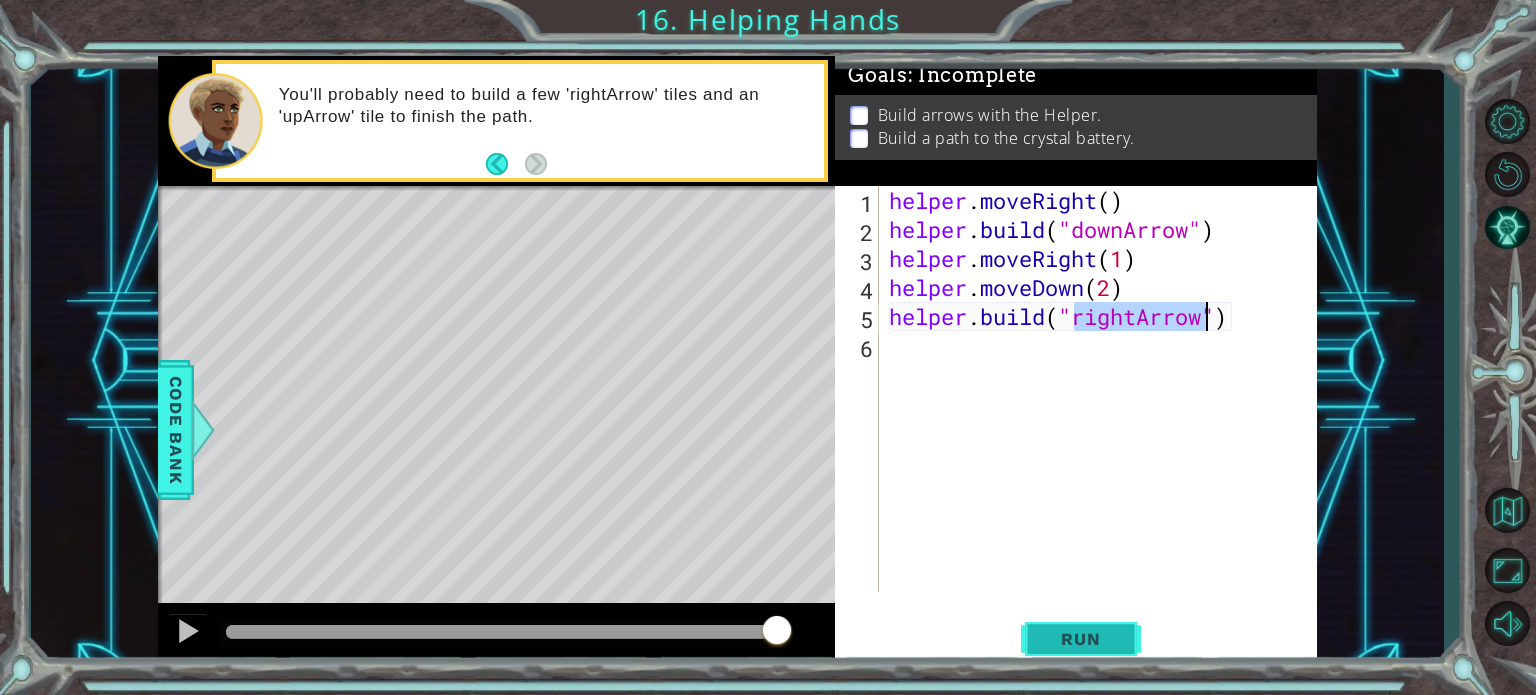 type on "[DOMAIN_NAME]("rightArrow")" 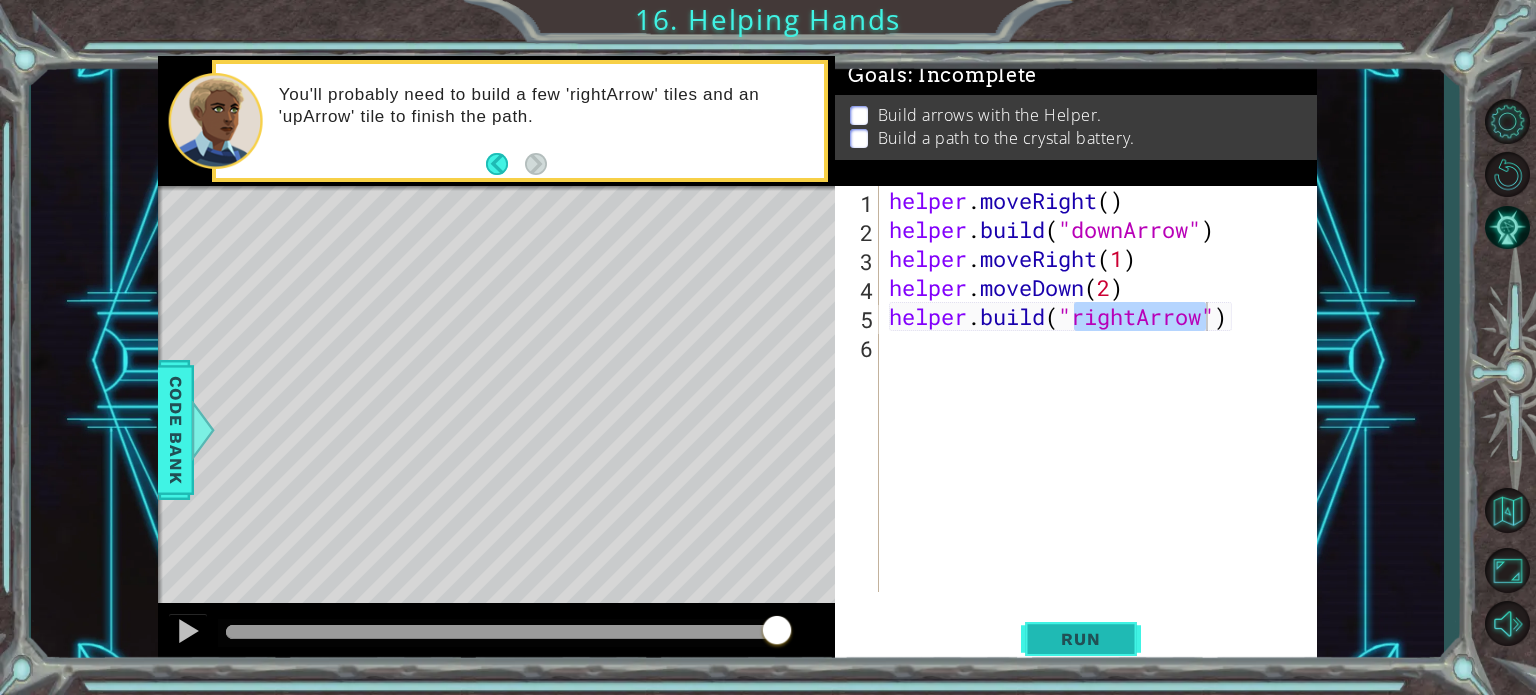 click on "Run" at bounding box center (1080, 639) 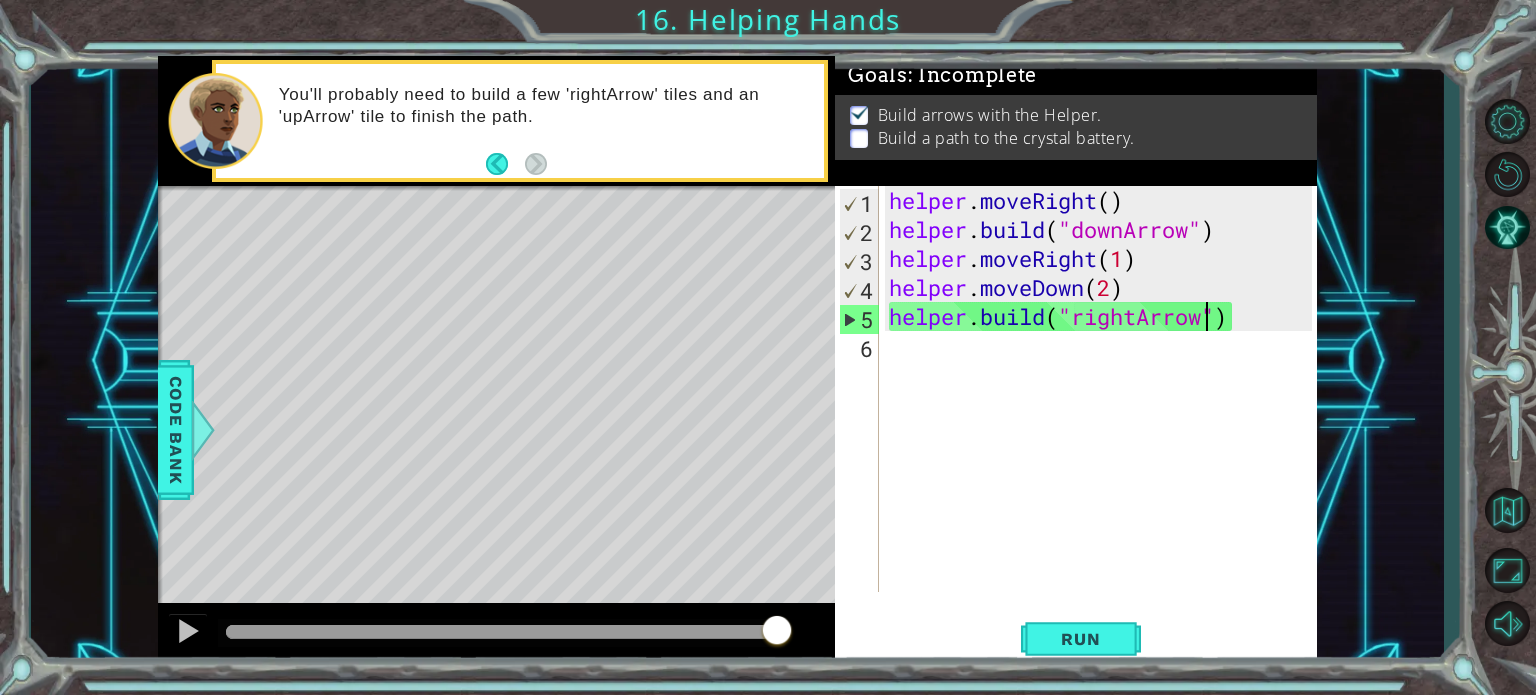 drag, startPoint x: 471, startPoint y: 623, endPoint x: 916, endPoint y: 666, distance: 447.0727 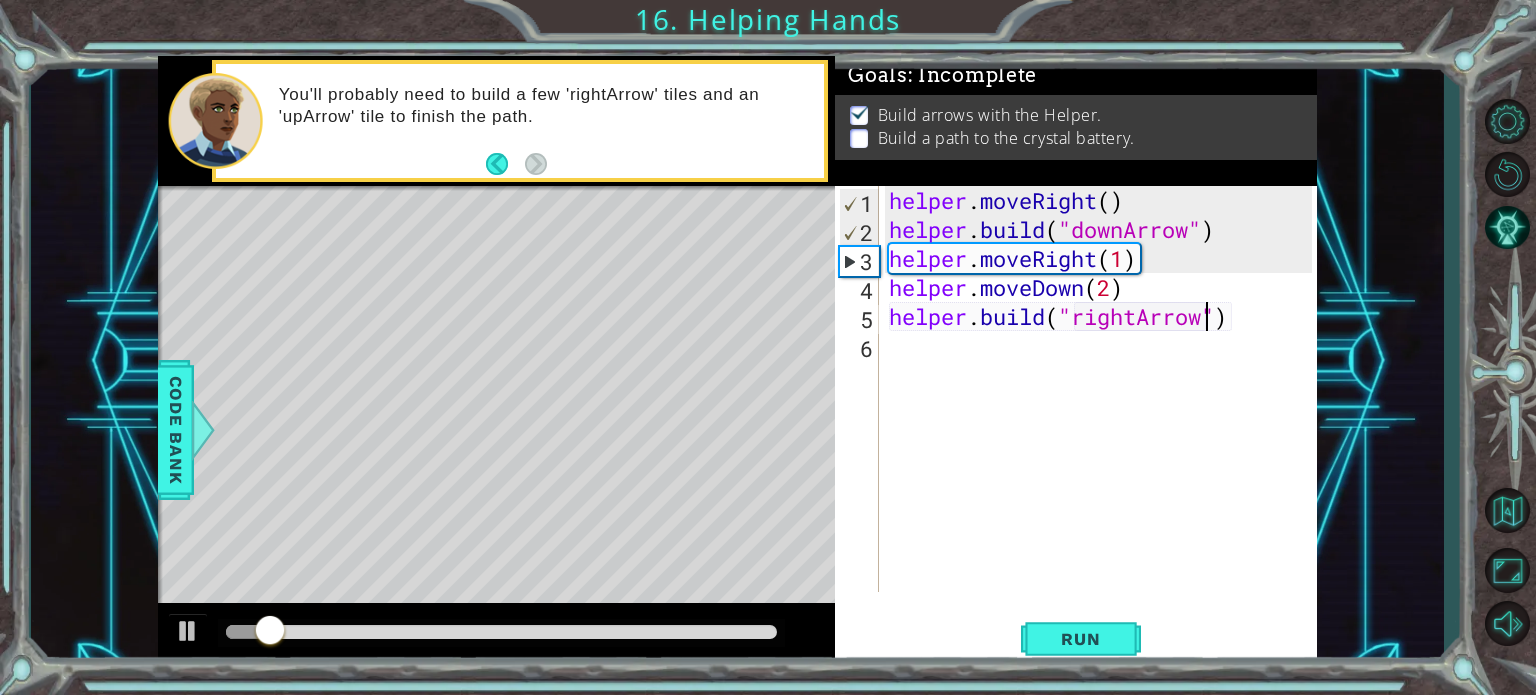 click on "[DOMAIN_NAME]("rightArrow") 1 2 3 4 5 6 helper . moveRight ( ) helper . build ( "downArrow" ) helper . moveRight ( 1 ) helper . moveDown ( 2 ) helper . build ( "rightArrow" )     הההההההההההההההההההההההההההההההההההההההההההההההההההההההההההההההההההההההההההההההההההההההההההההההההההההההההההההההההההההההההההההההההההההההההההההההההההההההההההההההההההההההההההההההההההההההההההההההההההההההההההההההההההההההההההההההההההההההההההההההההההההההההההההההה XXXXXXXXXXXXXXXXXXXXXXXXXXXXXXXXXXXXXXXXXXXXXXXXXXXXXXXXXXXXXXXXXXXXXXXXXXXXXXXXXXXXXXXXXXXXXXXXXXXXXXXXXXXXXXXXXXXXXXXXXXXXXXXXXXXXXXXXXXXXXXXXXXXXXXXXXXXXXXXXXXXXXXXXXXXXXXXXXXXXXXXXXXXXXXXXXXXXXXXXXXXXXXXXXXXXXXXXXXXXXXXXXXXXXXXXXXXXXXXXXXXXXXXXXXXXXXXX" at bounding box center [1073, 389] 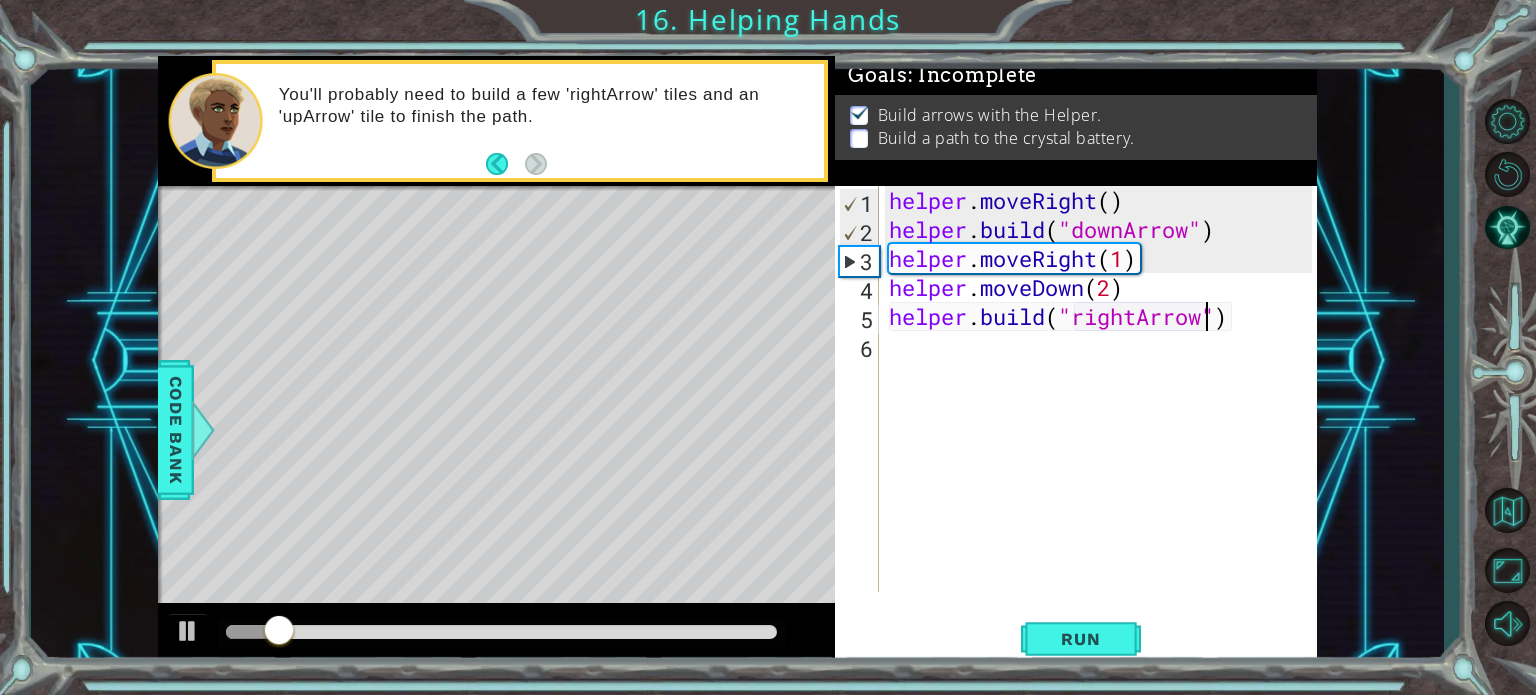 click on "helper . moveRight ( ) helper . build ( "downArrow" ) helper . moveRight ( 1 ) helper . moveDown ( 2 ) helper . build ( "rightArrow" )" at bounding box center (1103, 418) 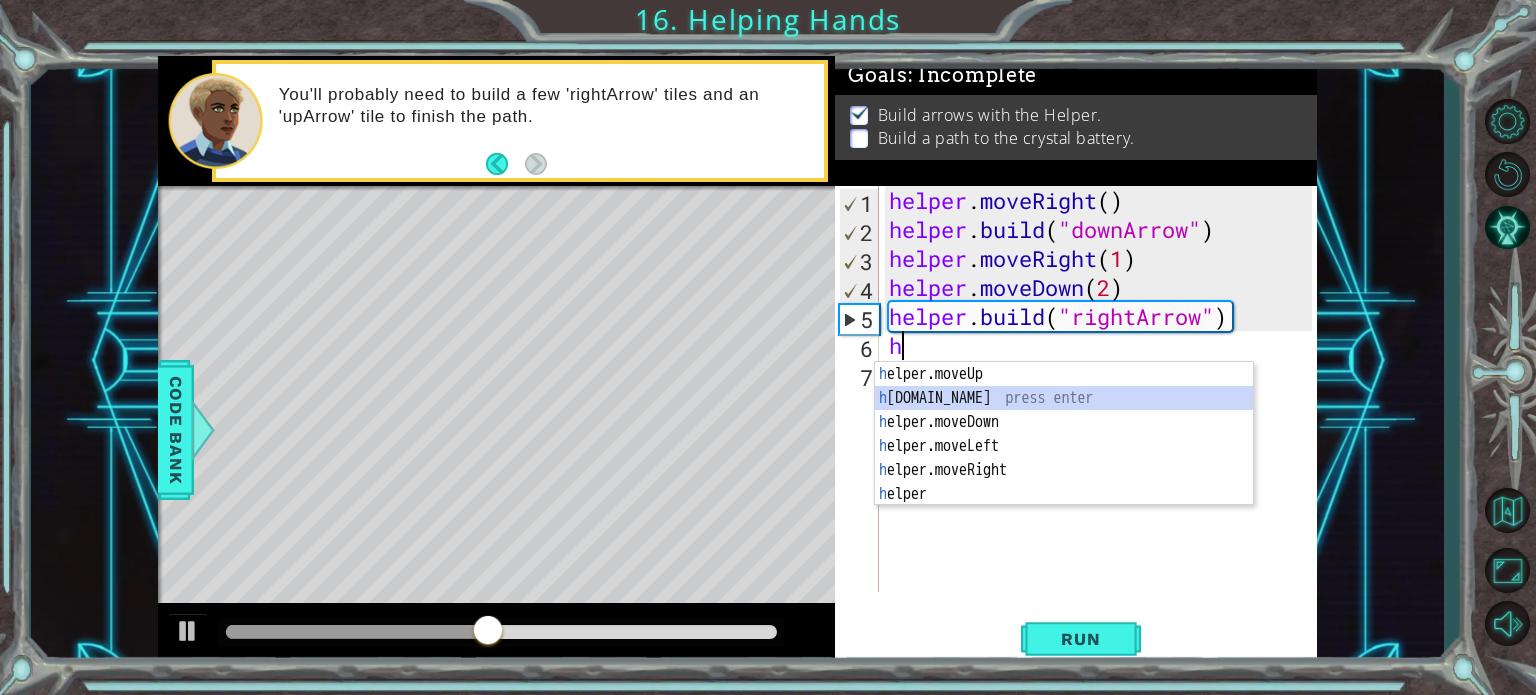 click on "h elper.moveUp press enter h [DOMAIN_NAME] press enter h elper.moveDown press enter h elper.moveLeft press enter h elper.moveRight press enter h elper press enter" at bounding box center (1064, 458) 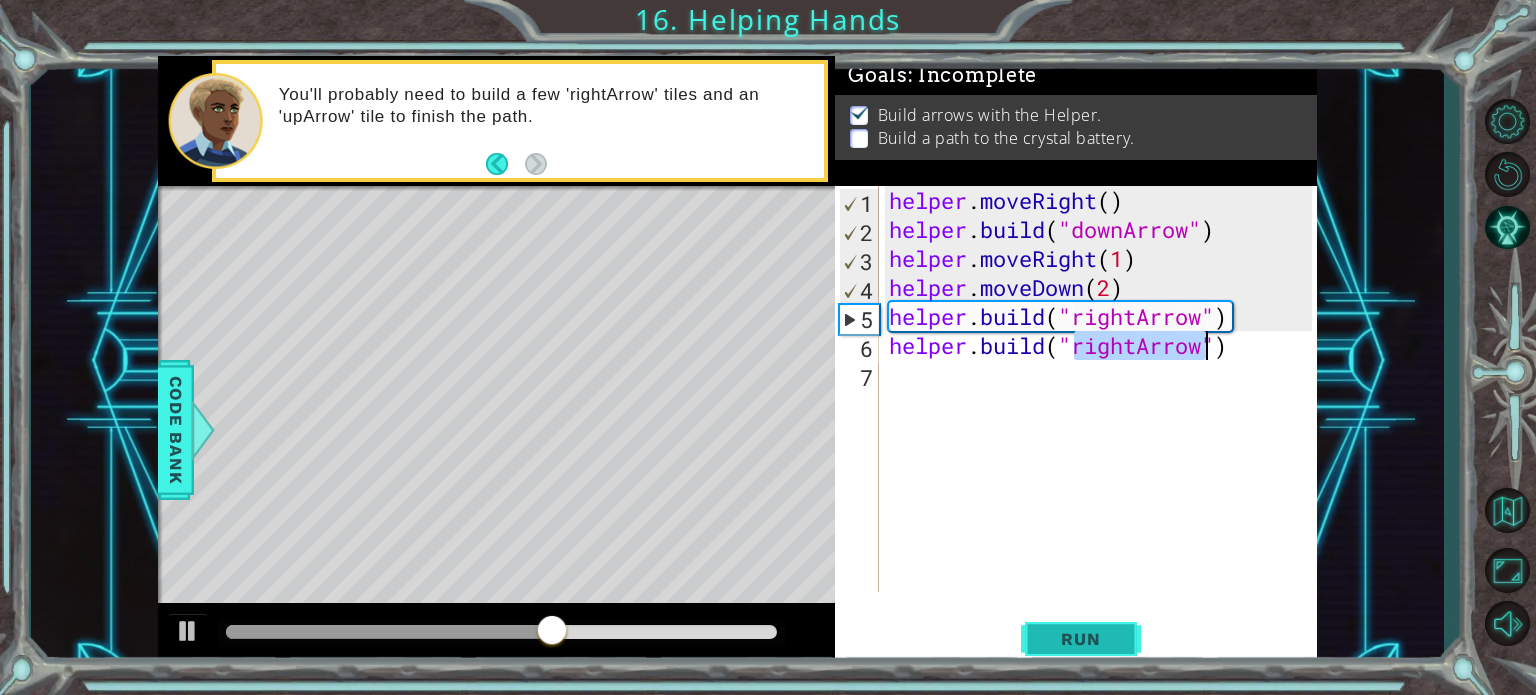 click on "Run" at bounding box center [1081, 639] 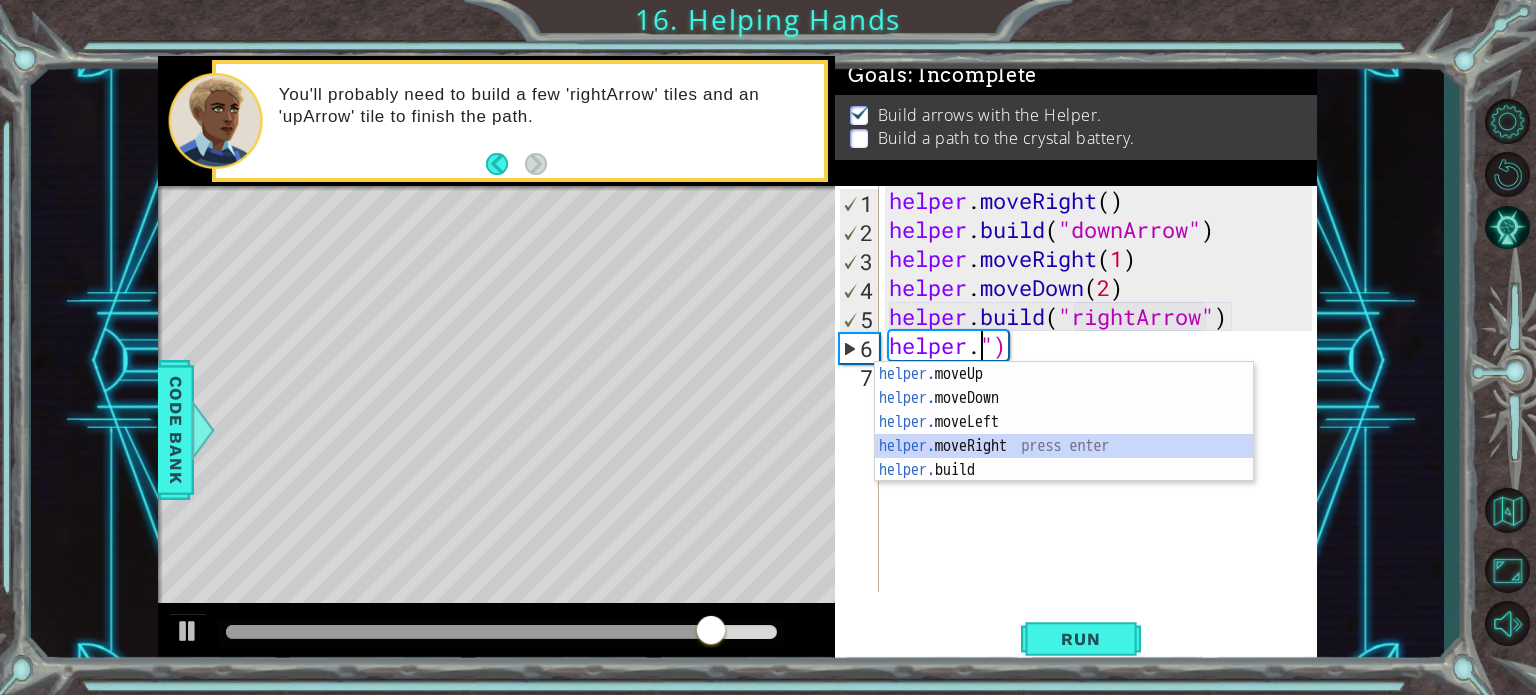 click on "helper. moveUp press enter helper. moveDown press enter helper. moveLeft press enter helper. moveRight press enter helper. build press enter" at bounding box center [1064, 446] 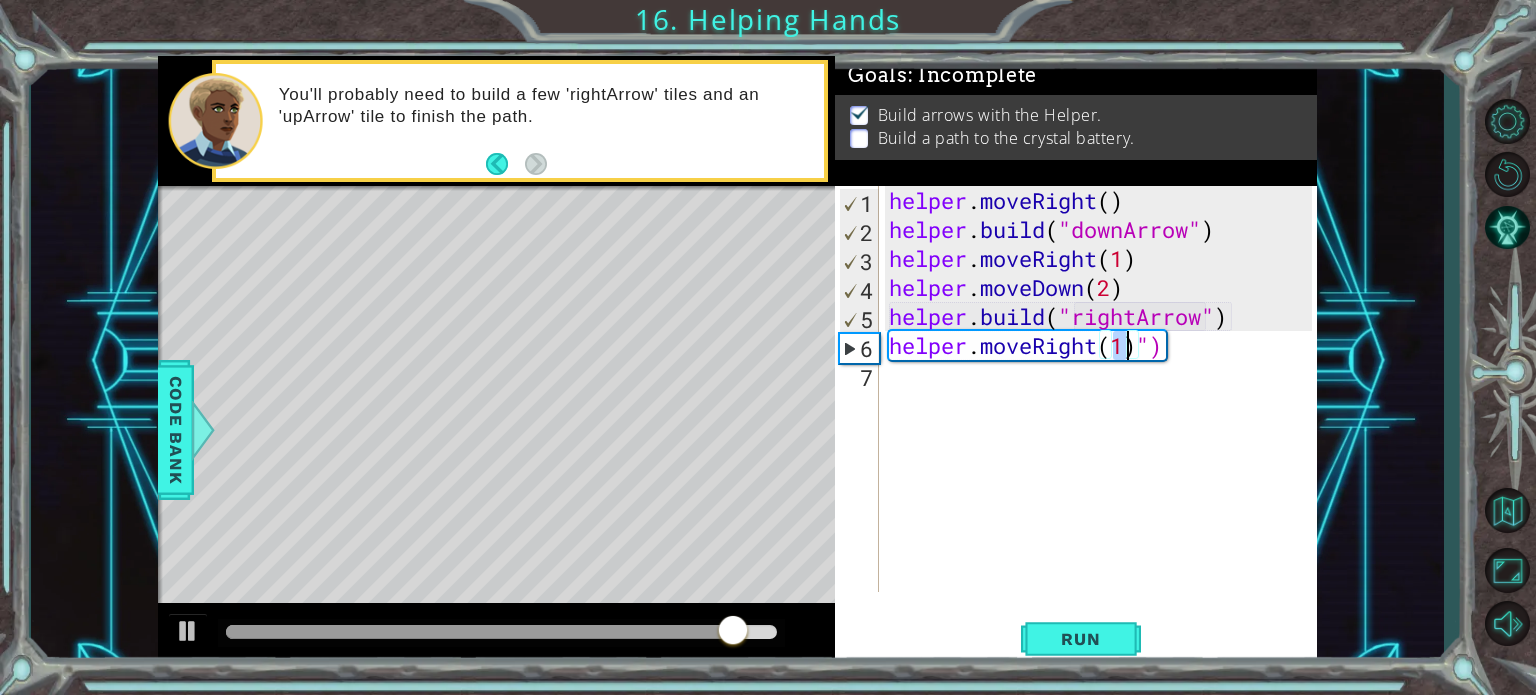 click on "helper . moveRight ( ) helper . build ( "downArrow" ) helper . moveRight ( 1 ) helper . moveDown ( 2 ) helper . build ( "rightArrow" ) helper . moveRight ( 1 ) ")" at bounding box center (1103, 418) 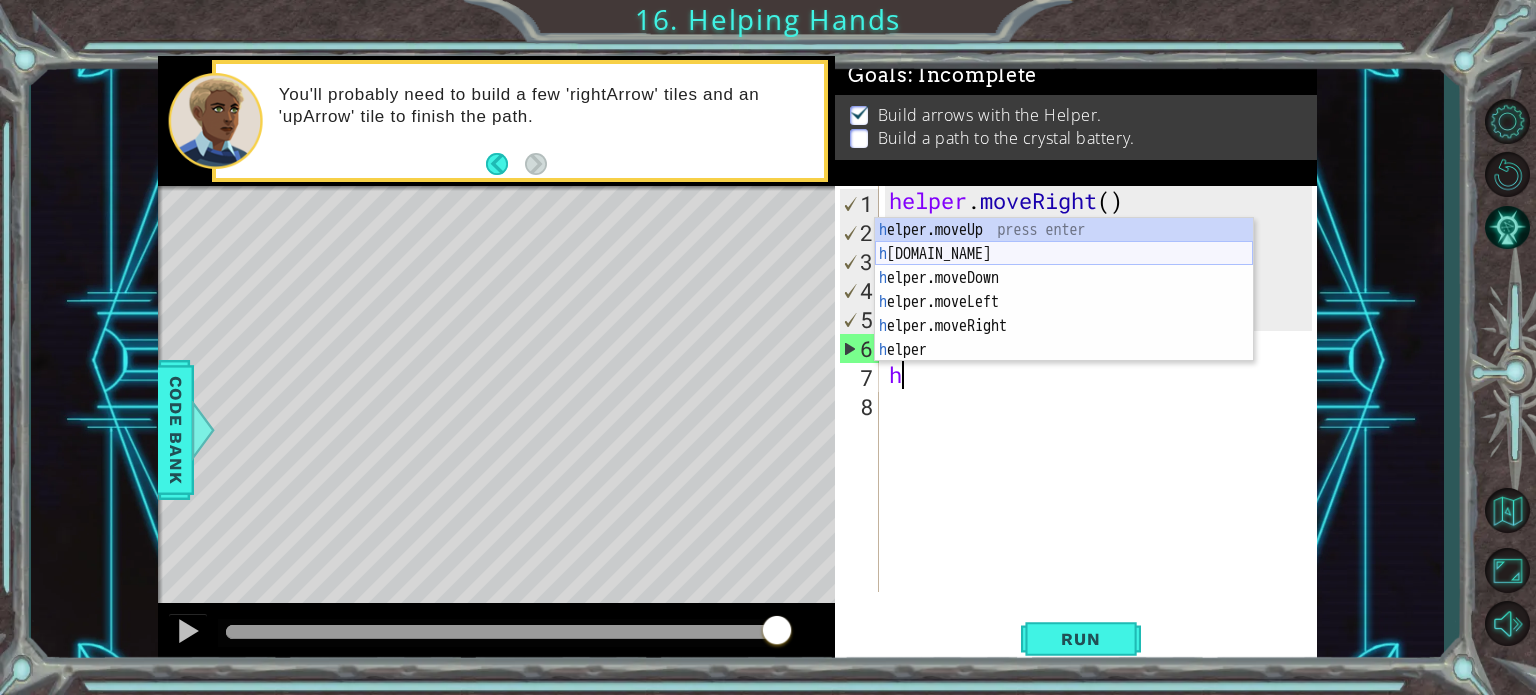 click on "h elper.moveUp press enter h [DOMAIN_NAME] press enter h elper.moveDown press enter h elper.moveLeft press enter h elper.moveRight press enter h elper press enter" at bounding box center [1064, 314] 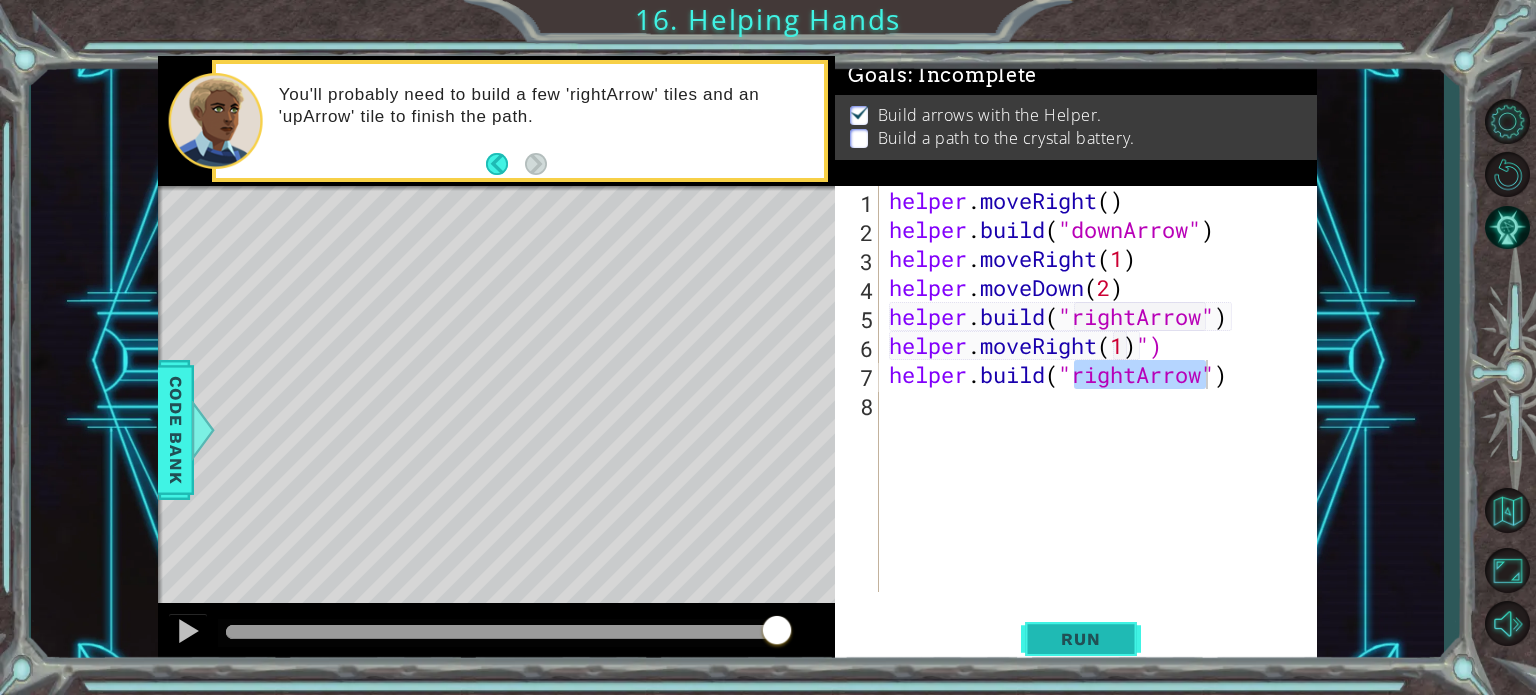 click on "Run" at bounding box center [1080, 639] 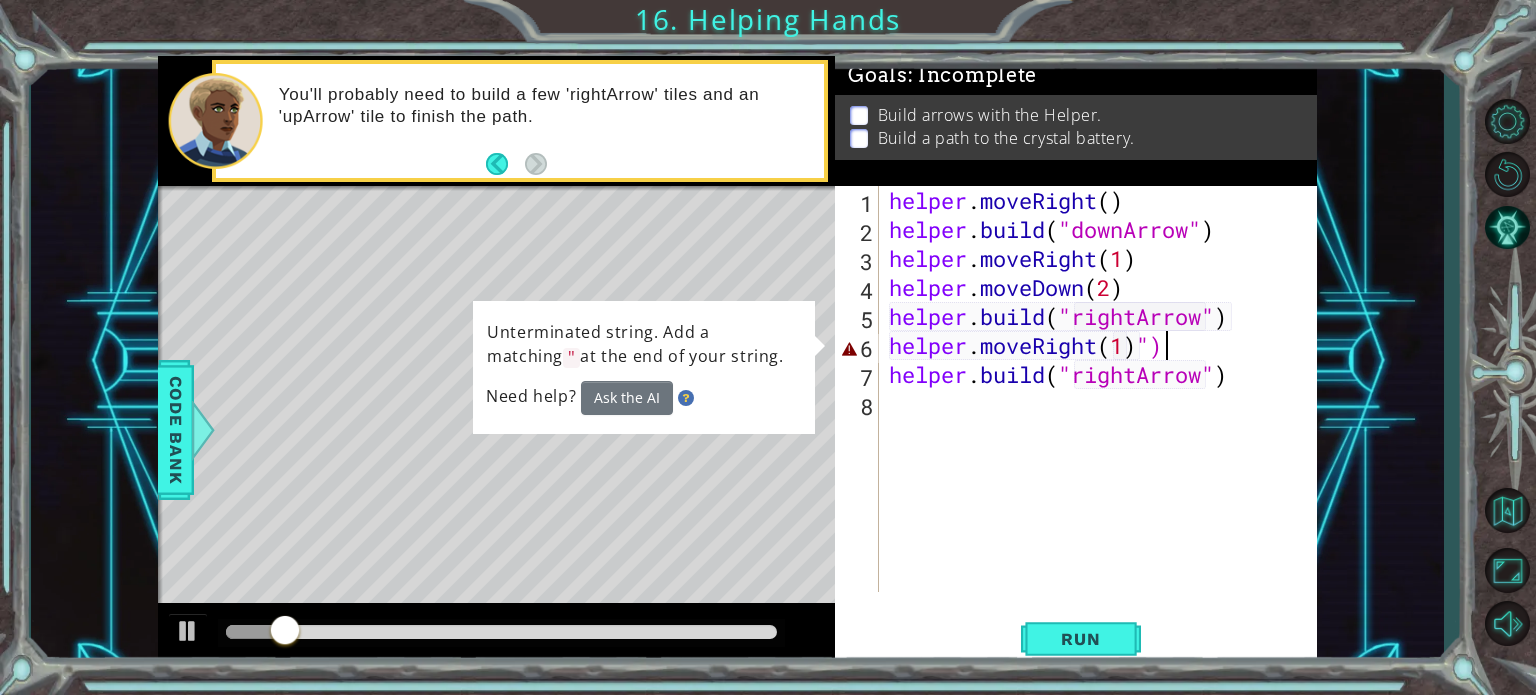 click on "helper . moveRight ( ) helper . build ( "downArrow" ) helper . moveRight ( 1 ) helper . moveDown ( 2 ) helper . build ( "rightArrow" ) helper . moveRight ( 1 ) ") helper . build ( "rightArrow" )" at bounding box center (1103, 418) 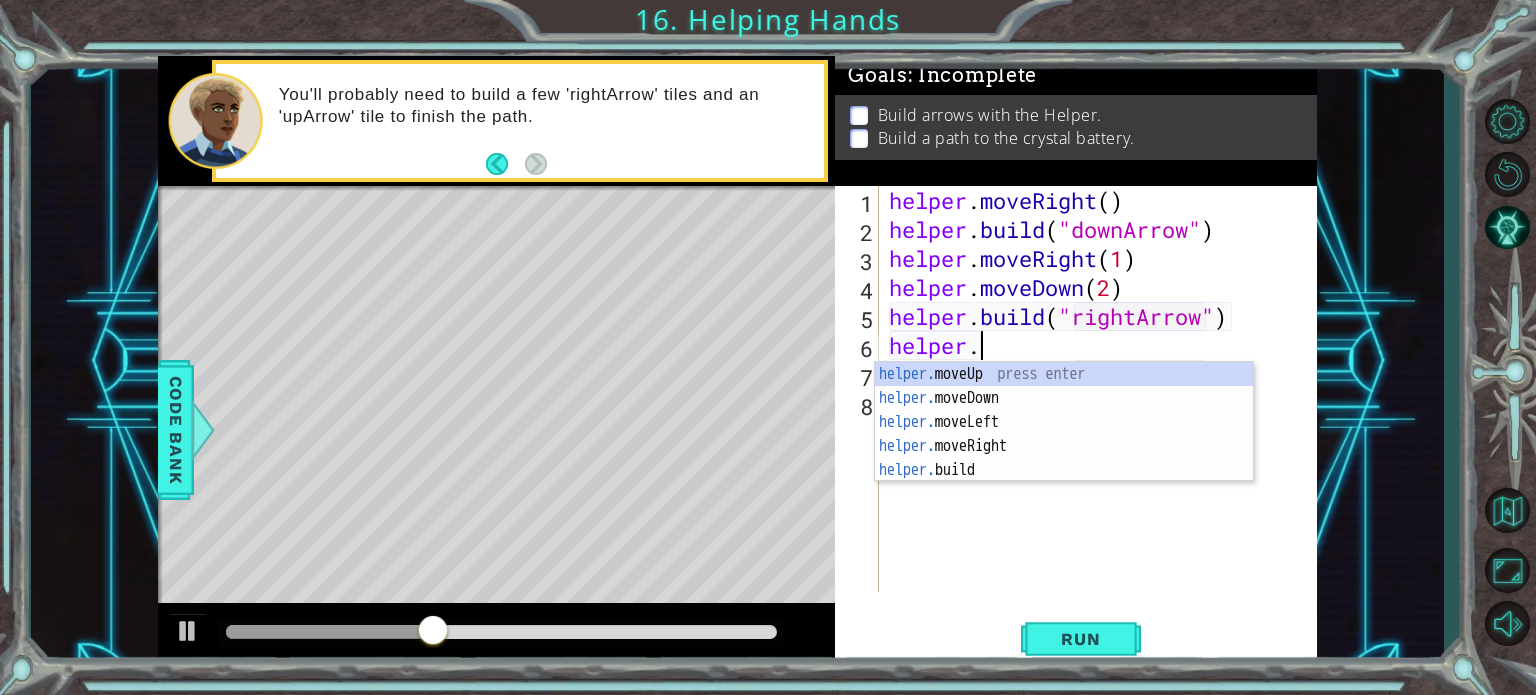 type on "helper" 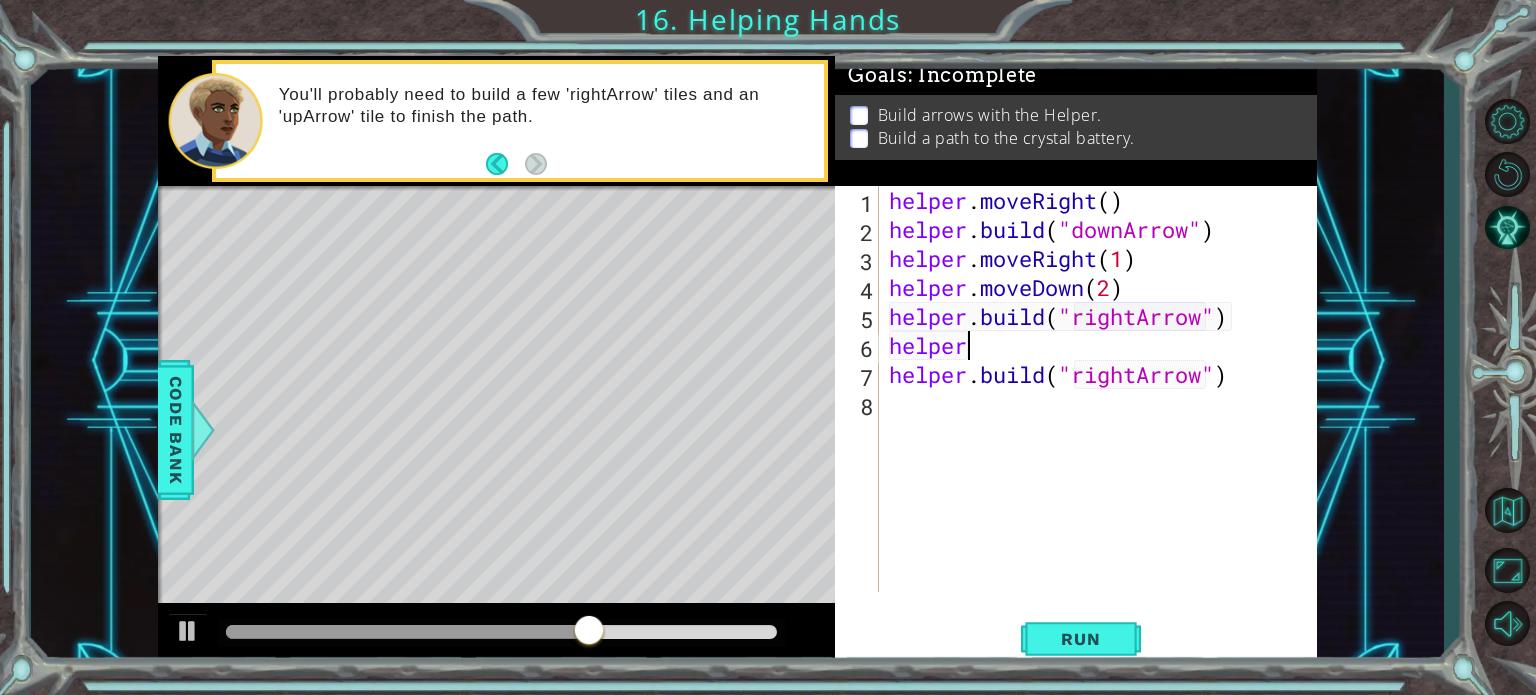 click on "helper . moveRight ( ) helper . build ( "downArrow" ) helper . moveRight ( 1 ) helper . moveDown ( 2 ) helper . build ( "rightArrow" ) helper helper . build ( "rightArrow" )" at bounding box center [1103, 418] 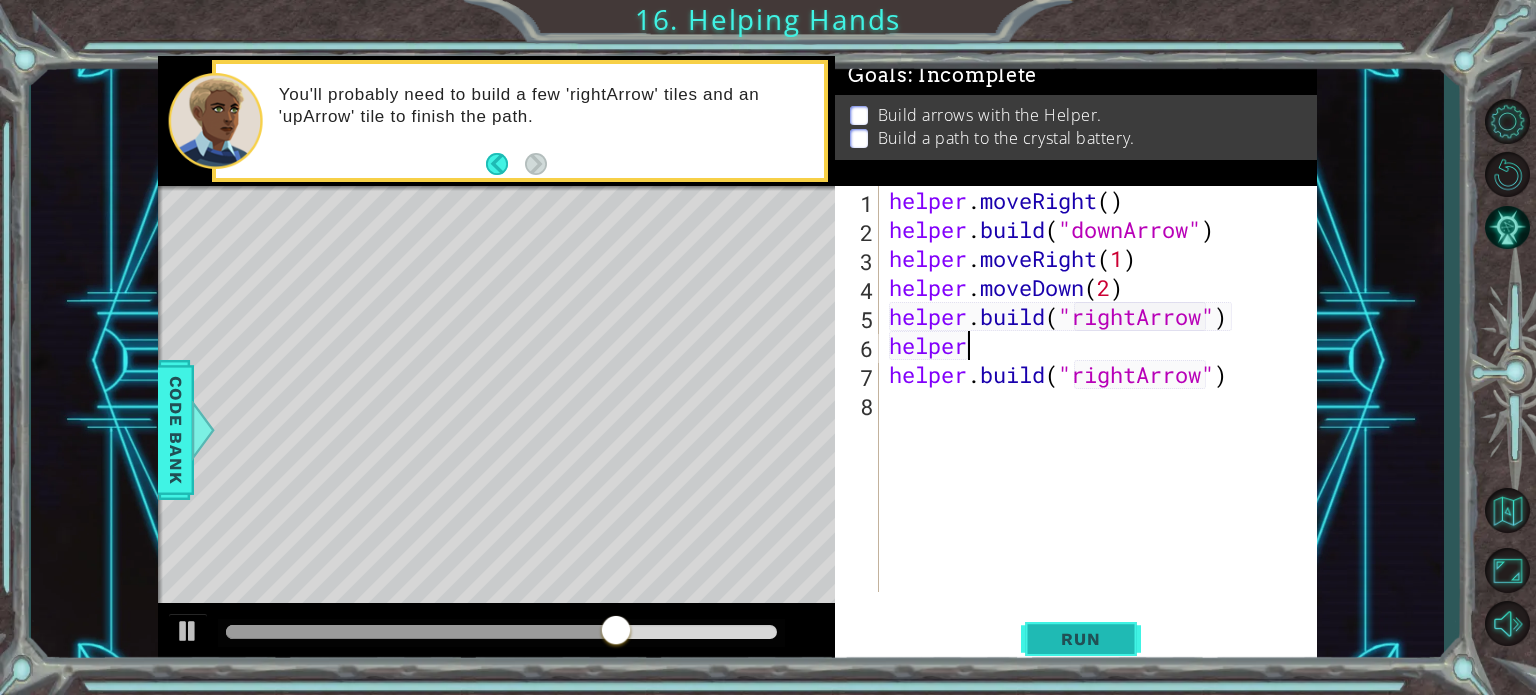 click on "Run" at bounding box center (1081, 639) 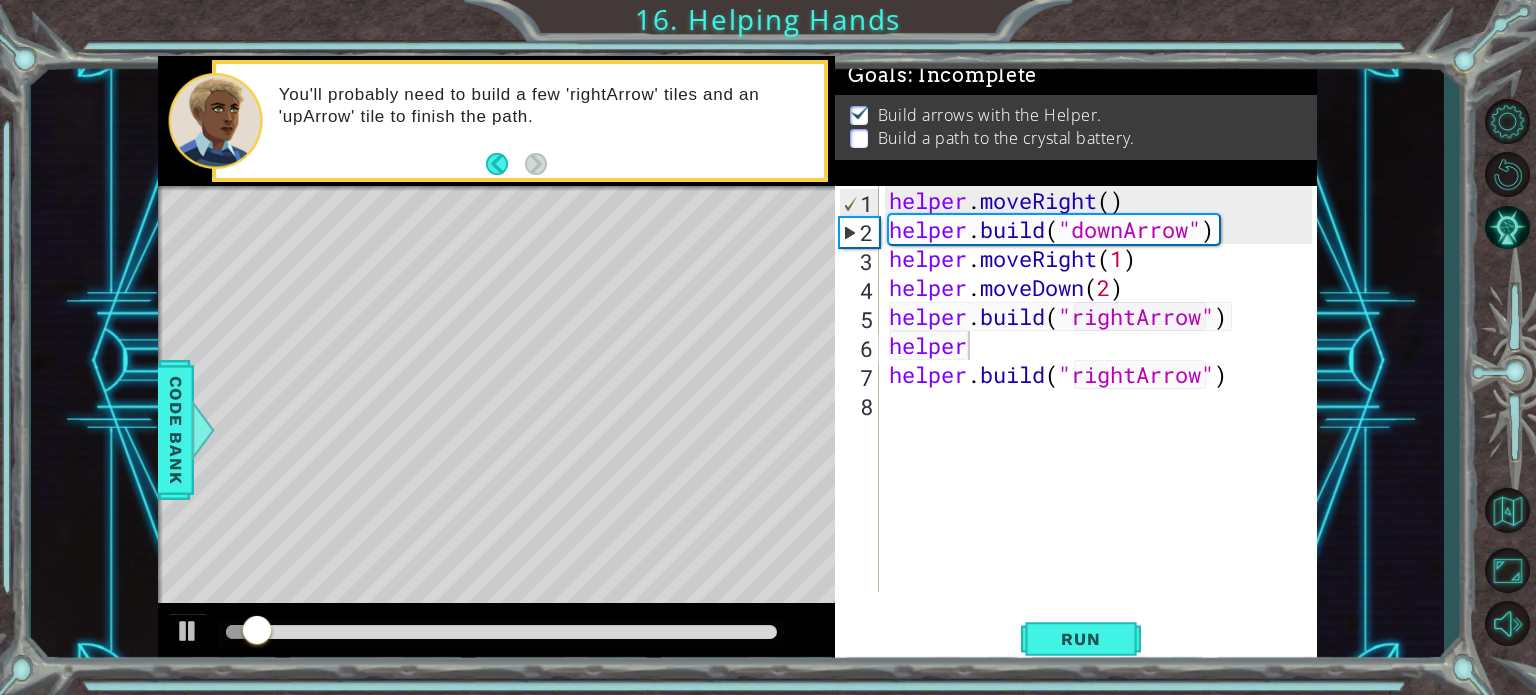 click at bounding box center (502, 633) 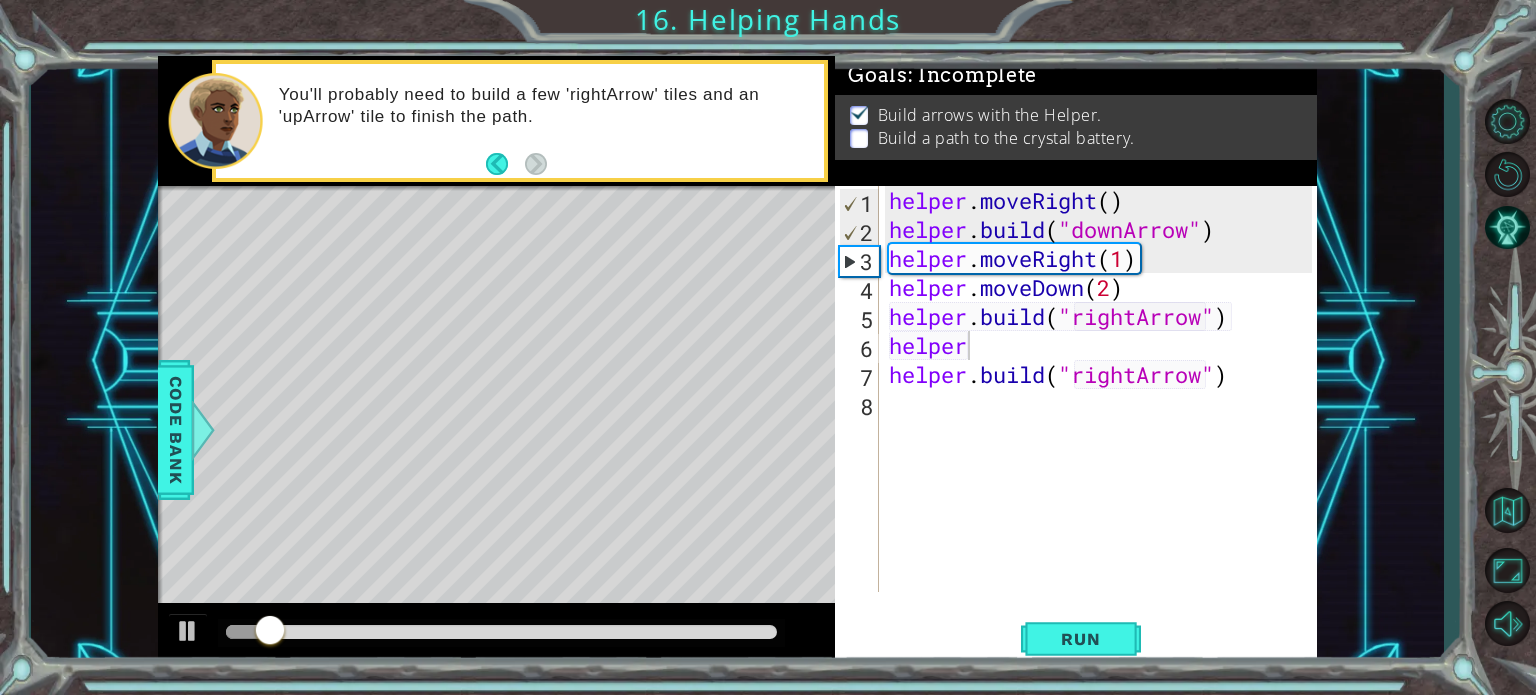 drag, startPoint x: 408, startPoint y: 622, endPoint x: 424, endPoint y: 623, distance: 16.03122 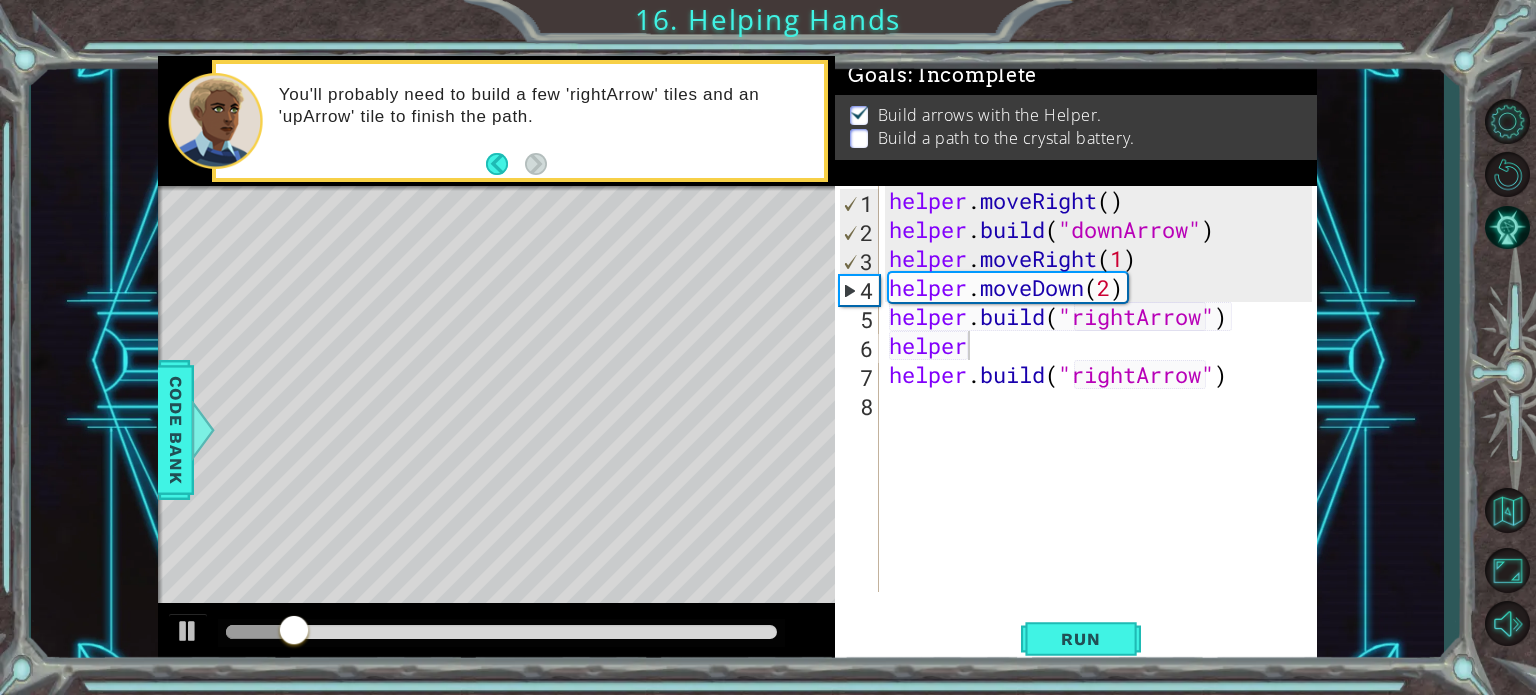 drag, startPoint x: 414, startPoint y: 623, endPoint x: 450, endPoint y: 634, distance: 37.64306 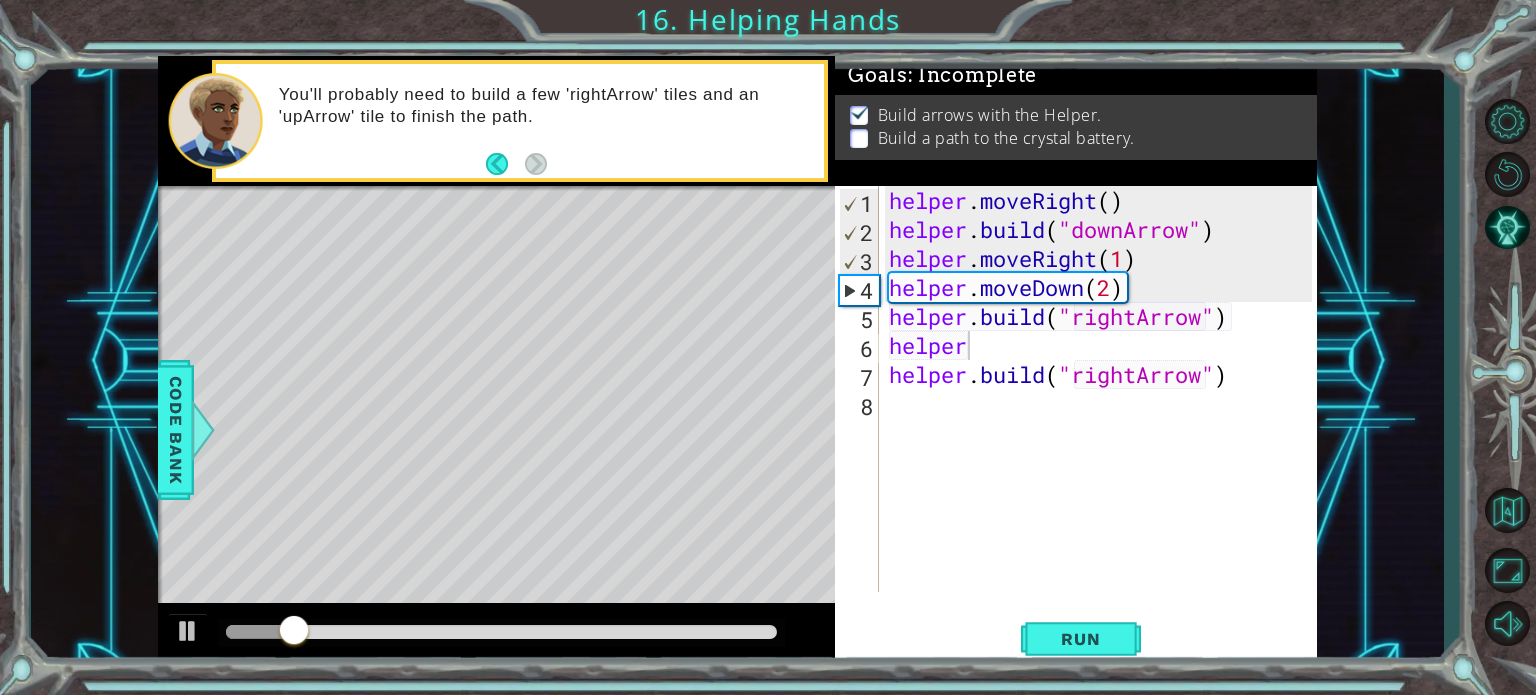 click at bounding box center [502, 633] 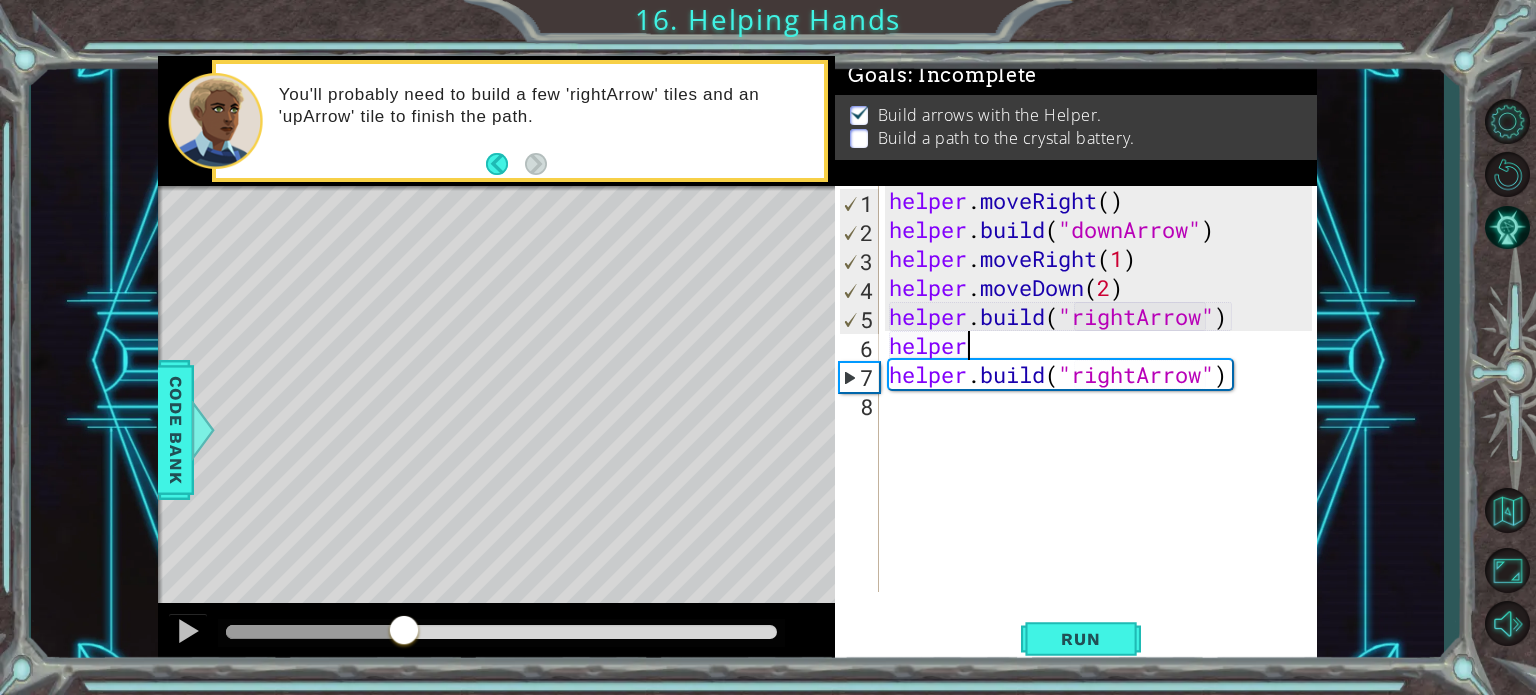 drag, startPoint x: 307, startPoint y: 627, endPoint x: 491, endPoint y: 605, distance: 185.31055 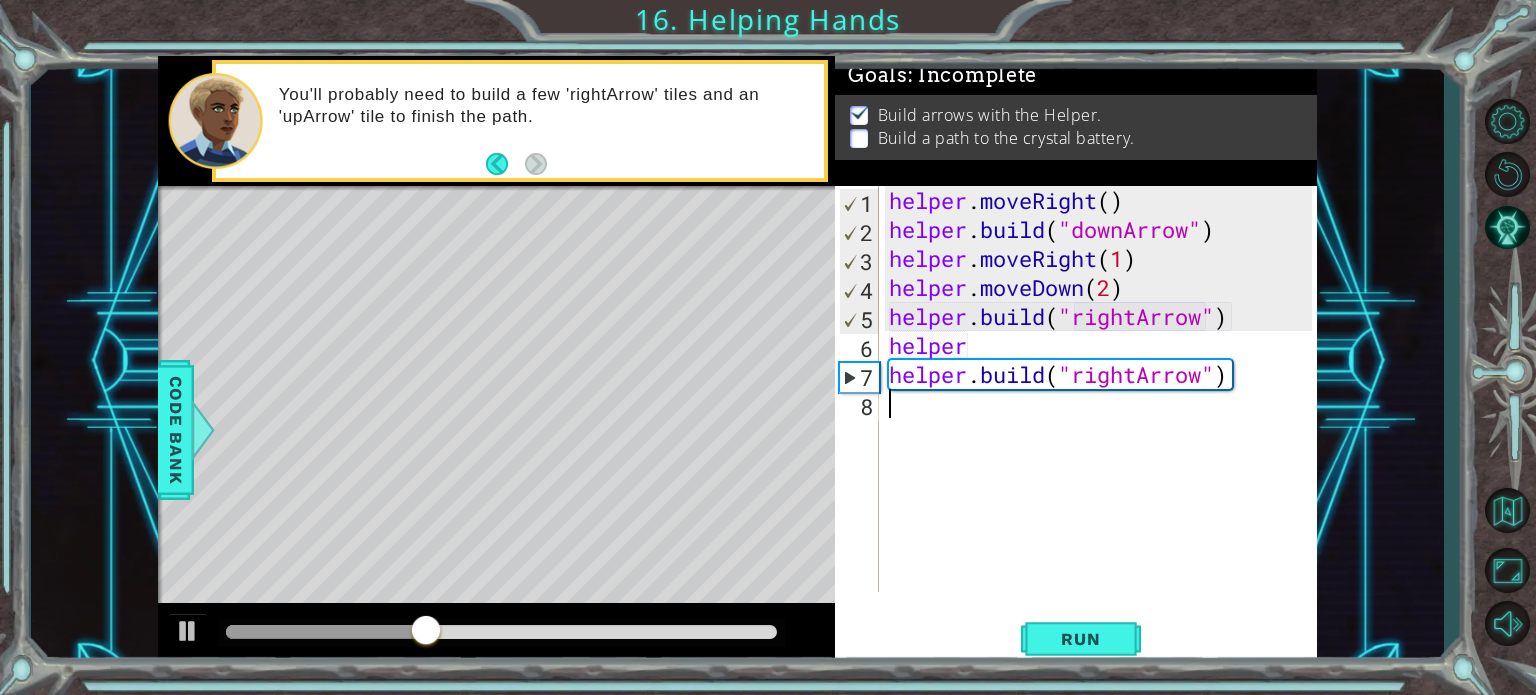 click on "helper . moveRight ( ) helper . build ( "downArrow" ) helper . moveRight ( 1 ) helper . moveDown ( 2 ) helper . build ( "rightArrow" ) helper helper . build ( "rightArrow" )" at bounding box center [1103, 418] 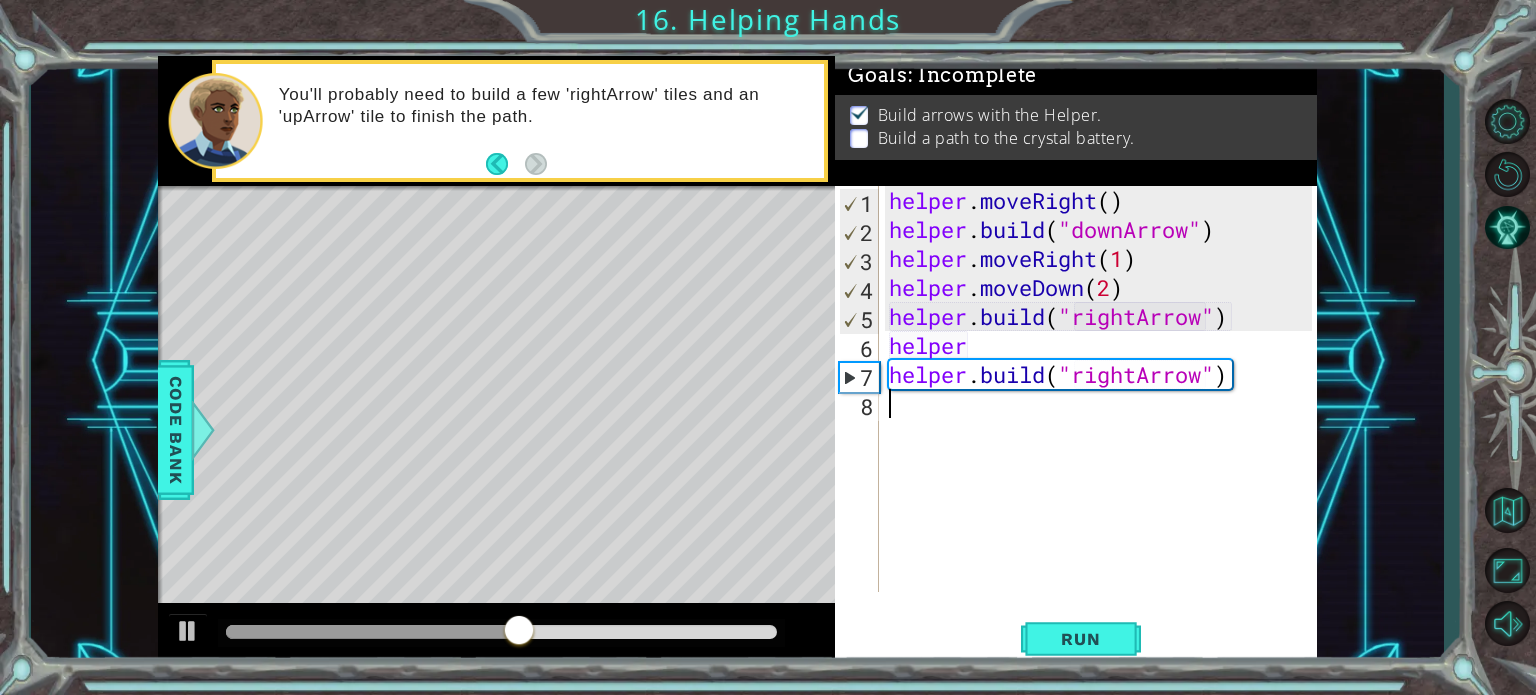 click on "helper . moveRight ( ) helper . build ( "downArrow" ) helper . moveRight ( 1 ) helper . moveDown ( 2 ) helper . build ( "rightArrow" ) helper helper . build ( "rightArrow" )" at bounding box center (1103, 418) 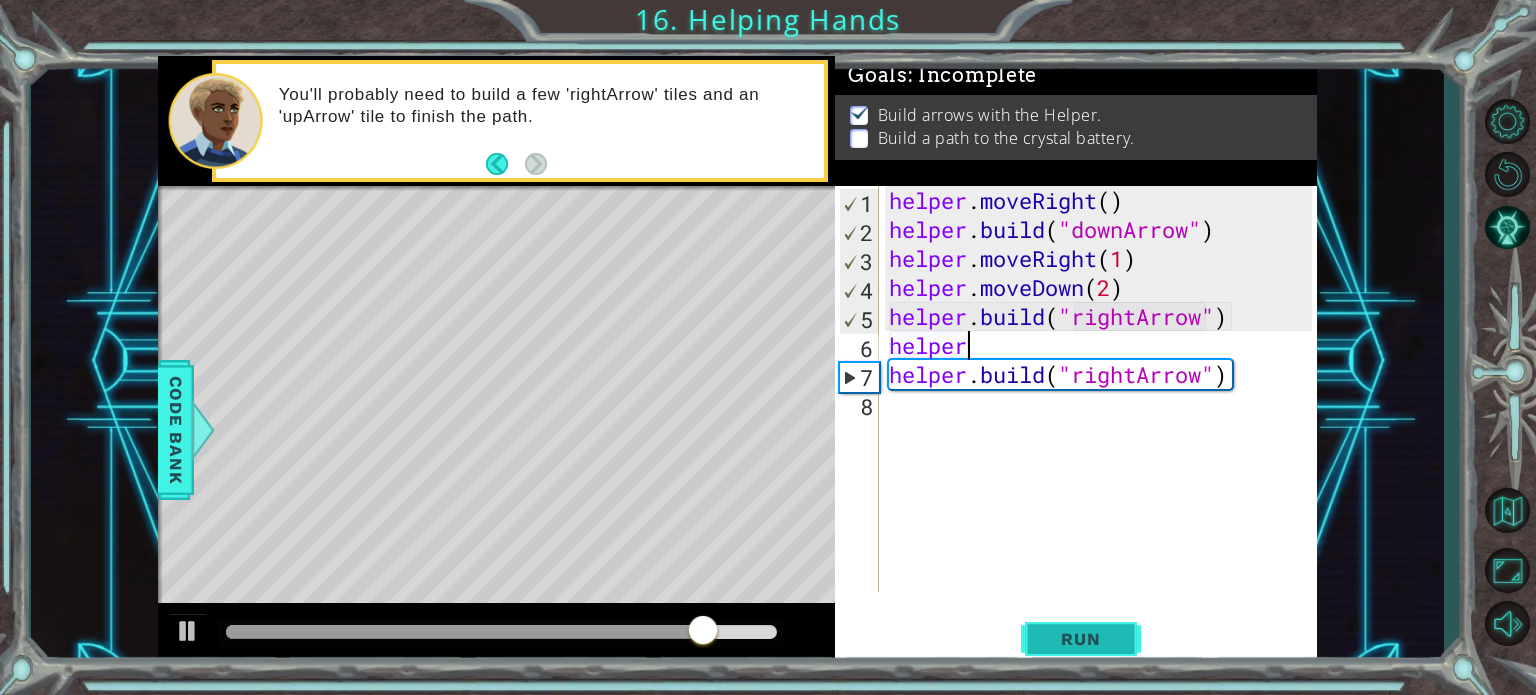 click on "Run" at bounding box center (1080, 639) 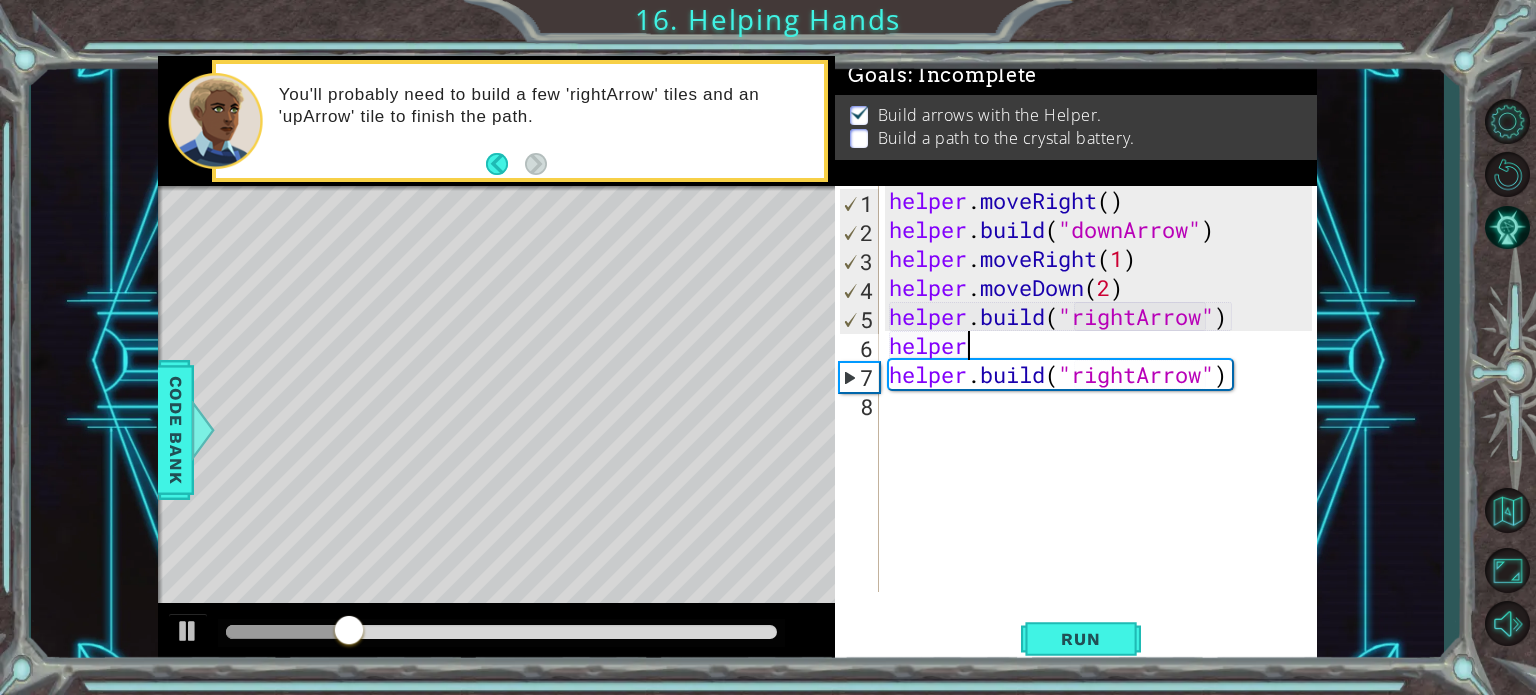 click on "helper . moveRight ( ) helper . build ( "downArrow" ) helper . moveRight ( 1 ) helper . moveDown ( 2 ) helper . build ( "rightArrow" ) helper helper . build ( "rightArrow" )" at bounding box center [1103, 418] 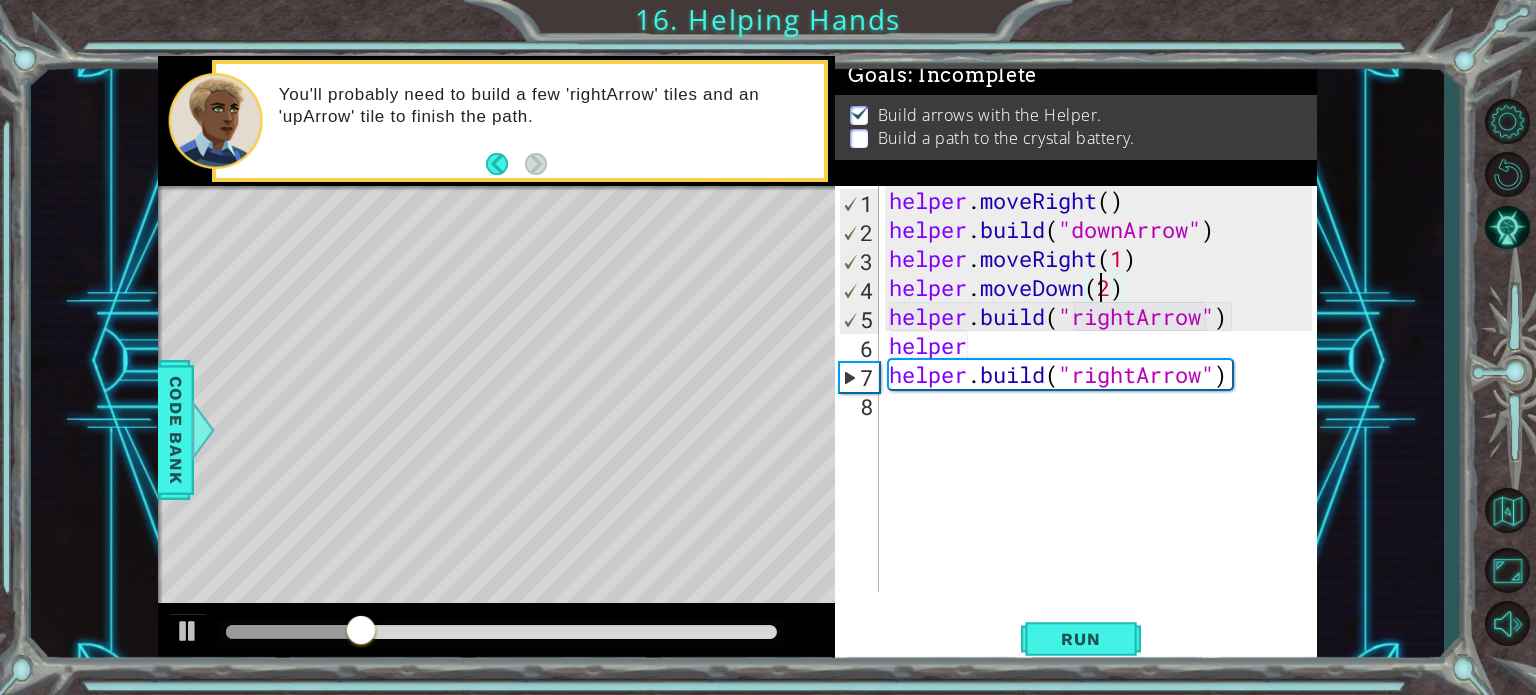 click on "helper . moveRight ( ) helper . build ( "downArrow" ) helper . moveRight ( 1 ) helper . moveDown ( 2 ) helper . build ( "rightArrow" ) helper helper . build ( "rightArrow" )" at bounding box center [1103, 418] 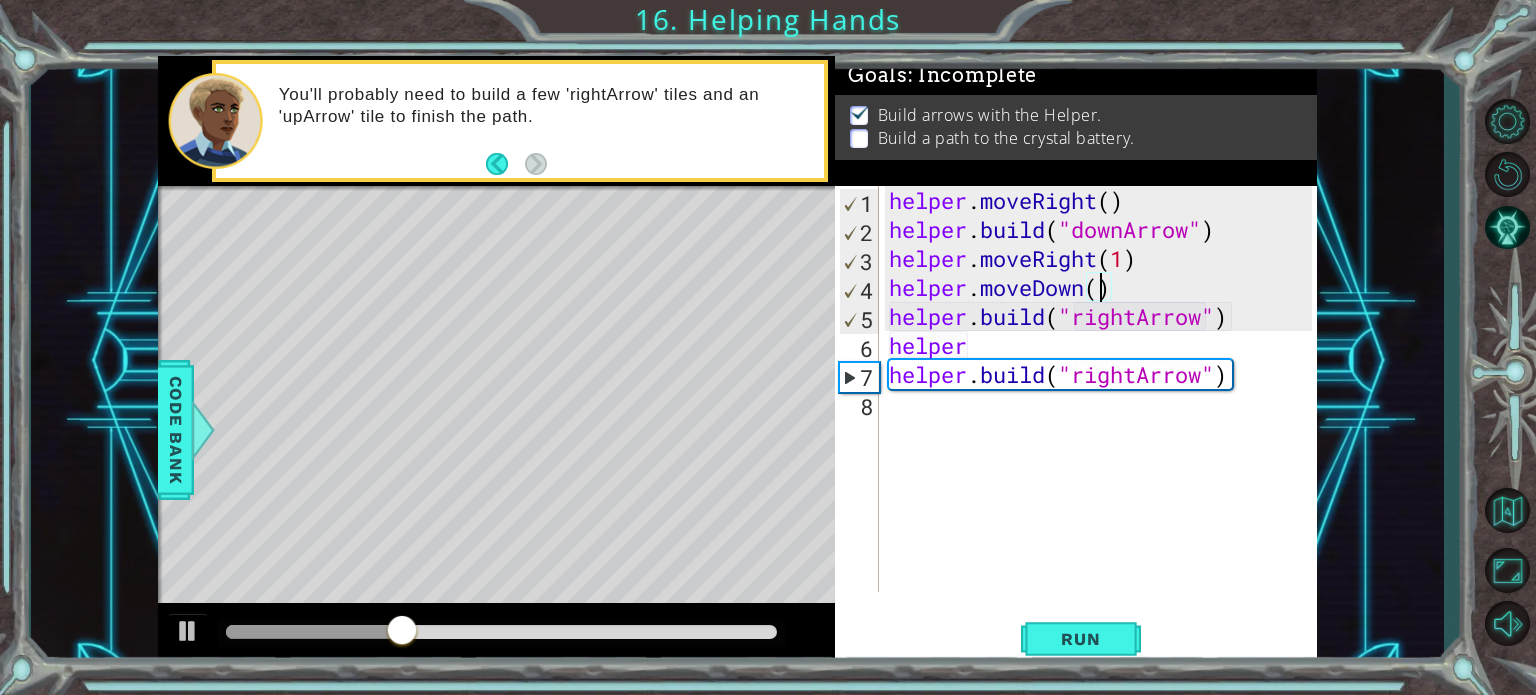 scroll, scrollTop: 0, scrollLeft: 9, axis: horizontal 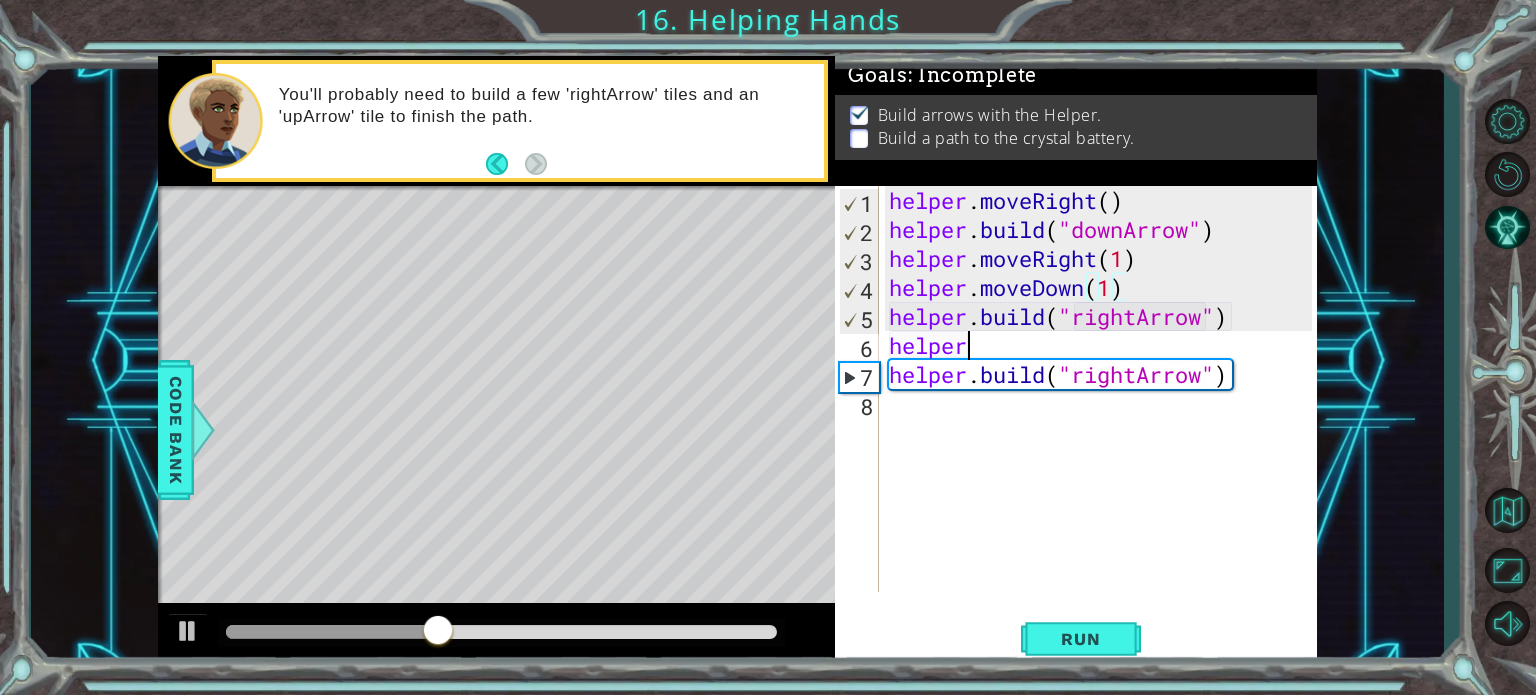 click on "helper . moveRight ( ) helper . build ( "downArrow" ) helper . moveRight ( 1 ) helper . moveDown ( 1 ) helper . build ( "rightArrow" ) helper helper . build ( "rightArrow" )" at bounding box center [1103, 418] 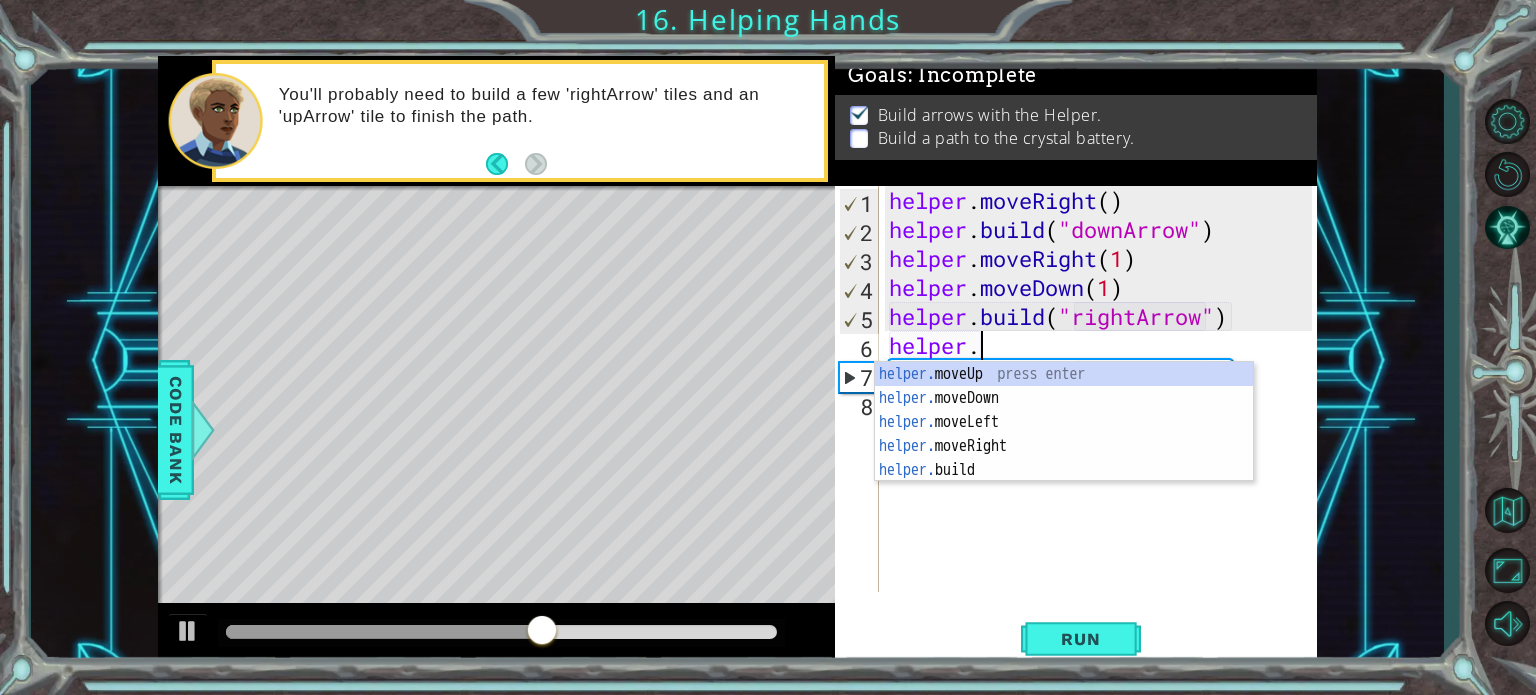 scroll, scrollTop: 0, scrollLeft: 3, axis: horizontal 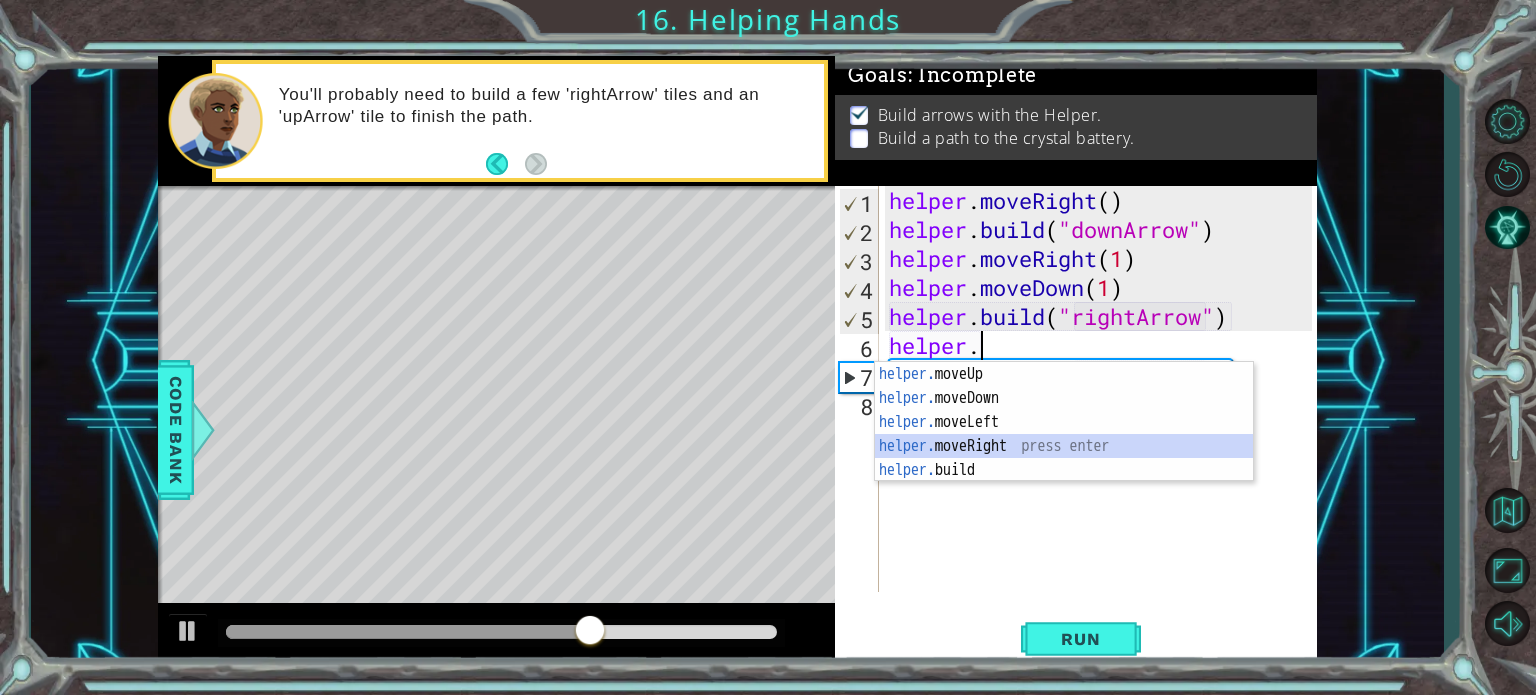 click on "helper. moveUp press enter helper. moveDown press enter helper. moveLeft press enter helper. moveRight press enter helper. build press enter" at bounding box center (1064, 446) 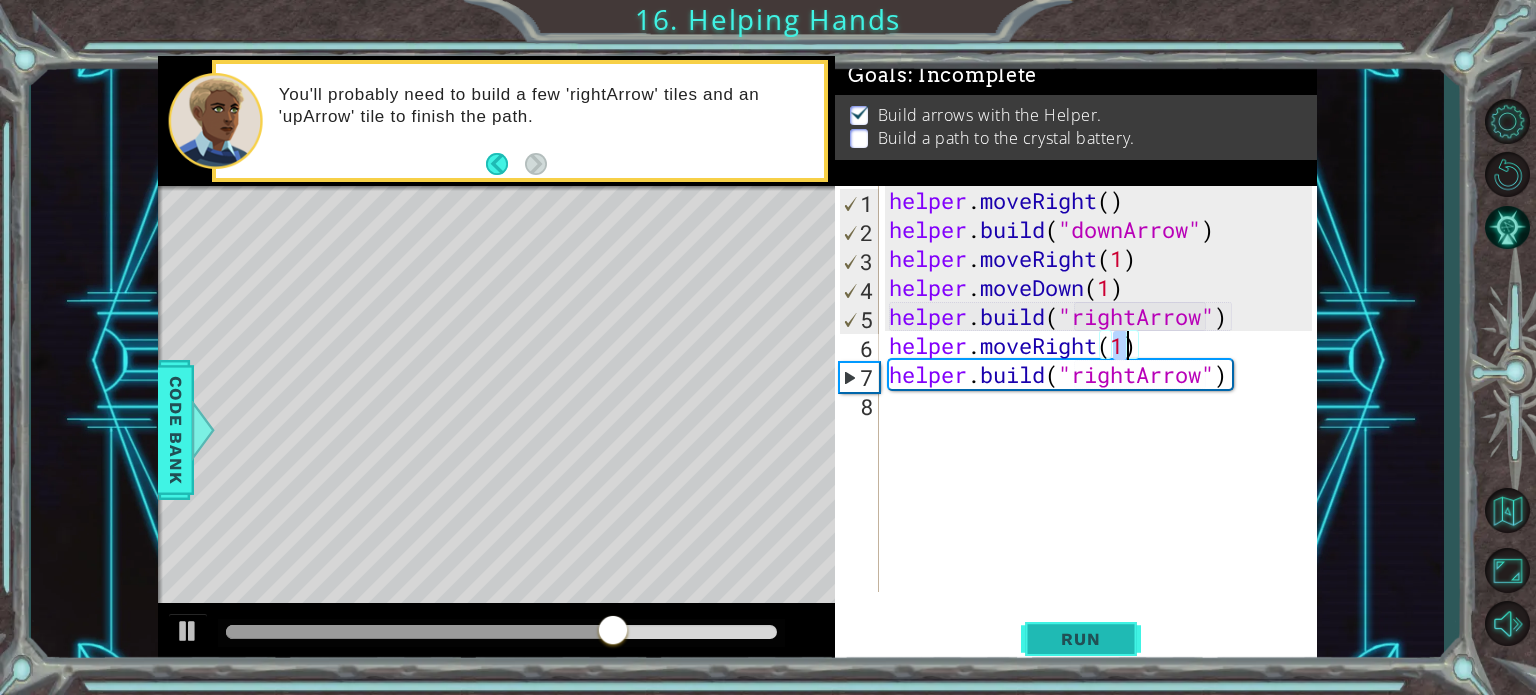 type on "helper.moveRight(1)" 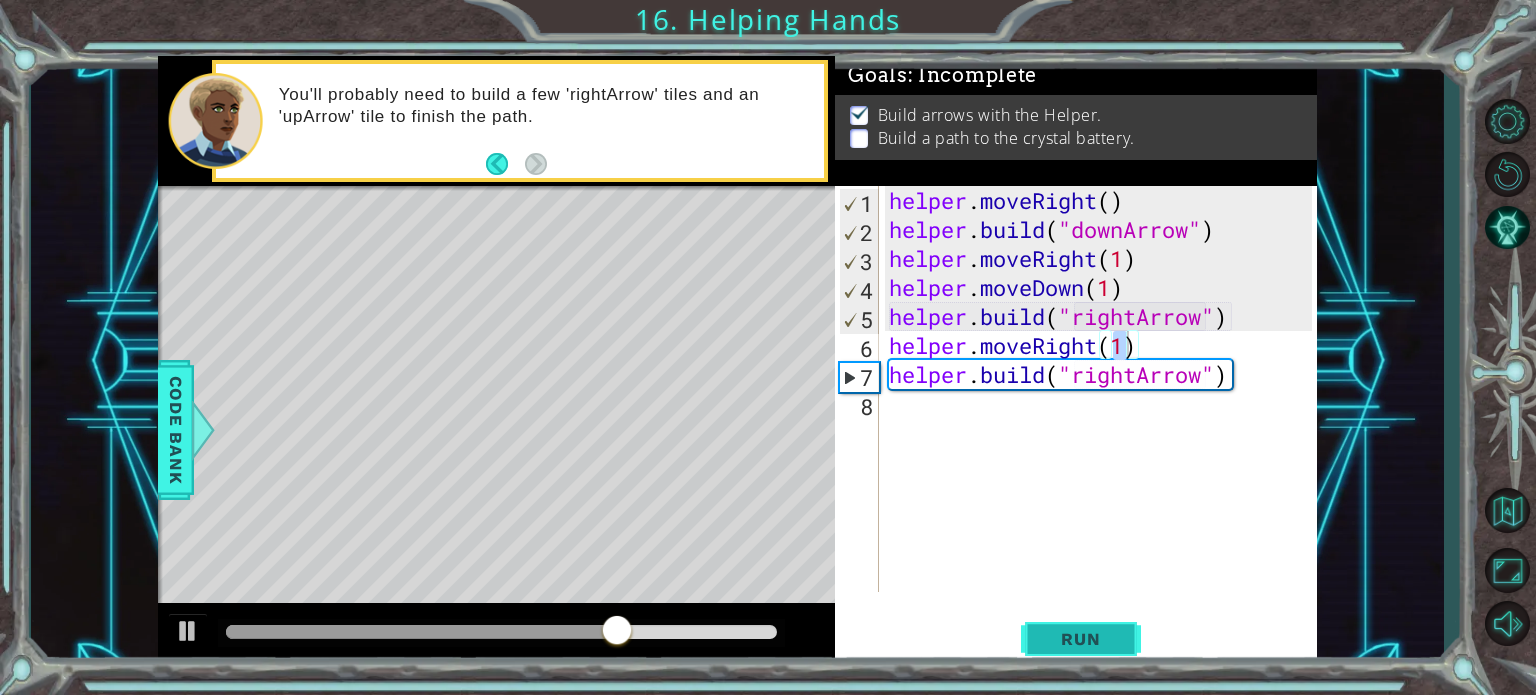 click on "Run" at bounding box center (1080, 639) 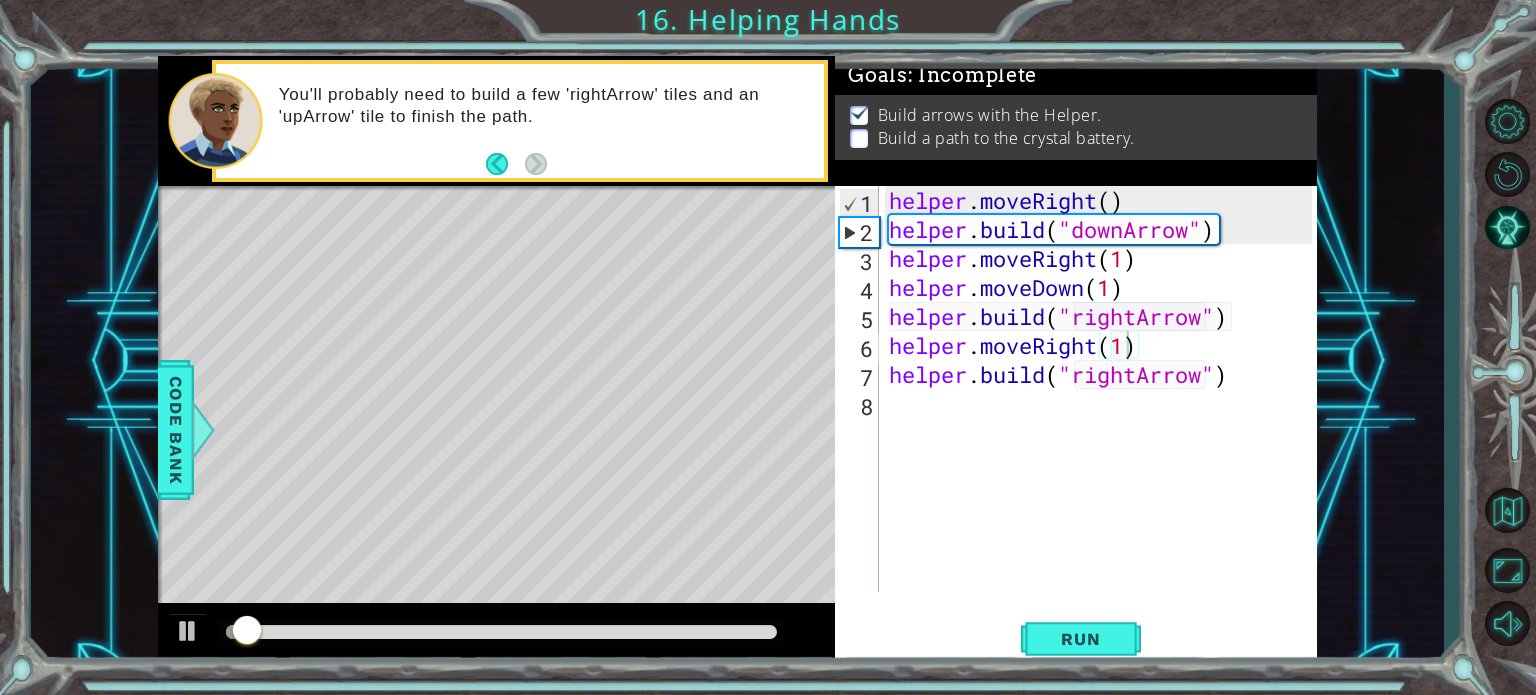 drag, startPoint x: 440, startPoint y: 624, endPoint x: 469, endPoint y: 631, distance: 29.832869 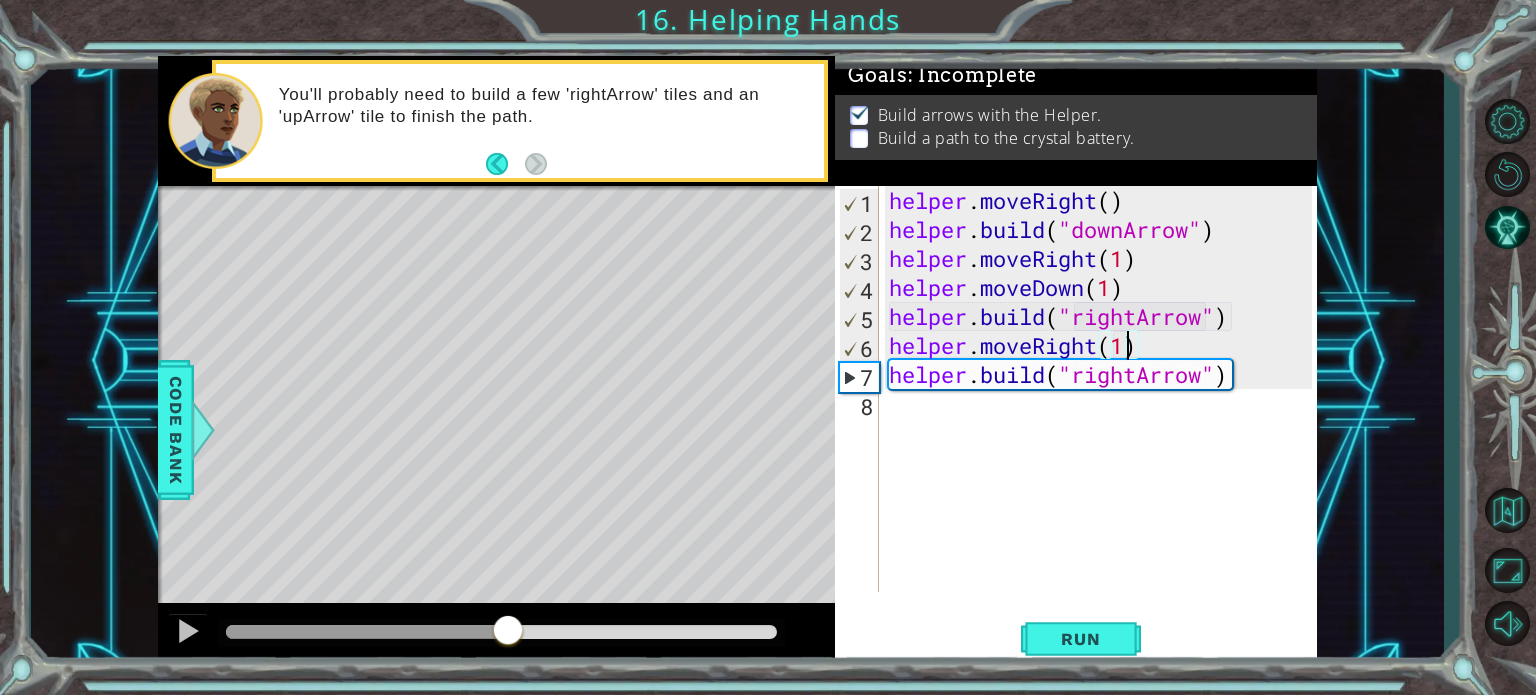 drag, startPoint x: 472, startPoint y: 632, endPoint x: 509, endPoint y: 639, distance: 37.65634 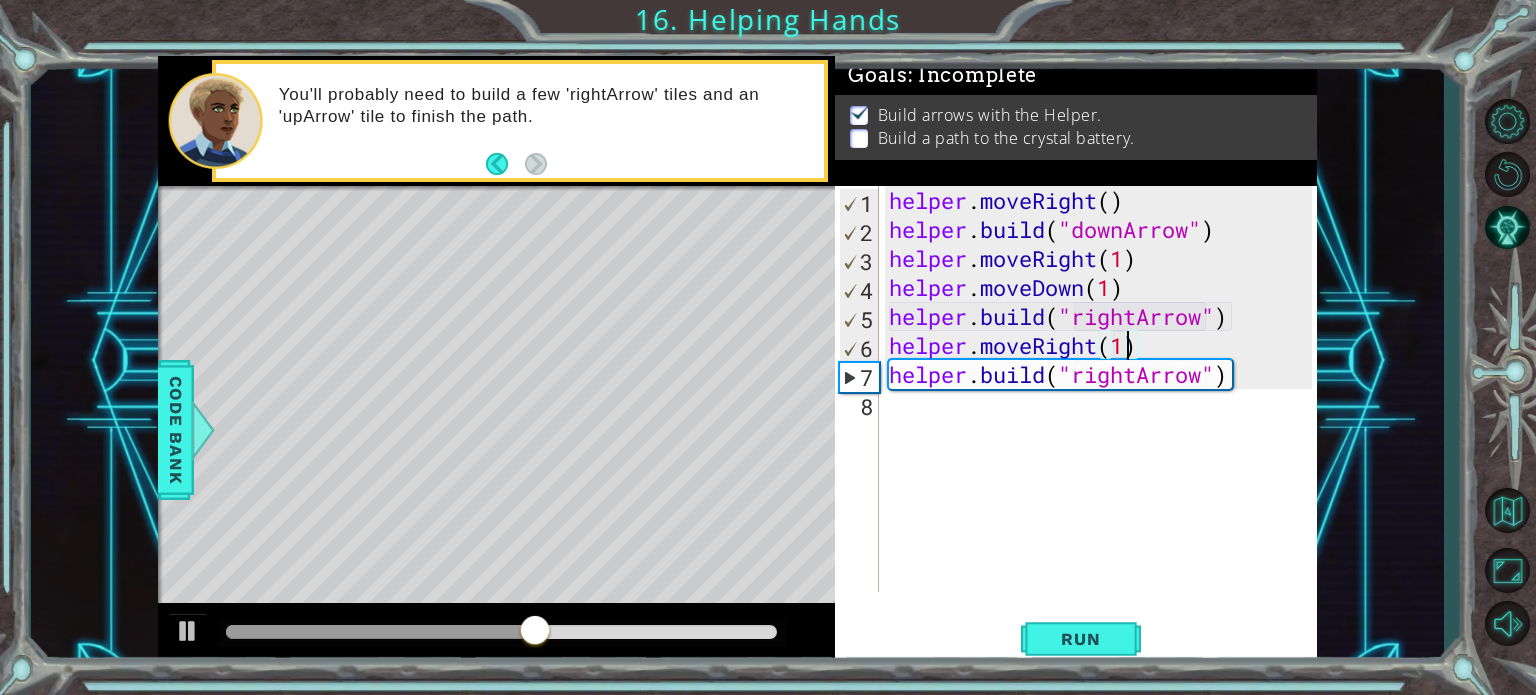 click on "helper . moveRight ( ) helper . build ( "downArrow" ) helper . moveRight ( 1 ) helper . moveDown ( 1 ) helper . build ( "rightArrow" ) helper . moveRight ( 1 ) helper . build ( "rightArrow" )" at bounding box center [1103, 418] 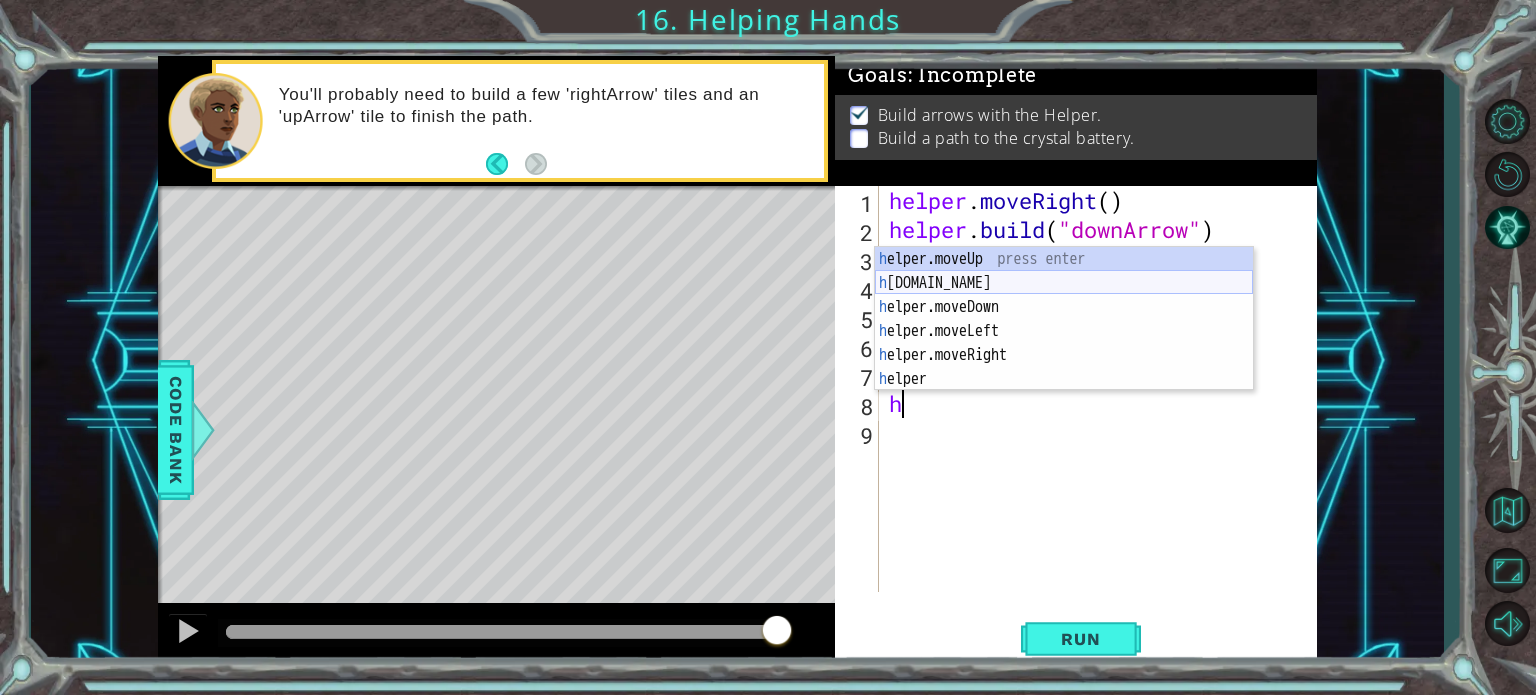 click on "h elper.moveUp press enter h [DOMAIN_NAME] press enter h elper.moveDown press enter h elper.moveLeft press enter h elper.moveRight press enter h elper press enter" at bounding box center (1064, 343) 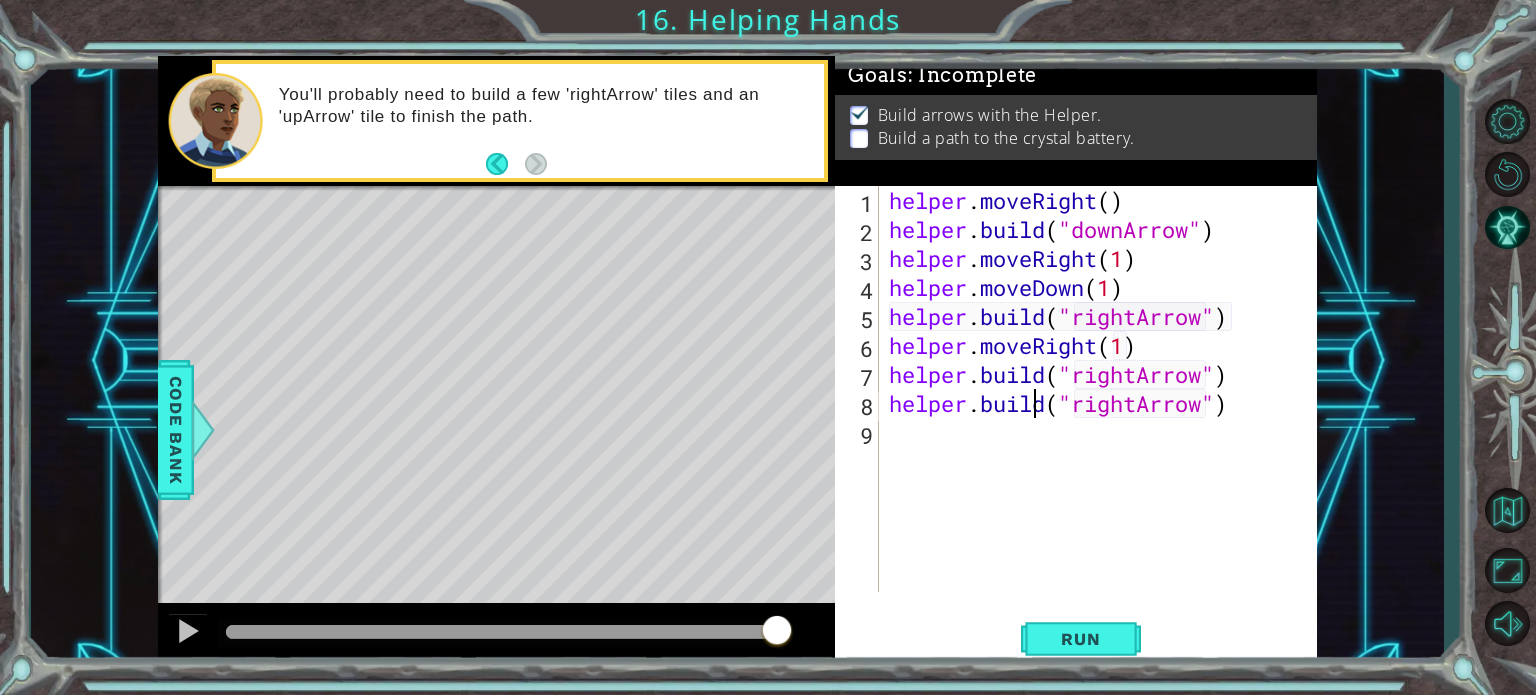 click on "helper . moveRight ( ) helper . build ( "downArrow" ) helper . moveRight ( 1 ) helper . moveDown ( 1 ) helper . build ( "rightArrow" ) helper . moveRight ( 1 ) helper . build ( "rightArrow" ) helper . build ( "rightArrow" )" at bounding box center [1103, 418] 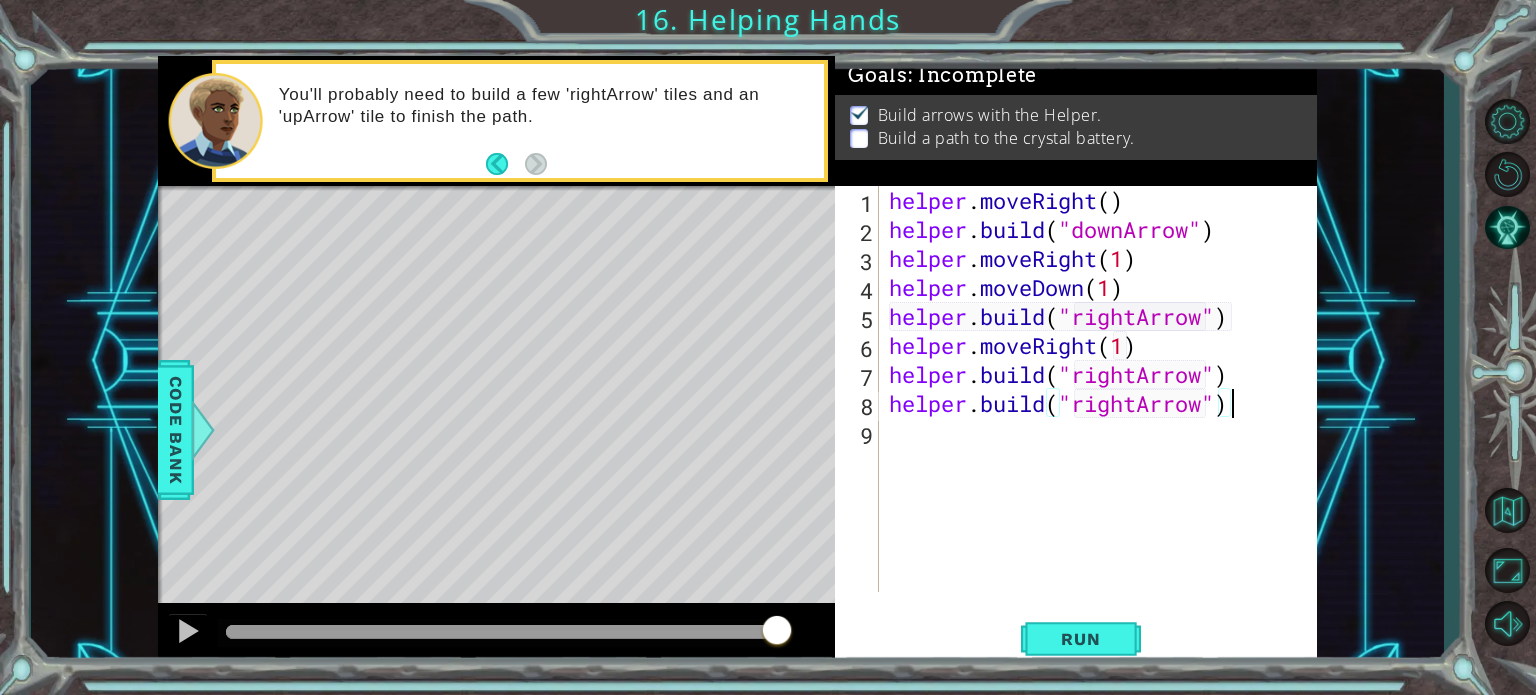 click on "helper . moveRight ( ) helper . build ( "downArrow" ) helper . moveRight ( 1 ) helper . moveDown ( 1 ) helper . build ( "rightArrow" ) helper . moveRight ( 1 ) helper . build ( "rightArrow" ) helper . build ( "rightArrow" )" at bounding box center (1103, 418) 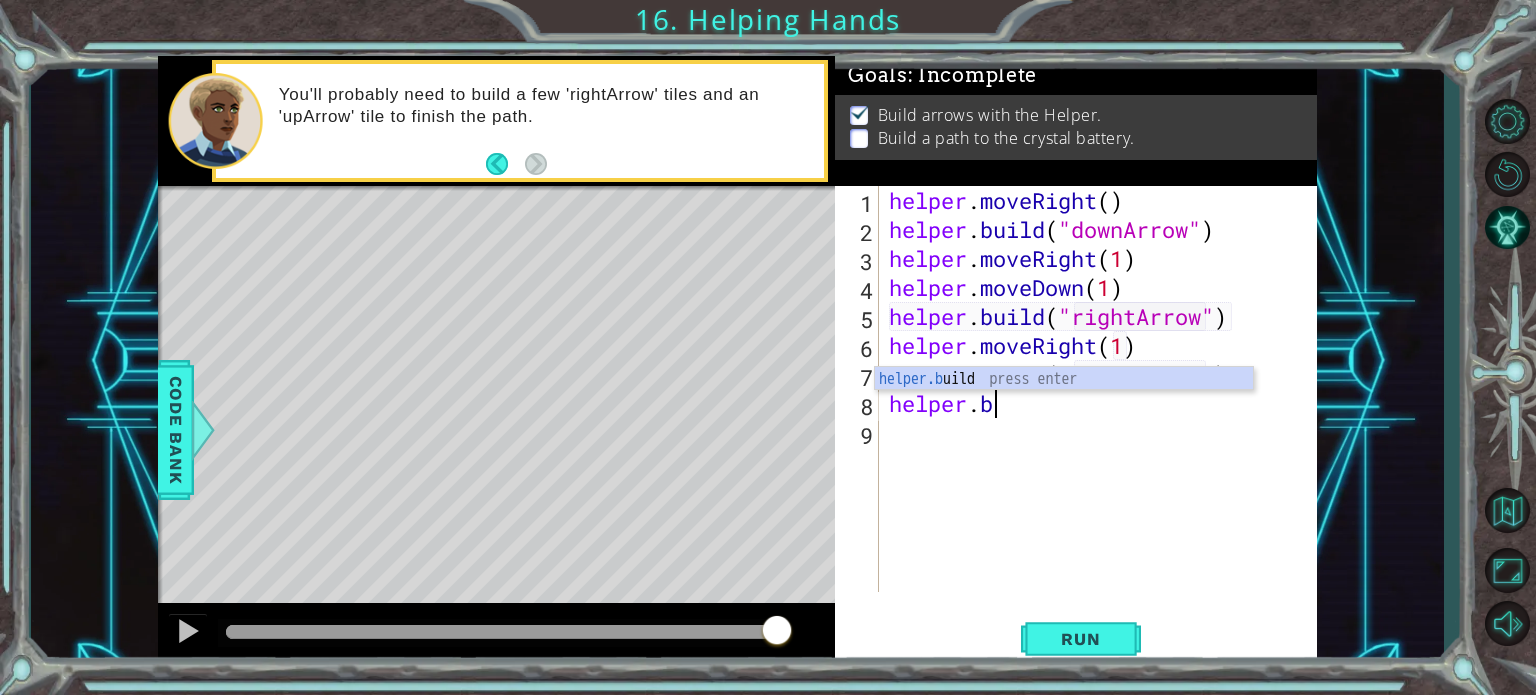 type on "h" 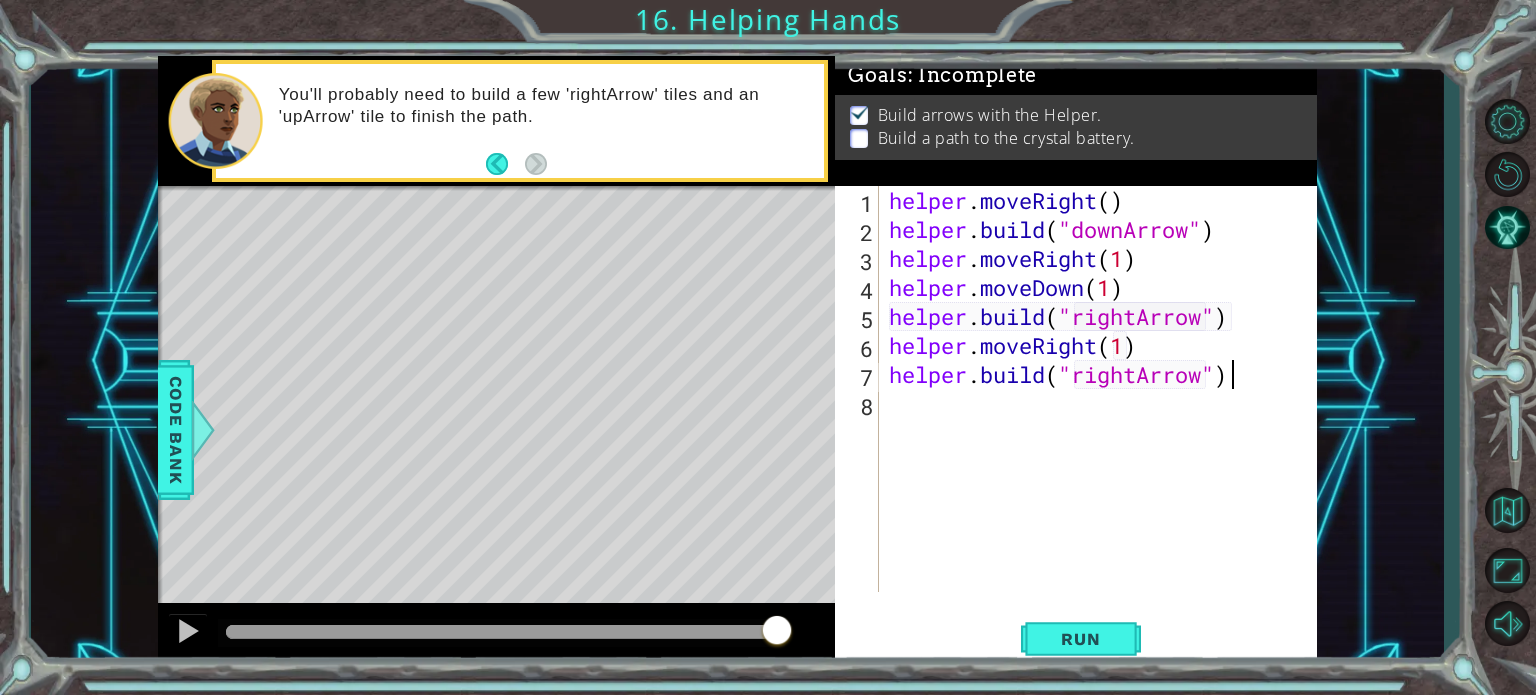type on "[DOMAIN_NAME]("rightArrow")" 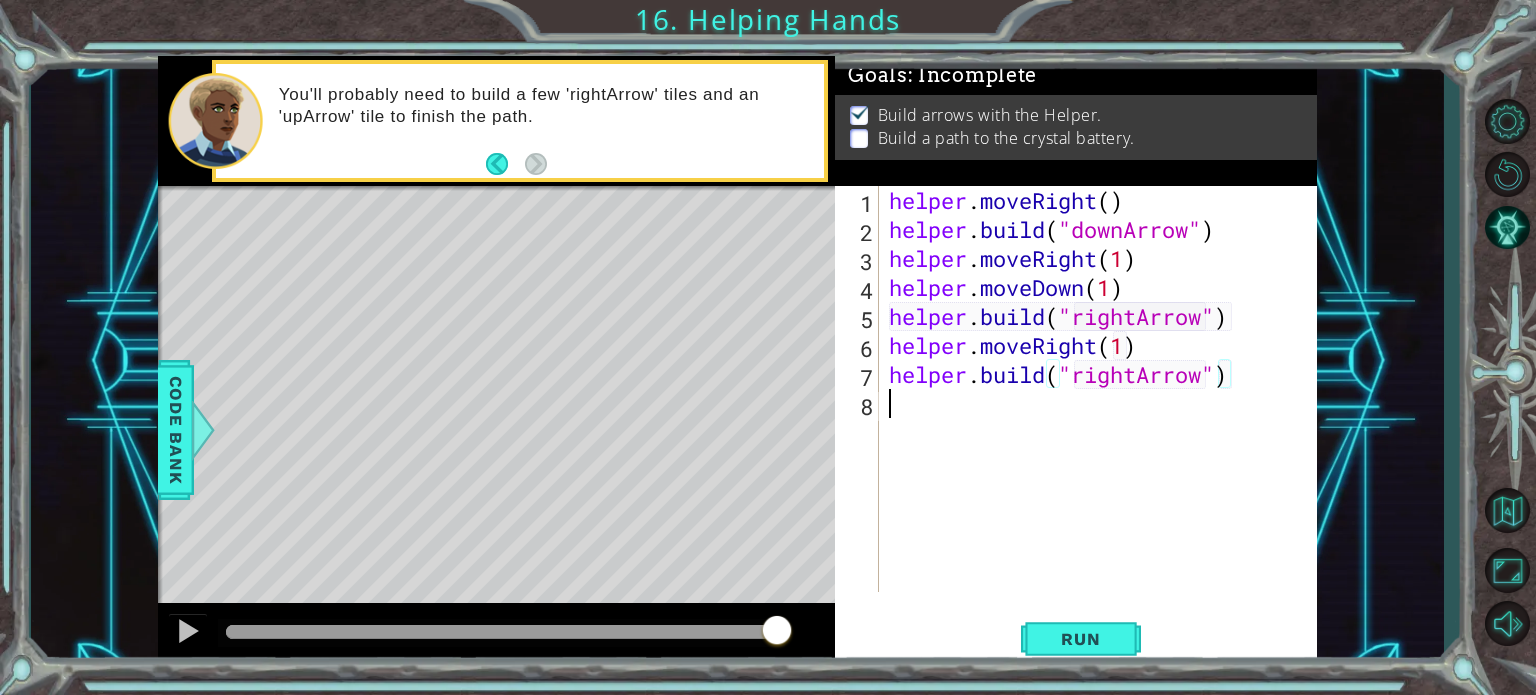 click on "helper . moveRight ( ) helper . build ( "downArrow" ) helper . moveRight ( 1 ) helper . moveDown ( 1 ) helper . build ( "rightArrow" ) helper . moveRight ( 1 ) helper . build ( "rightArrow" )" at bounding box center (1103, 418) 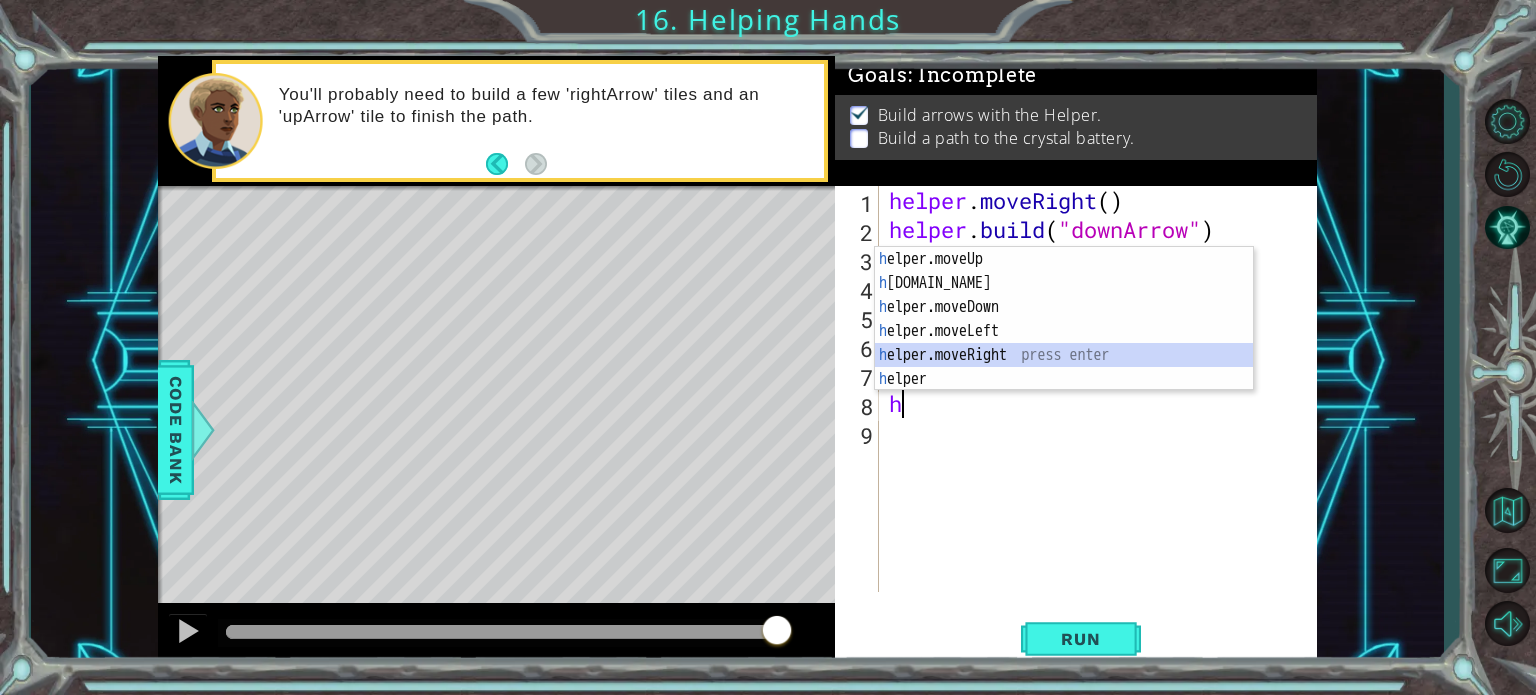 click on "h elper.moveUp press enter h [DOMAIN_NAME] press enter h elper.moveDown press enter h elper.moveLeft press enter h elper.moveRight press enter h elper press enter" at bounding box center (1064, 343) 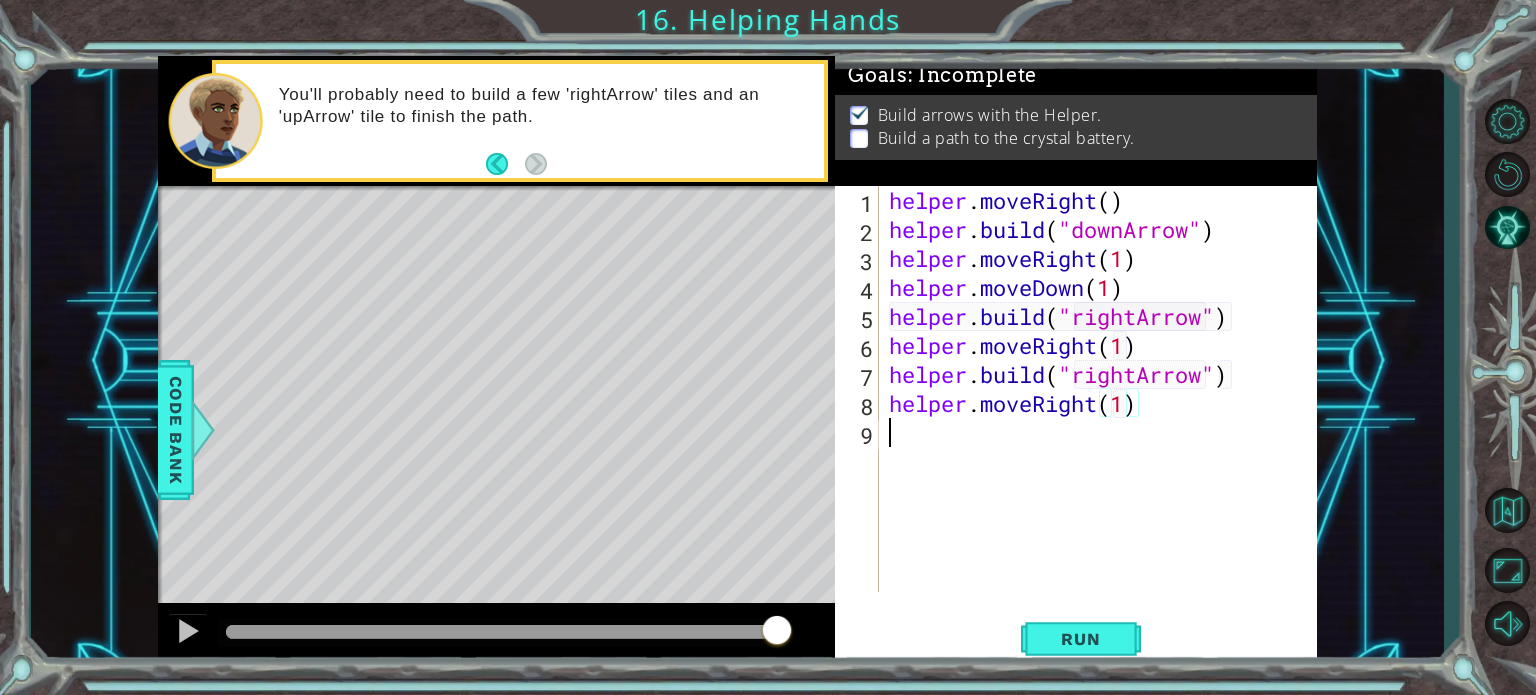 click on "helper . moveRight ( ) helper . build ( "downArrow" ) helper . moveRight ( 1 ) helper . moveDown ( 1 ) helper . build ( "rightArrow" ) helper . moveRight ( 1 ) helper . build ( "rightArrow" ) helper . moveRight ( 1 )" at bounding box center (1103, 418) 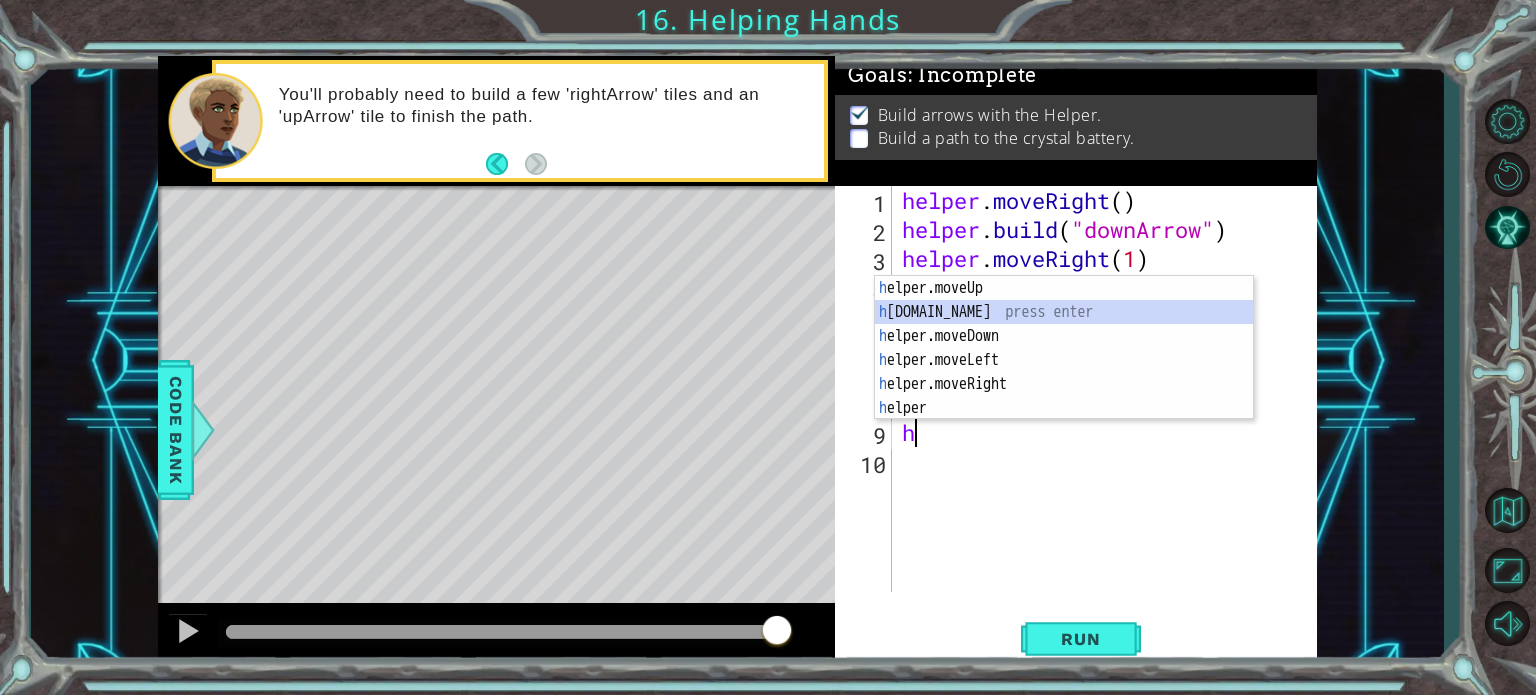 click on "h elper.moveUp press enter h [DOMAIN_NAME] press enter h elper.moveDown press enter h elper.moveLeft press enter h elper.moveRight press enter h elper press enter" at bounding box center [1064, 372] 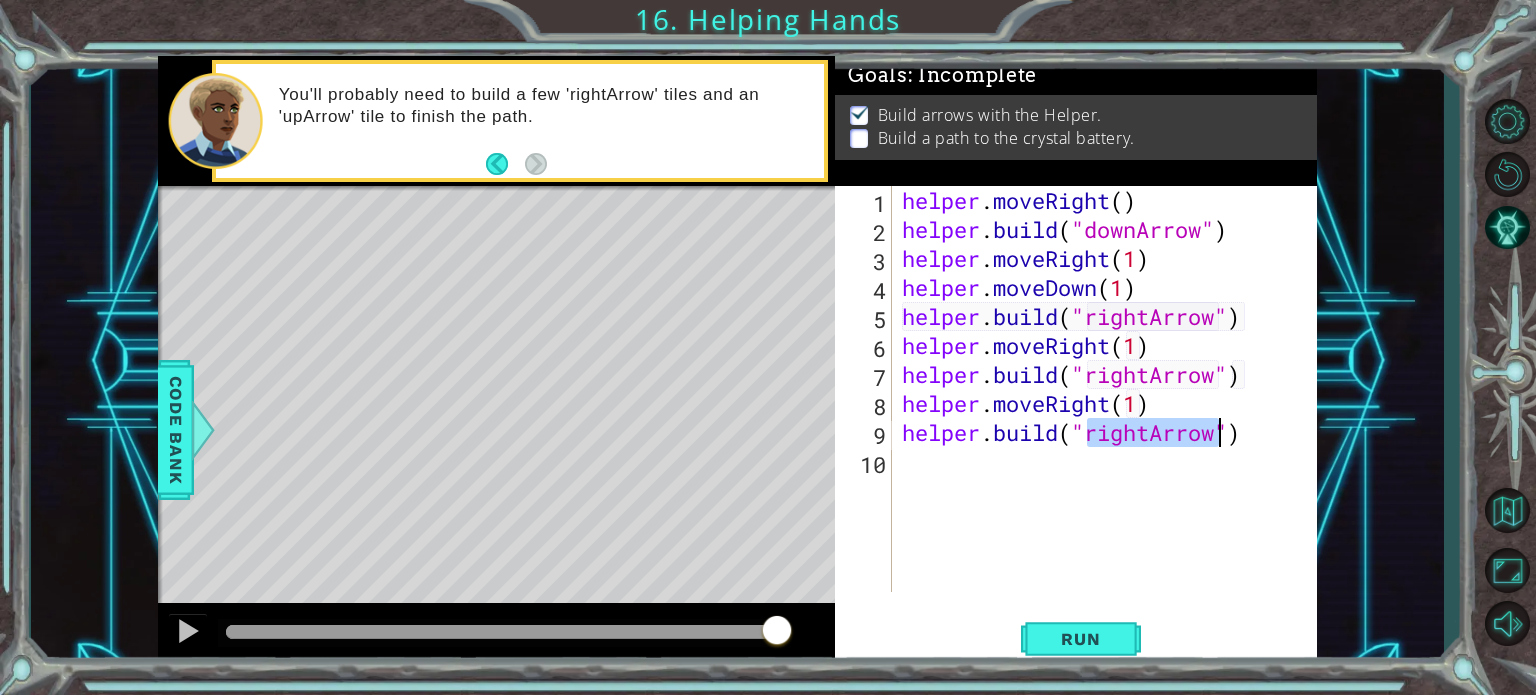 click on "helper . moveRight ( ) helper . build ( "downArrow" ) helper . moveRight ( 1 ) helper . moveDown ( 1 ) helper . build ( "rightArrow" ) helper . moveRight ( 1 ) helper . build ( "rightArrow" ) helper . moveRight ( 1 ) helper . build ( "rightArrow" )" at bounding box center [1105, 389] 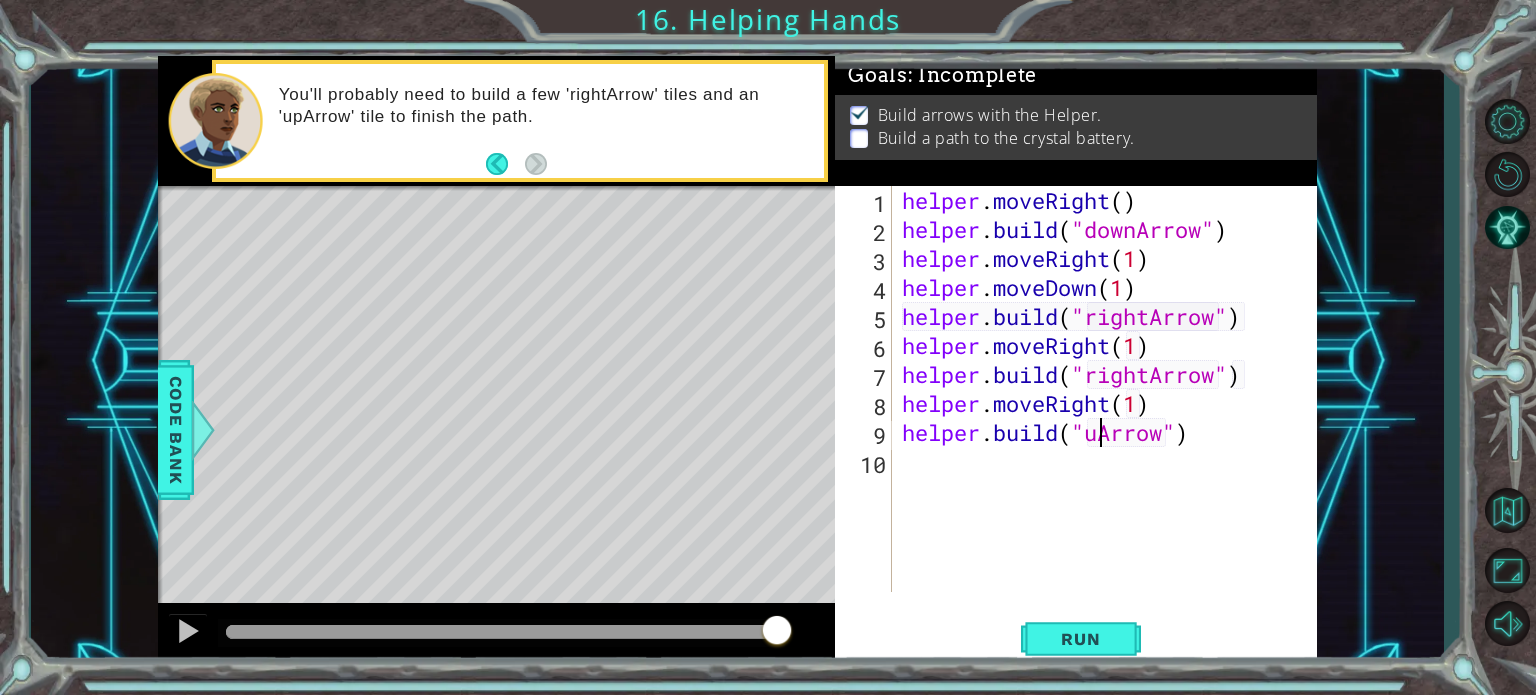 scroll, scrollTop: 0, scrollLeft: 8, axis: horizontal 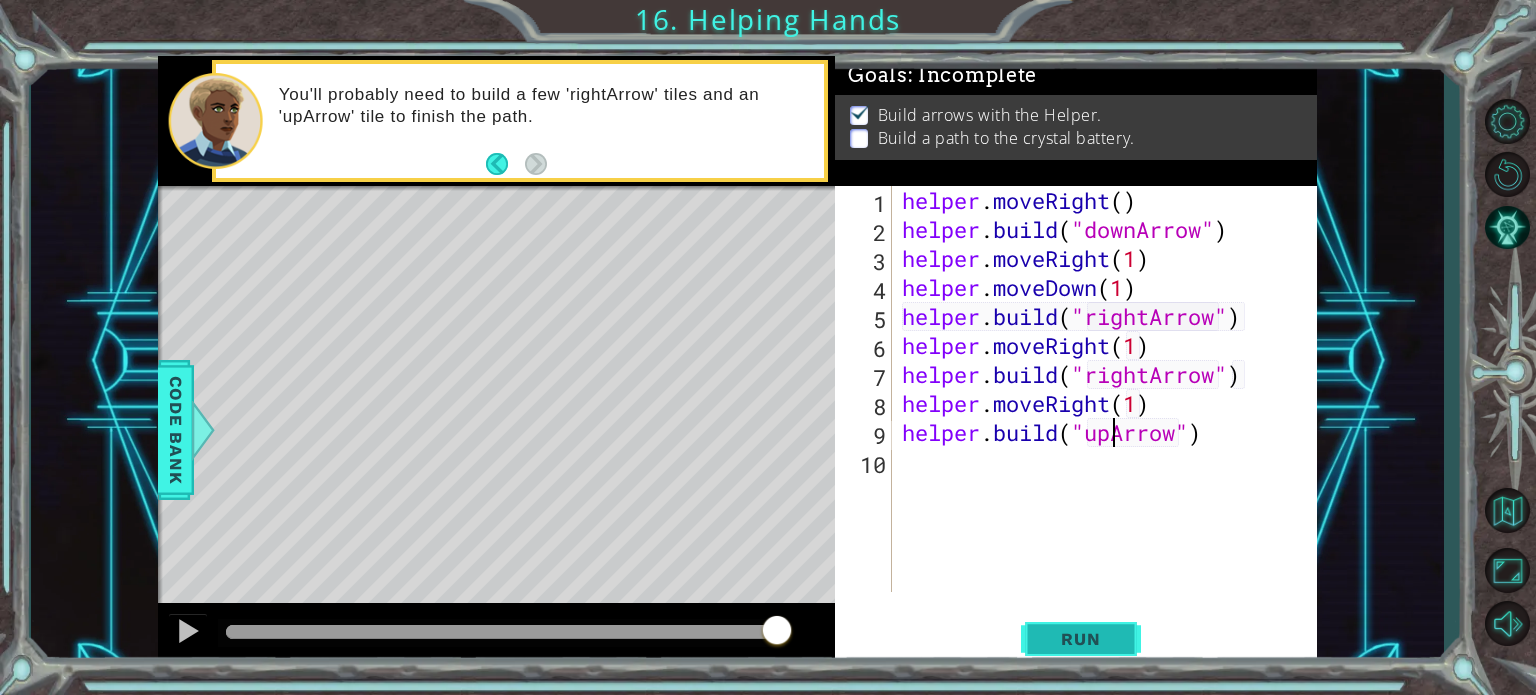 type on "[DOMAIN_NAME]("upArrow")" 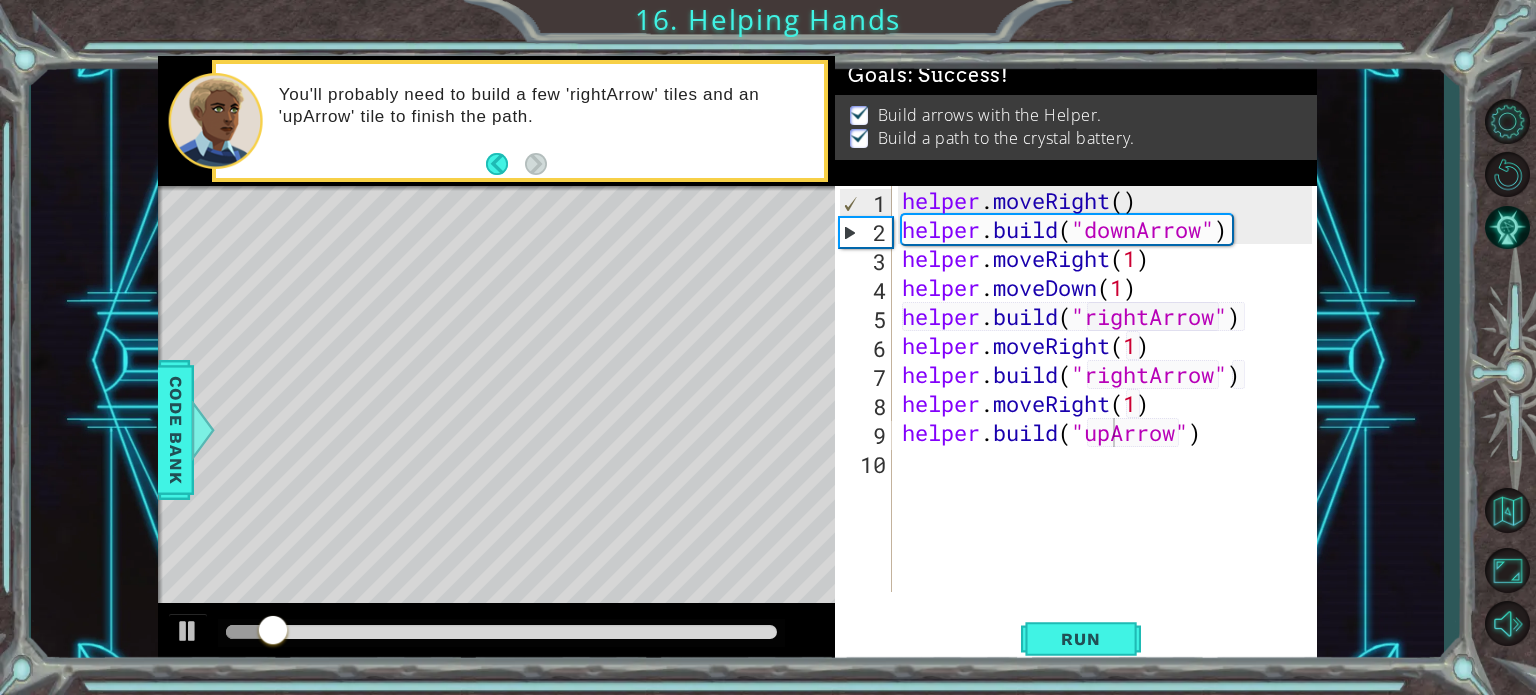 click at bounding box center [502, 633] 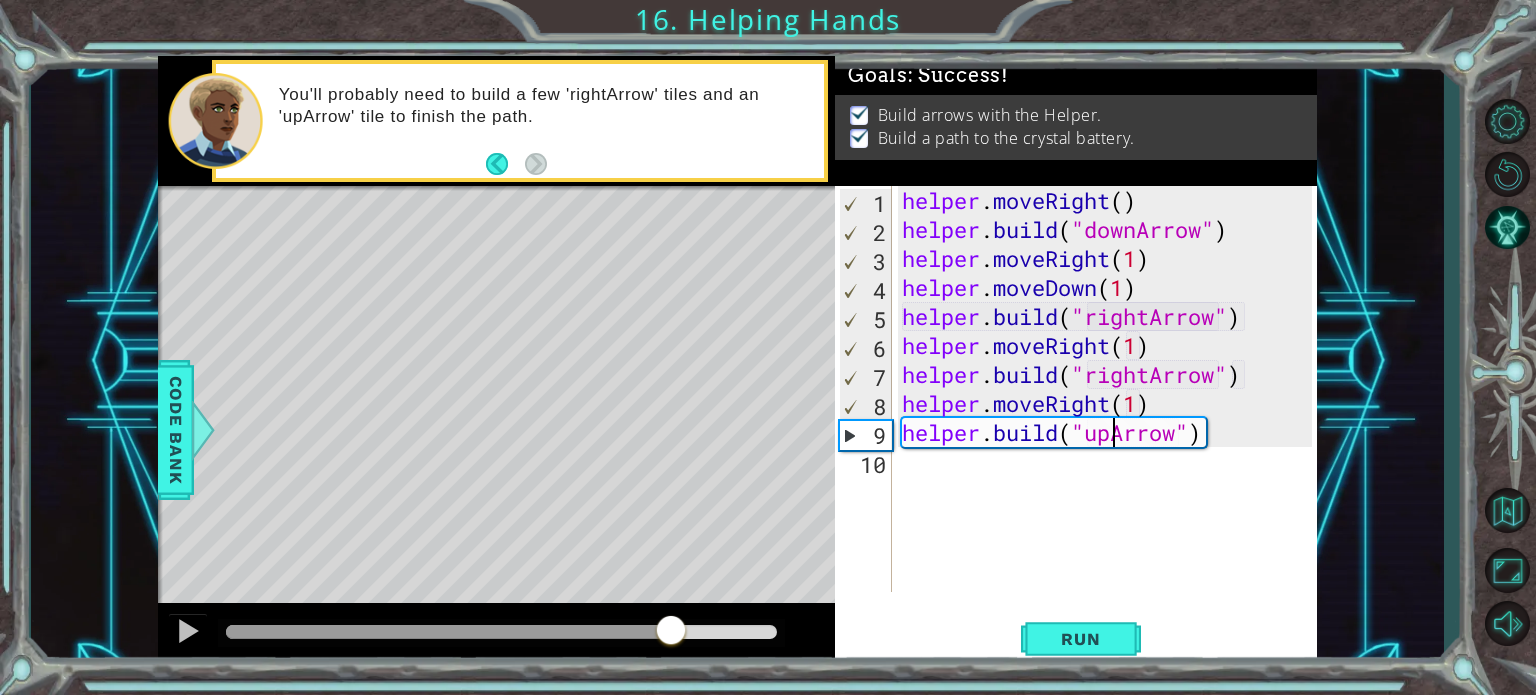 drag, startPoint x: 303, startPoint y: 626, endPoint x: 690, endPoint y: 671, distance: 389.60748 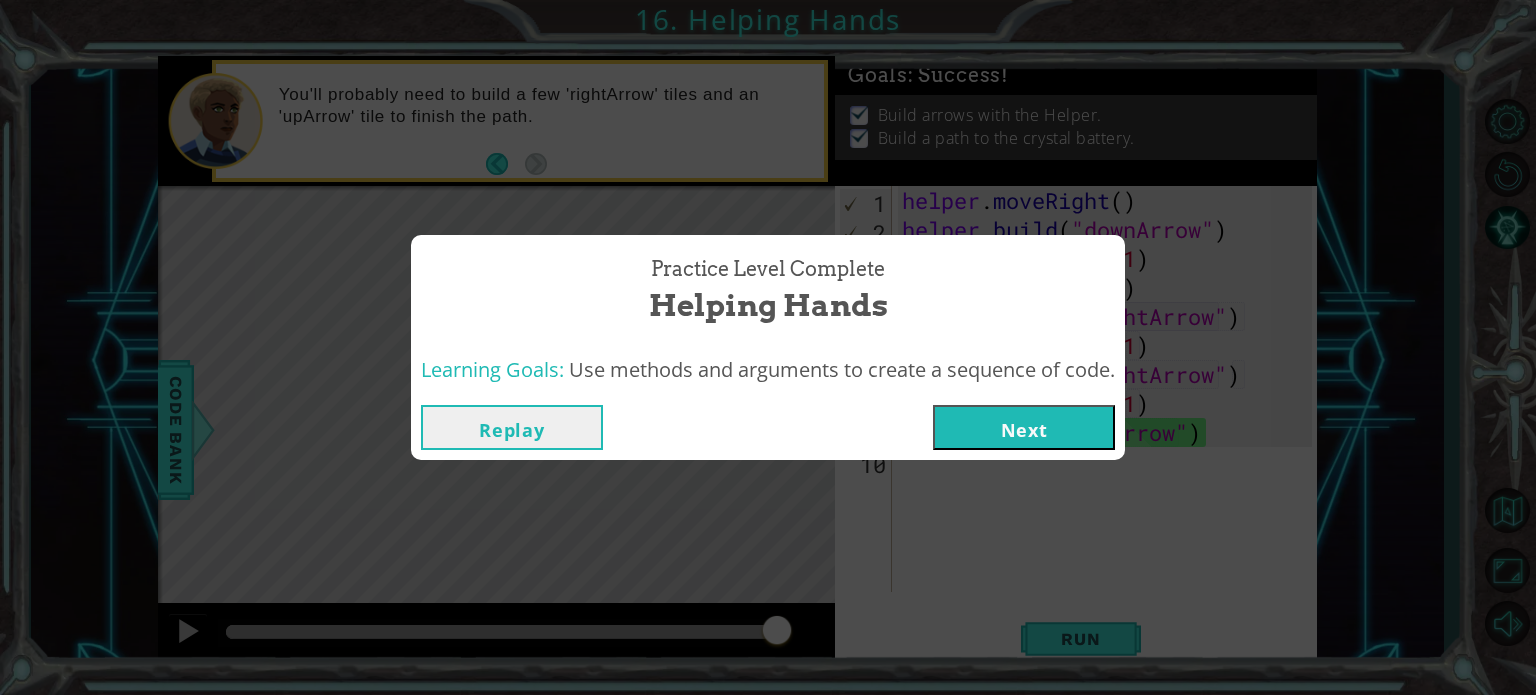 click on "Next" at bounding box center (1024, 427) 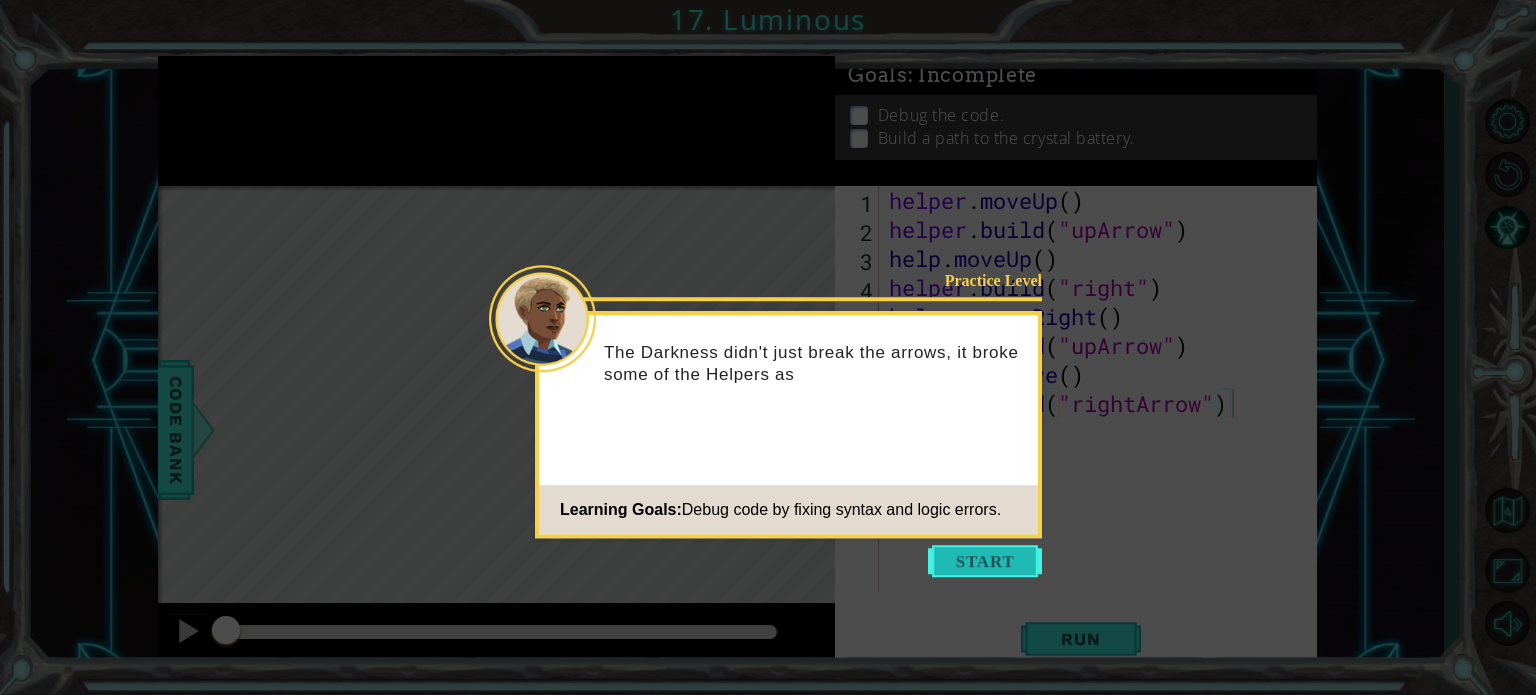click at bounding box center [985, 561] 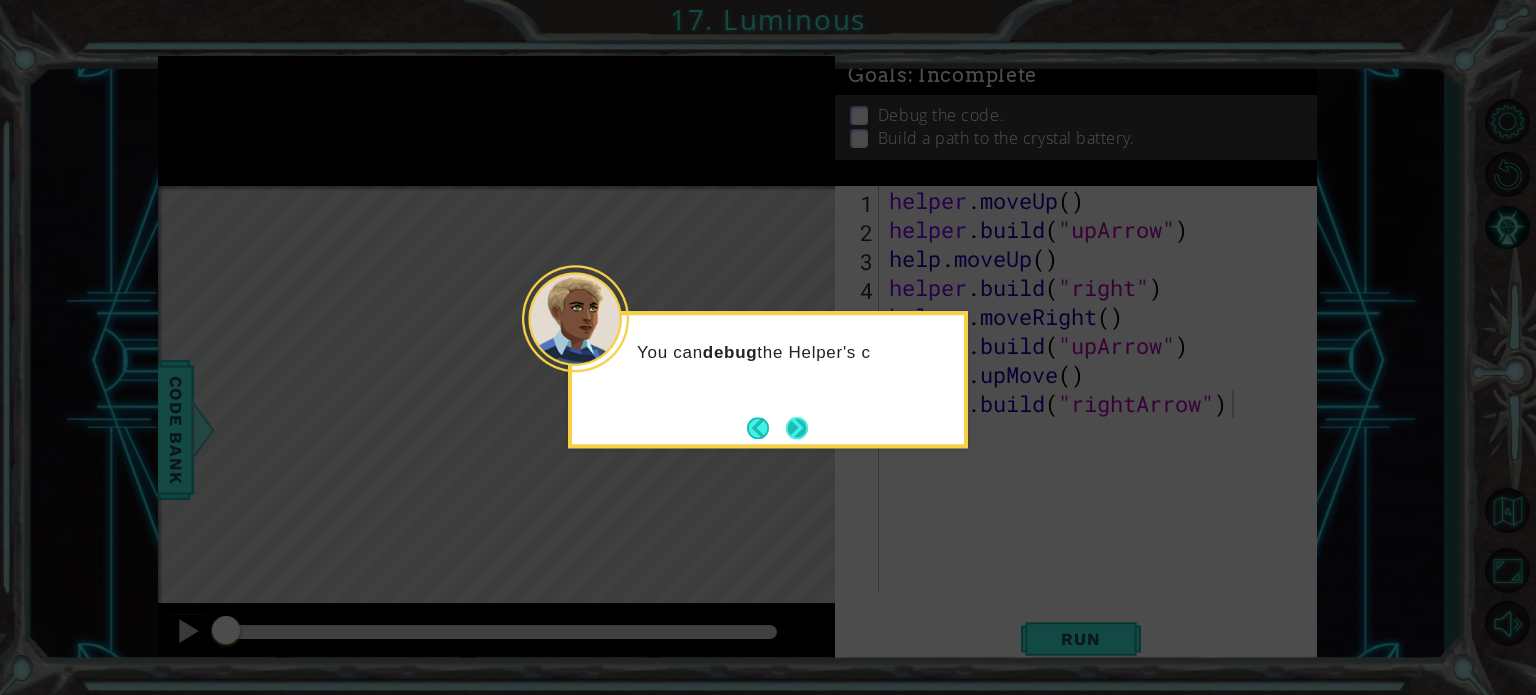 click at bounding box center [797, 428] 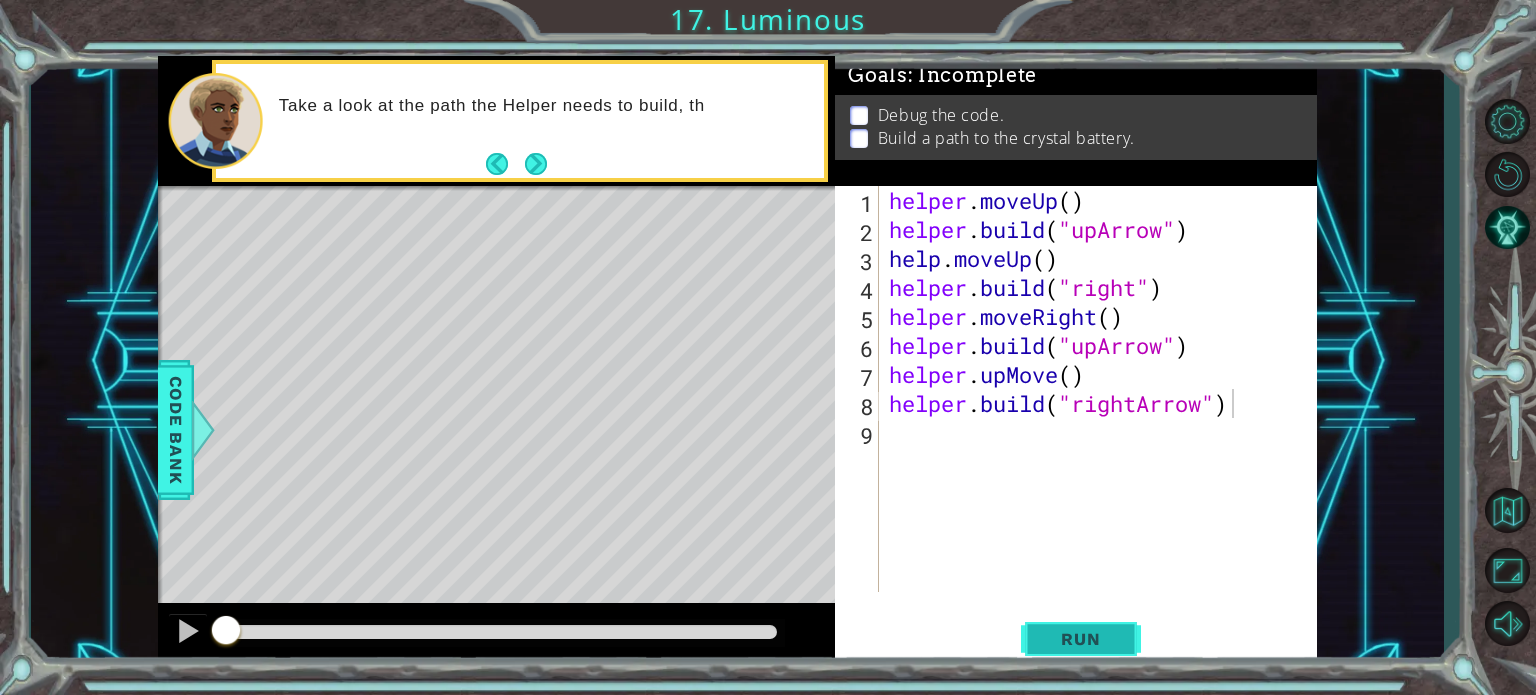 click on "Run" at bounding box center [1080, 639] 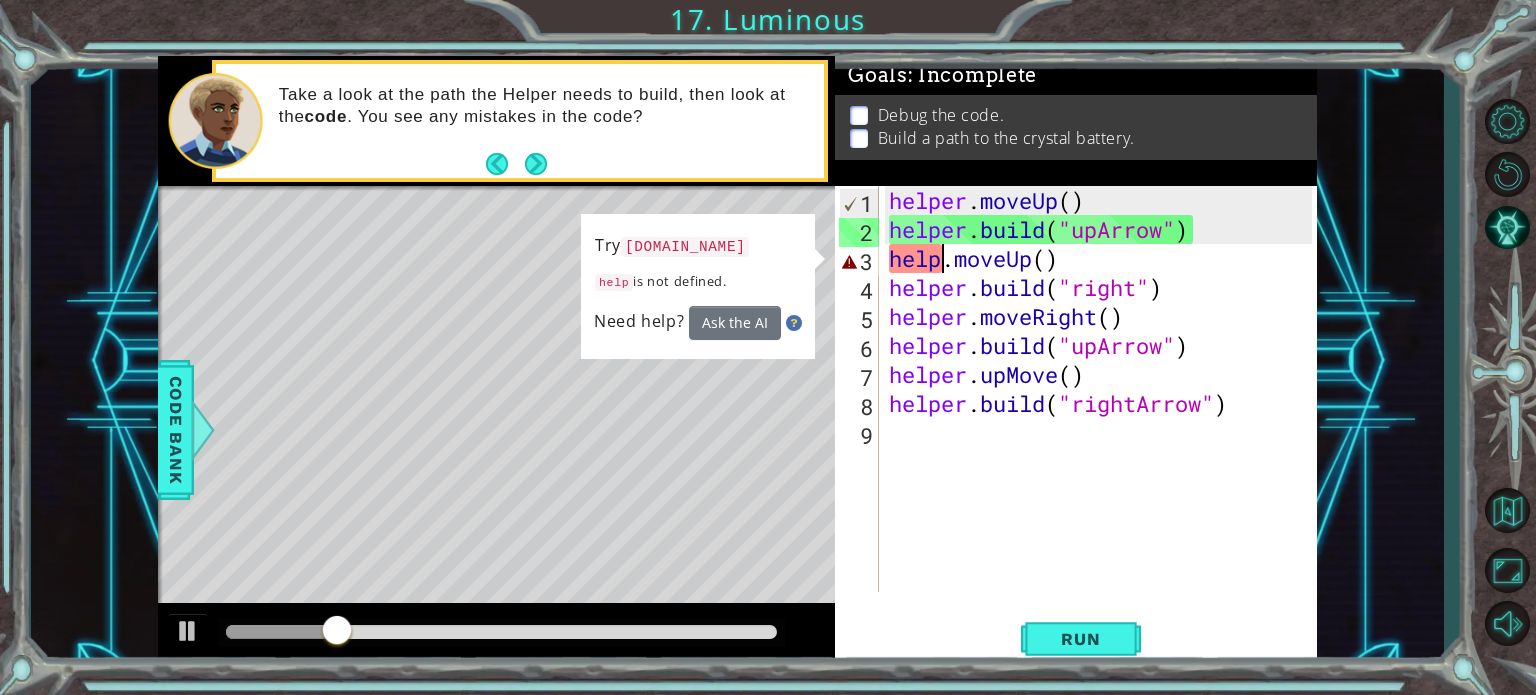 click on "helper . moveUp ( ) helper . build ( "upArrow" ) help . moveUp ( ) helper . build ( "right" ) helper . moveRight ( ) helper . build ( "upArrow" ) helper . upMove ( ) helper . build ( "rightArrow" )" at bounding box center (1103, 418) 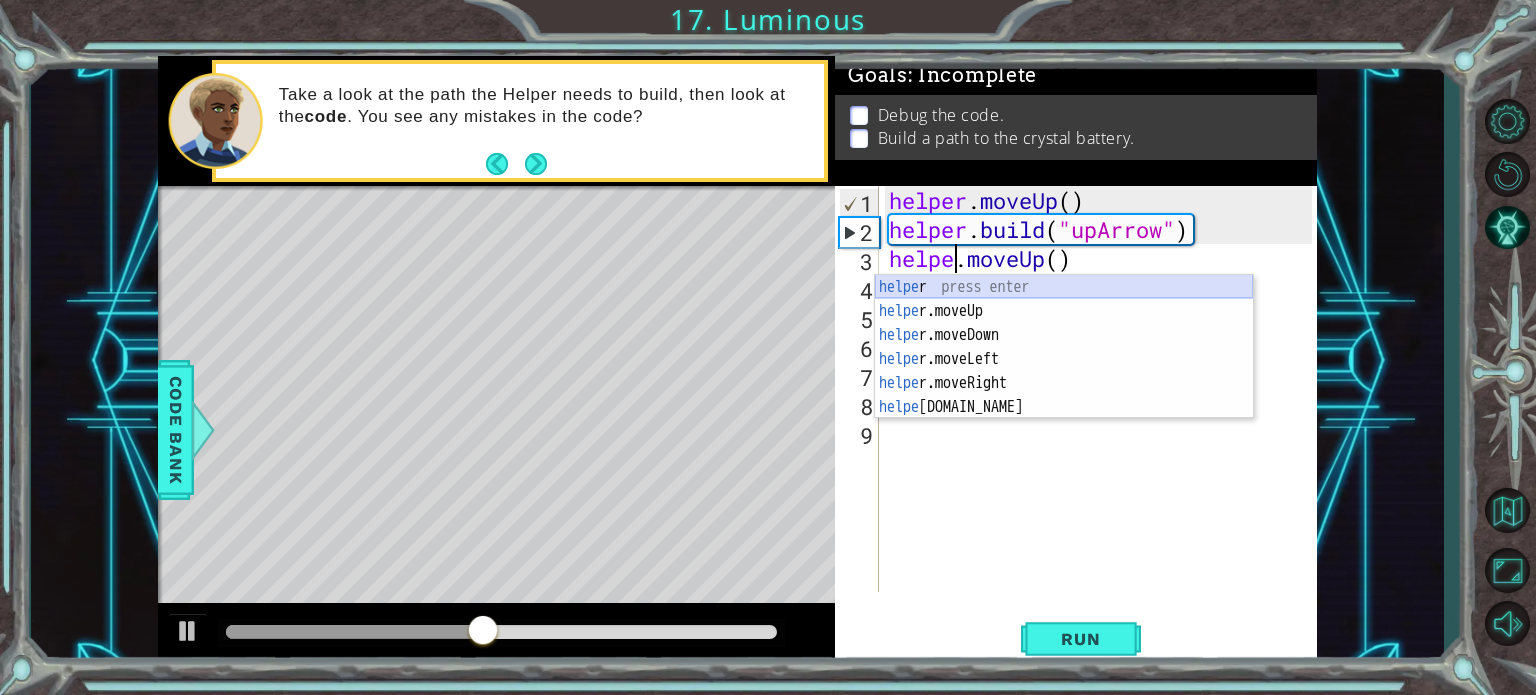 scroll, scrollTop: 0, scrollLeft: 3, axis: horizontal 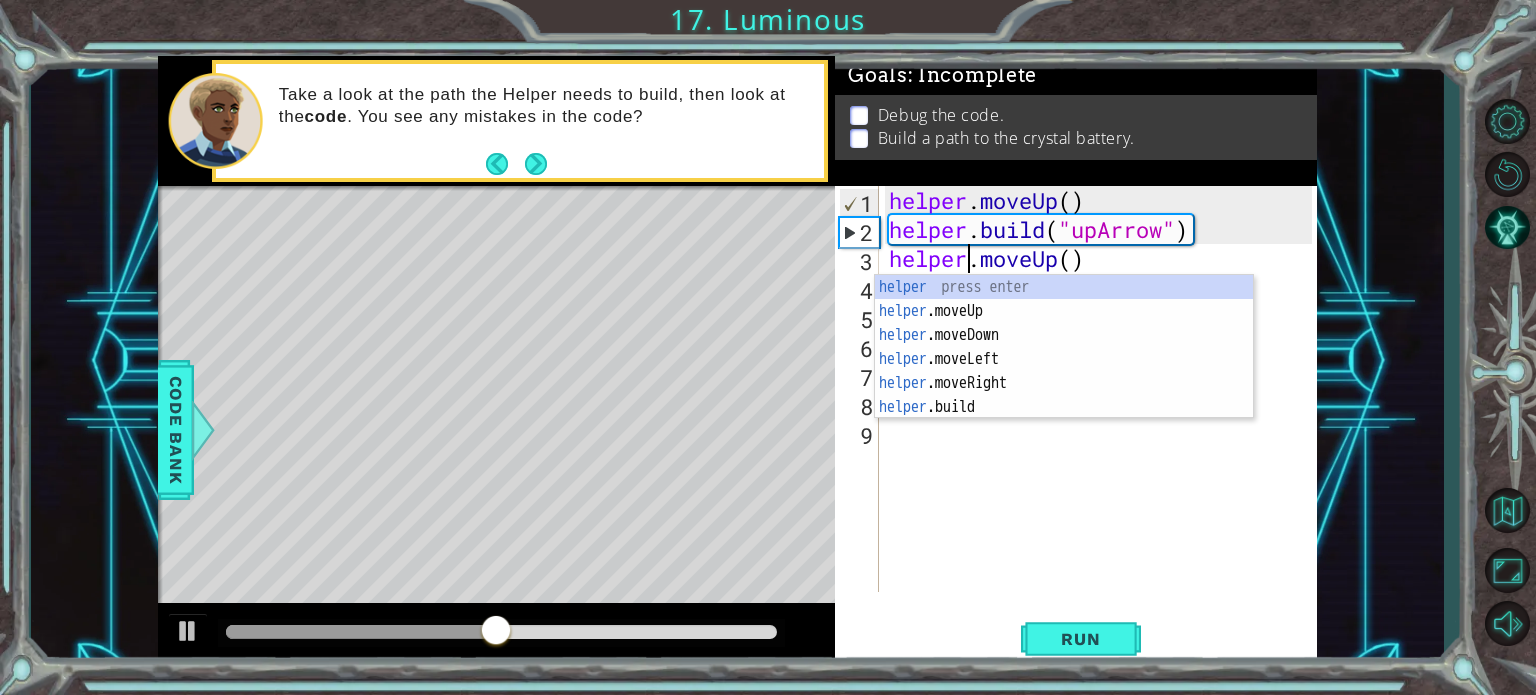 click on "helper . moveUp ( ) helper . build ( "upArrow" ) helper . moveUp ( ) helper . build ( "right" ) helper . moveRight ( ) helper . build ( "upArrow" ) helper . upMove ( ) helper . build ( "rightArrow" )" at bounding box center [1103, 418] 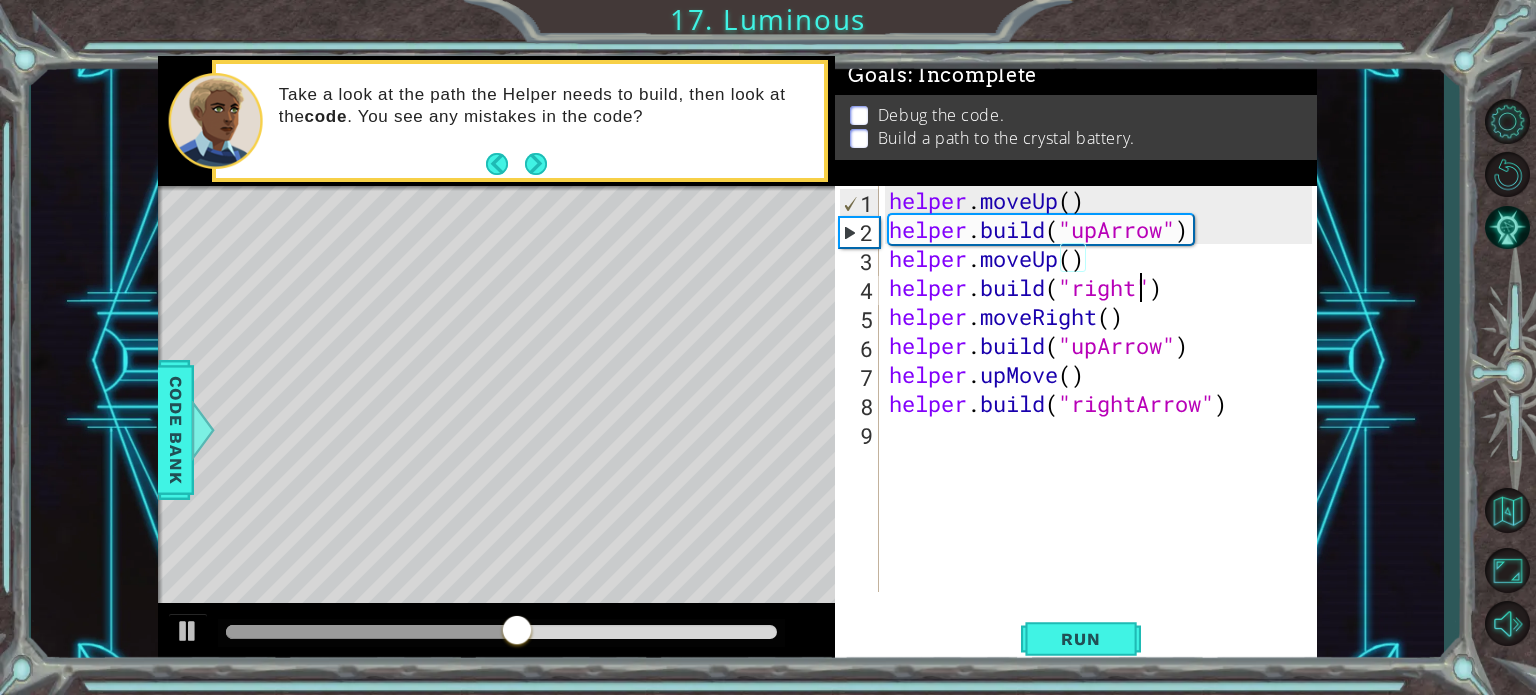 click on "helper . moveUp ( ) helper . build ( "upArrow" ) helper . moveUp ( ) helper . build ( "right" ) helper . moveRight ( ) helper . build ( "upArrow" ) helper . upMove ( ) helper . build ( "rightArrow" )" at bounding box center (1103, 418) 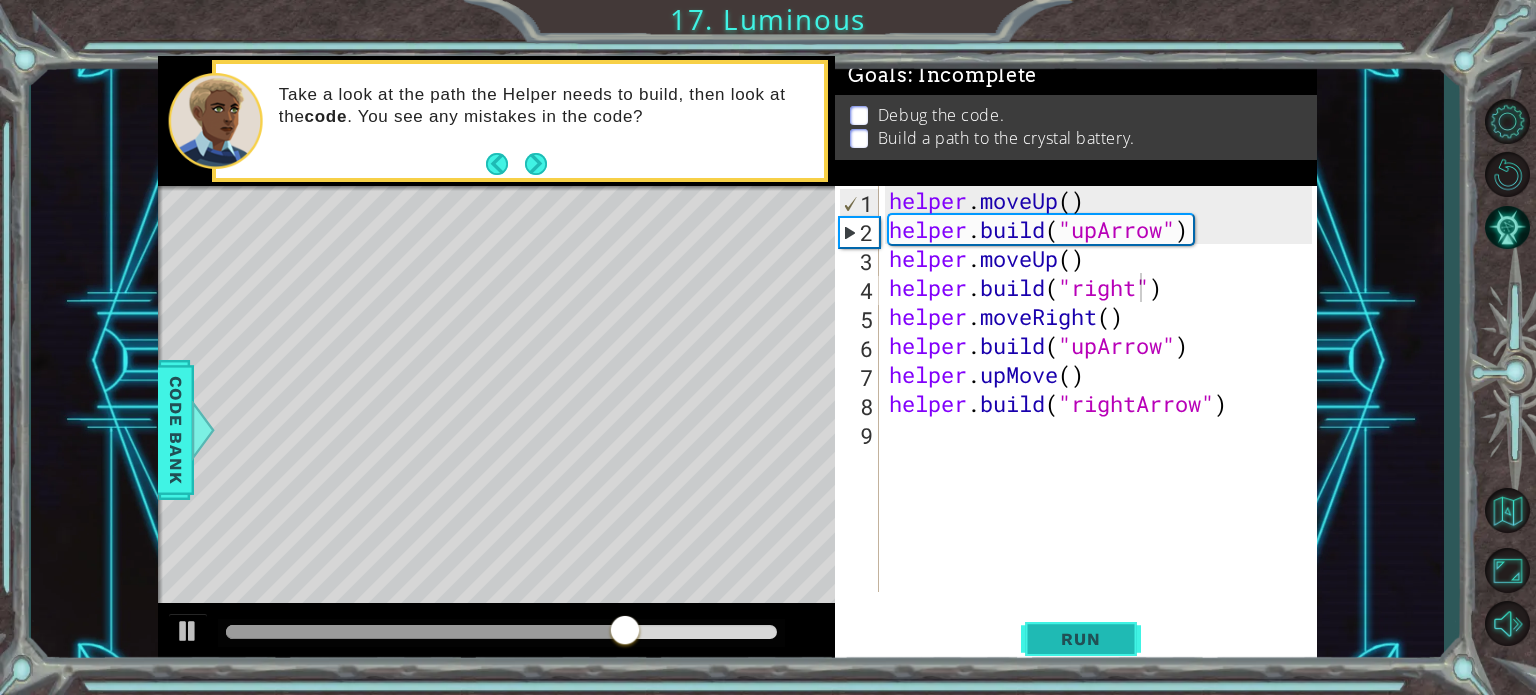 click on "Run" at bounding box center [1080, 639] 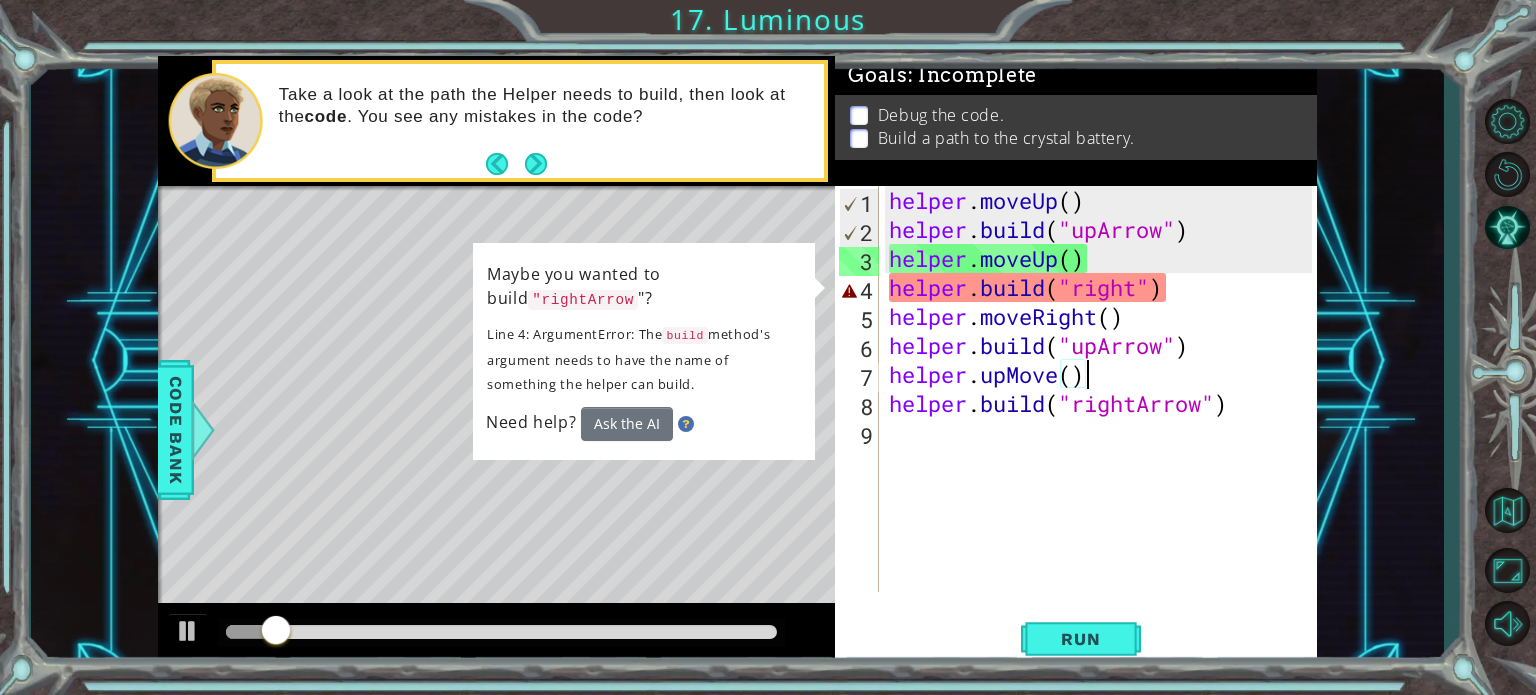 click on "helper . moveUp ( ) helper . build ( "upArrow" ) helper . moveUp ( ) helper . build ( "right" ) helper . moveRight ( ) helper . build ( "upArrow" ) helper . upMove ( ) helper . build ( "rightArrow" )" at bounding box center [1103, 418] 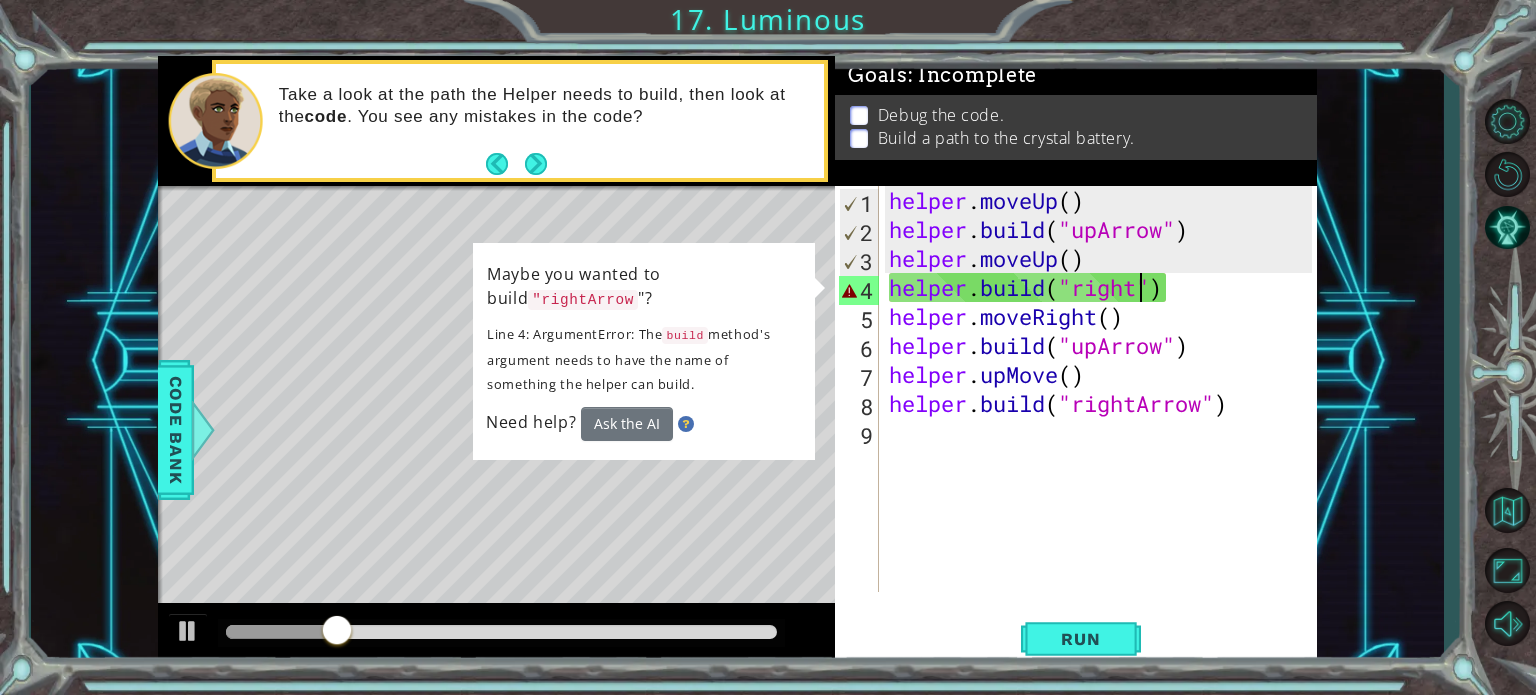 click on "helper . moveUp ( ) helper . build ( "upArrow" ) helper . moveUp ( ) helper . build ( "right" ) helper . moveRight ( ) helper . build ( "upArrow" ) helper . upMove ( ) helper . build ( "rightArrow" )" at bounding box center (1103, 418) 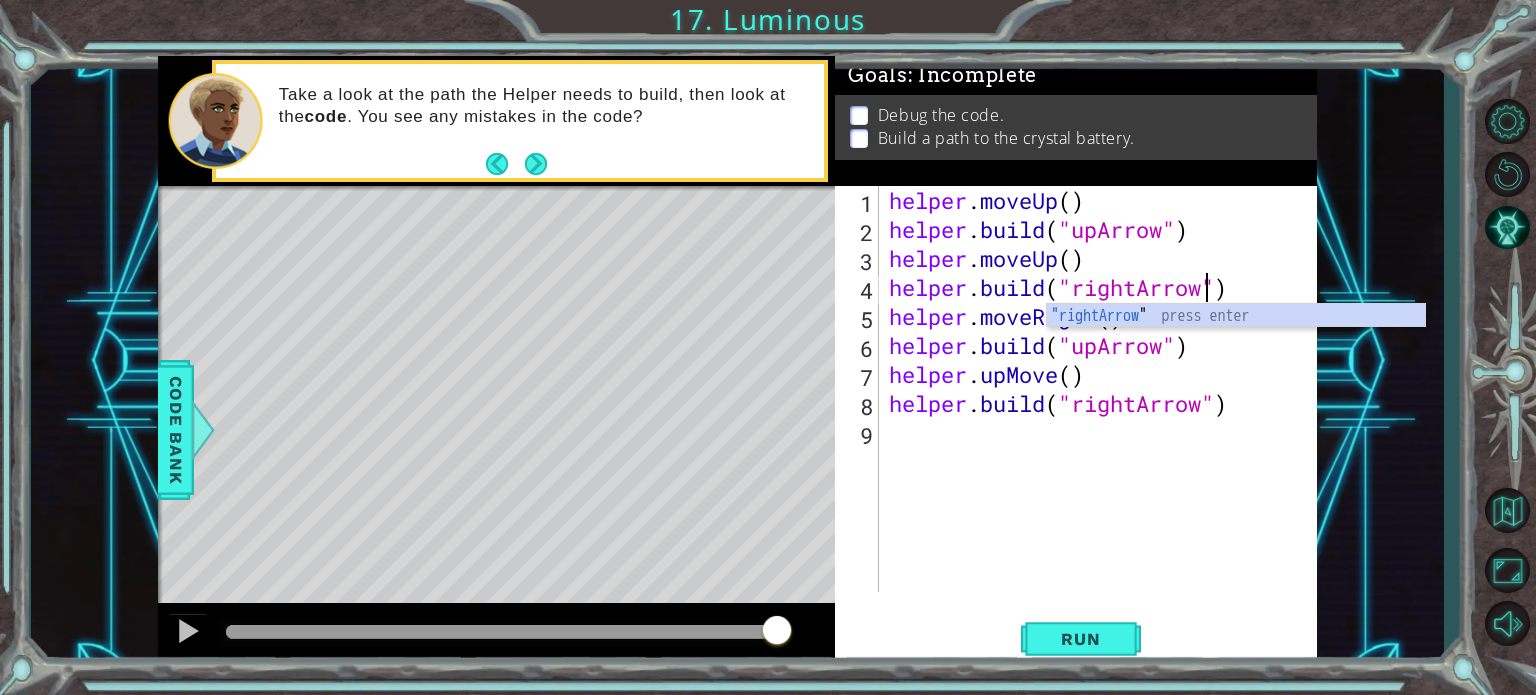 scroll, scrollTop: 0, scrollLeft: 14, axis: horizontal 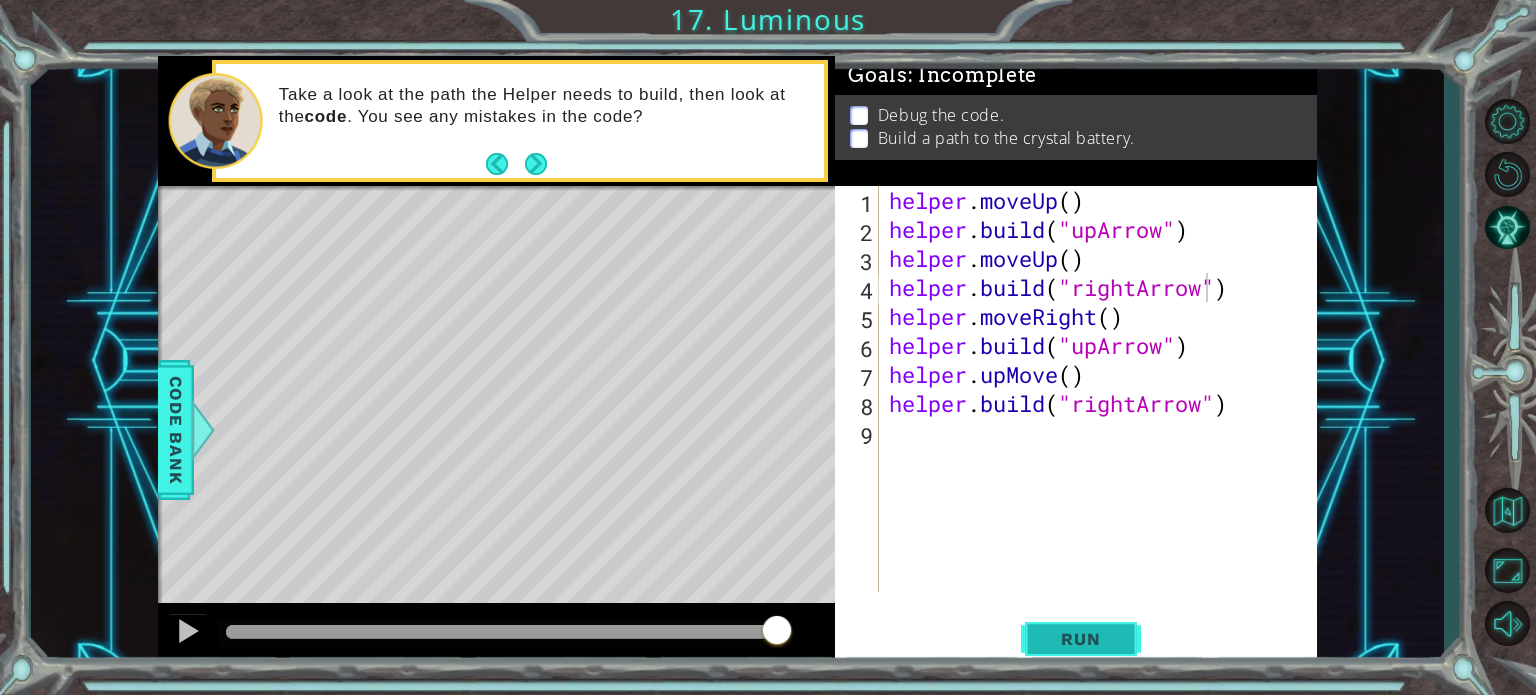 click on "Run" at bounding box center (1081, 639) 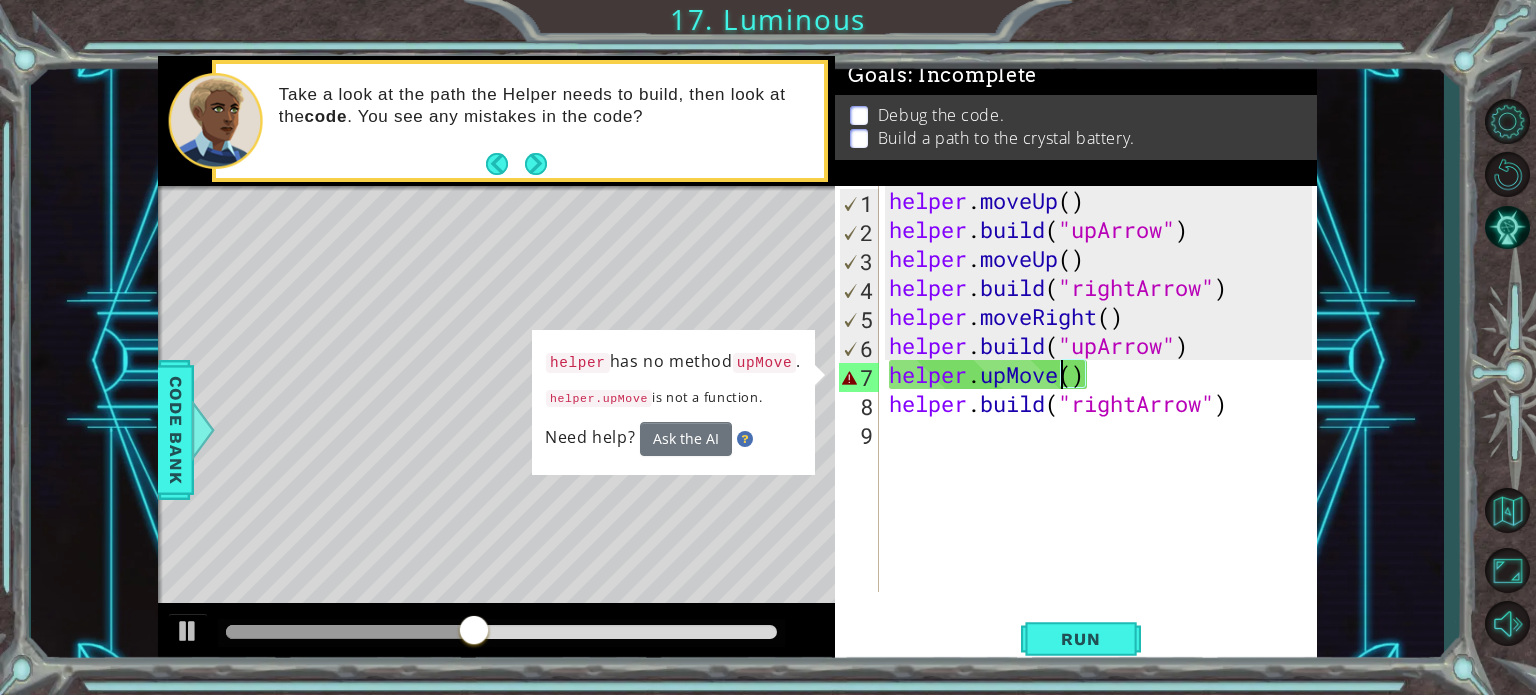 click on "helper . moveUp ( ) helper . build ( "upArrow" ) helper . moveUp ( ) helper . build ( "rightArrow" ) helper . moveRight ( ) helper . build ( "upArrow" ) helper . upMove ( ) helper . build ( "rightArrow" )" at bounding box center [1103, 418] 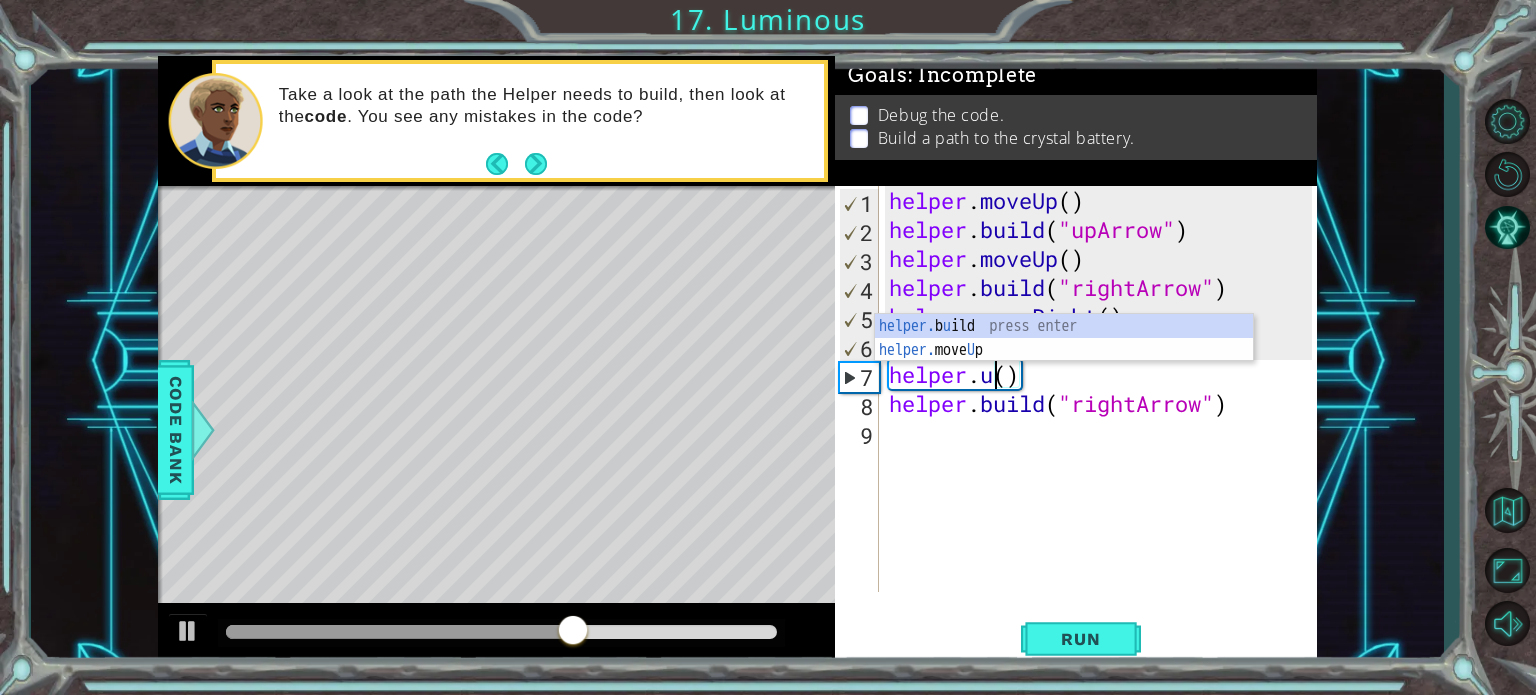 scroll, scrollTop: 0, scrollLeft: 4, axis: horizontal 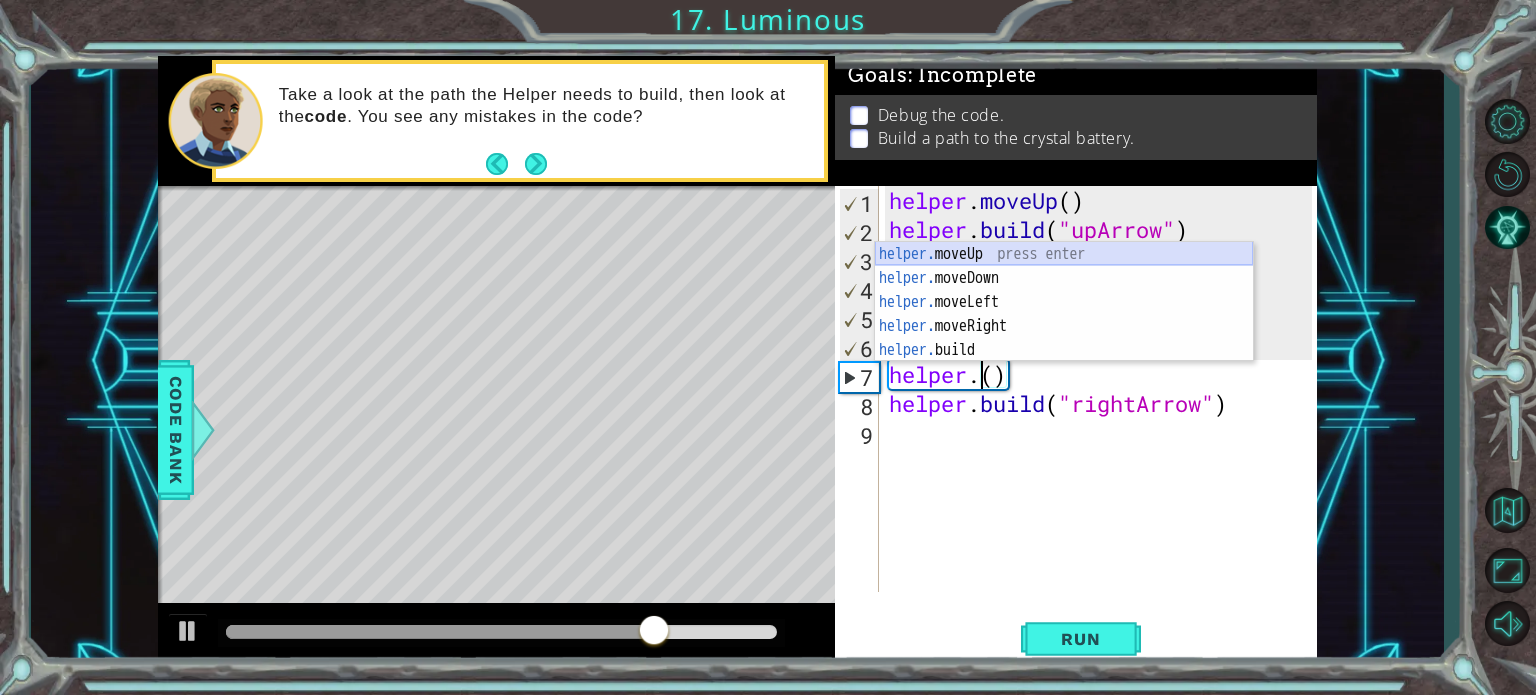 click on "helper. moveUp press enter helper. moveDown press enter helper. moveLeft press enter helper. moveRight press enter helper. build press enter" at bounding box center (1064, 326) 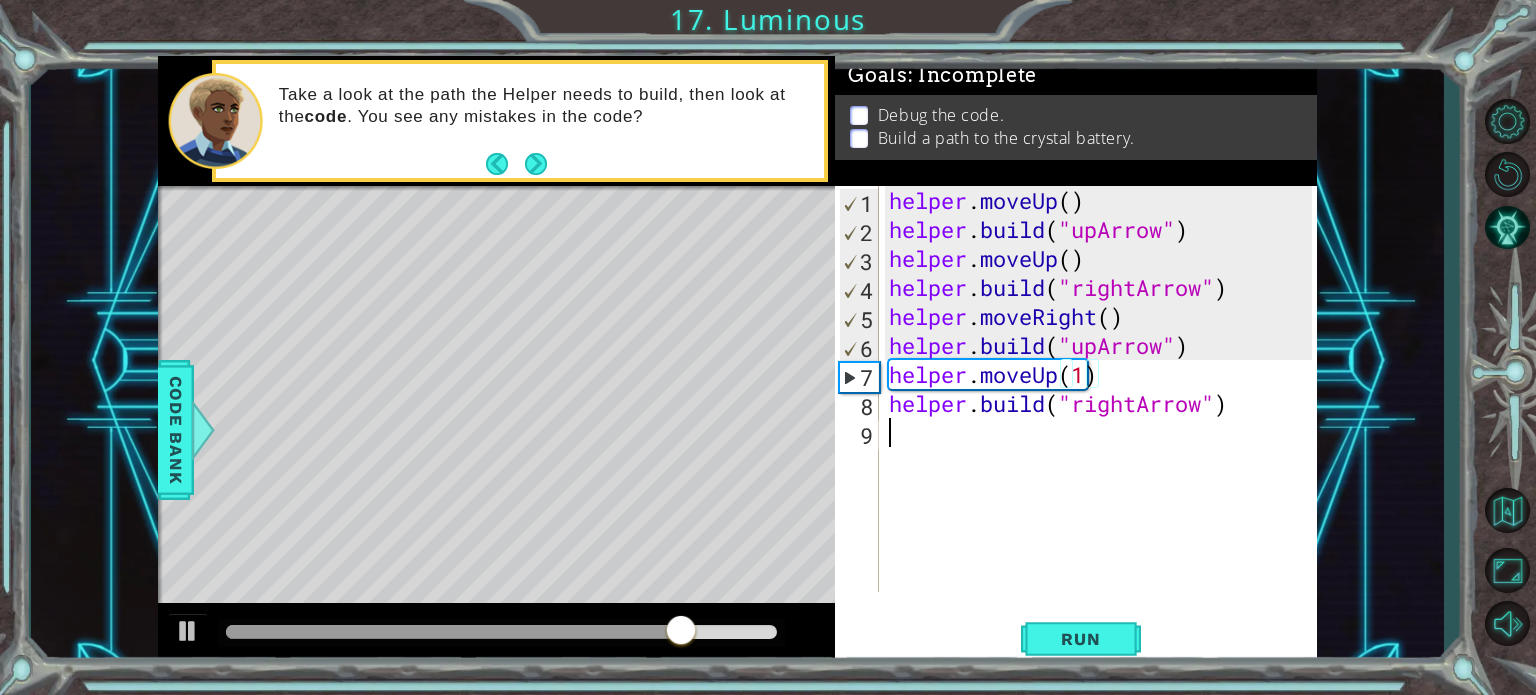 click on "helper . moveUp ( ) helper . build ( "upArrow" ) helper . moveUp ( ) helper . build ( "rightArrow" ) helper . moveRight ( ) helper . build ( "upArrow" ) helper . moveUp ( 1 ) helper . build ( "rightArrow" )" at bounding box center (1103, 418) 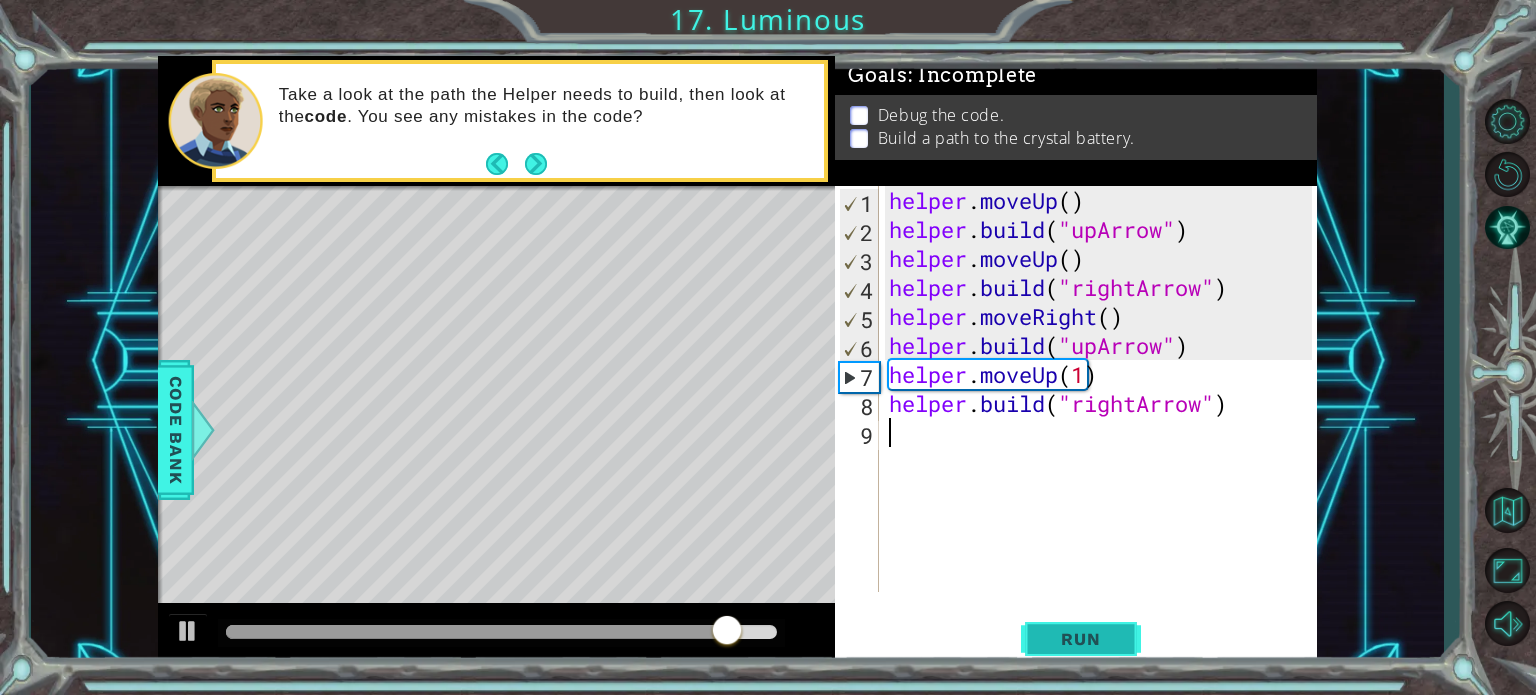 click on "Run" at bounding box center [1080, 639] 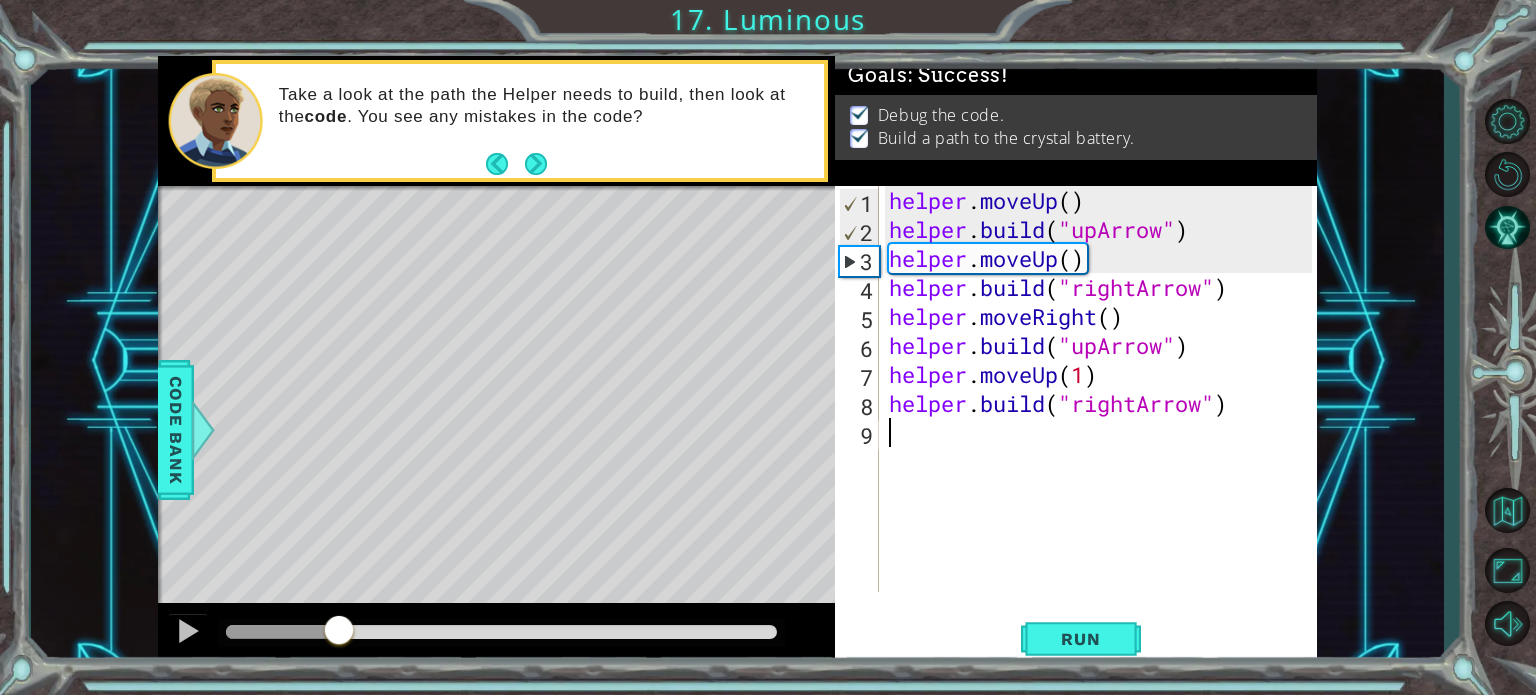 click at bounding box center (339, 632) 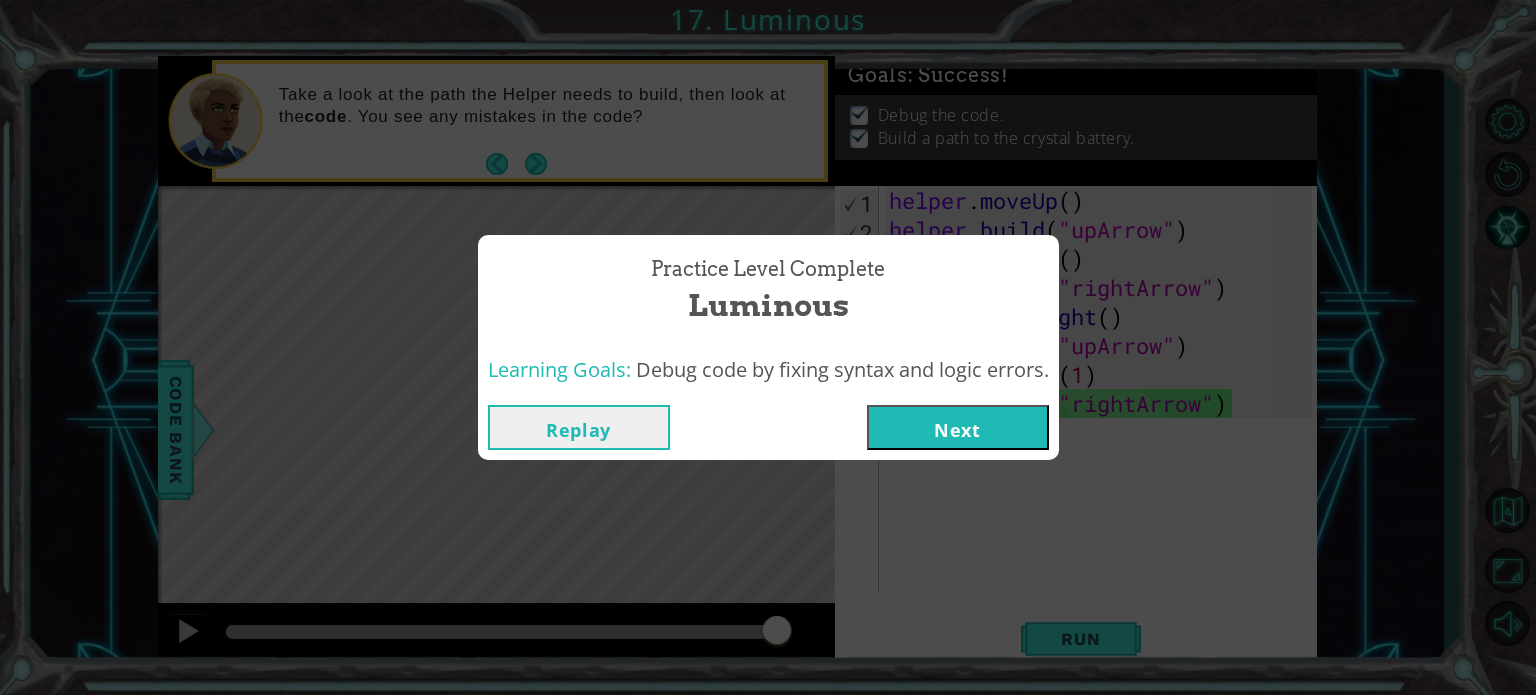 drag, startPoint x: 359, startPoint y: 632, endPoint x: 888, endPoint y: 741, distance: 540.113 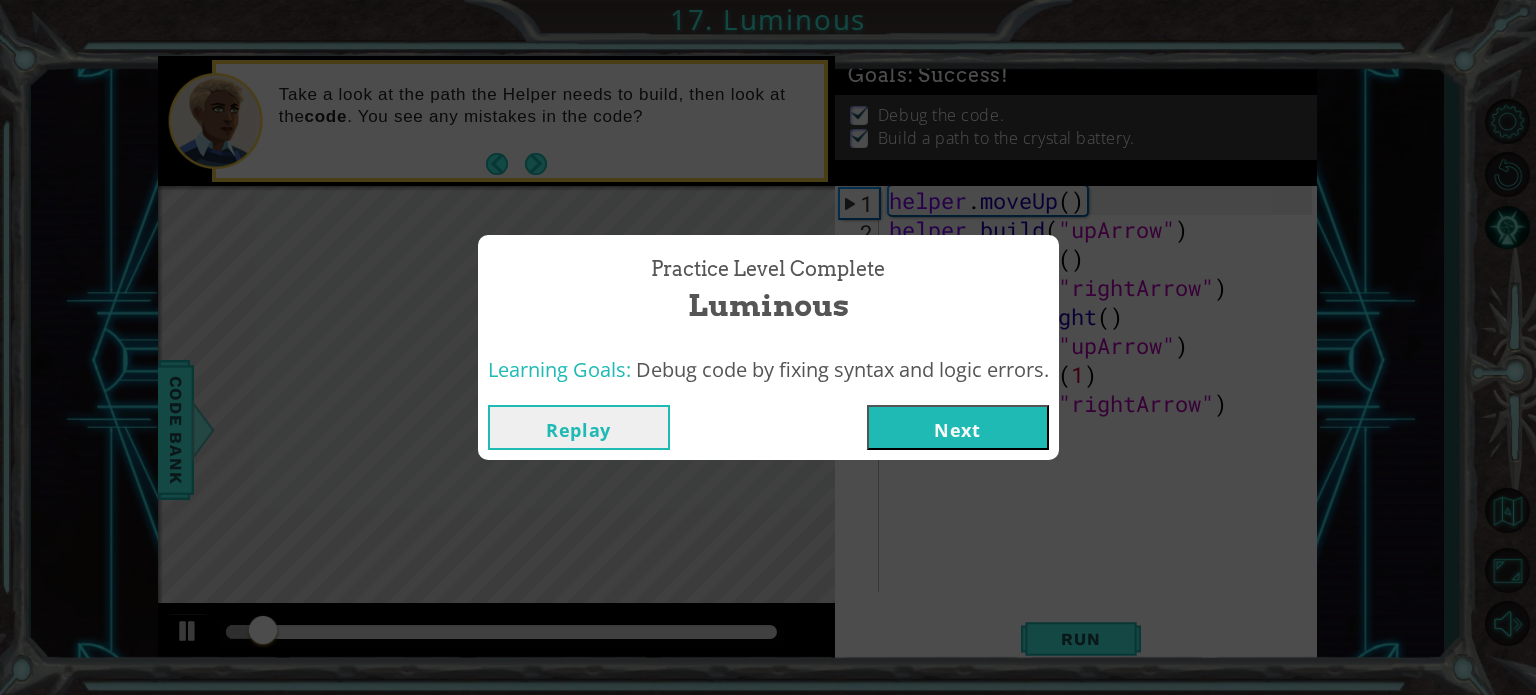 click on "Next" at bounding box center (958, 427) 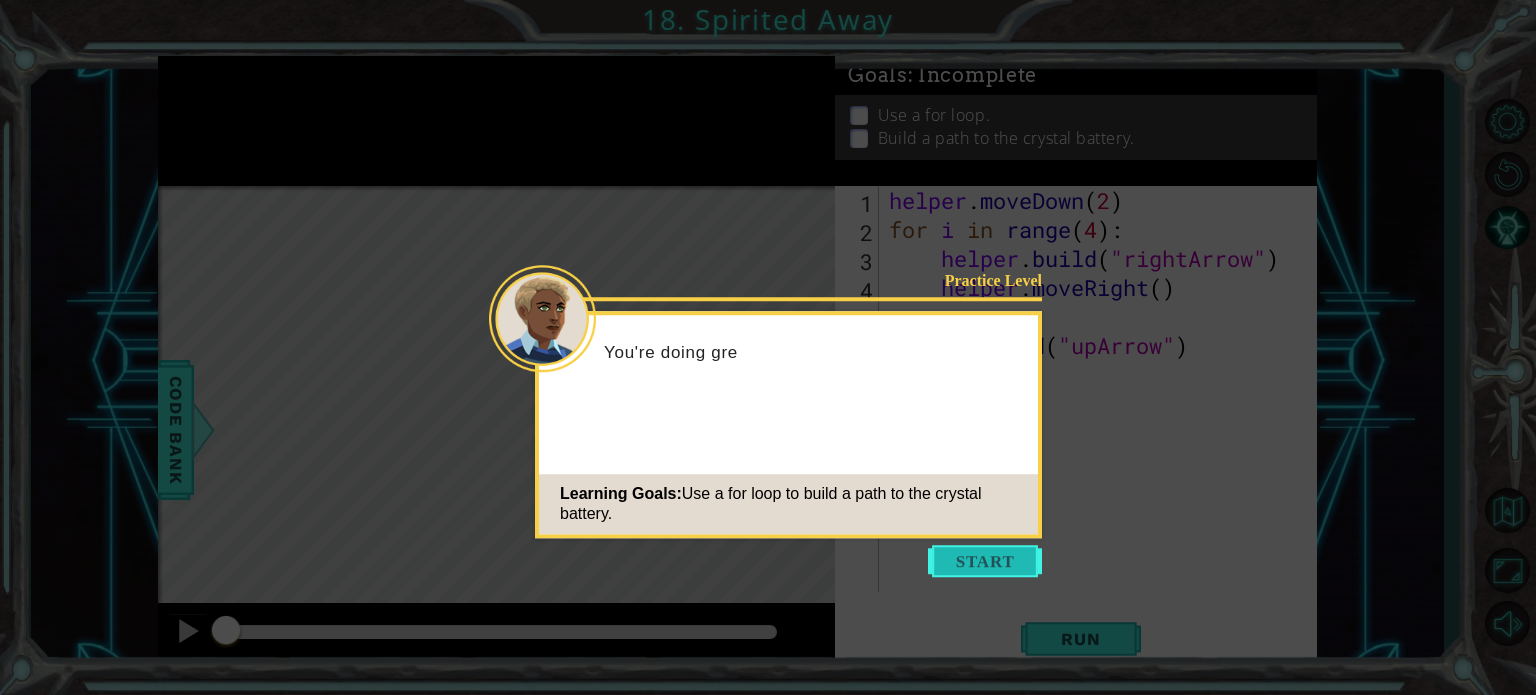 click at bounding box center (985, 561) 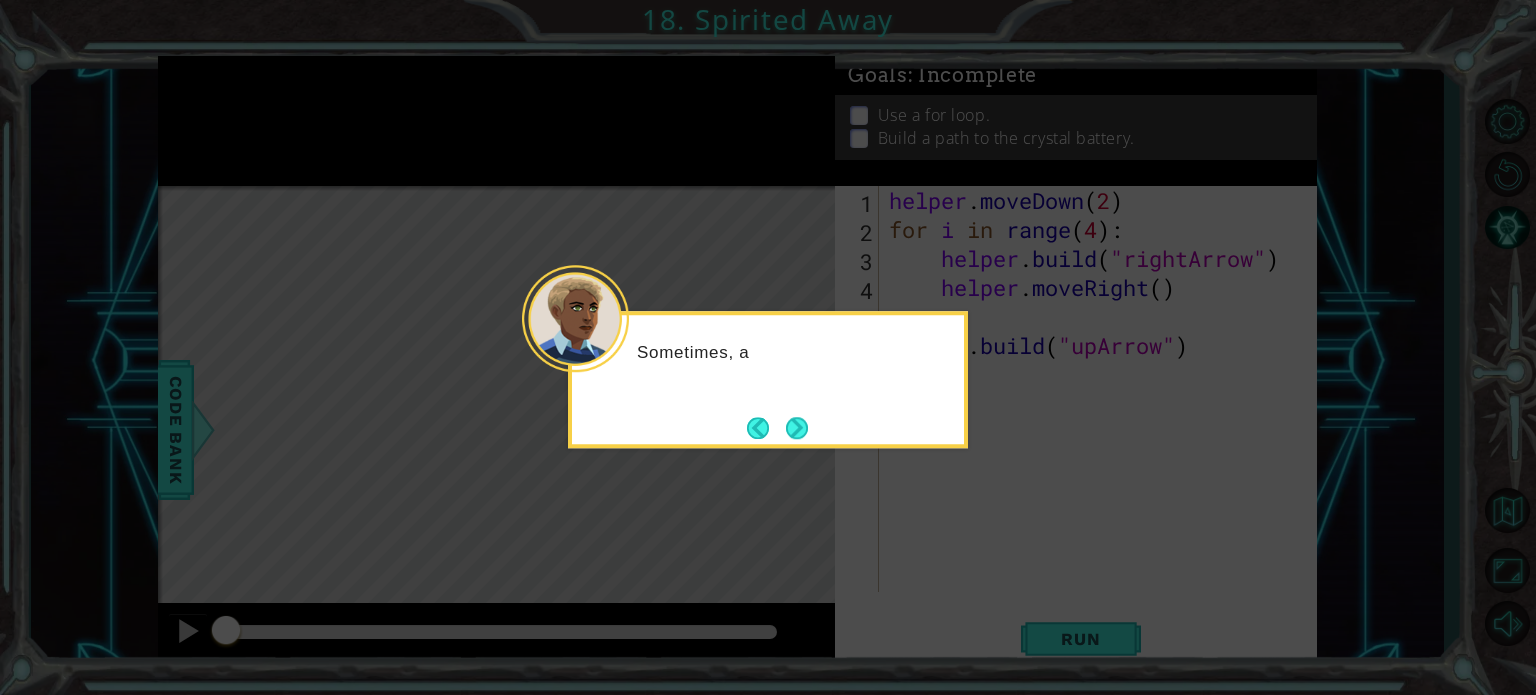 click at bounding box center [797, 428] 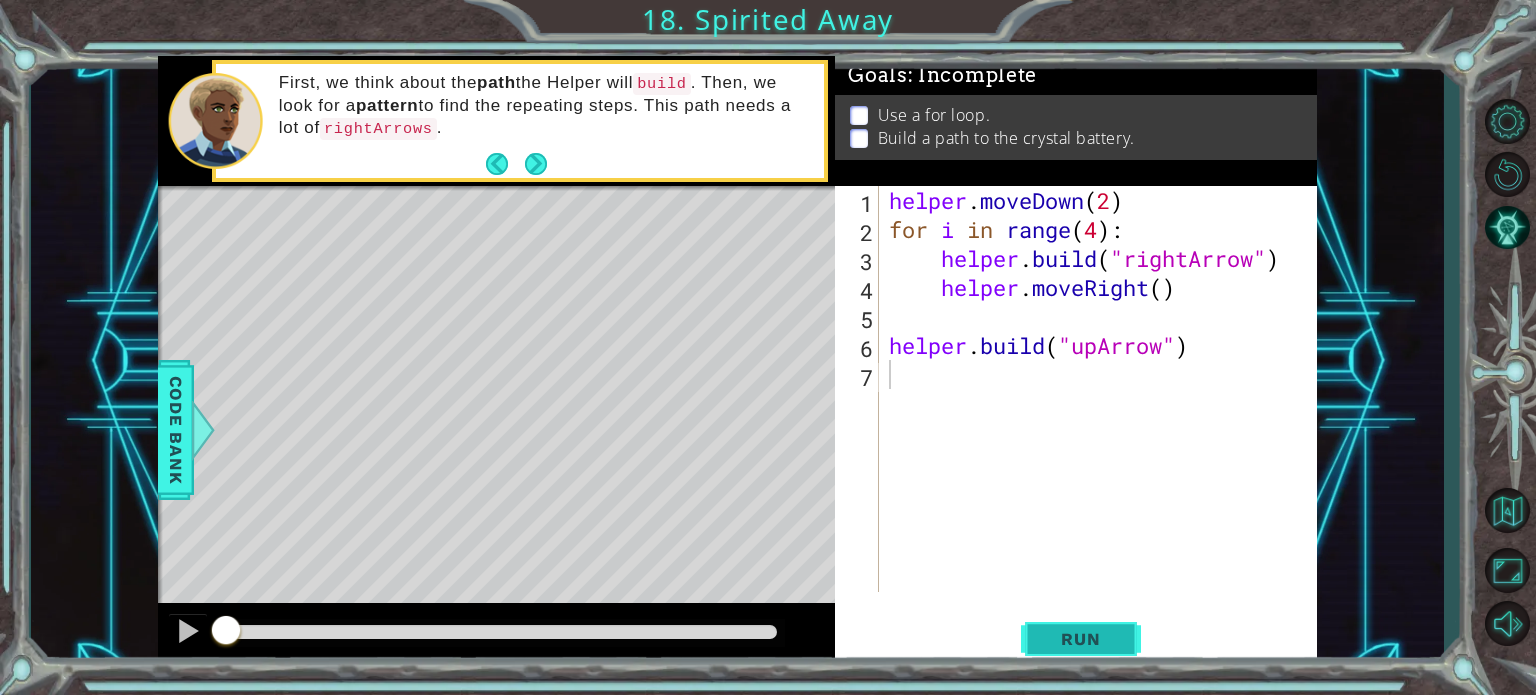click on "Run" at bounding box center (1081, 639) 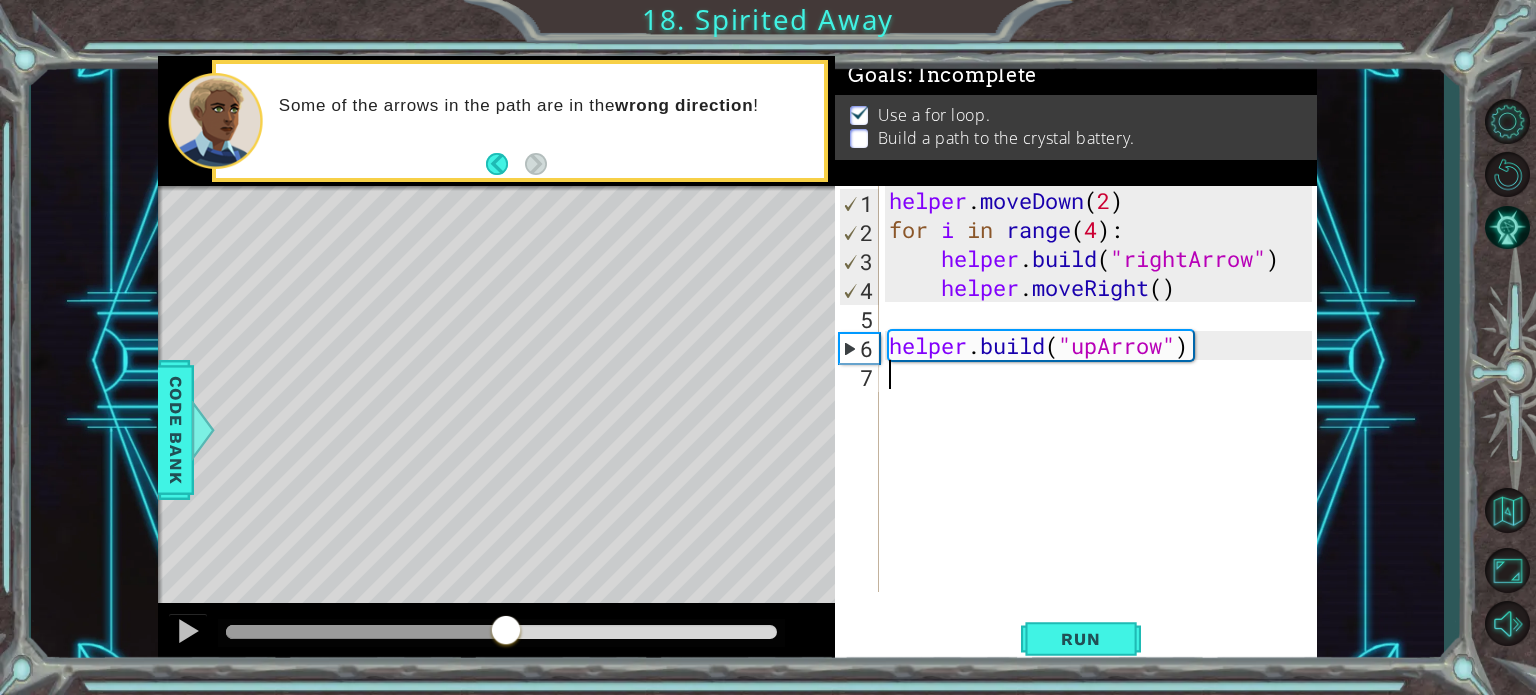drag, startPoint x: 344, startPoint y: 634, endPoint x: 548, endPoint y: 632, distance: 204.0098 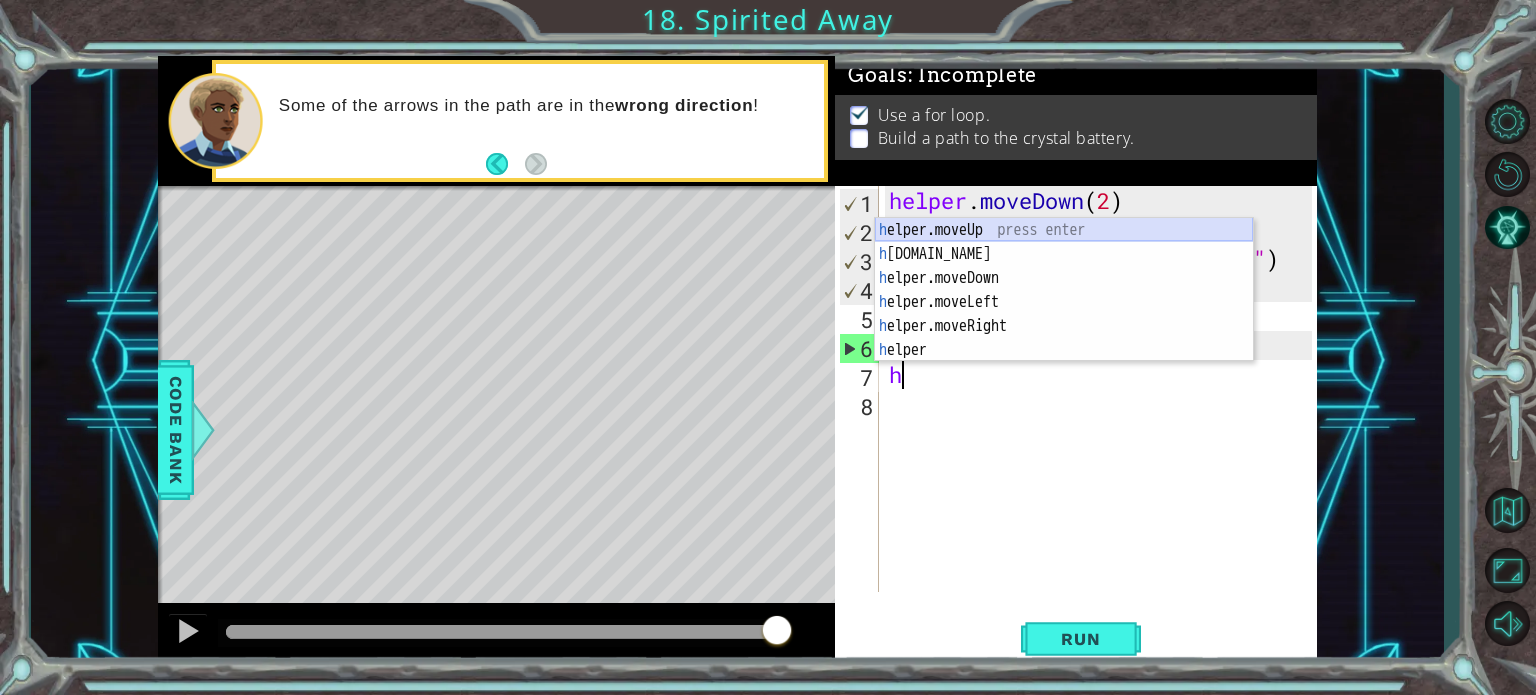 click on "h elper.moveUp press enter h [DOMAIN_NAME] press enter h elper.moveDown press enter h elper.moveLeft press enter h elper.moveRight press enter h elper press enter" at bounding box center [1064, 314] 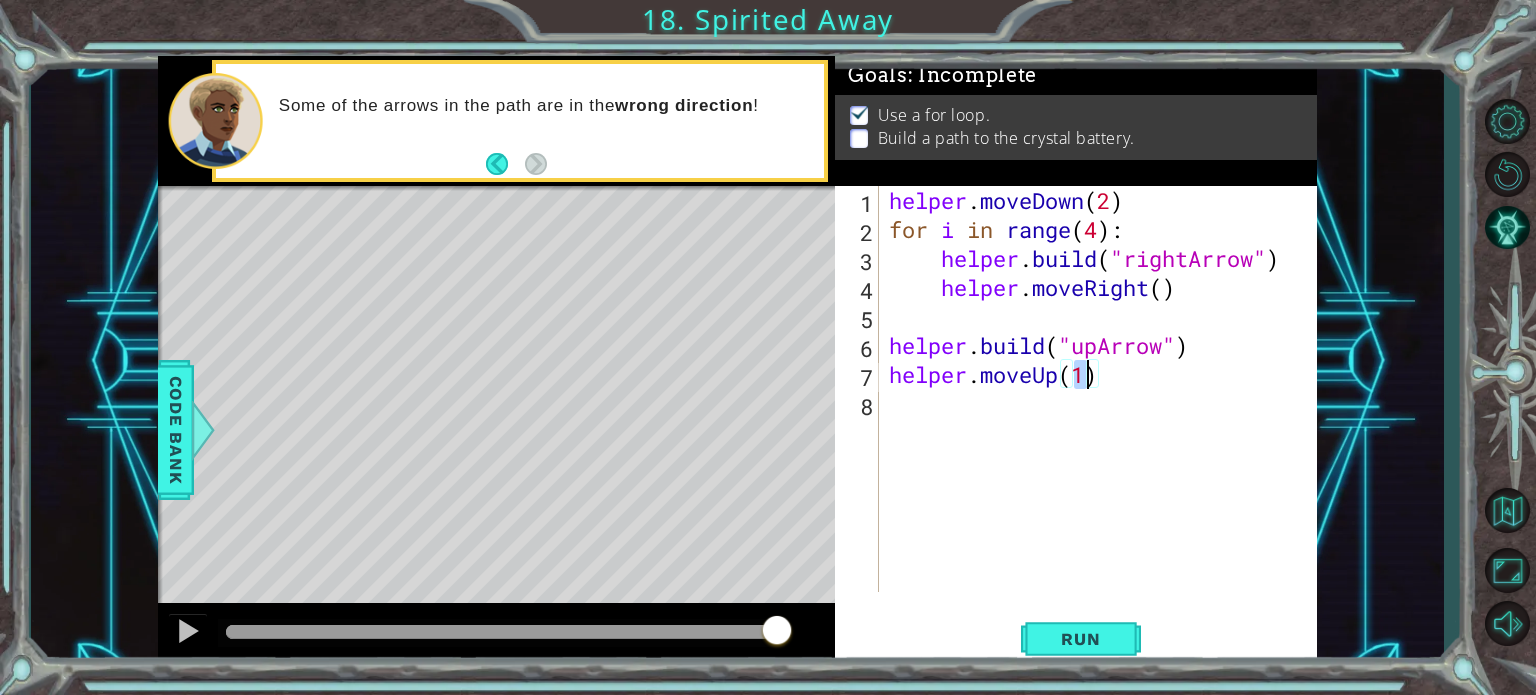 click on "helper . moveDown ( 2 ) for   i   in   range ( 4 ) :      helper . build ( "rightArrow" )      helper . moveRight ( ) helper . build ( "upArrow" ) helper . moveUp ( 1 )" at bounding box center (1103, 418) 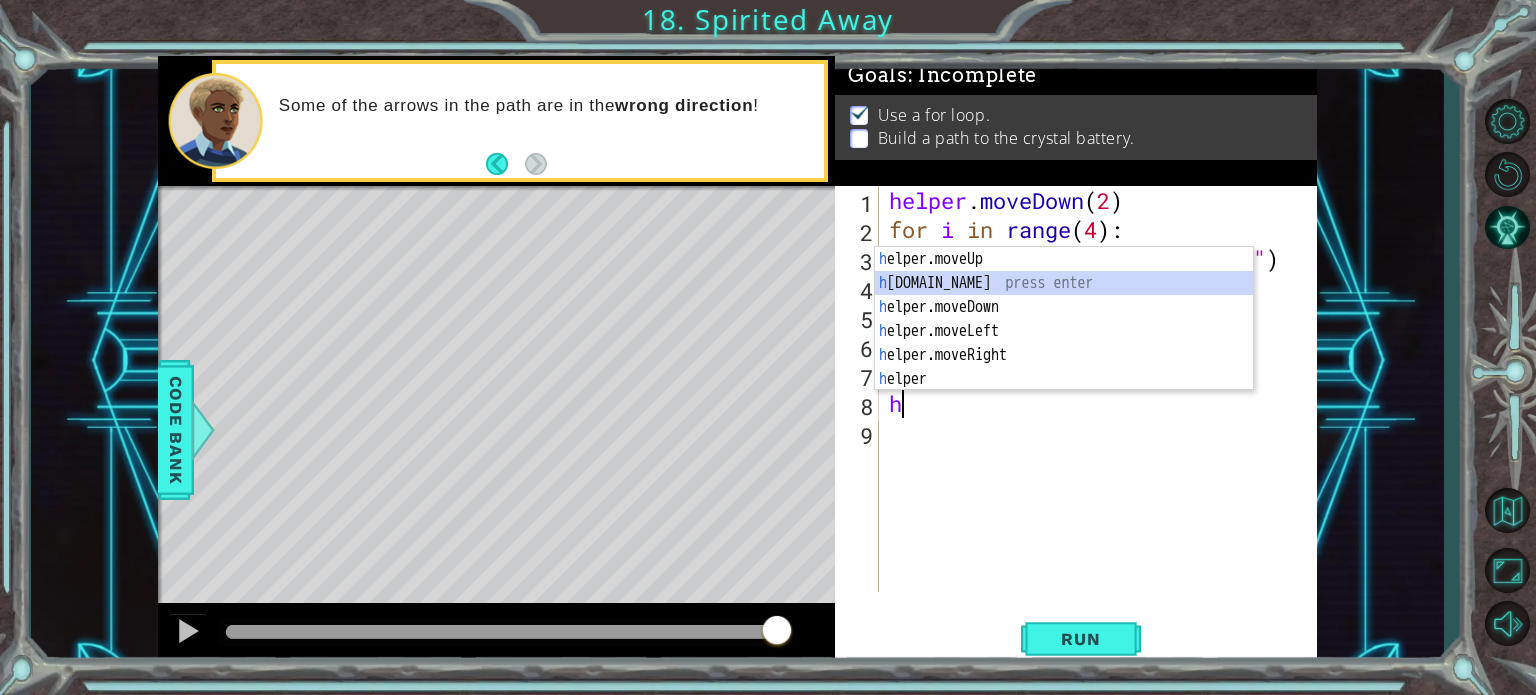 click on "h elper.moveUp press enter h [DOMAIN_NAME] press enter h elper.moveDown press enter h elper.moveLeft press enter h elper.moveRight press enter h elper press enter" at bounding box center [1064, 343] 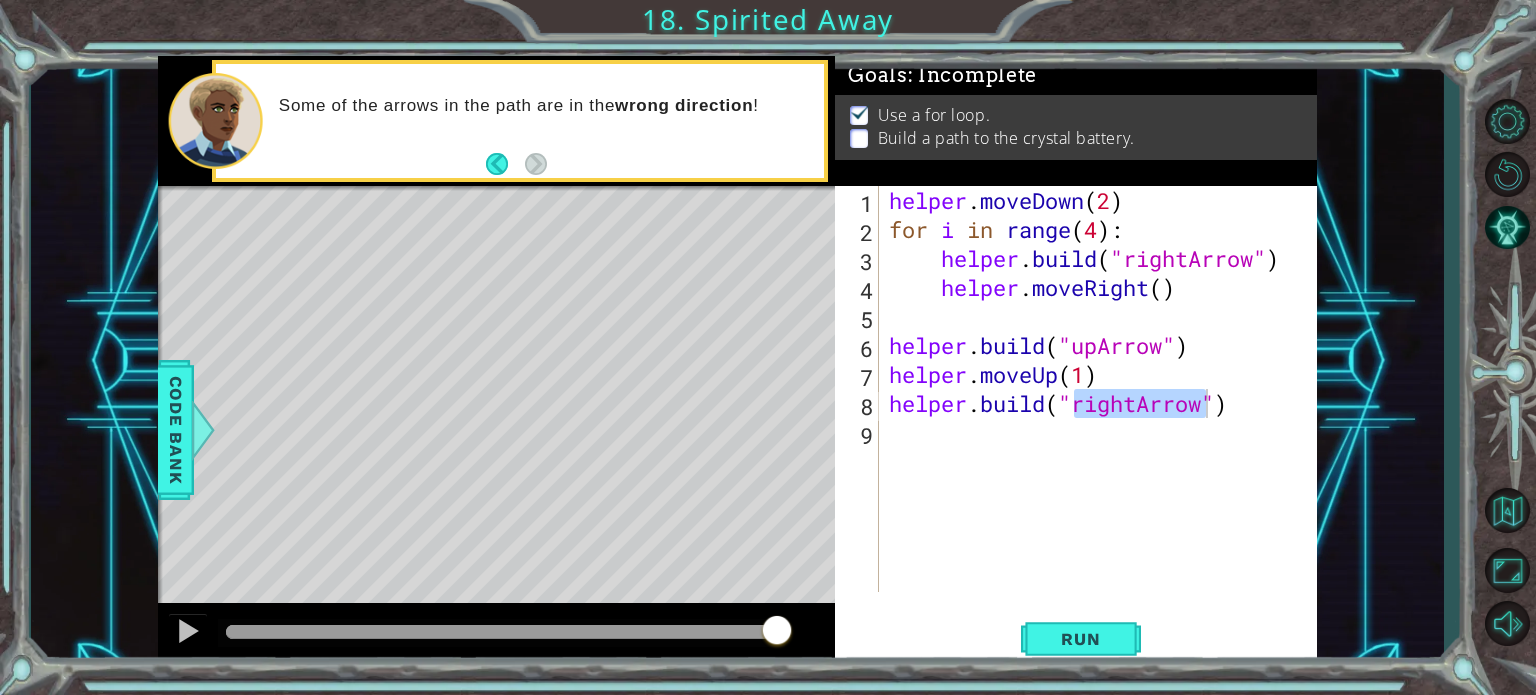 click on "helper . moveDown ( 2 ) for   i   in   range ( 4 ) :      helper . build ( "rightArrow" )      helper . moveRight ( ) helper . build ( "upArrow" ) helper . moveUp ( 1 ) helper . build ( "rightArrow" )" at bounding box center (1098, 389) 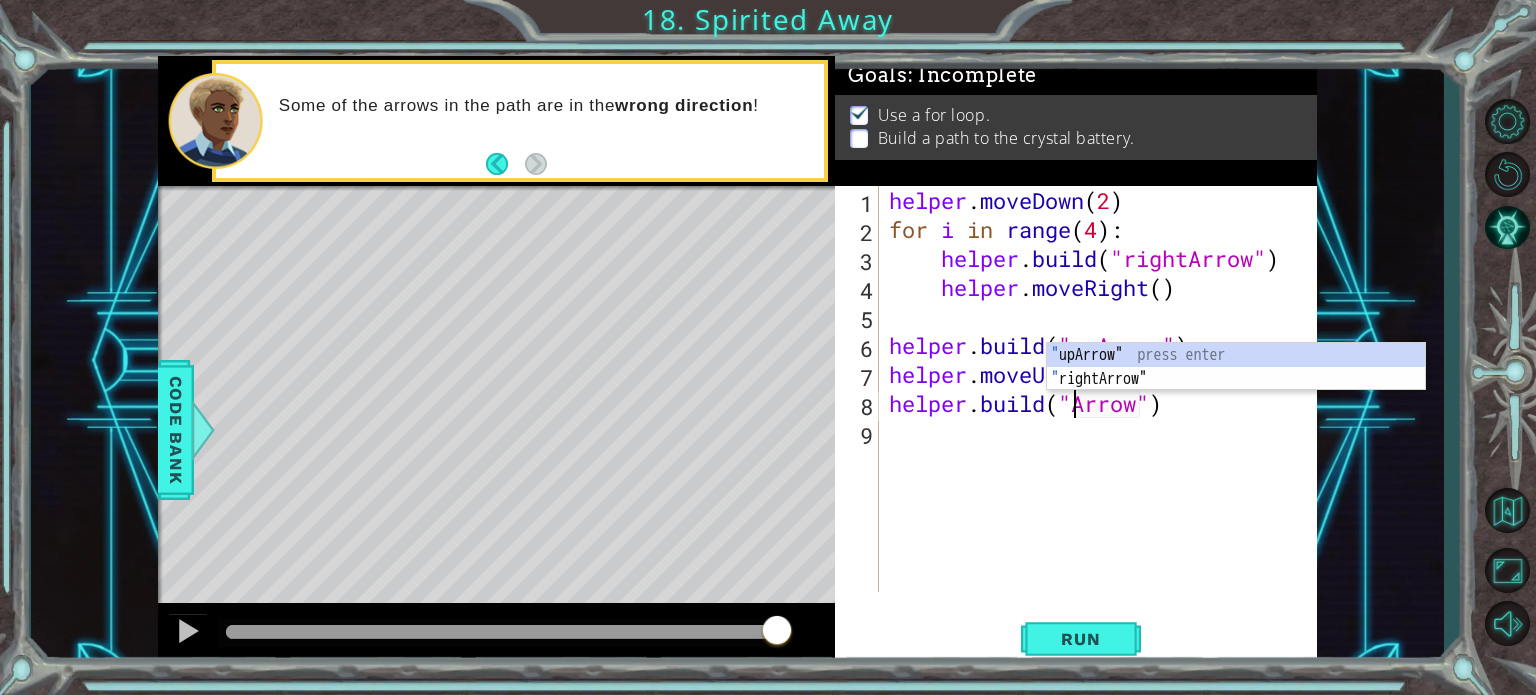 scroll, scrollTop: 0, scrollLeft: 8, axis: horizontal 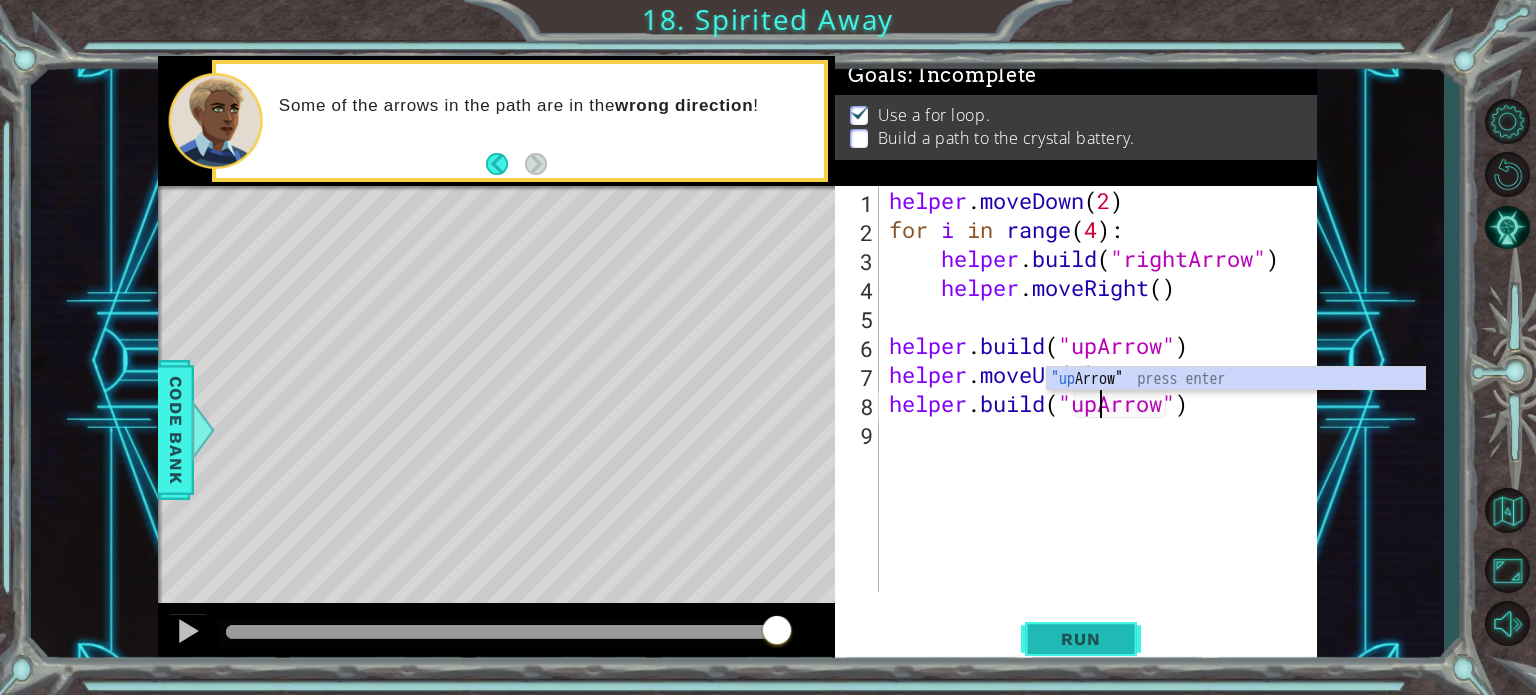 type on "[DOMAIN_NAME]("upArrow")" 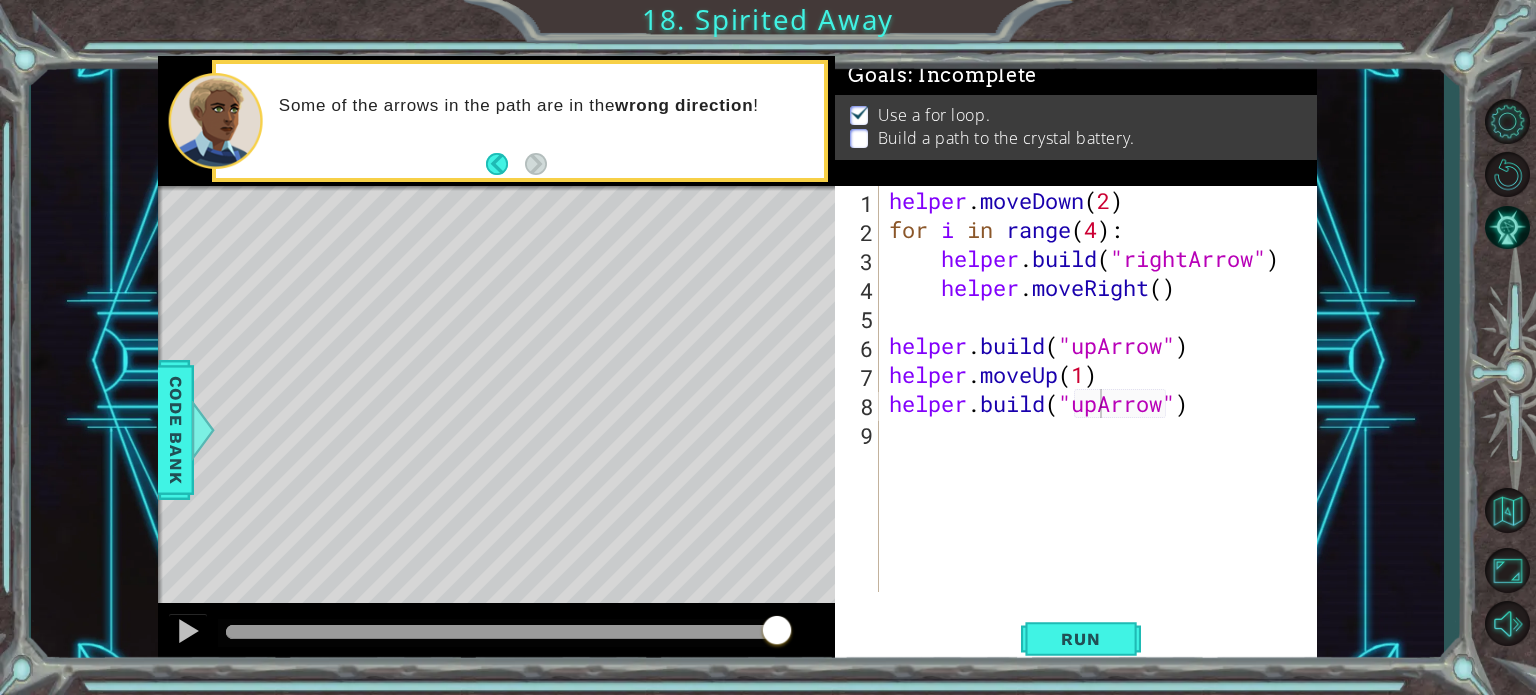 drag, startPoint x: 1090, startPoint y: 647, endPoint x: 840, endPoint y: 559, distance: 265.03586 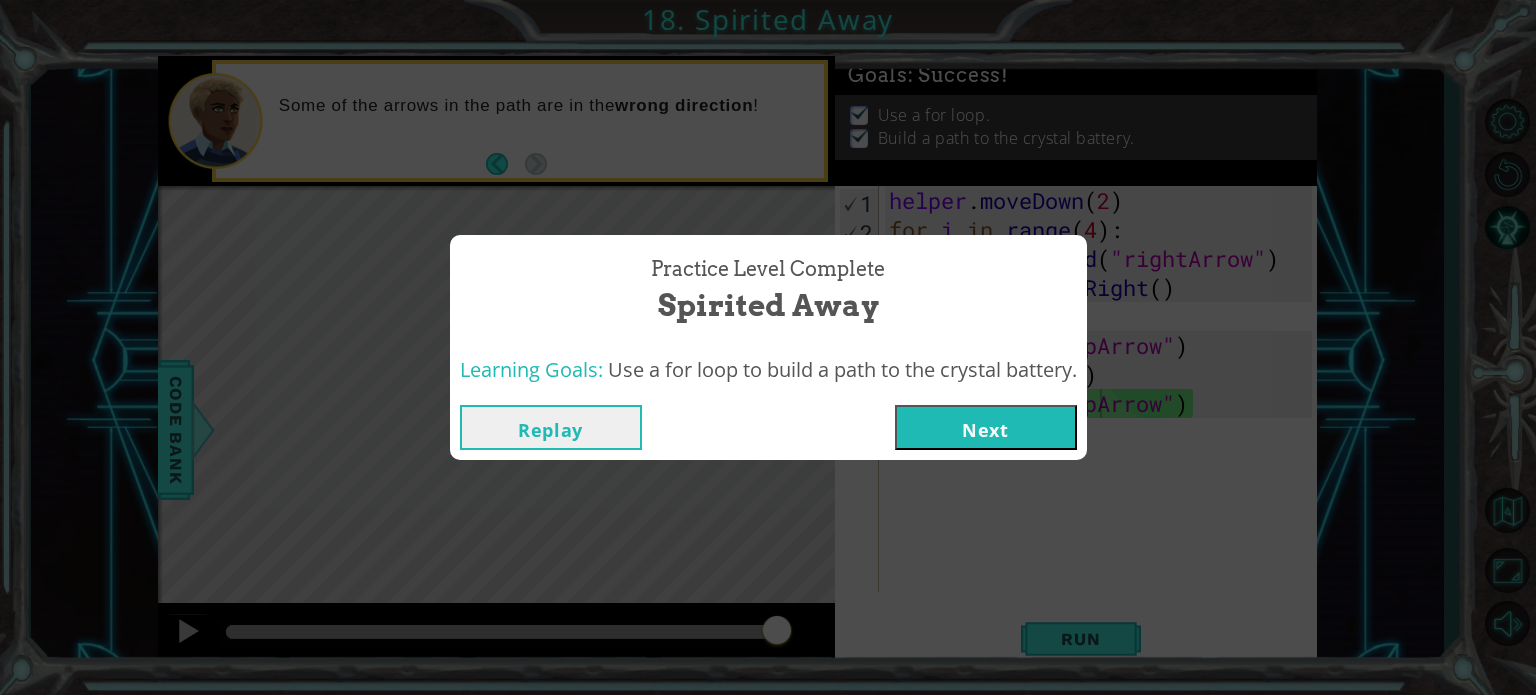 drag, startPoint x: 253, startPoint y: 624, endPoint x: 1108, endPoint y: 719, distance: 860.2616 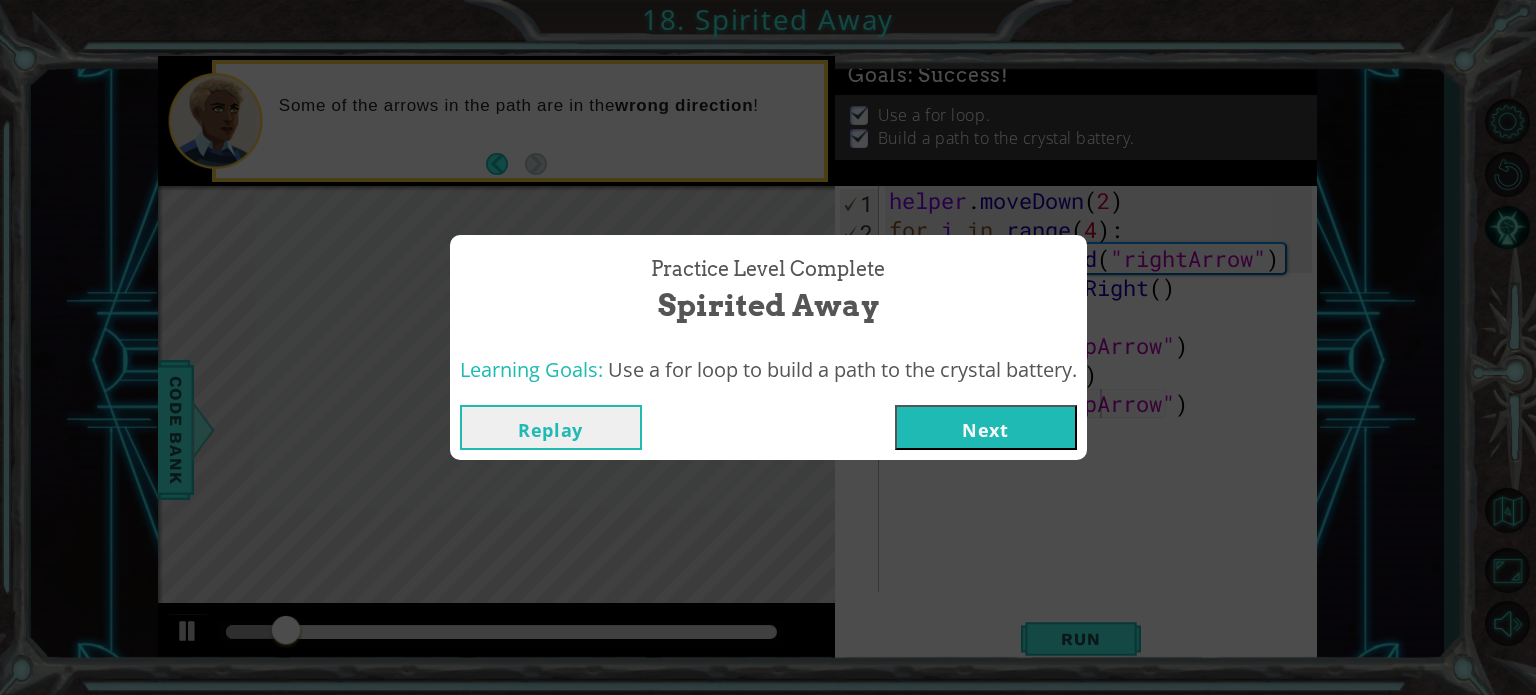 click on "Next" at bounding box center (986, 427) 